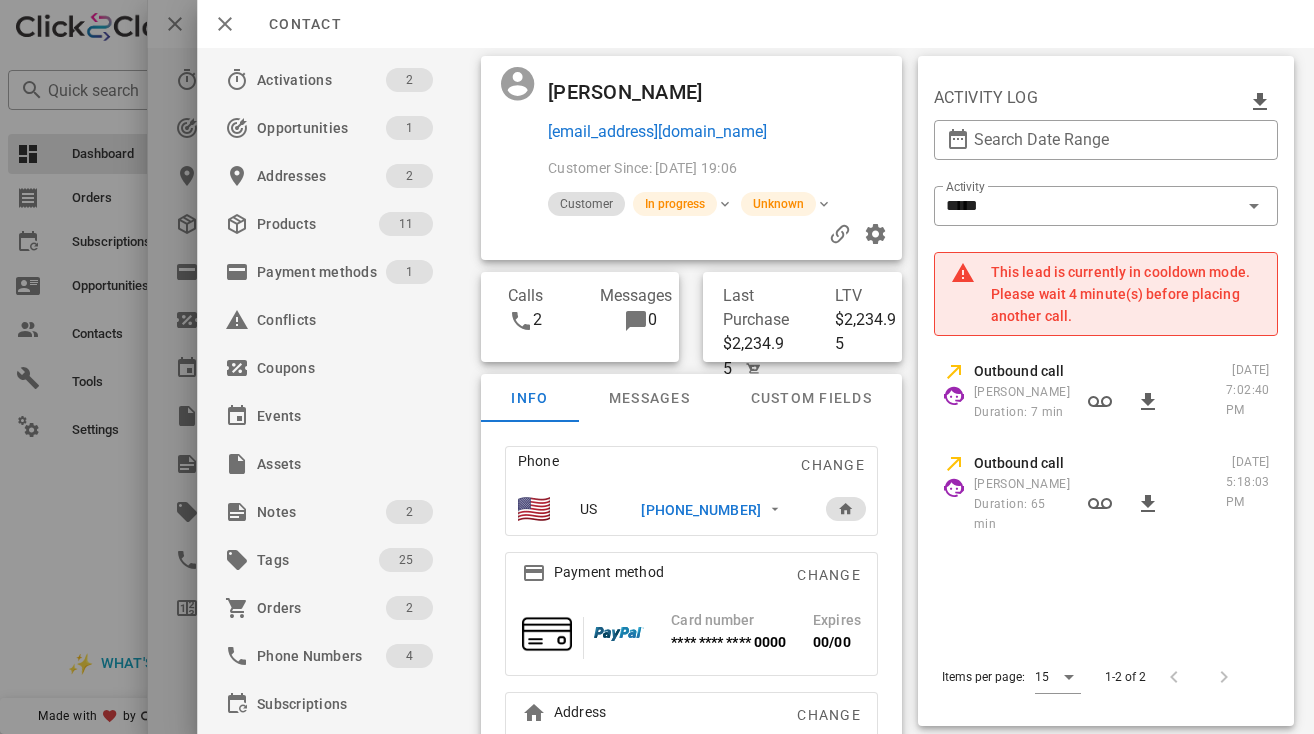 scroll, scrollTop: 0, scrollLeft: 0, axis: both 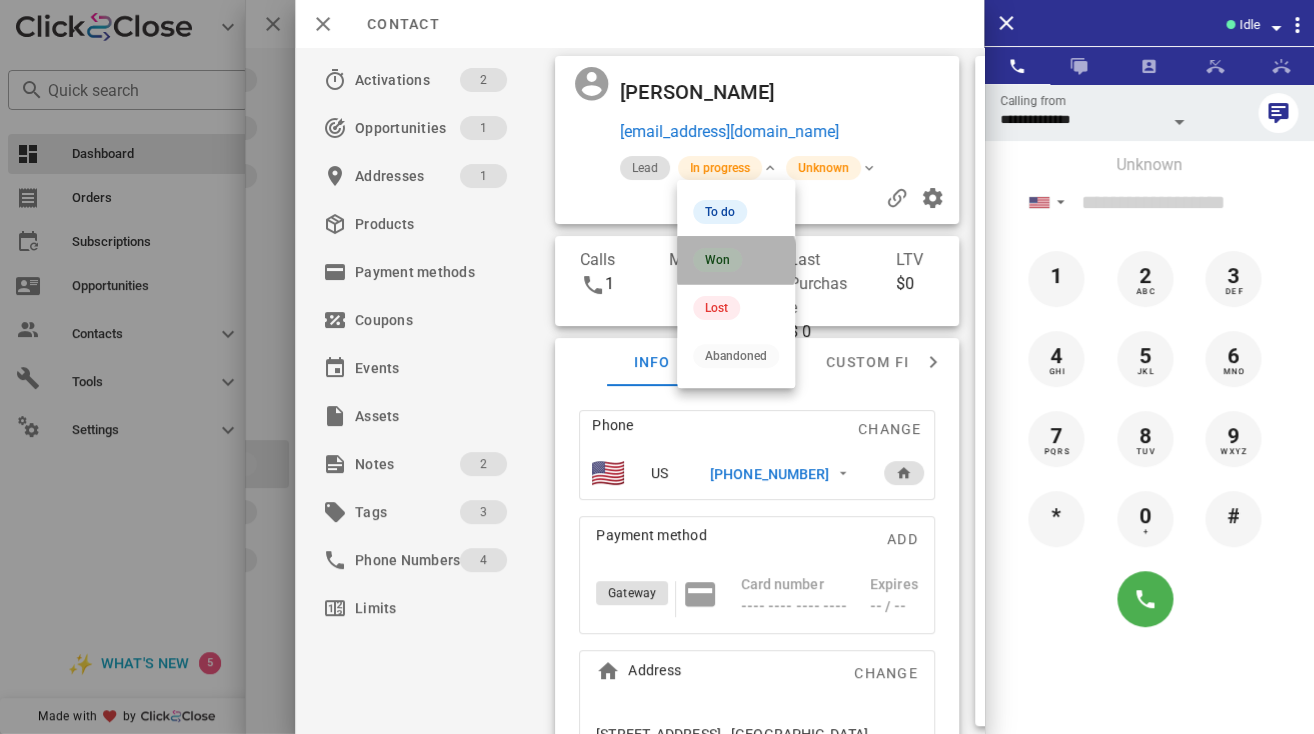 click on "Won" at bounding box center [717, 260] 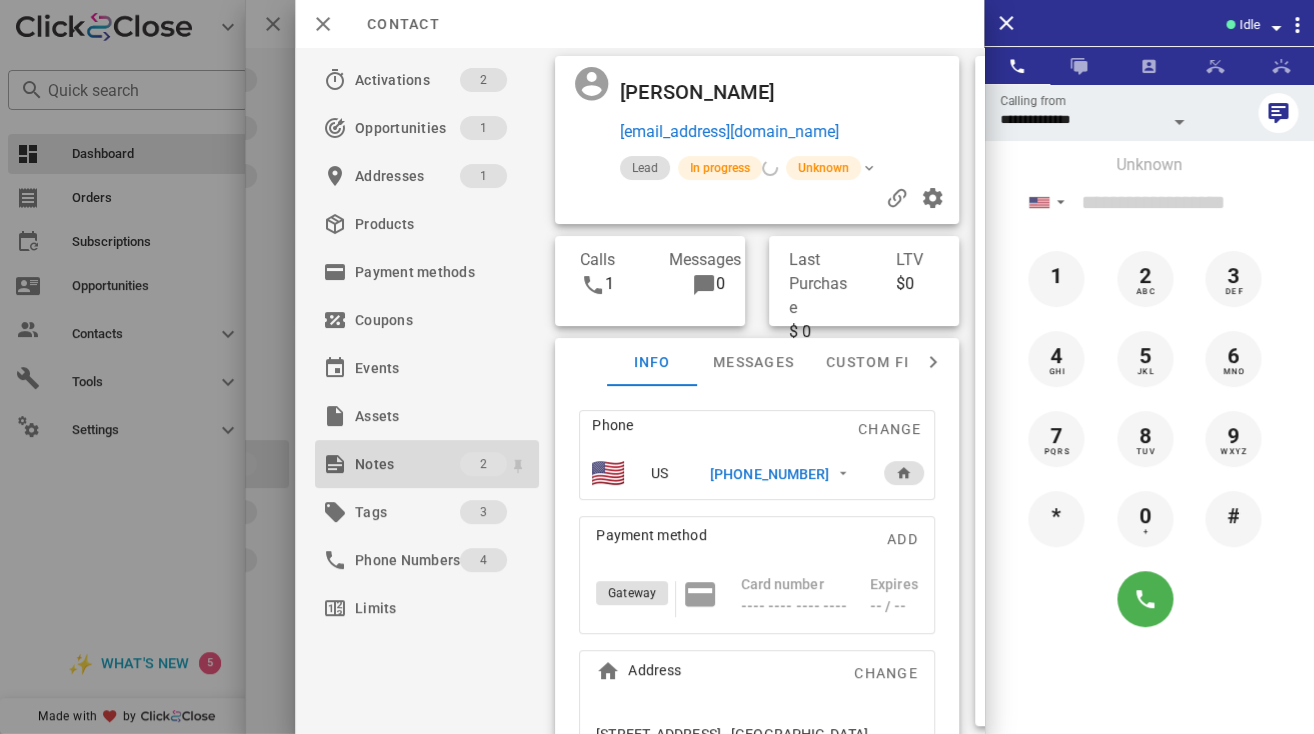 click on "Notes" at bounding box center [407, 464] 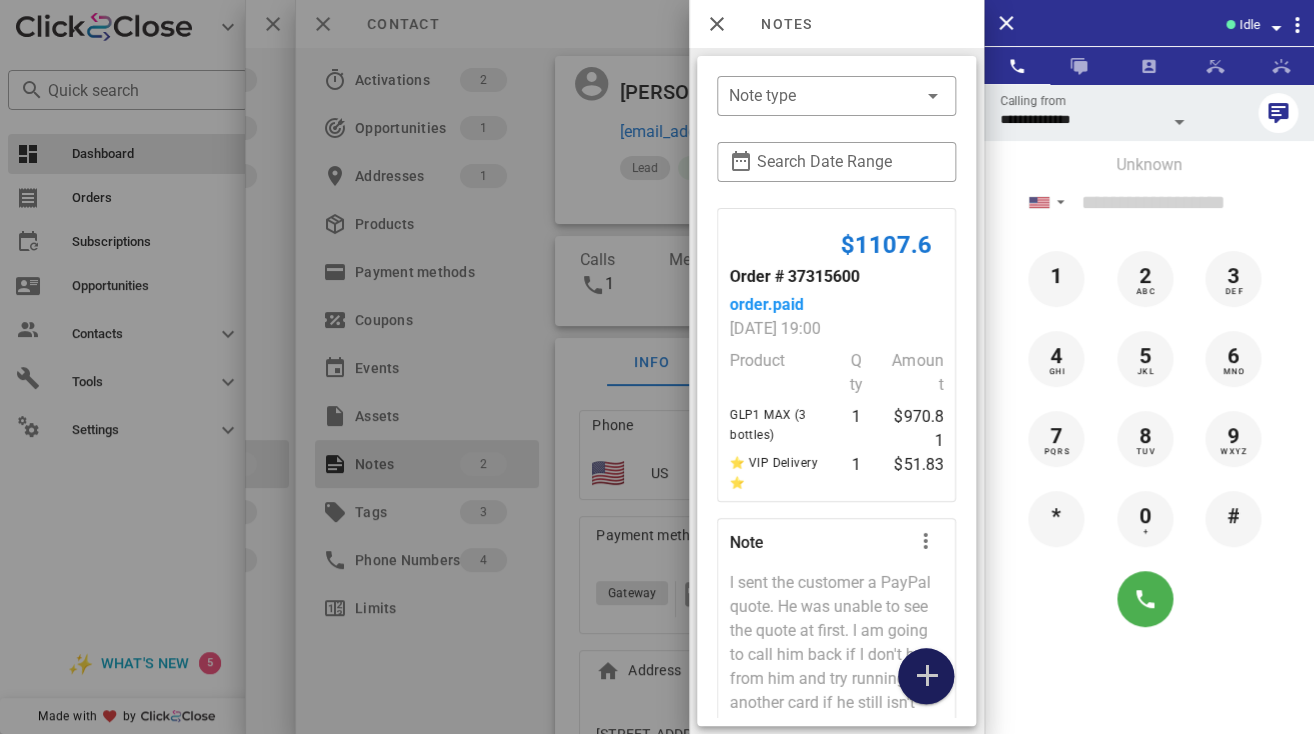 click at bounding box center (926, 676) 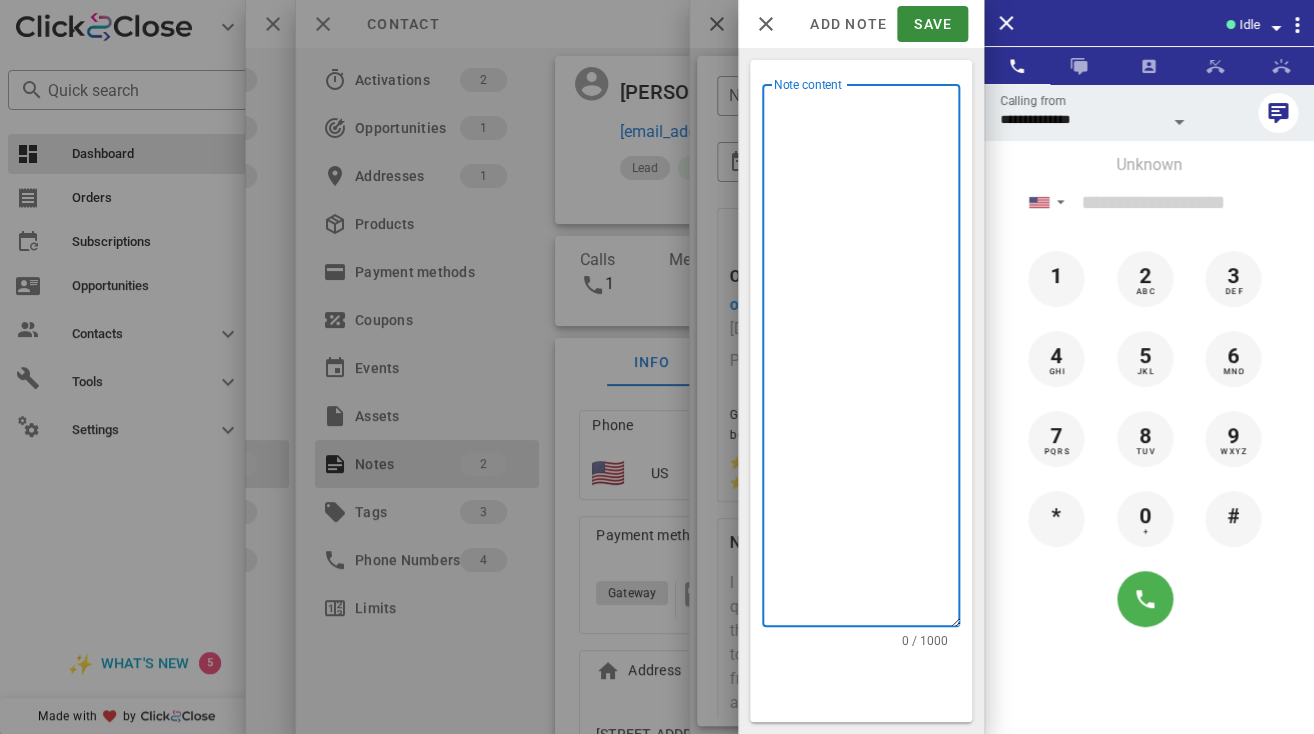 click on "Note content" at bounding box center (867, 360) 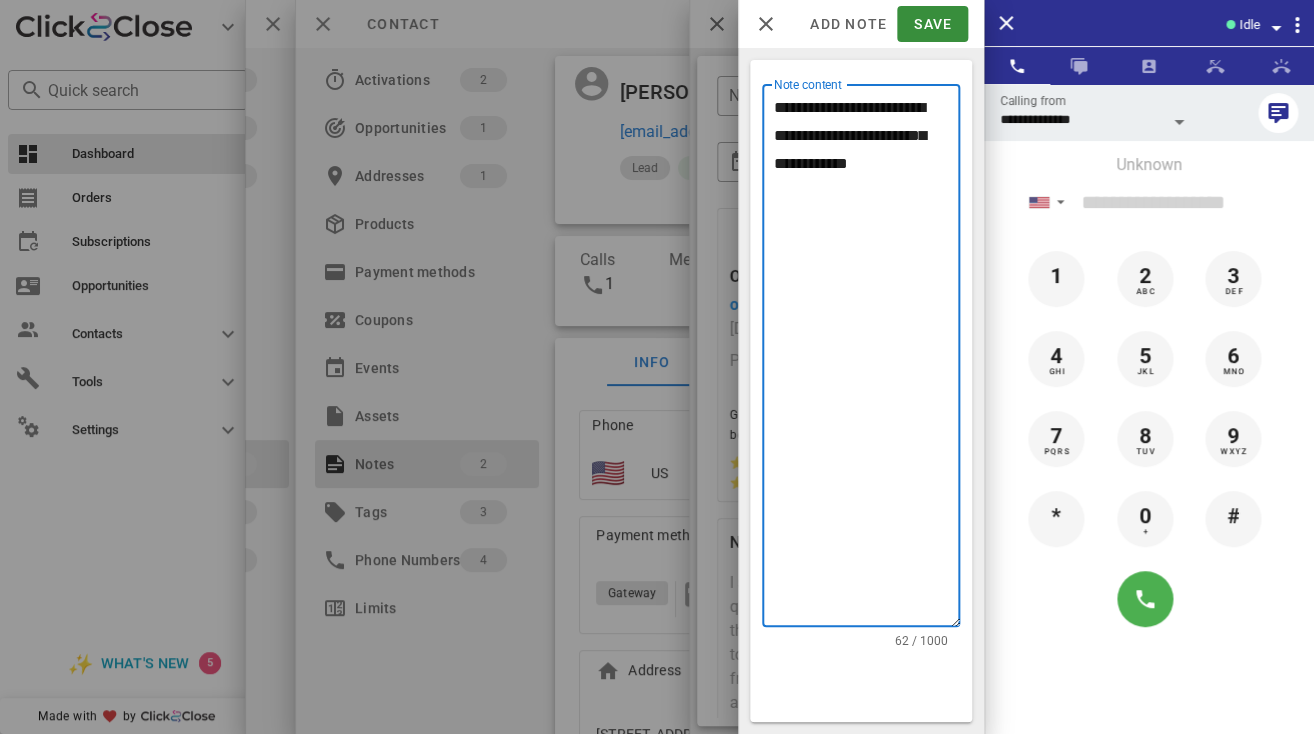 paste on "**********" 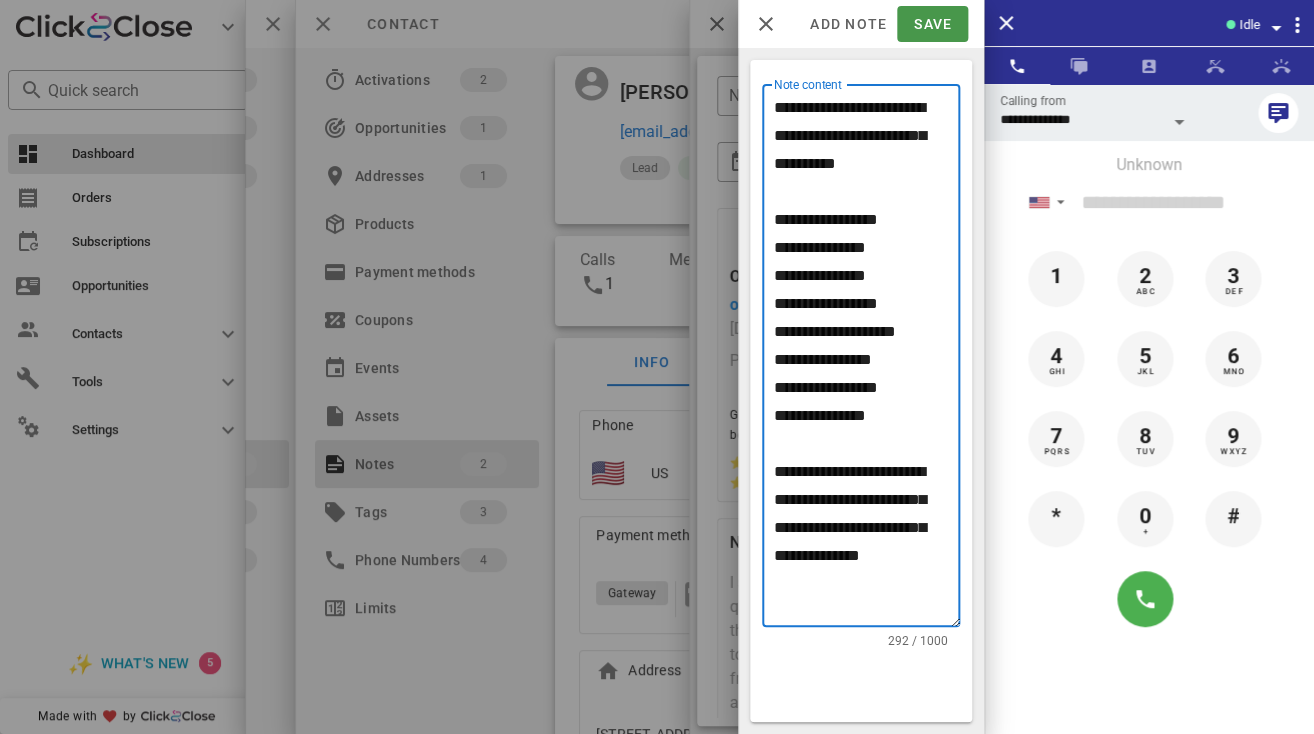 type on "**********" 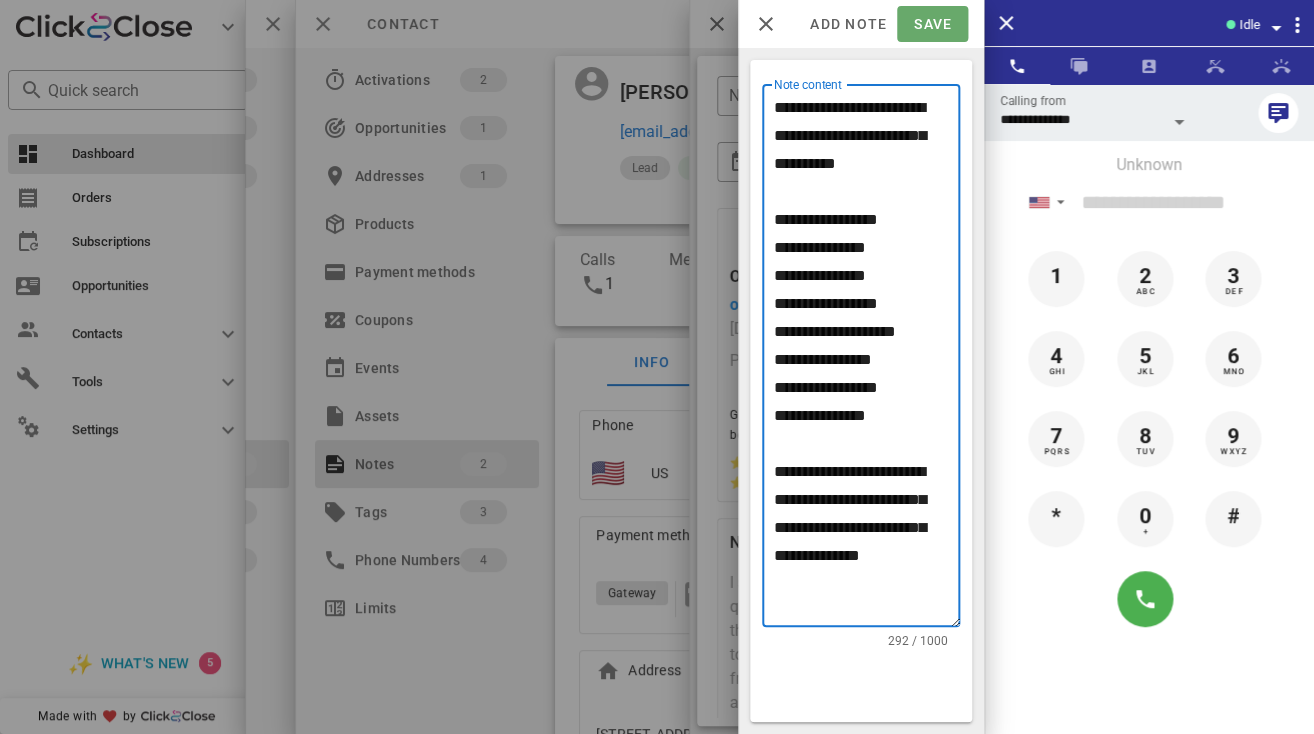 click on "Save" at bounding box center [932, 24] 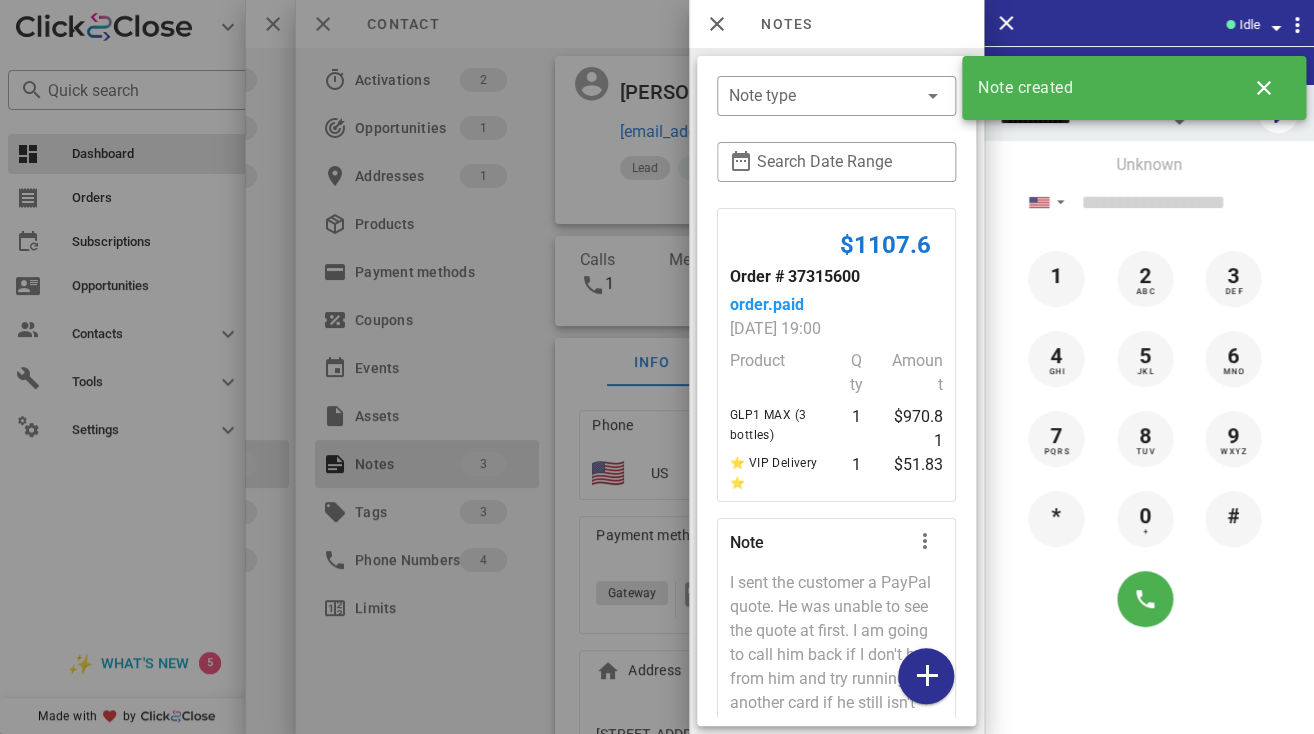 scroll, scrollTop: 530, scrollLeft: 0, axis: vertical 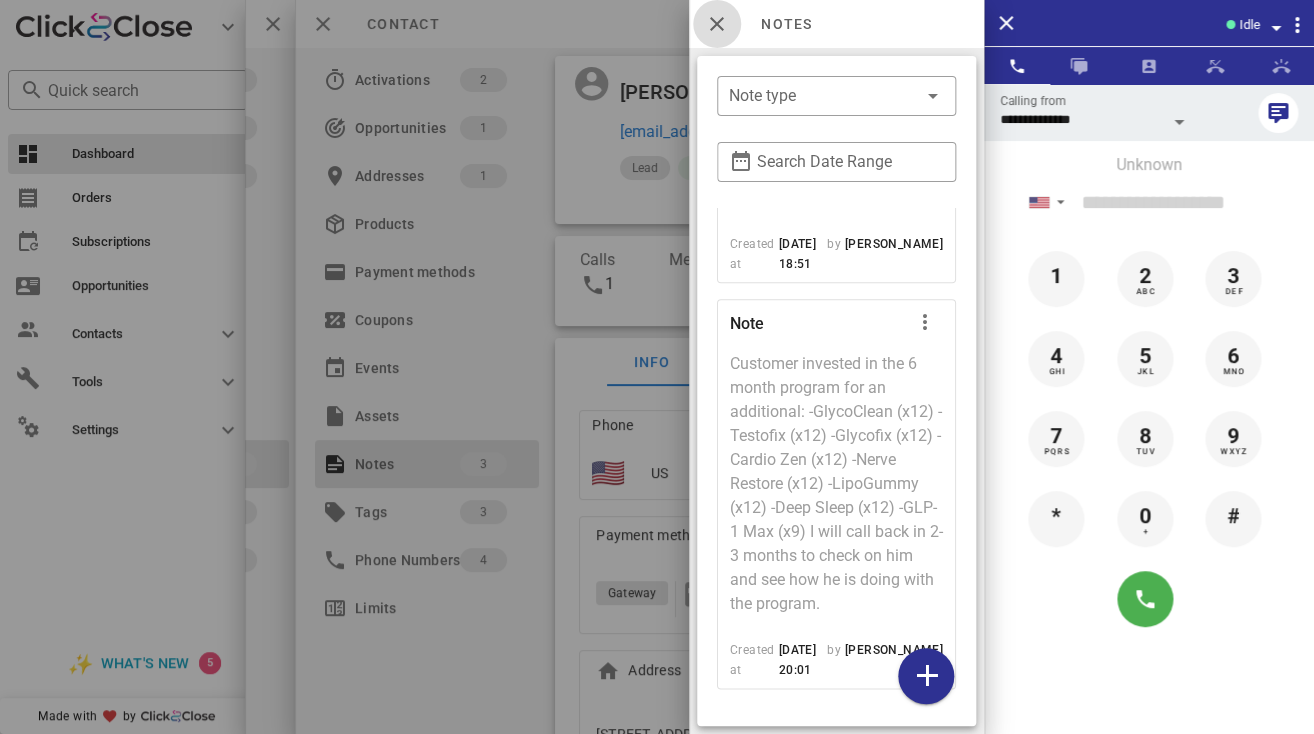 click at bounding box center (717, 24) 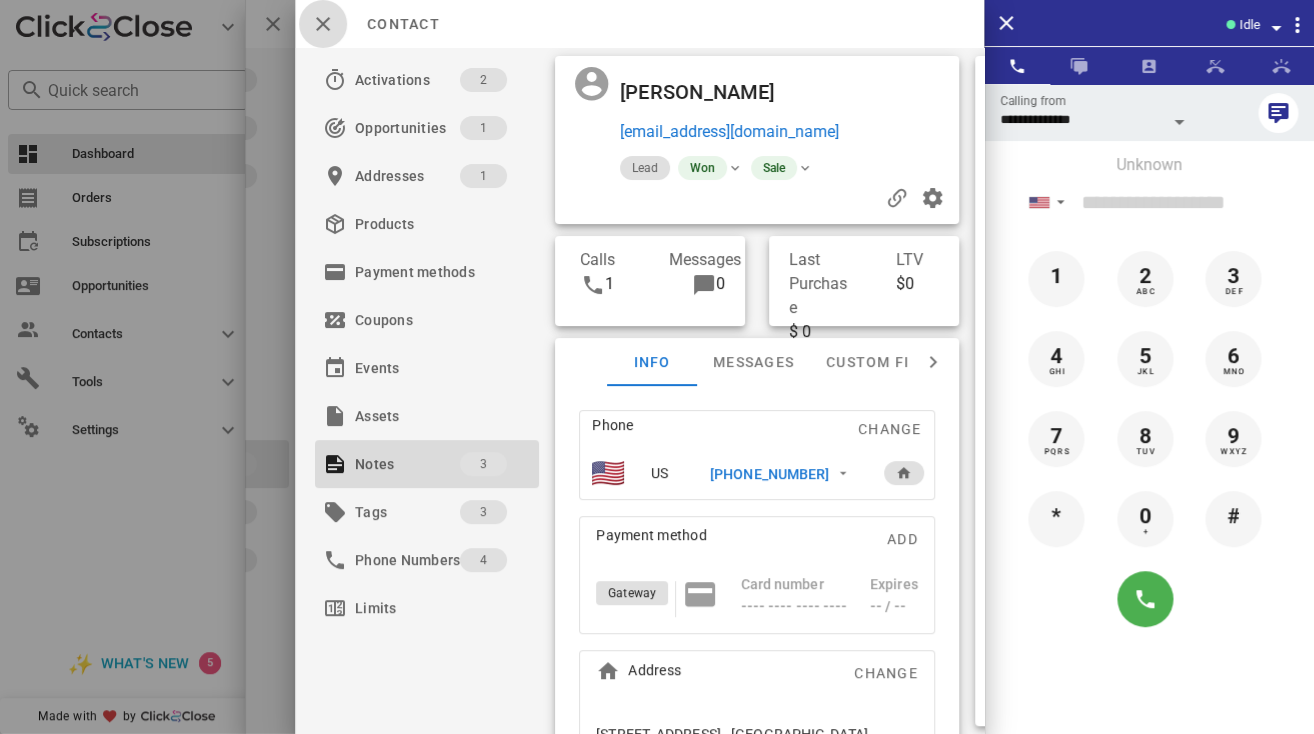 click at bounding box center (323, 24) 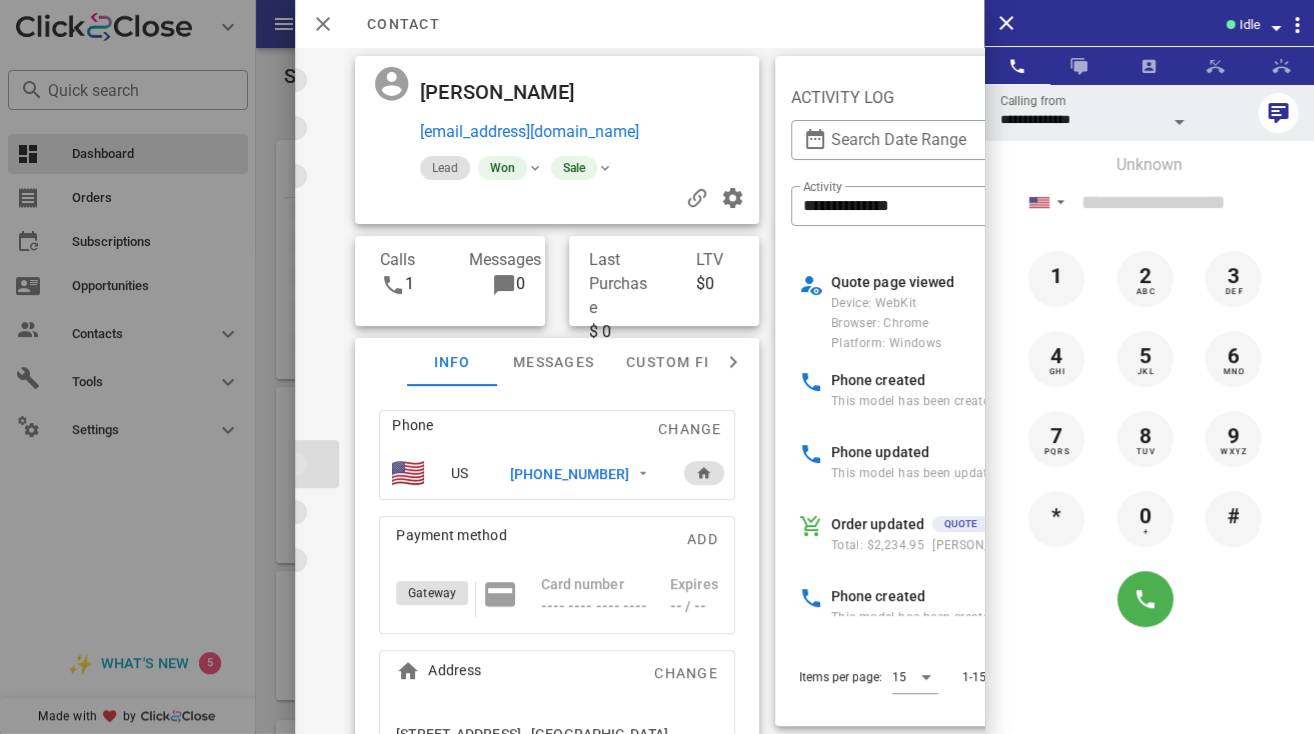 click at bounding box center (657, 367) 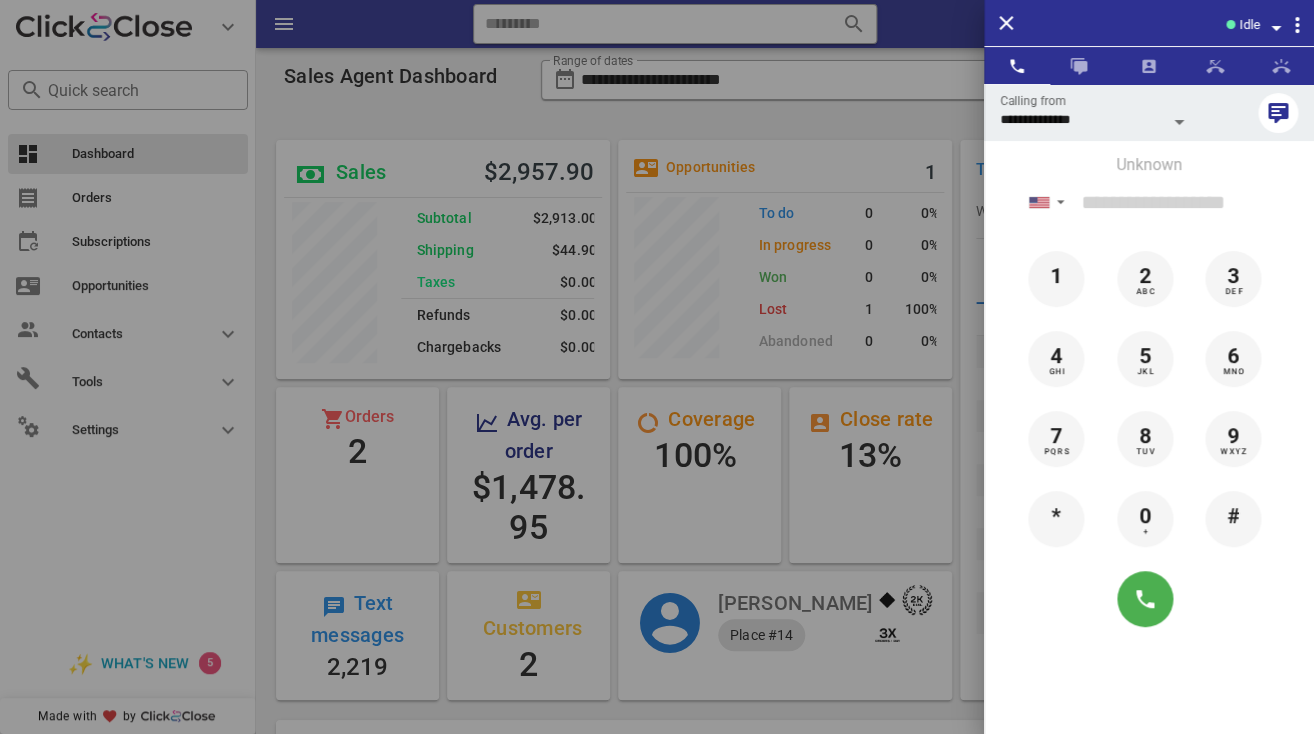 click at bounding box center (657, 367) 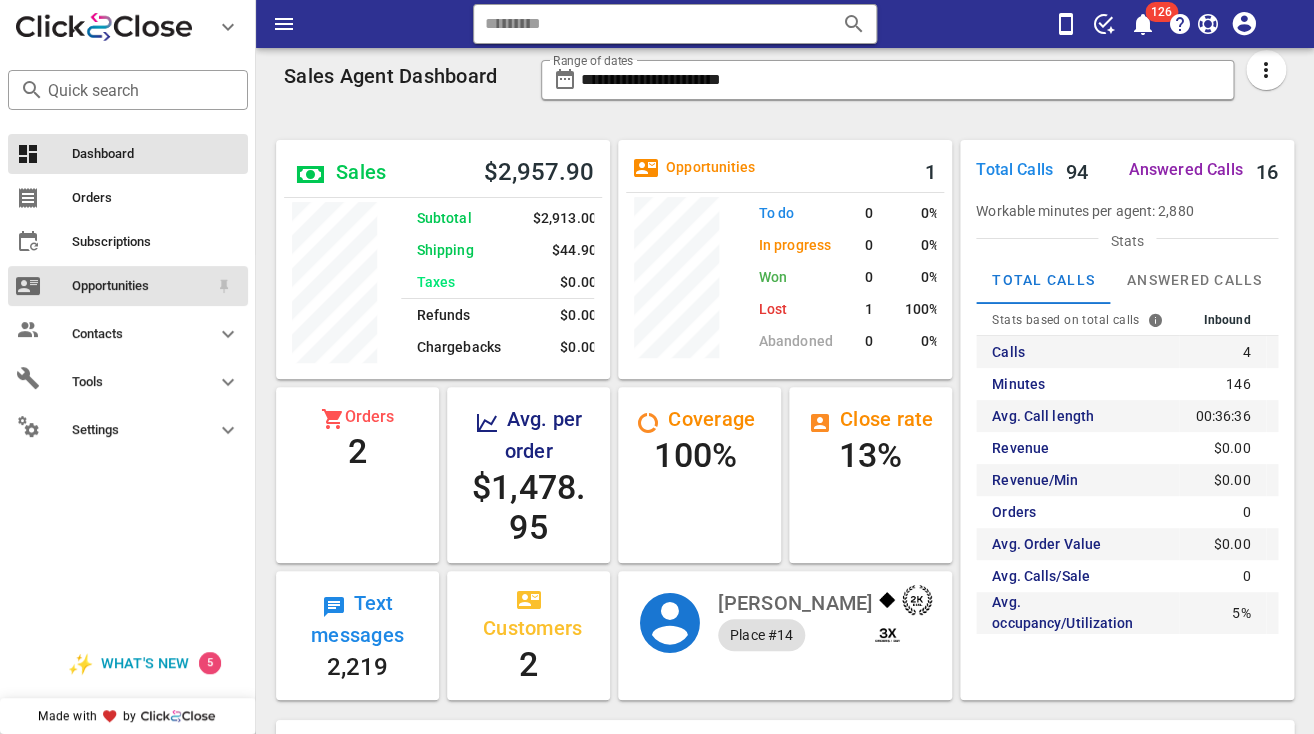 click on "Opportunities" at bounding box center (140, 286) 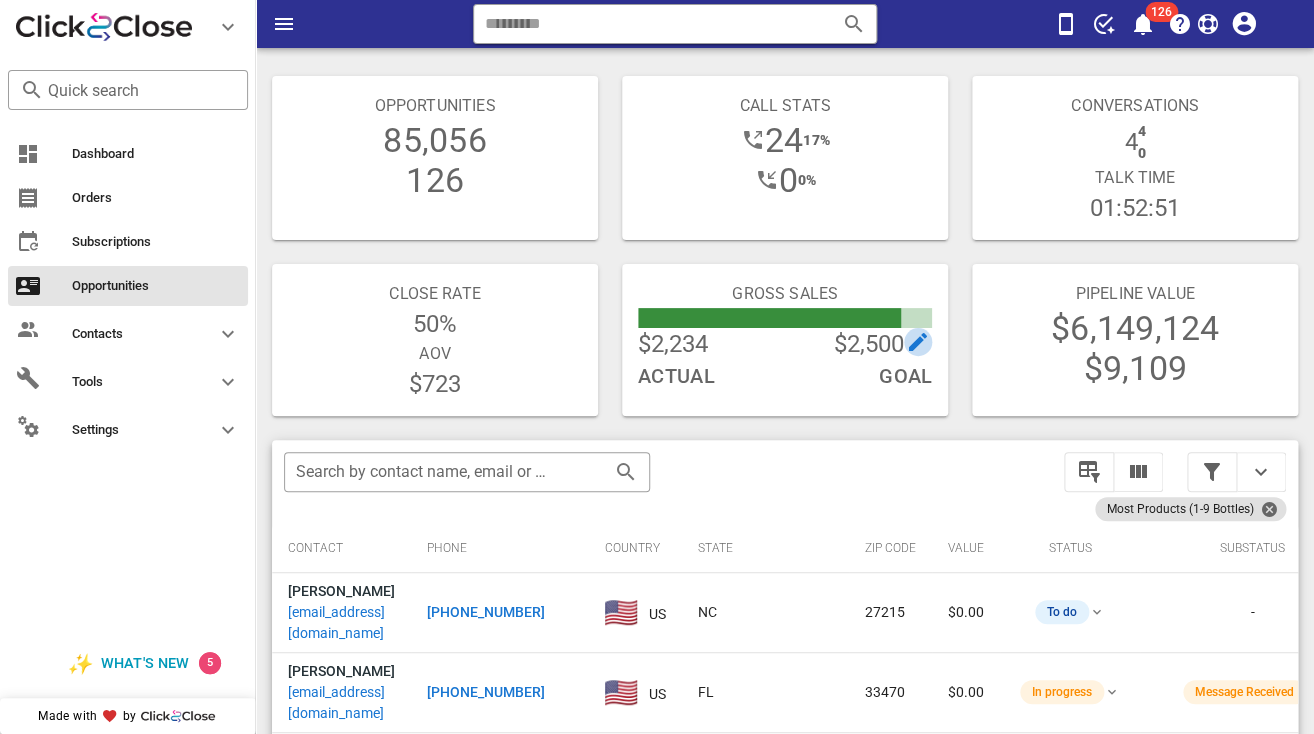 click at bounding box center (918, 342) 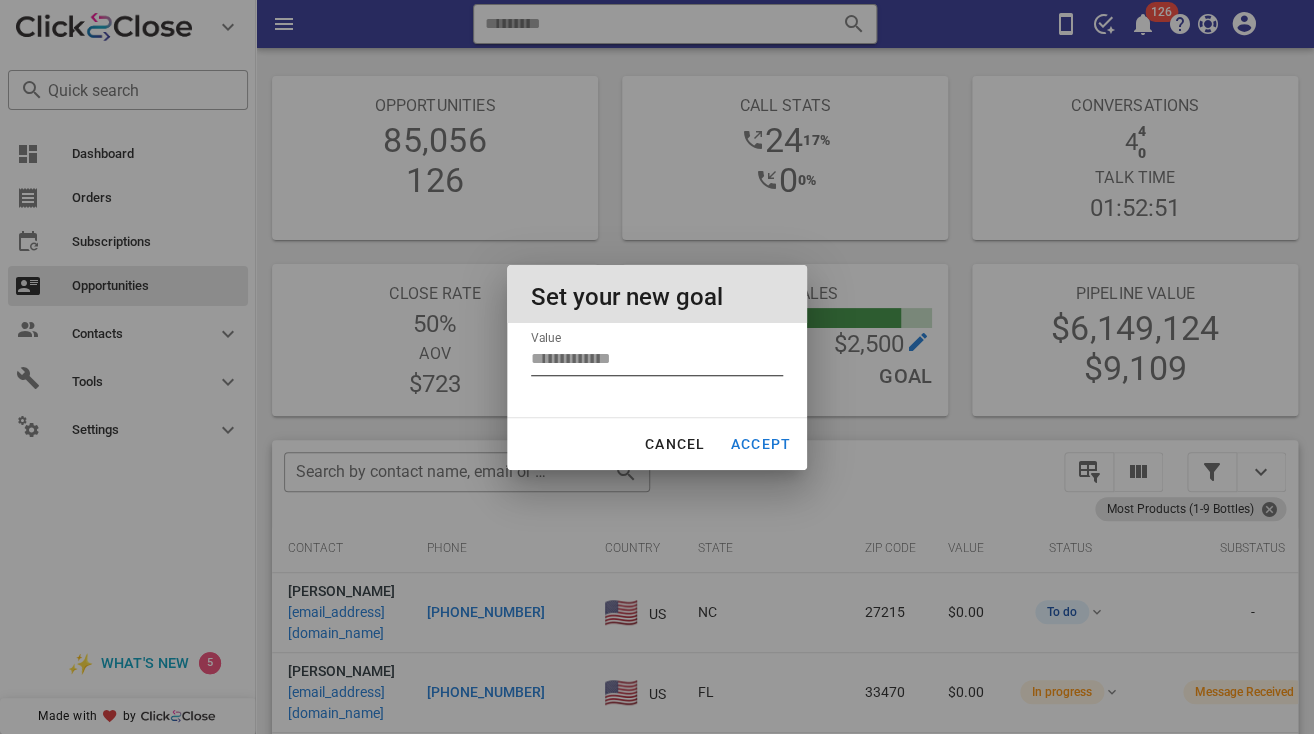 click on "****" at bounding box center (657, 359) 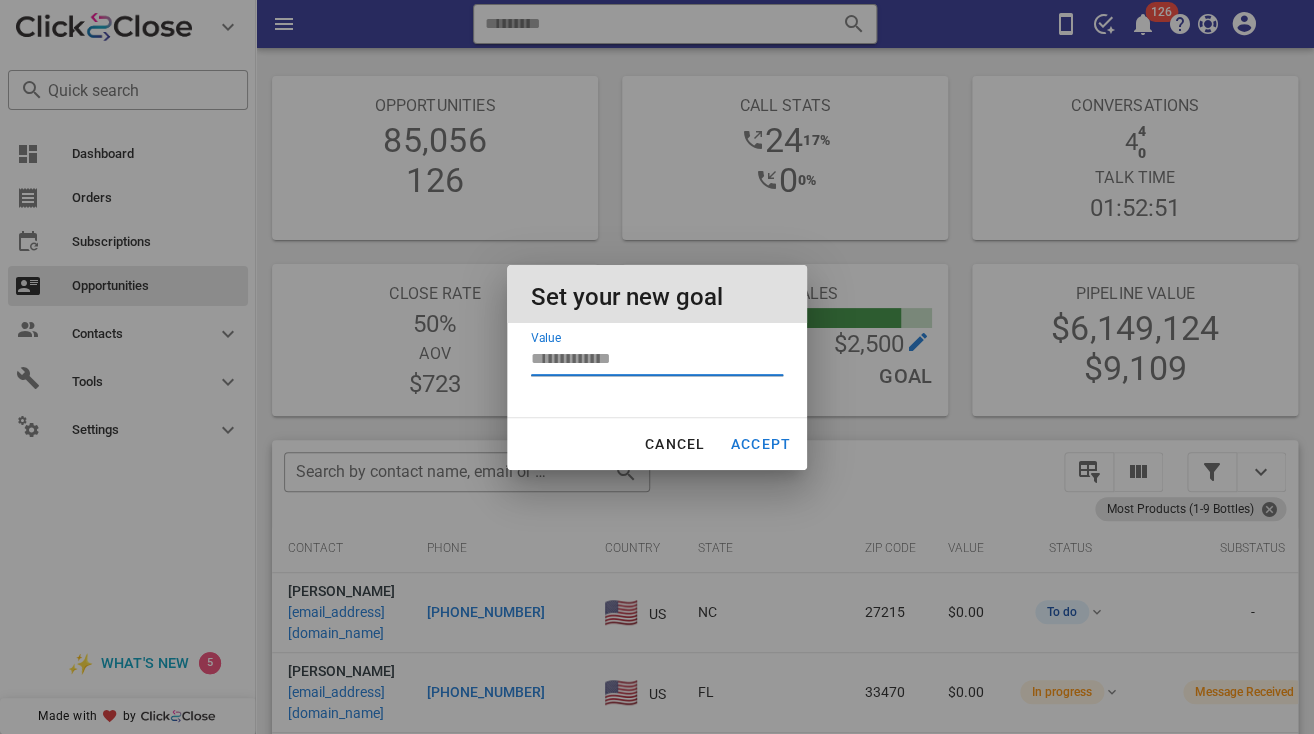 click on "****" at bounding box center [657, 359] 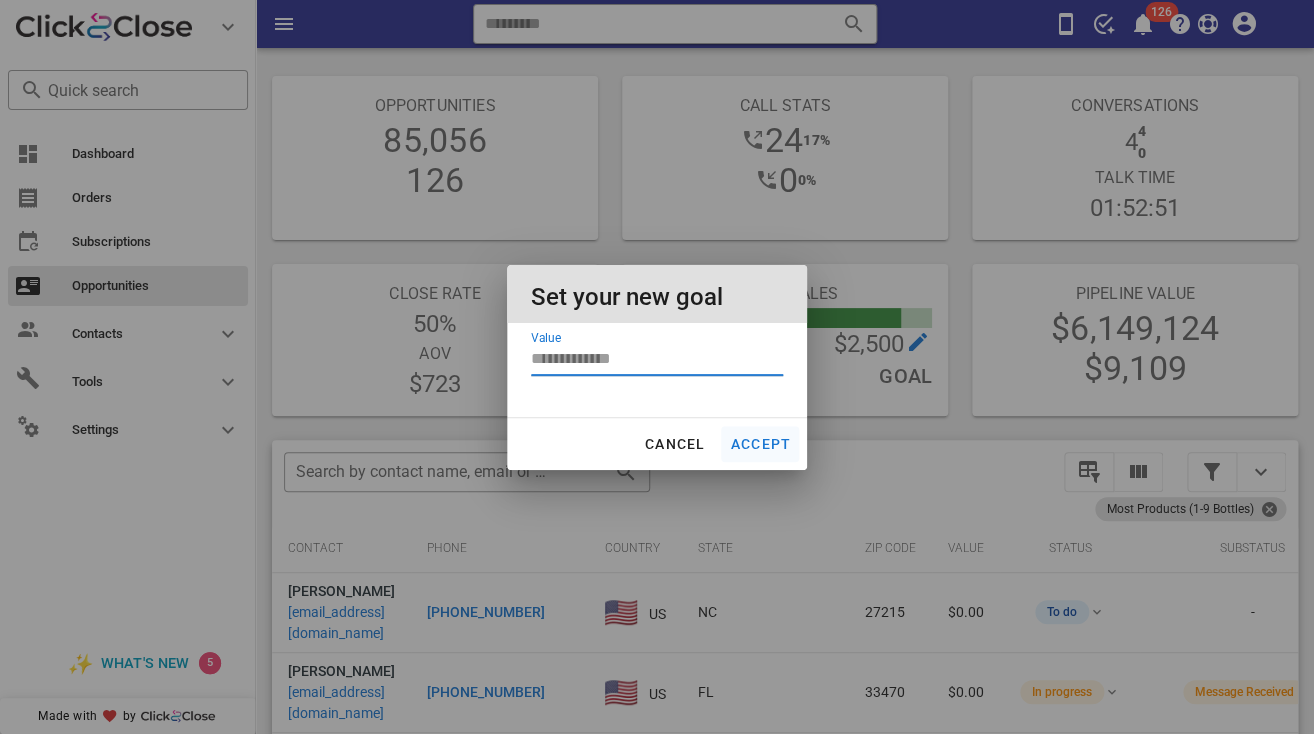 type on "****" 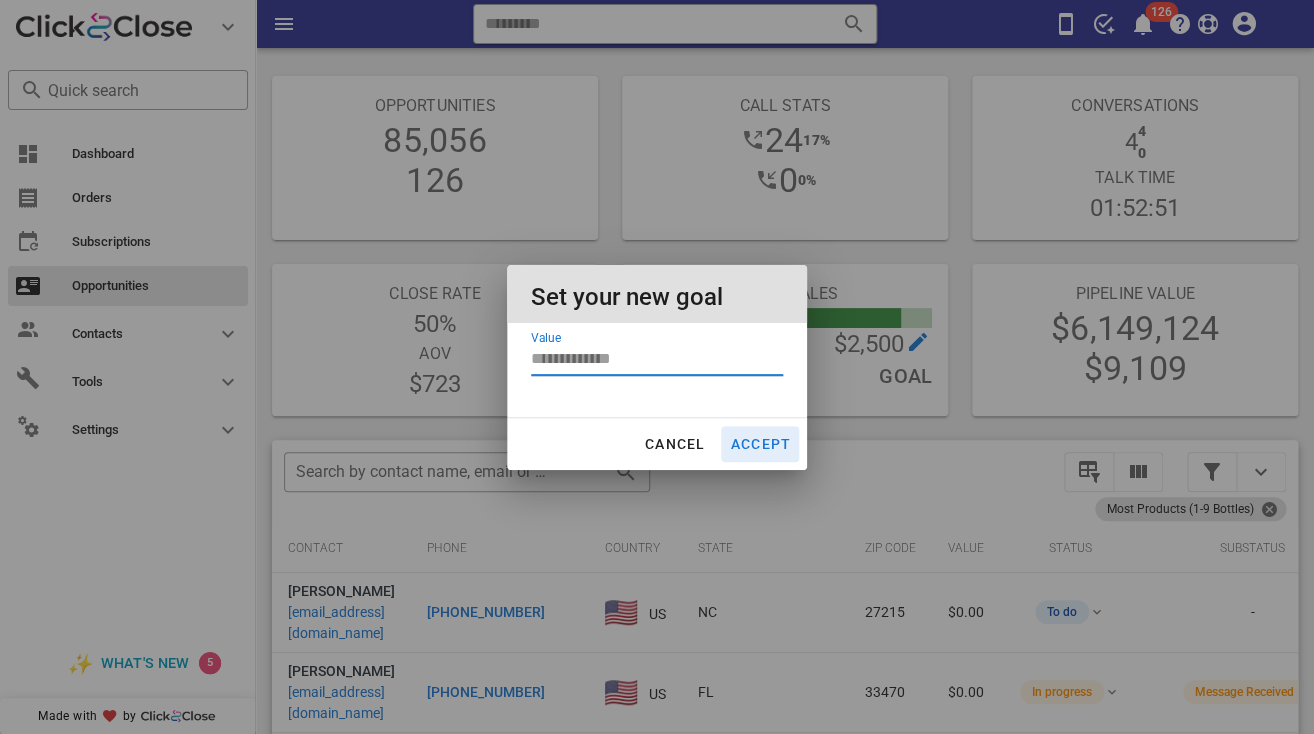 click on "Accept" at bounding box center (760, 444) 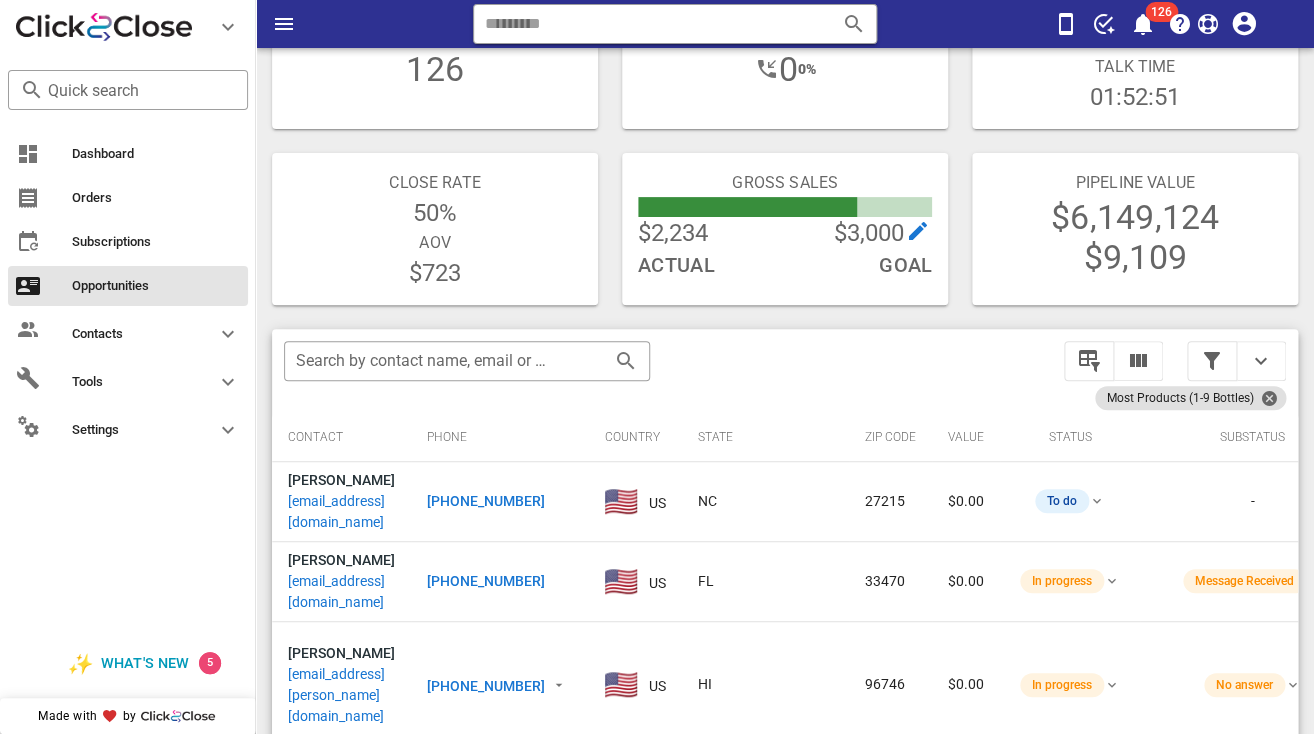 scroll, scrollTop: 134, scrollLeft: 0, axis: vertical 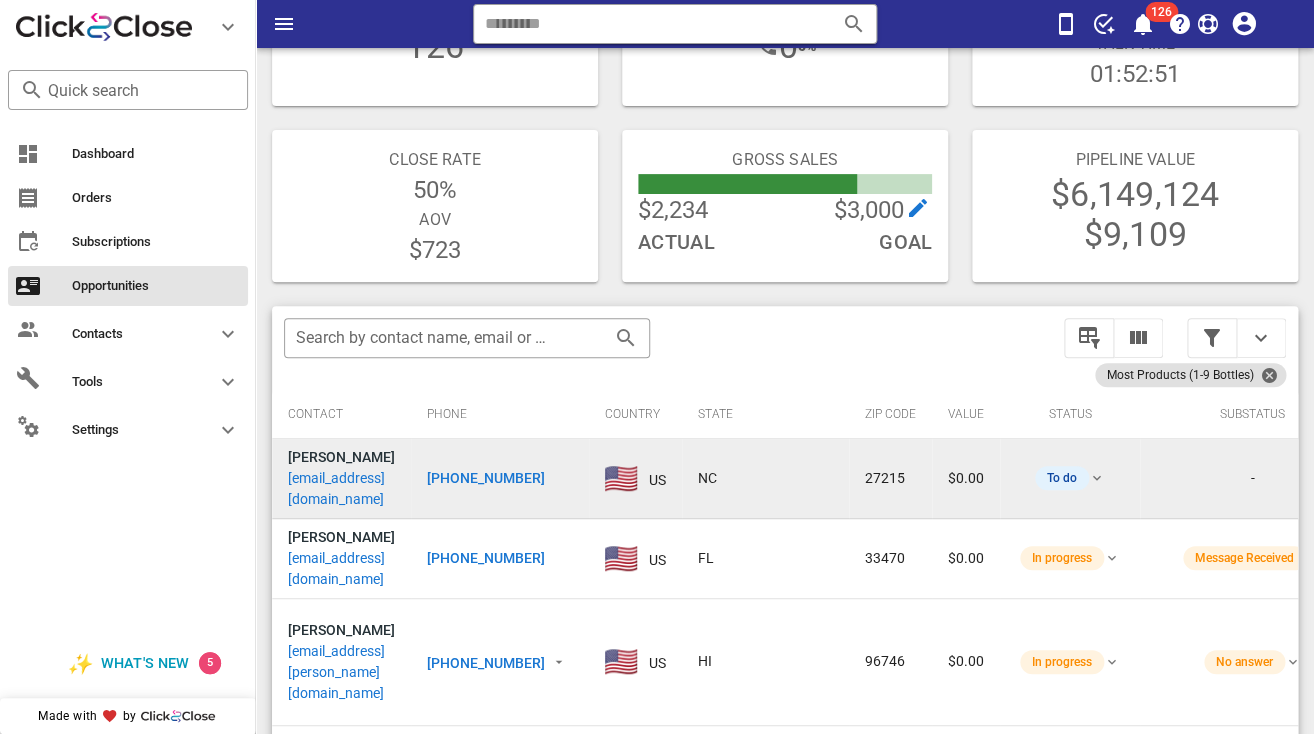 click on "chopsf@gmail.com" at bounding box center [341, 489] 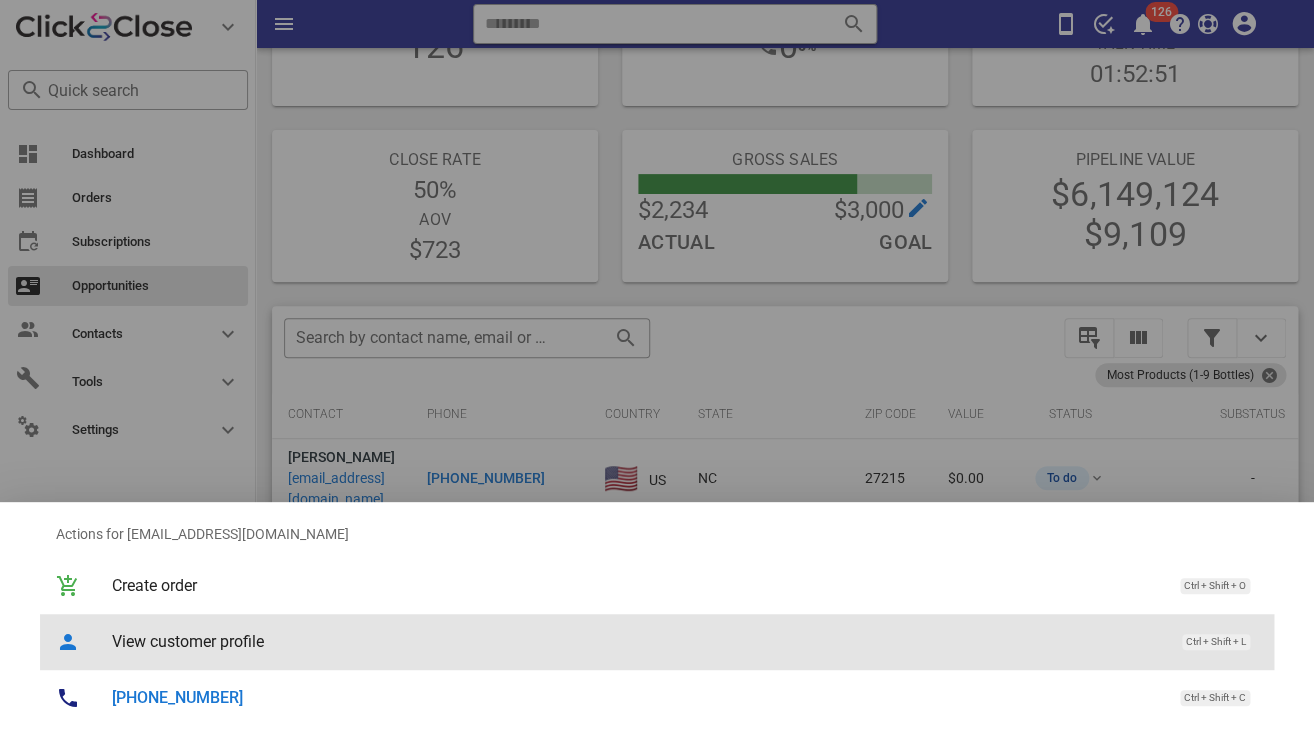 click on "View customer profile" at bounding box center [637, 641] 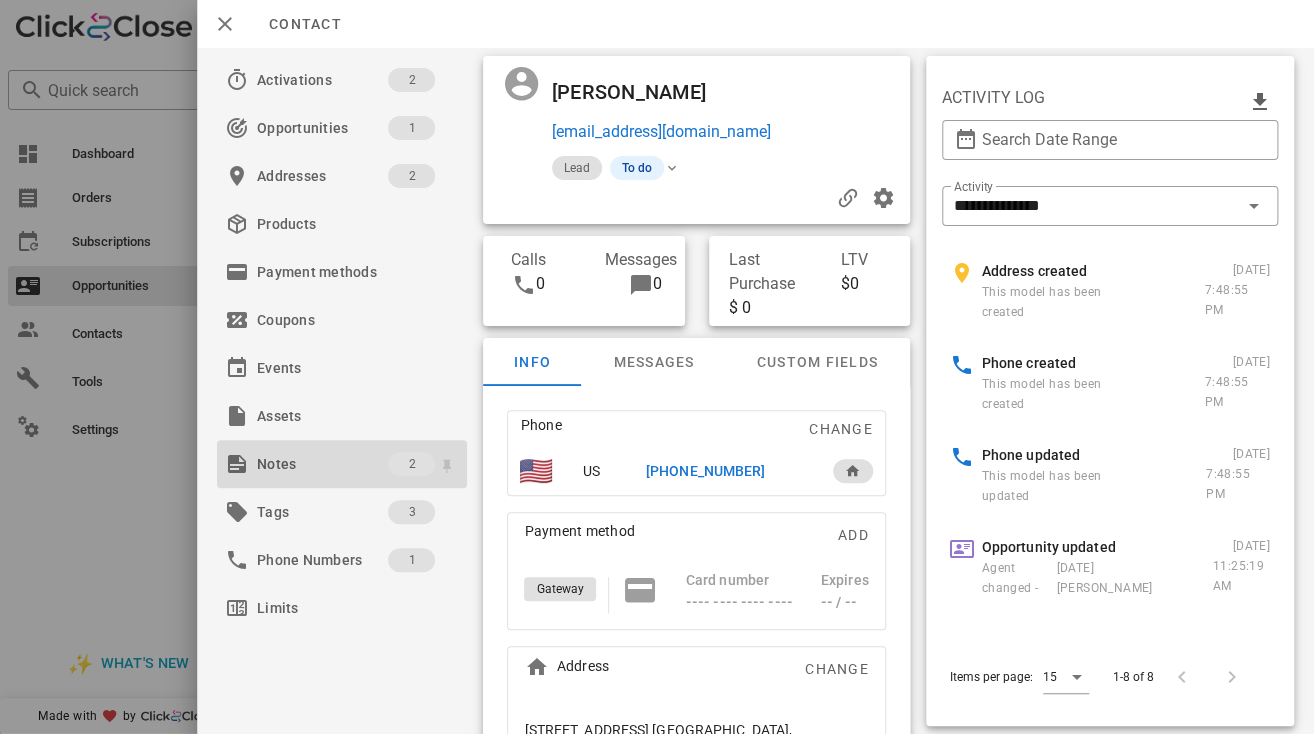 click on "Notes" at bounding box center [322, 464] 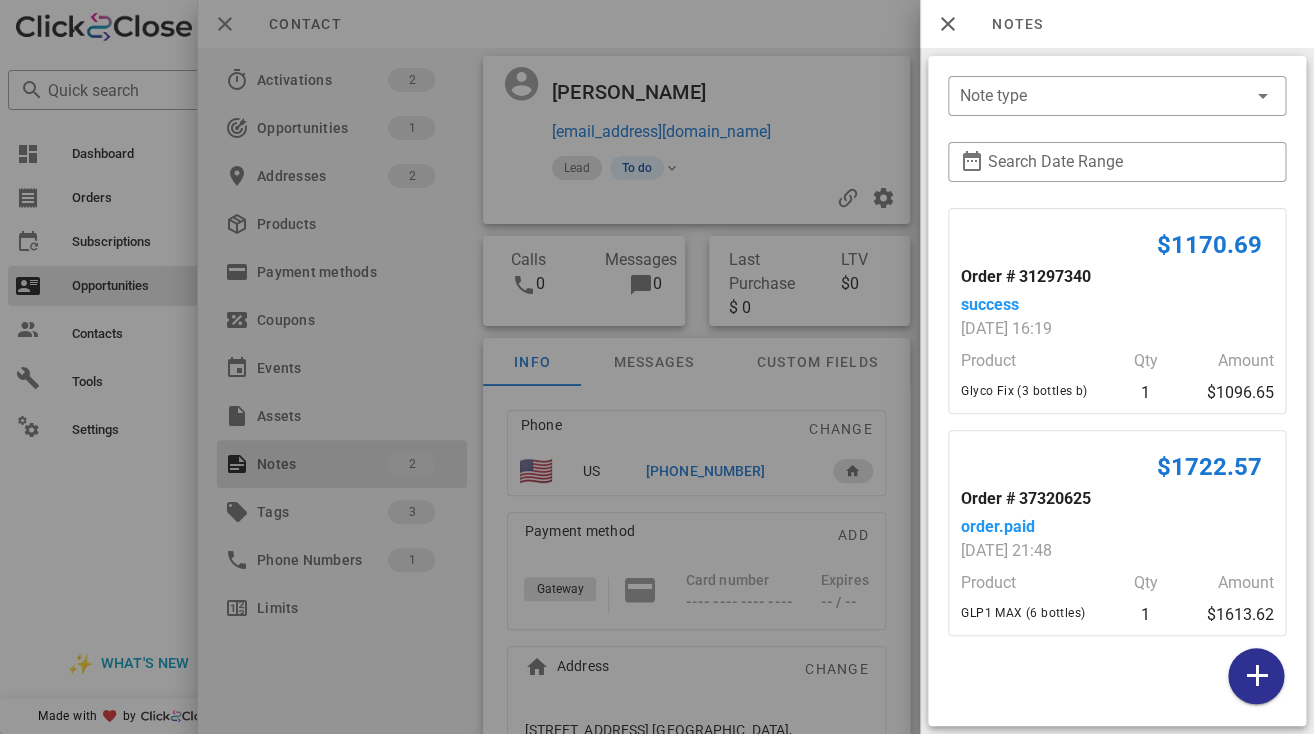 scroll, scrollTop: 181, scrollLeft: 0, axis: vertical 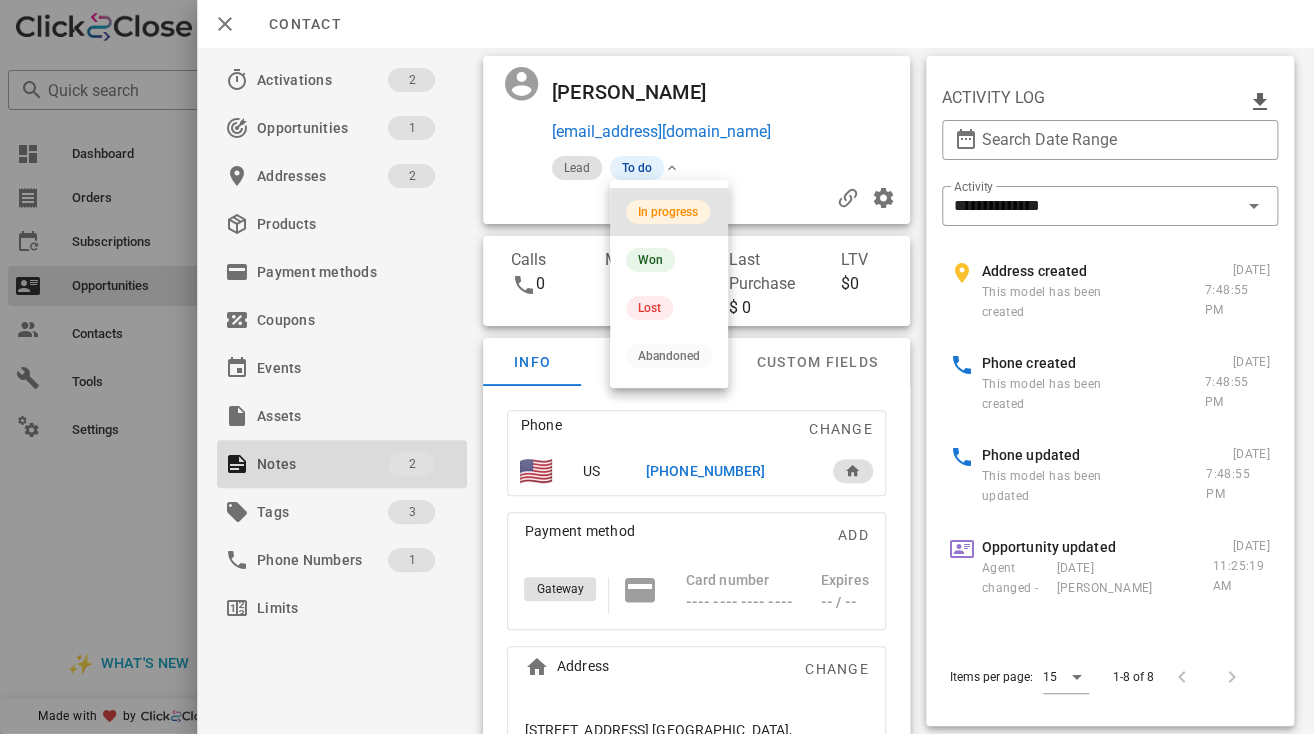 click on "In progress" at bounding box center (668, 212) 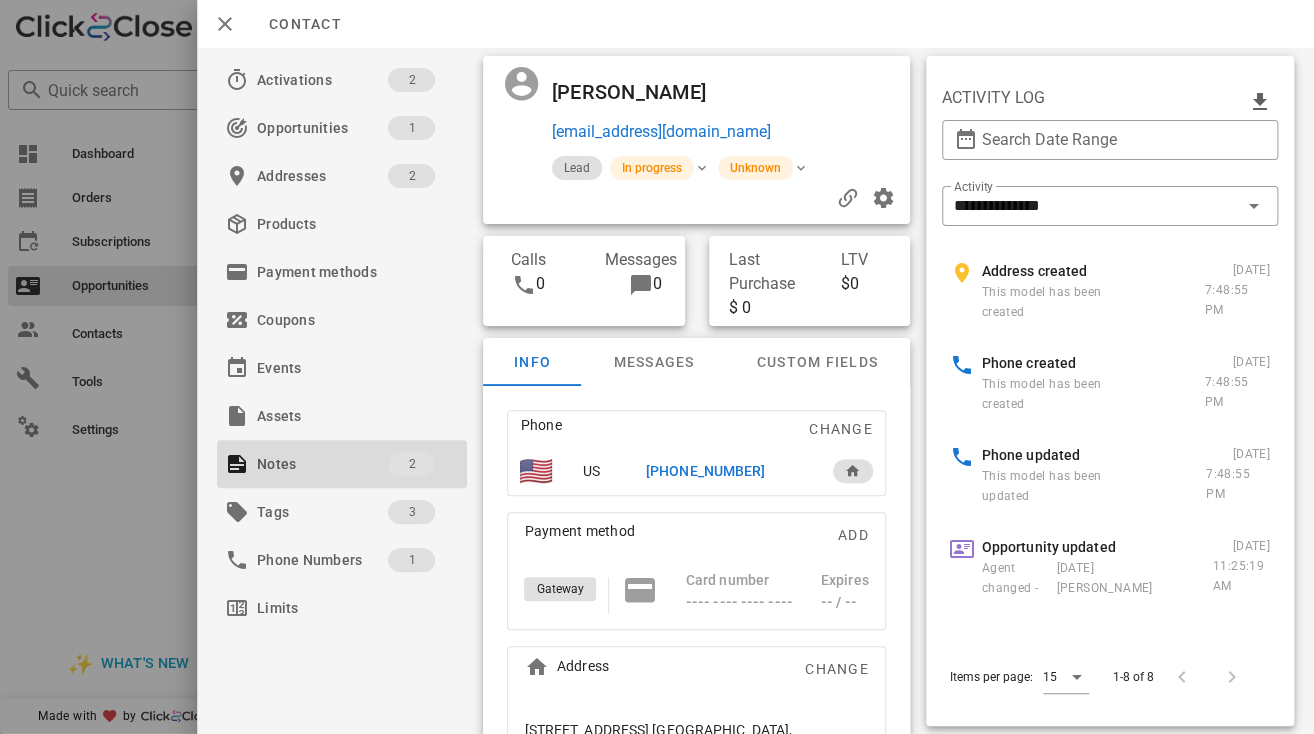 click on "Richard N Fisher" at bounding box center (639, 92) 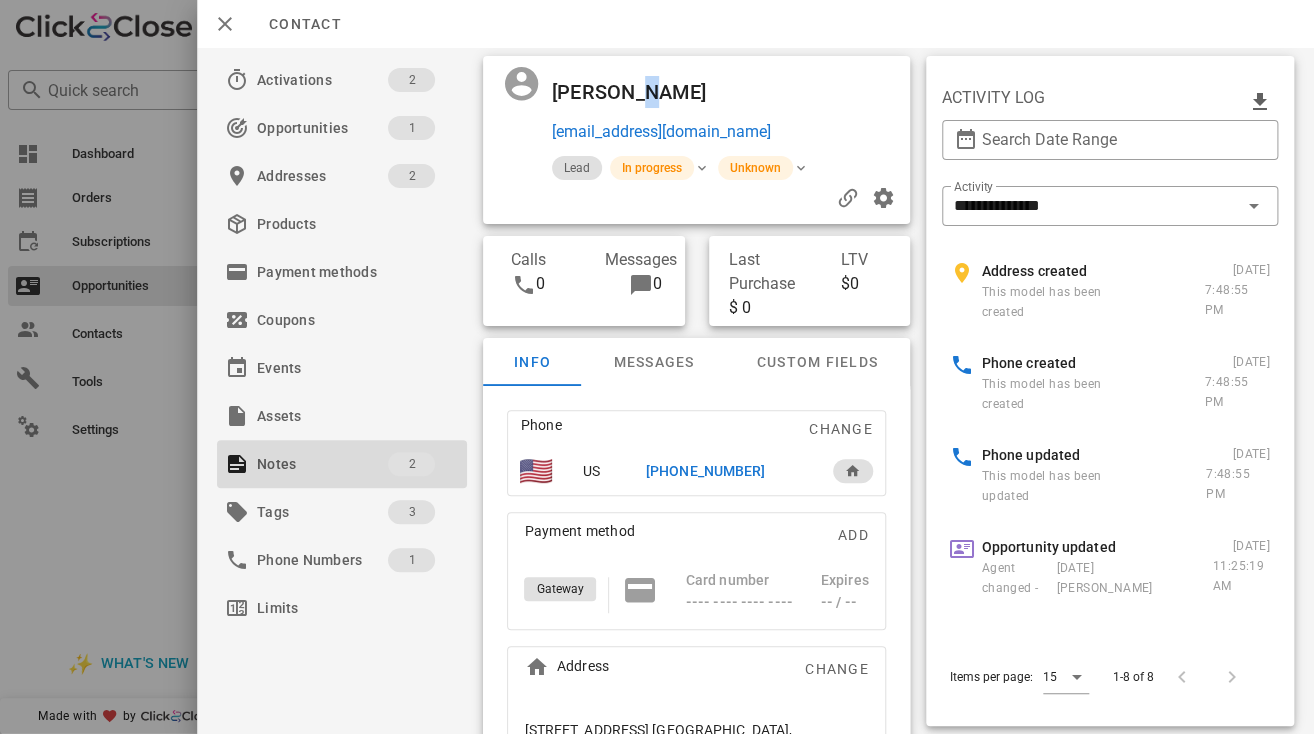 click on "Richard N Fisher" at bounding box center [639, 92] 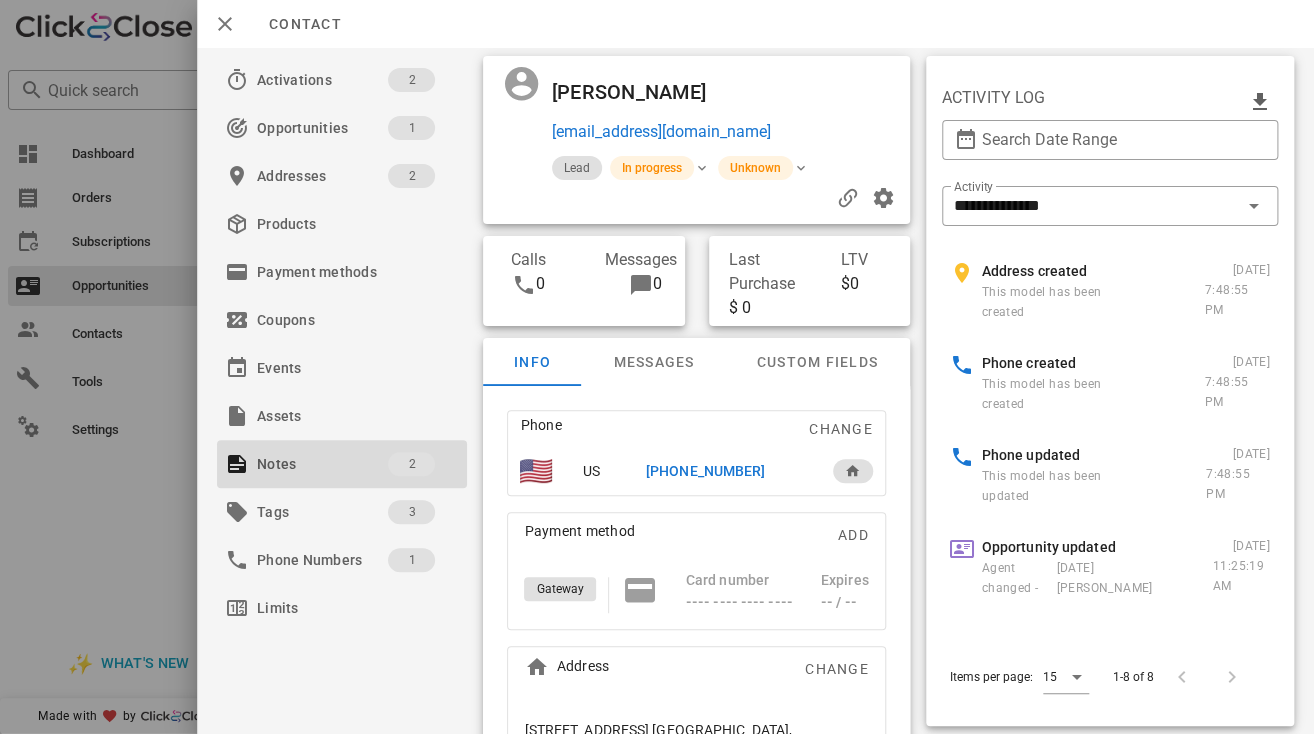 click on "Richard N Fisher" at bounding box center [639, 92] 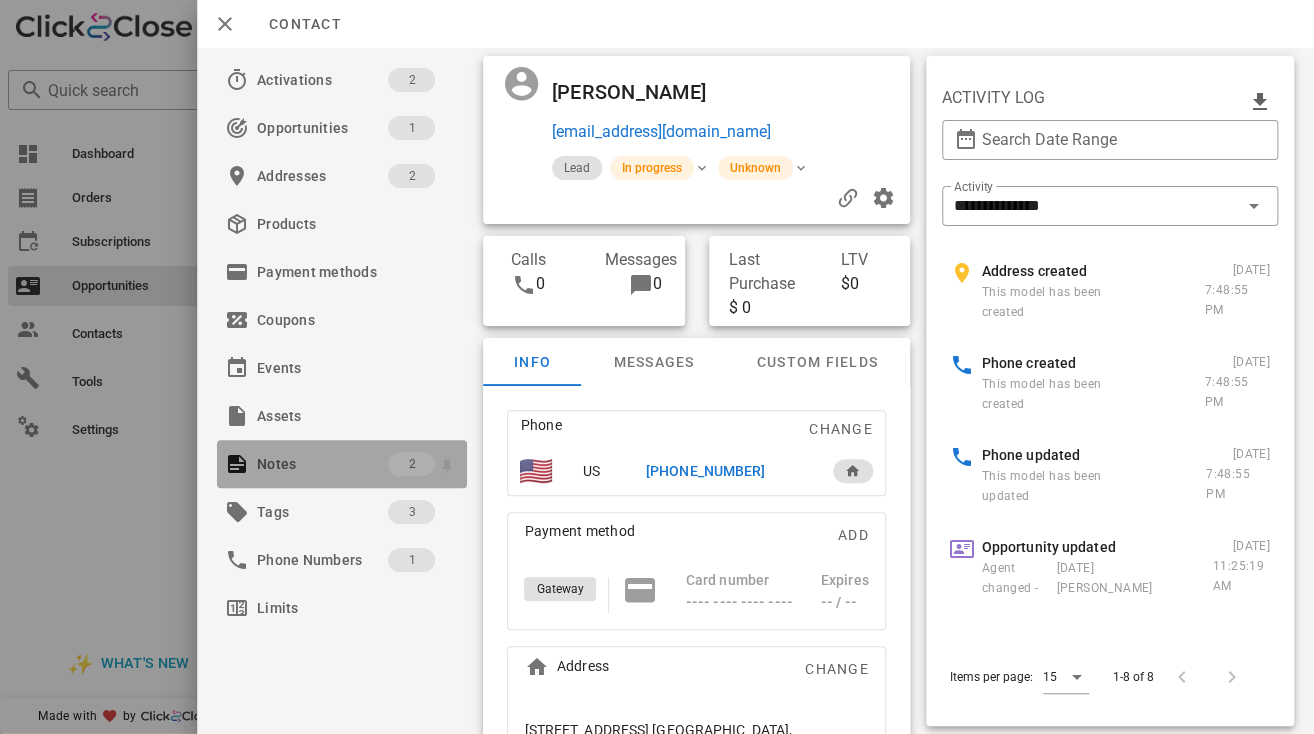 click on "Notes" at bounding box center (322, 464) 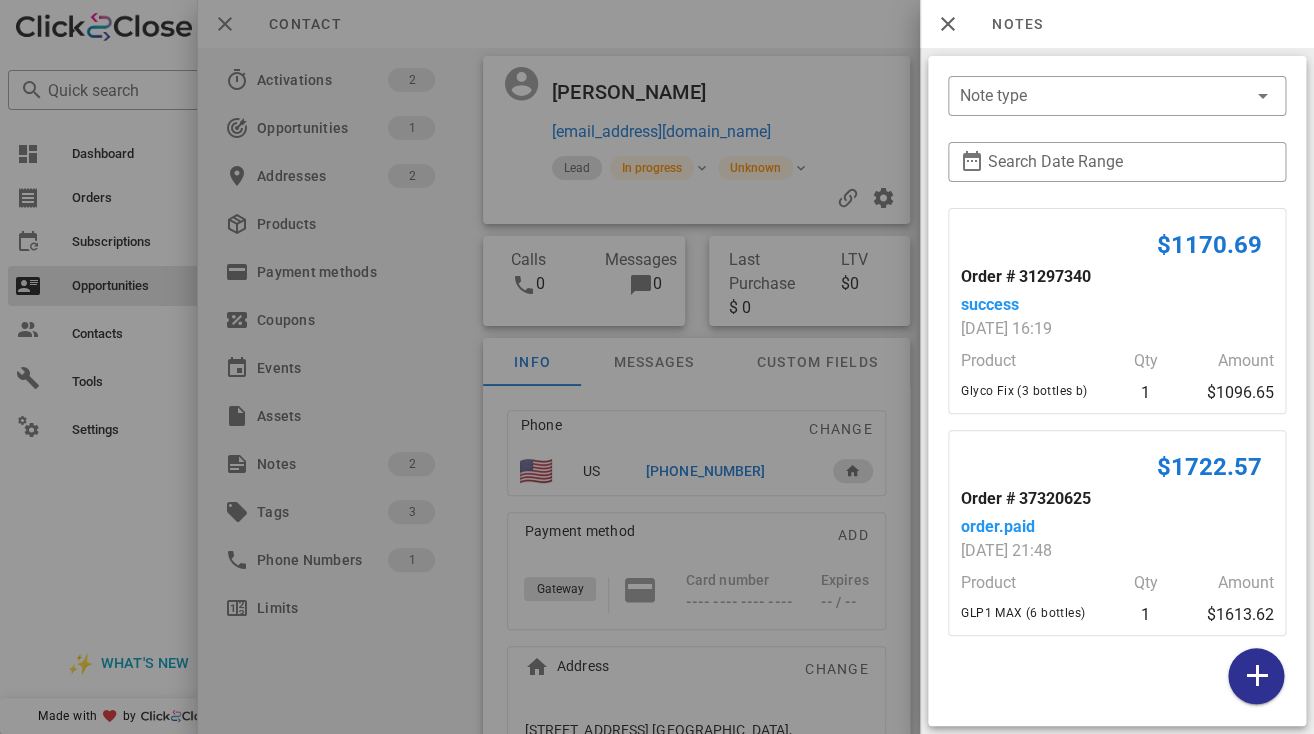 click at bounding box center [657, 367] 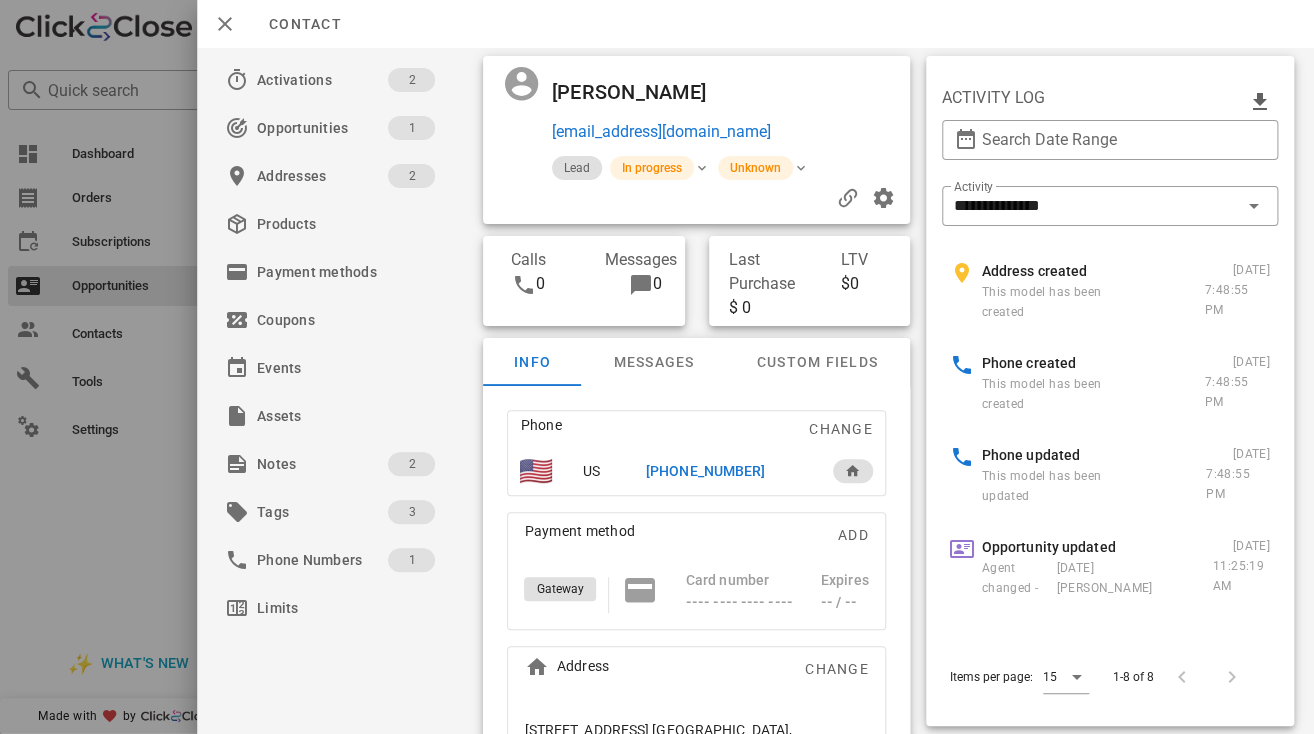click on "+13365841202" at bounding box center [728, 471] 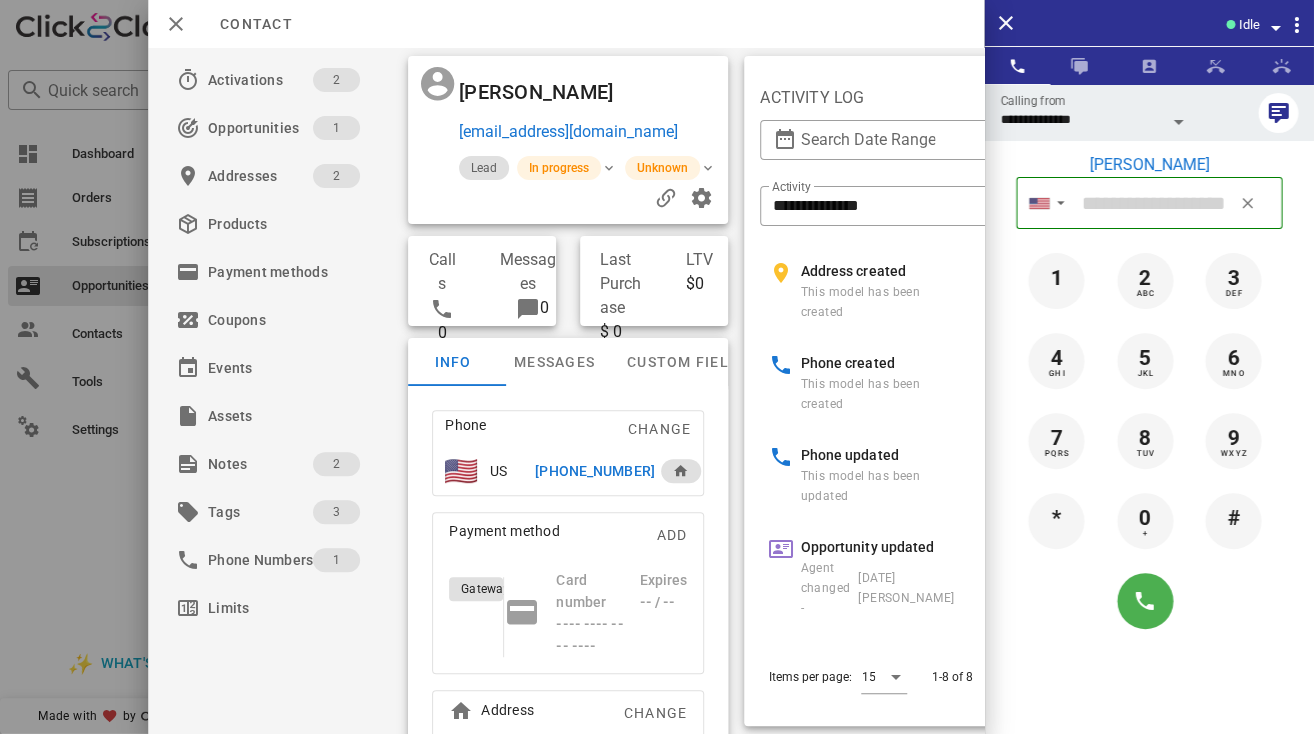 type on "**********" 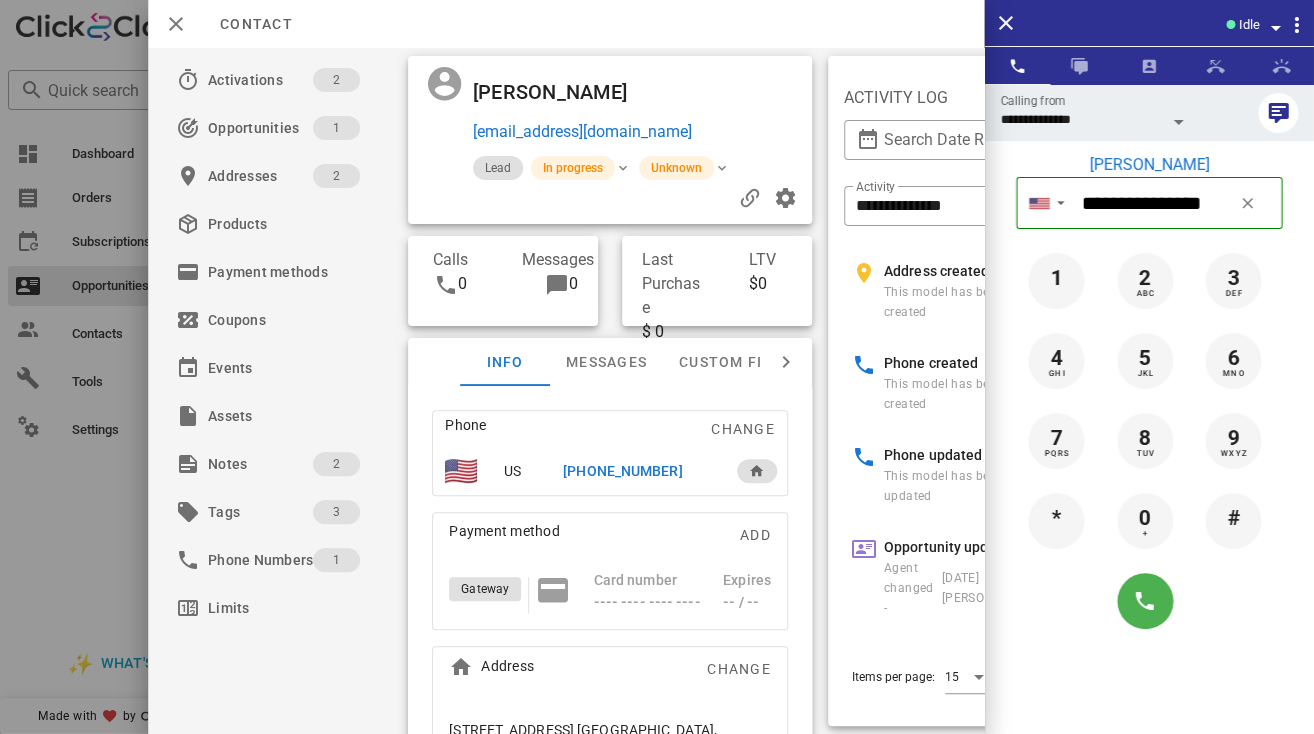 scroll, scrollTop: 65, scrollLeft: 0, axis: vertical 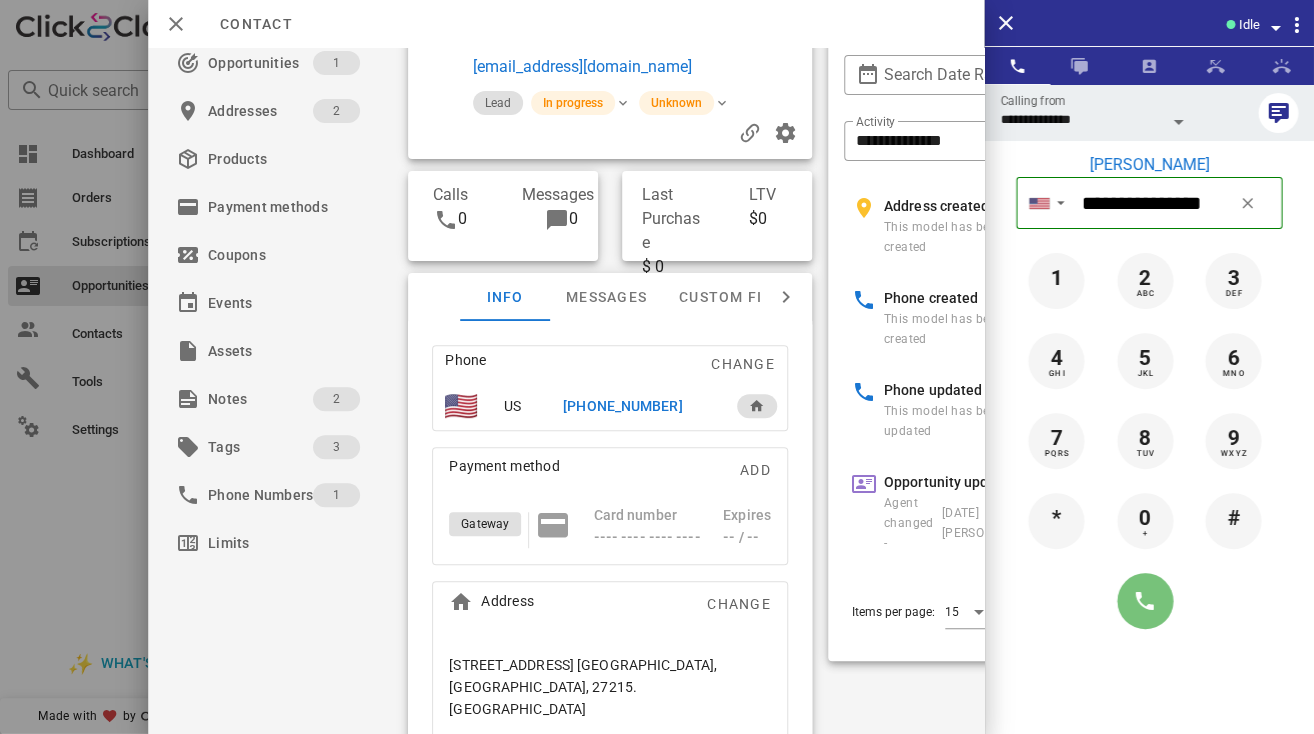 click at bounding box center (1145, 601) 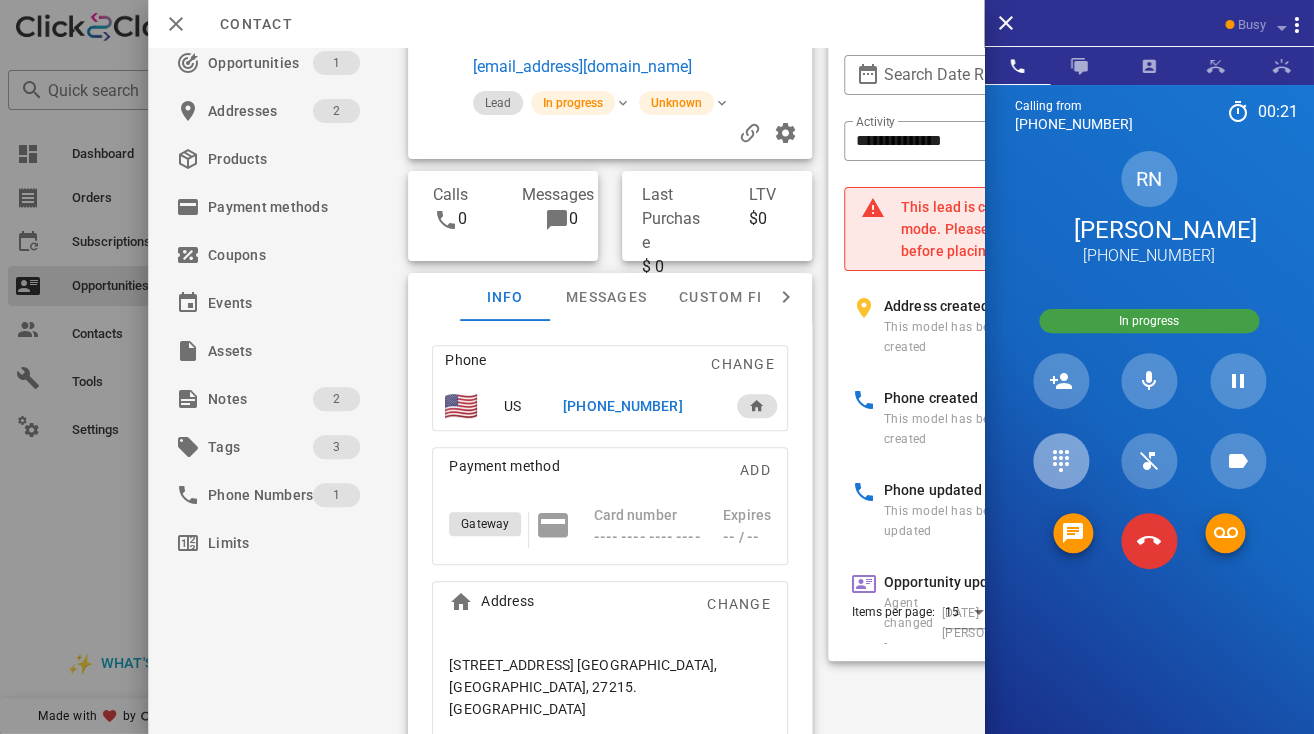 click at bounding box center [1061, 461] 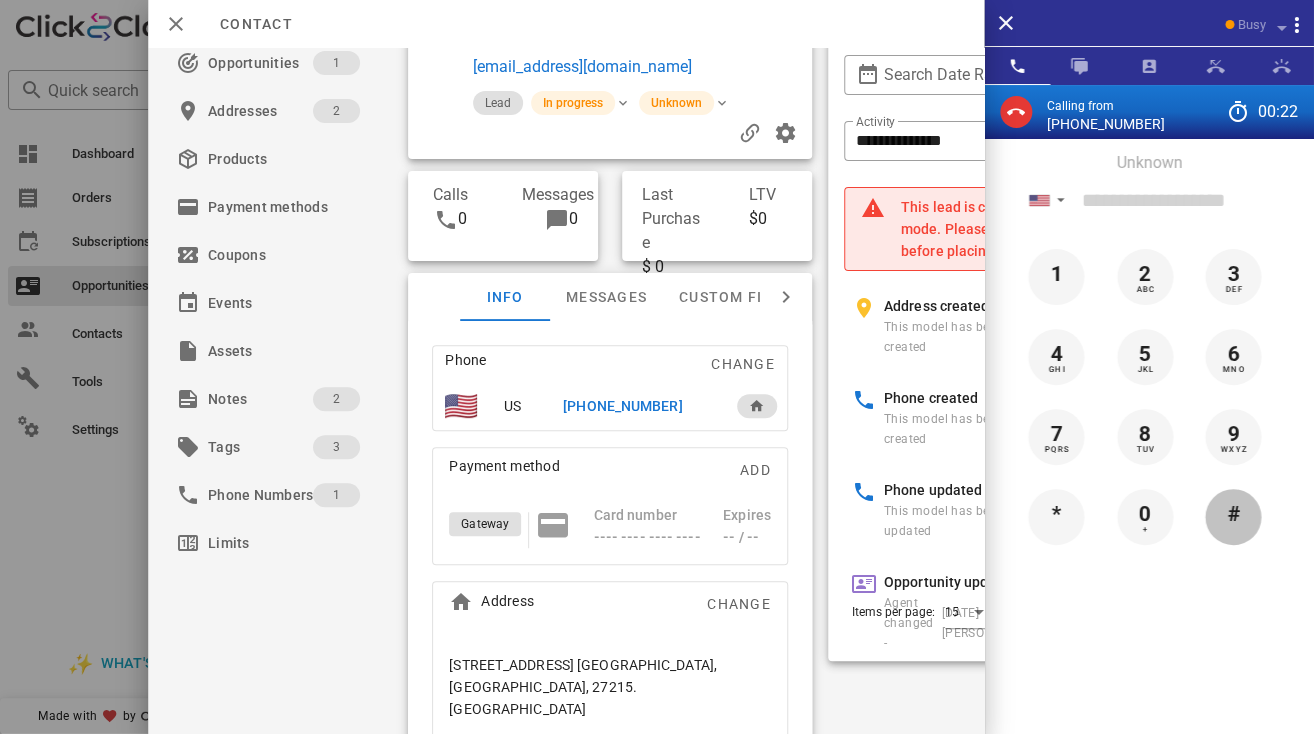click on "#" at bounding box center [1233, 515] 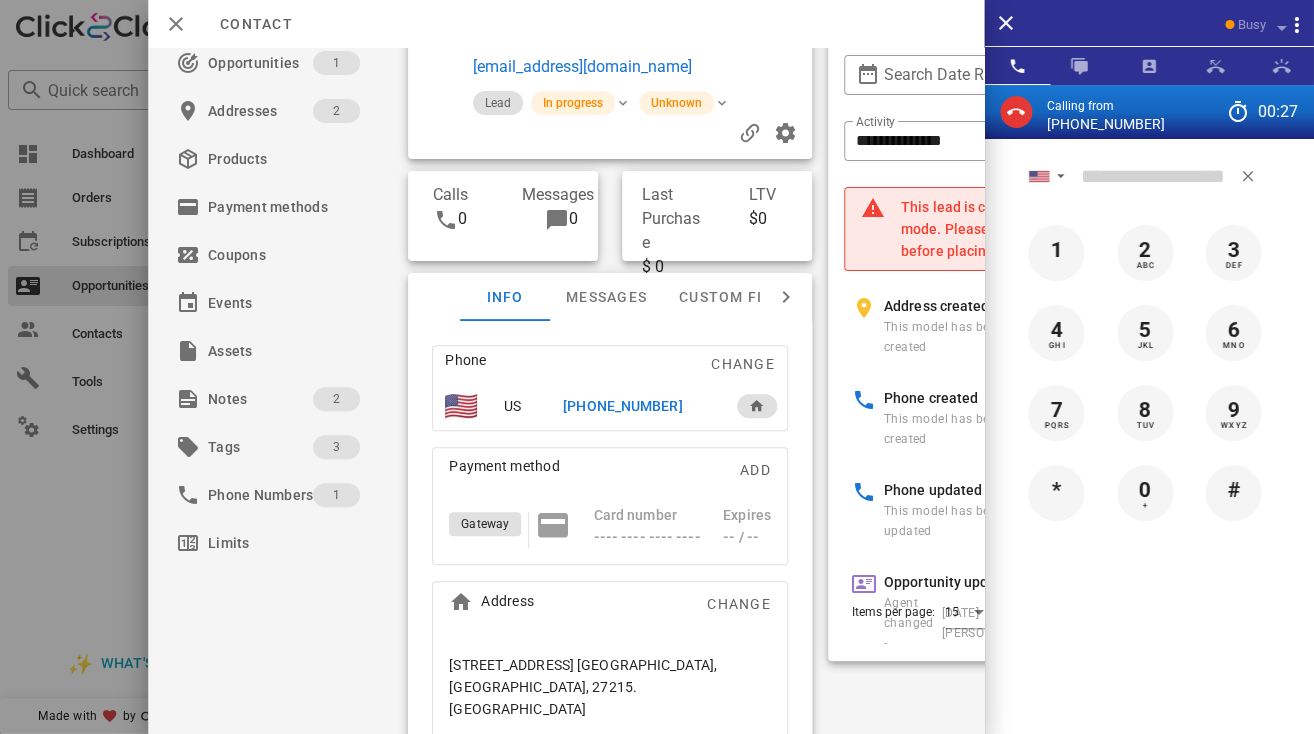 click on "(252) 410-3520" at bounding box center (1106, 124) 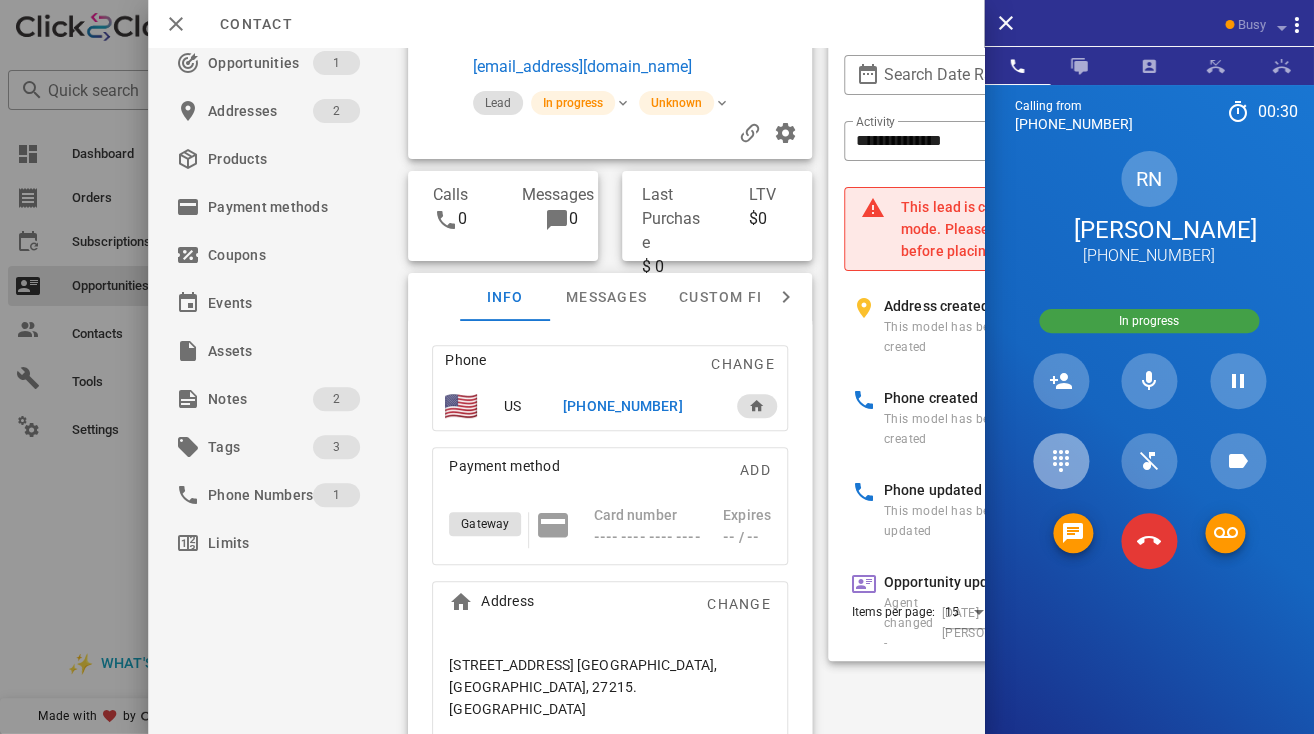 click at bounding box center (1061, 461) 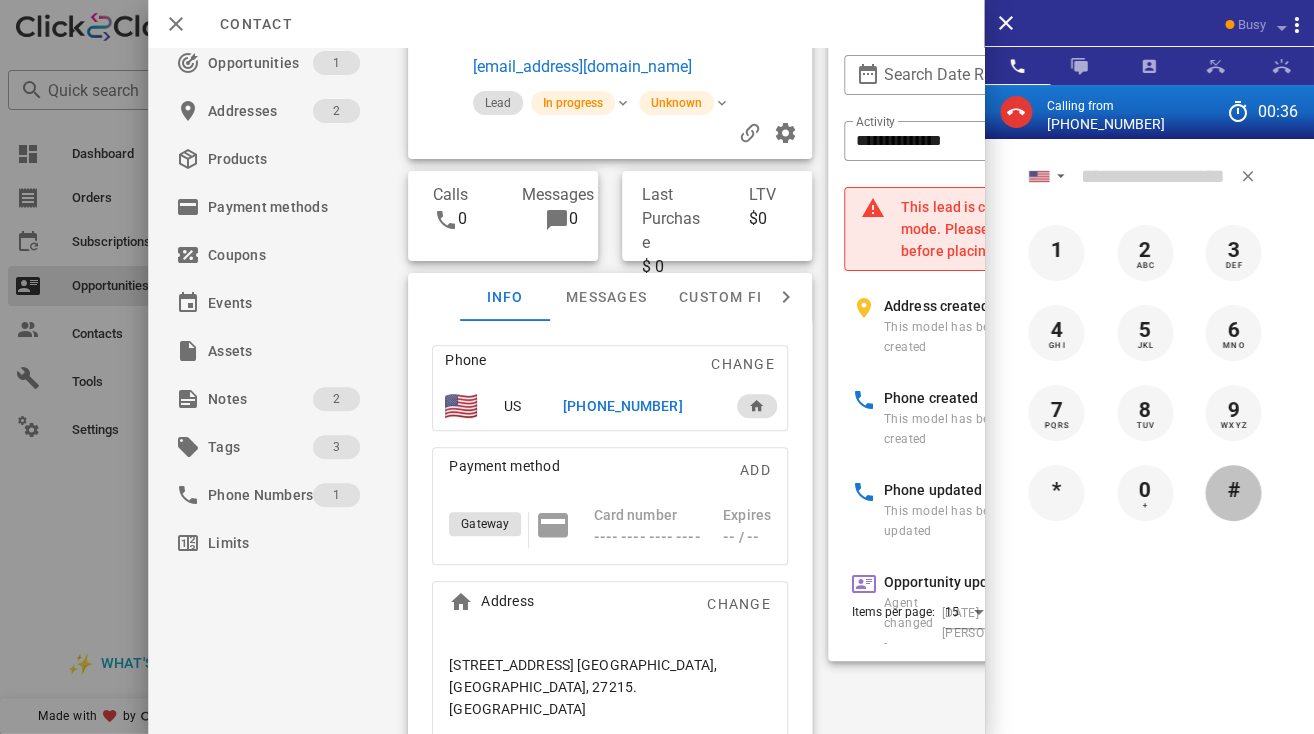 click on "#" at bounding box center [1233, 491] 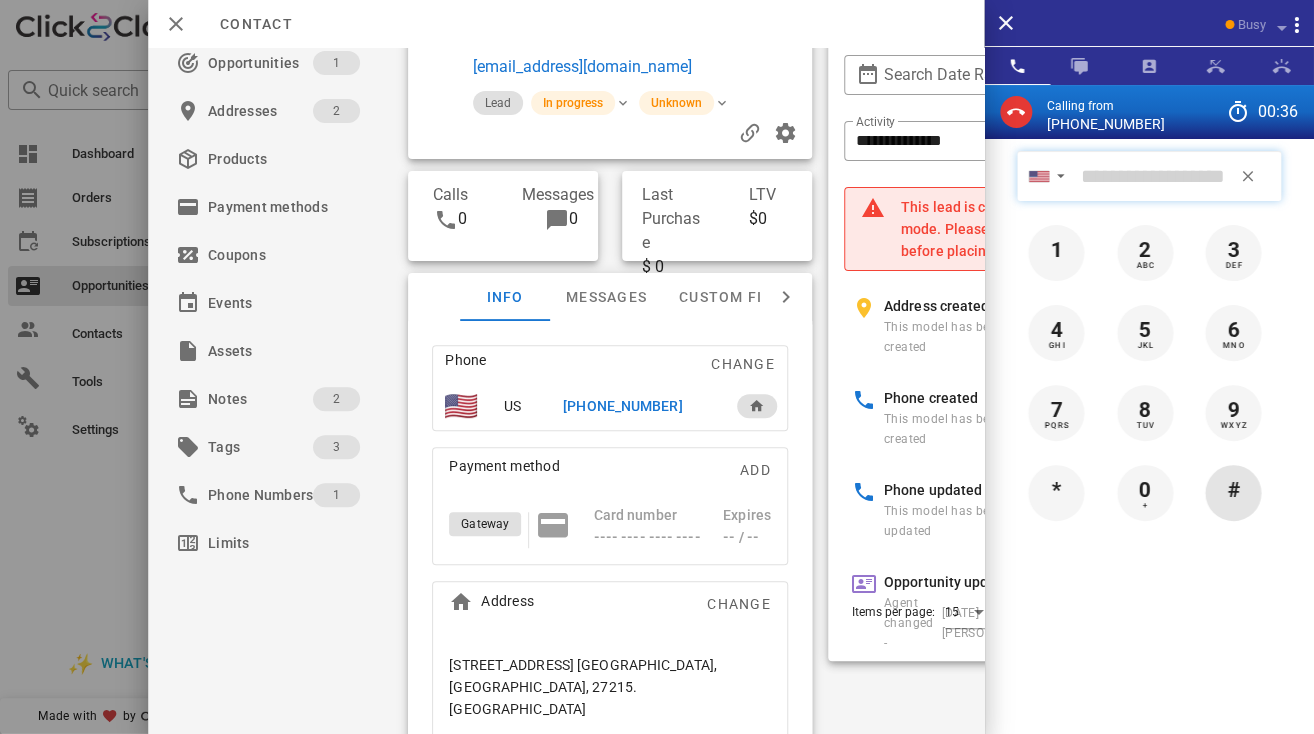 type 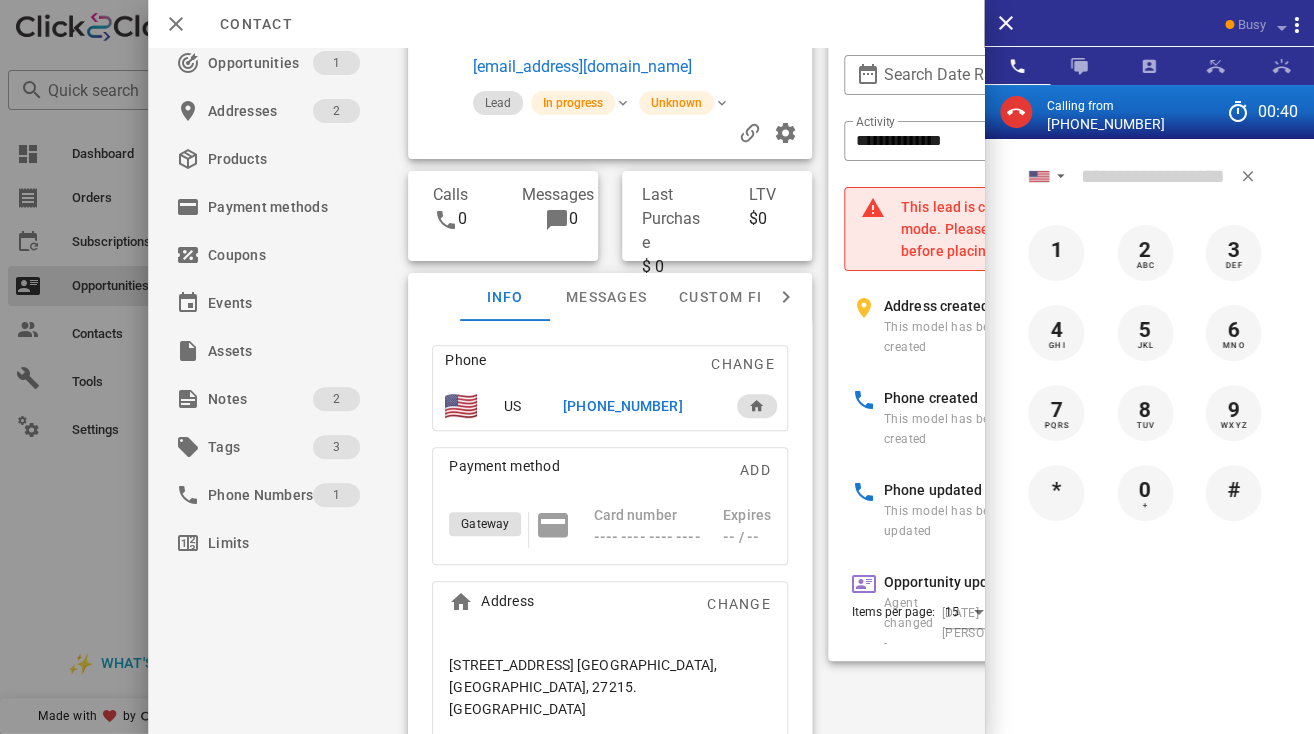 click on "(252) 410-3520" at bounding box center [1106, 124] 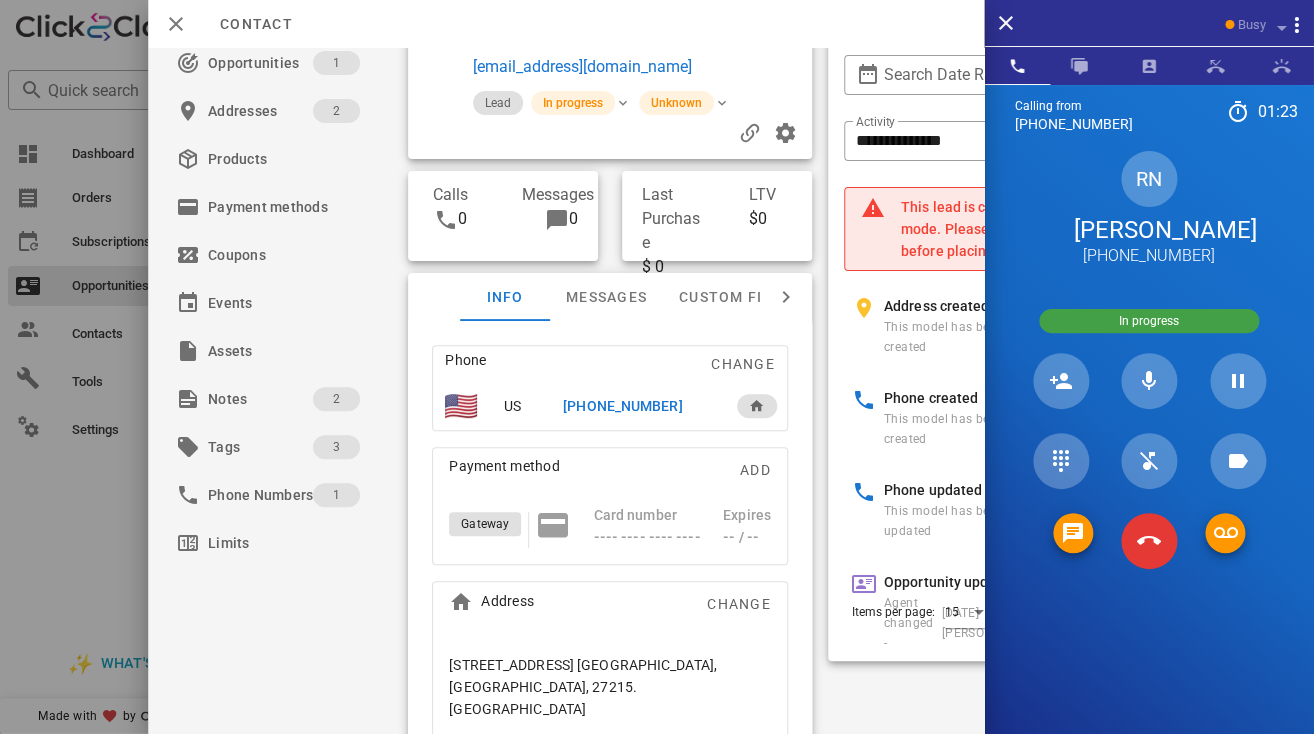 scroll, scrollTop: 367, scrollLeft: 0, axis: vertical 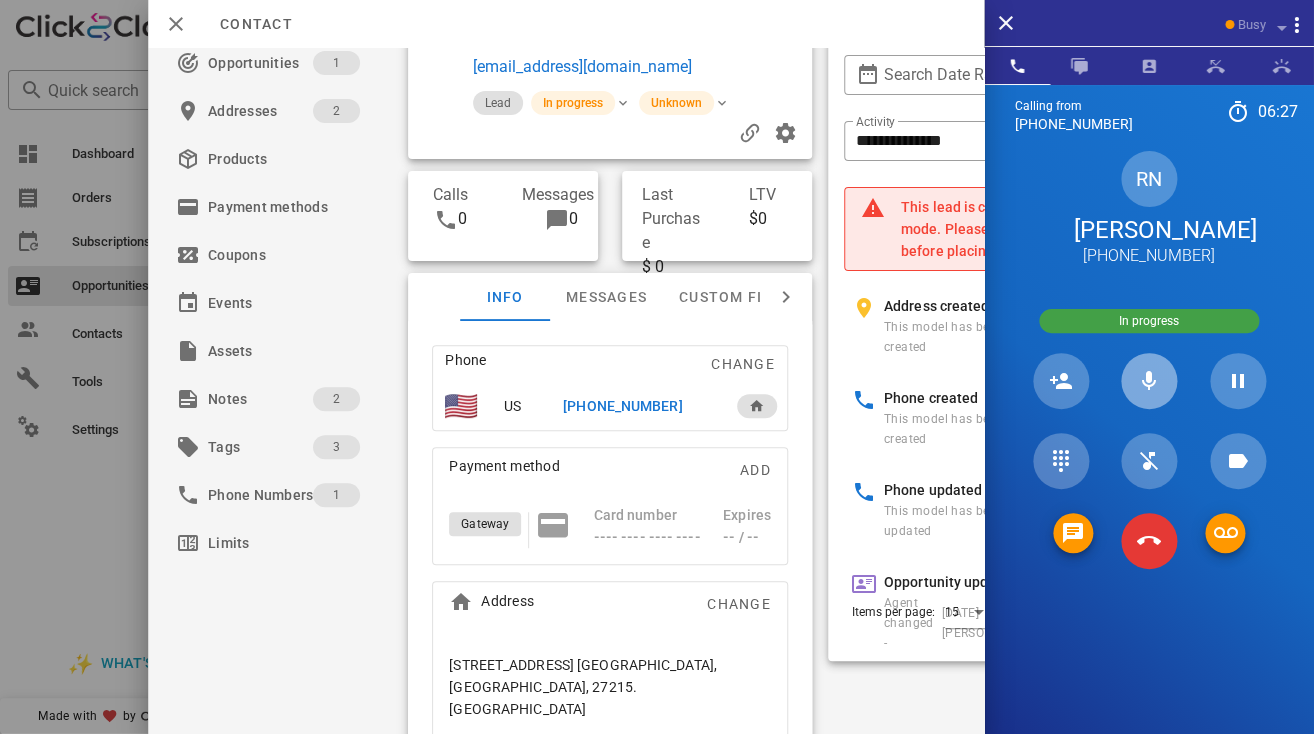 click at bounding box center [1149, 381] 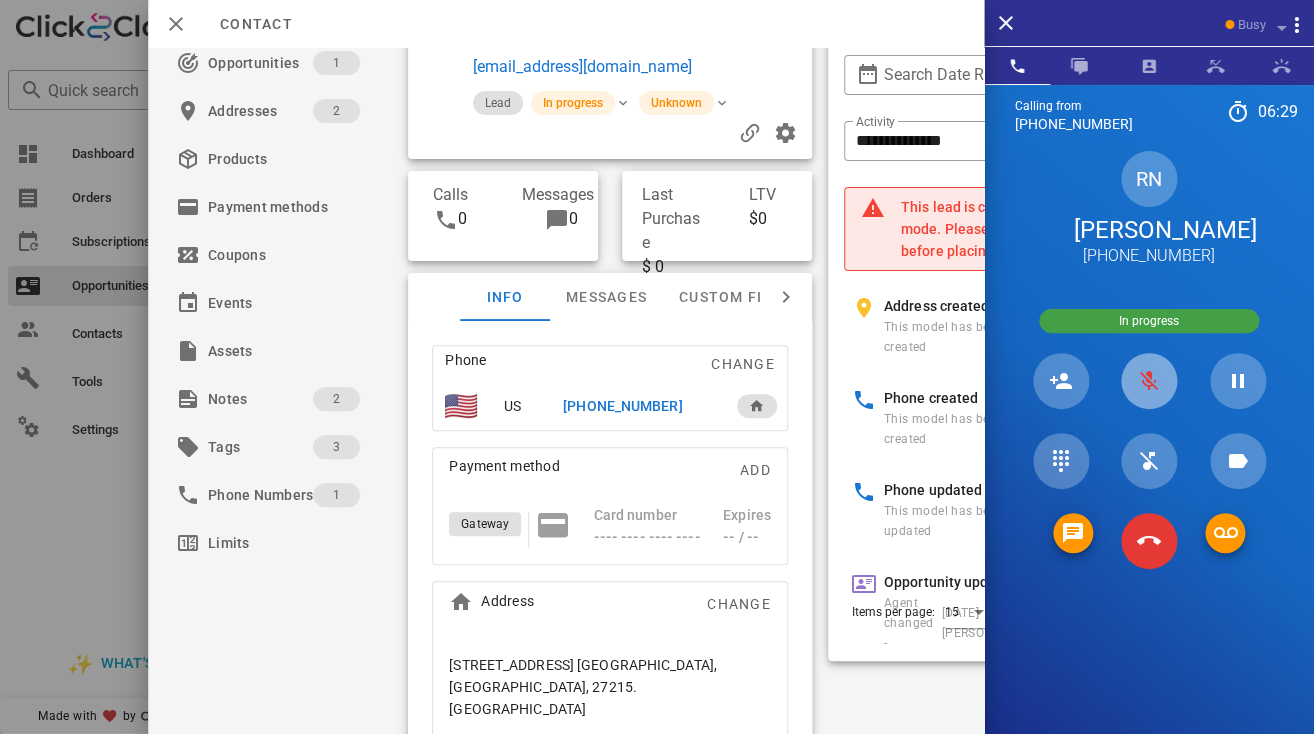 click at bounding box center [1149, 381] 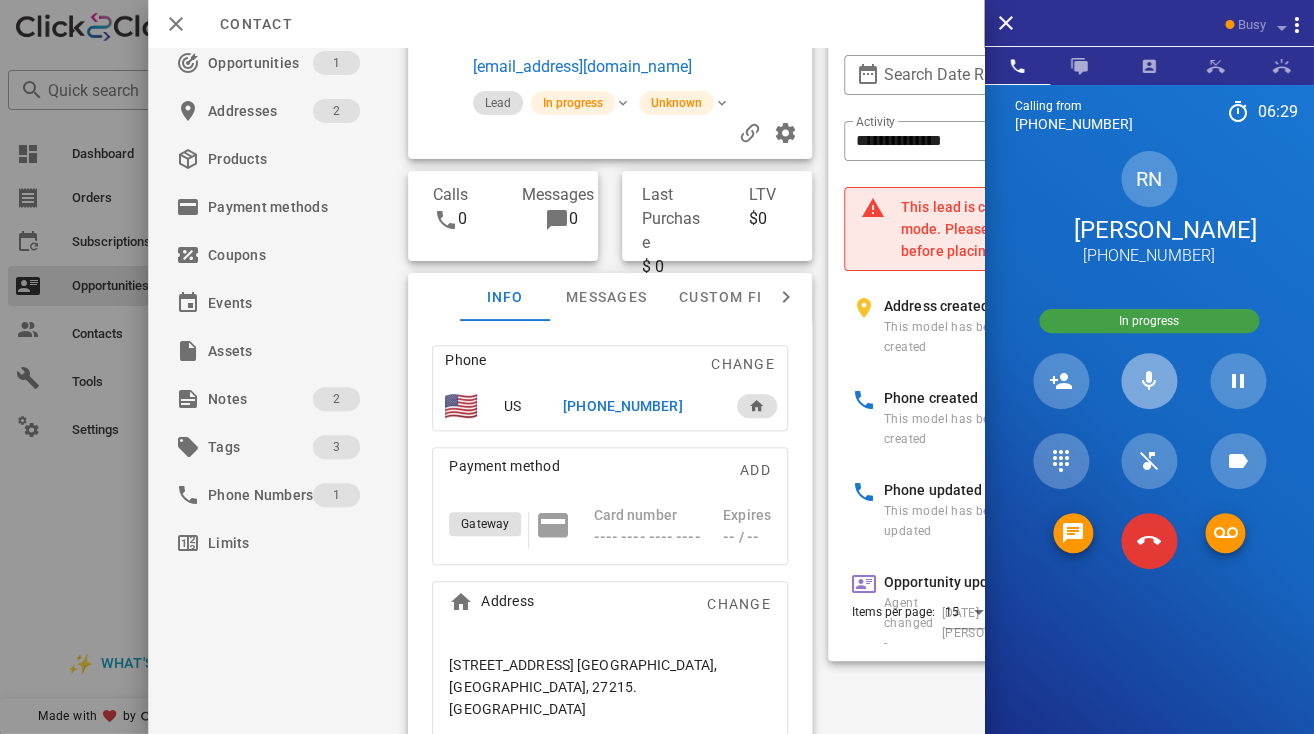type 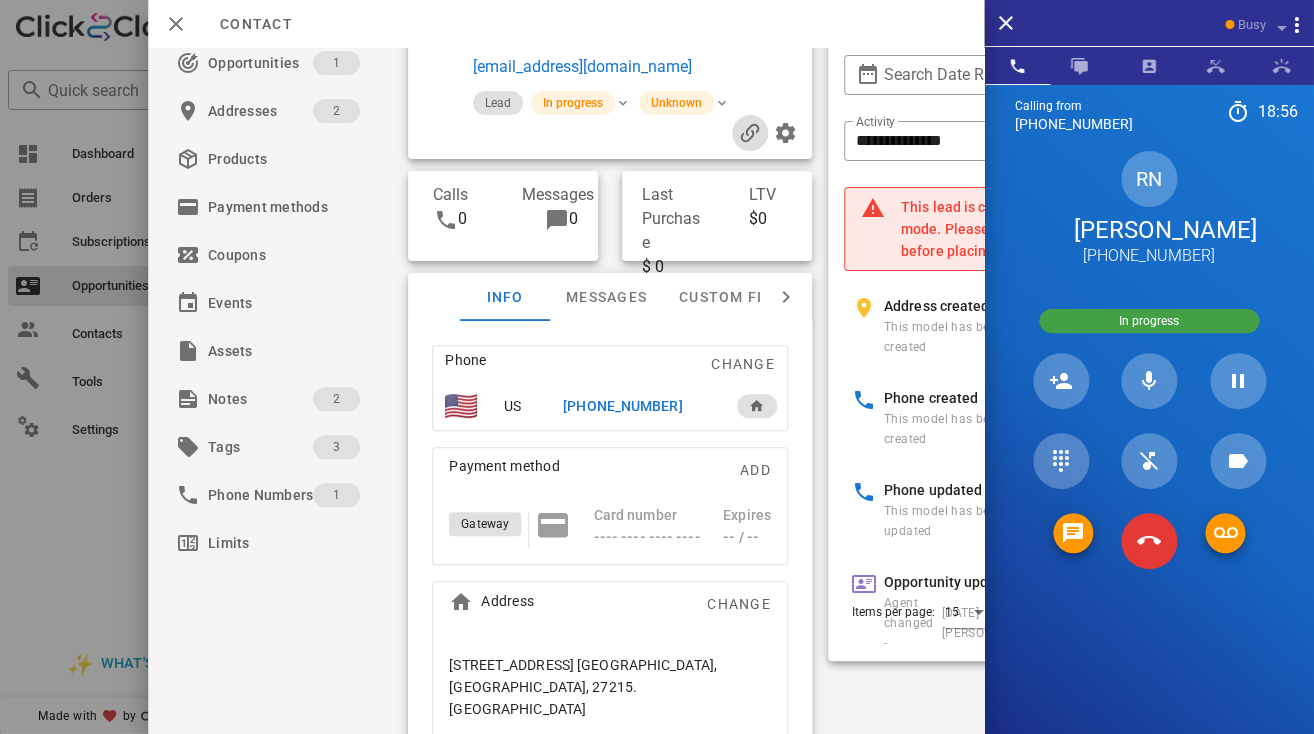 click at bounding box center [749, 133] 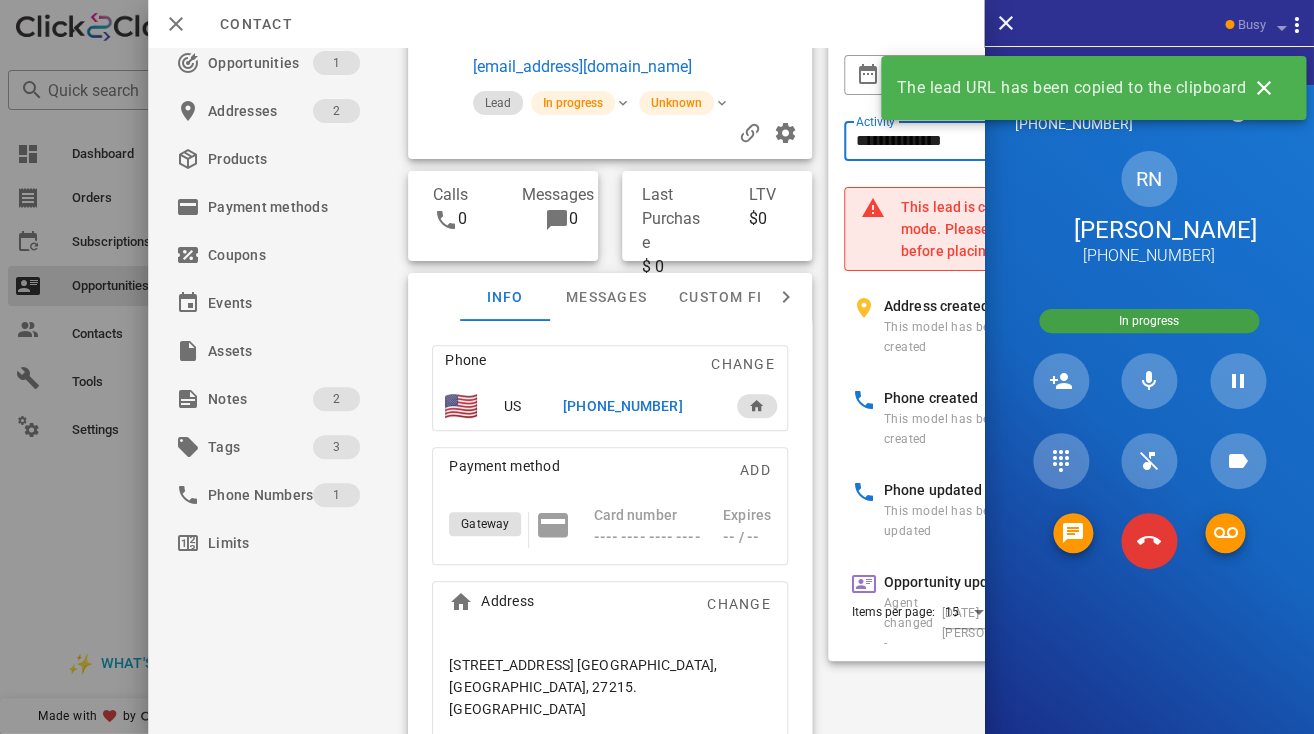drag, startPoint x: 875, startPoint y: 141, endPoint x: 875, endPoint y: 217, distance: 76 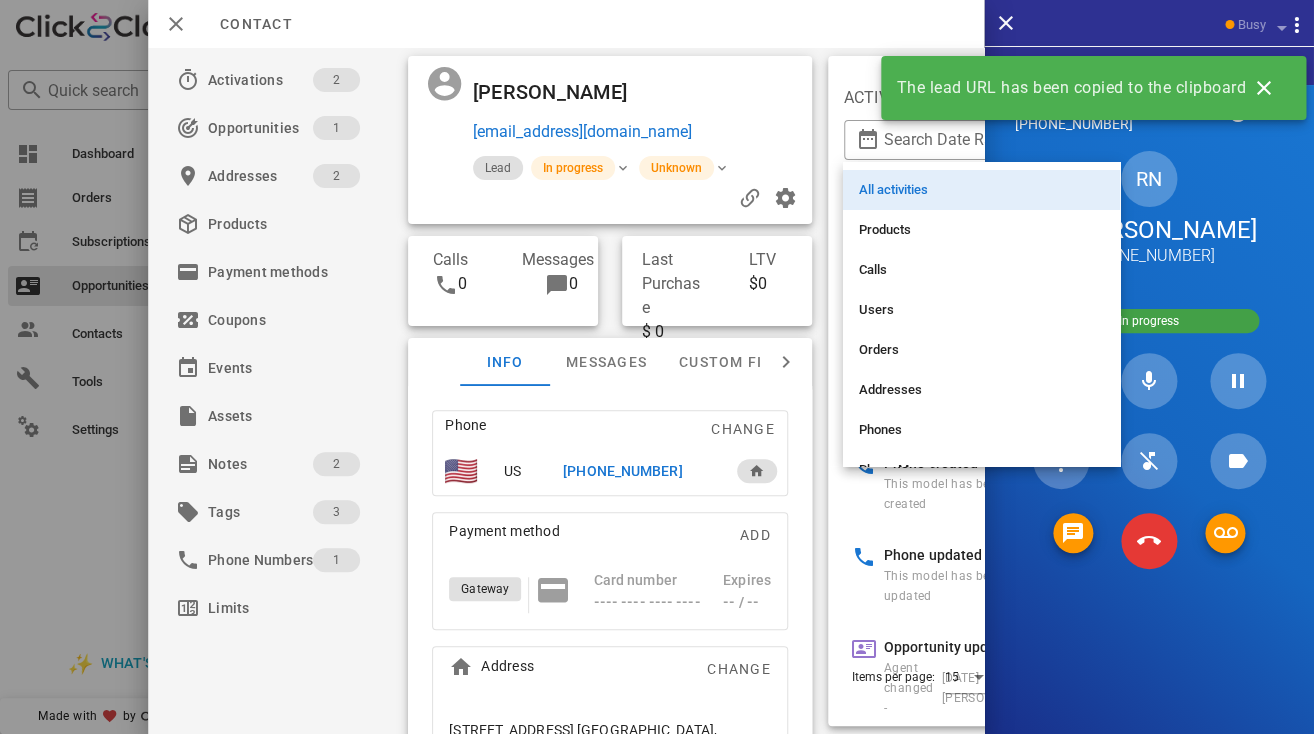 click on "RN   Richard N Fisher  +13365841202" at bounding box center [1149, 209] 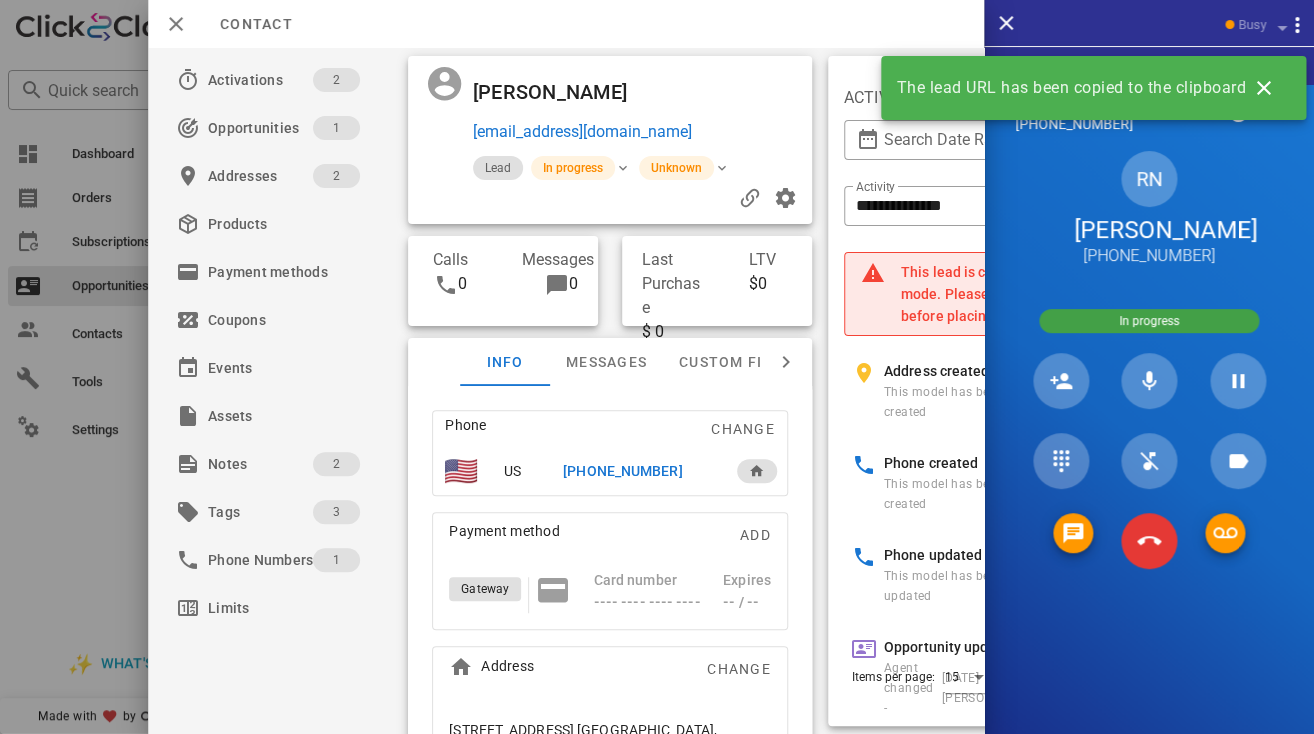 drag, startPoint x: 1117, startPoint y: 126, endPoint x: 1030, endPoint y: 137, distance: 87.69264 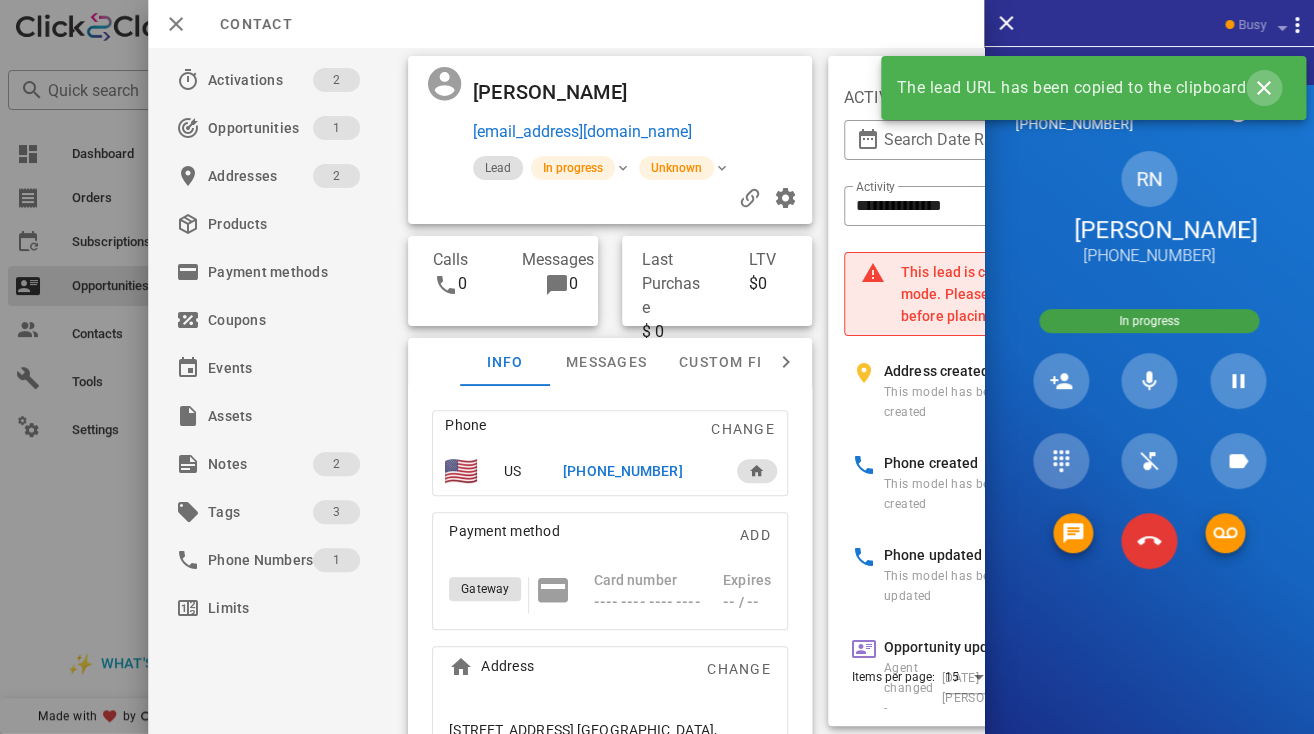 click at bounding box center [1264, 88] 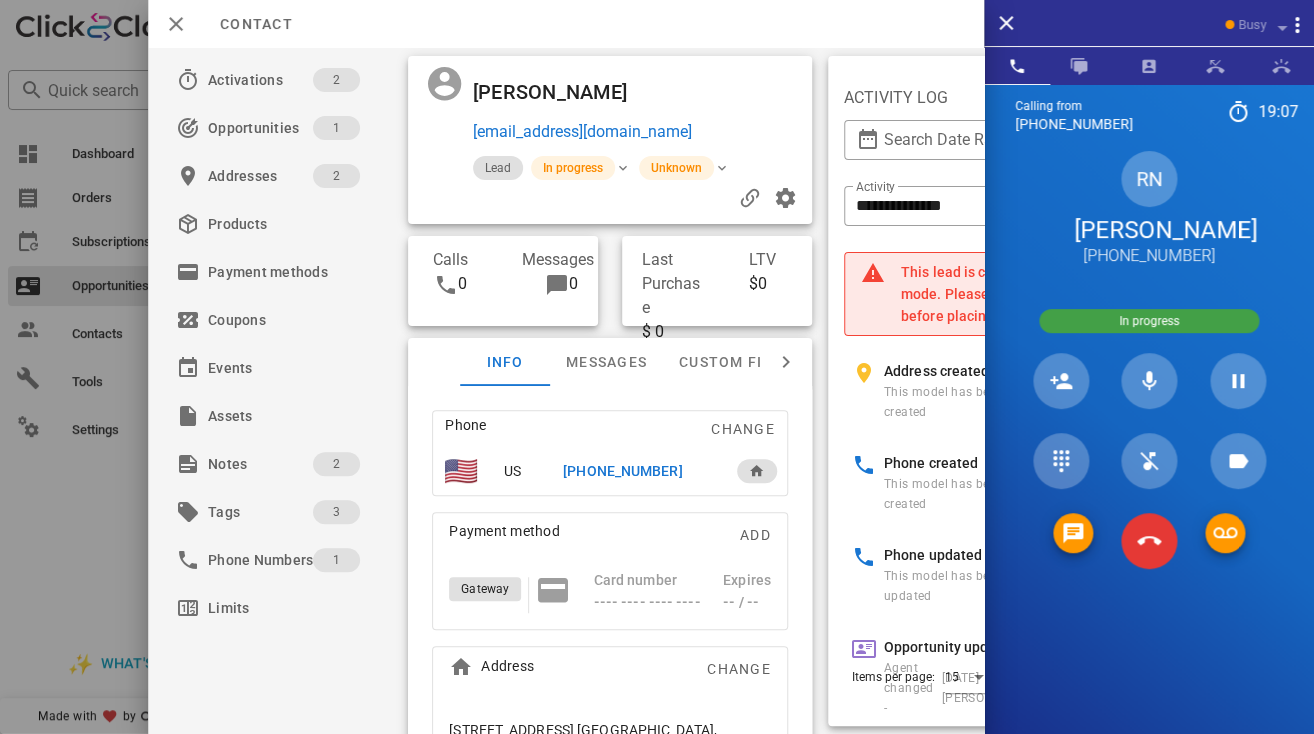 drag, startPoint x: 1116, startPoint y: 129, endPoint x: 1014, endPoint y: 131, distance: 102.01961 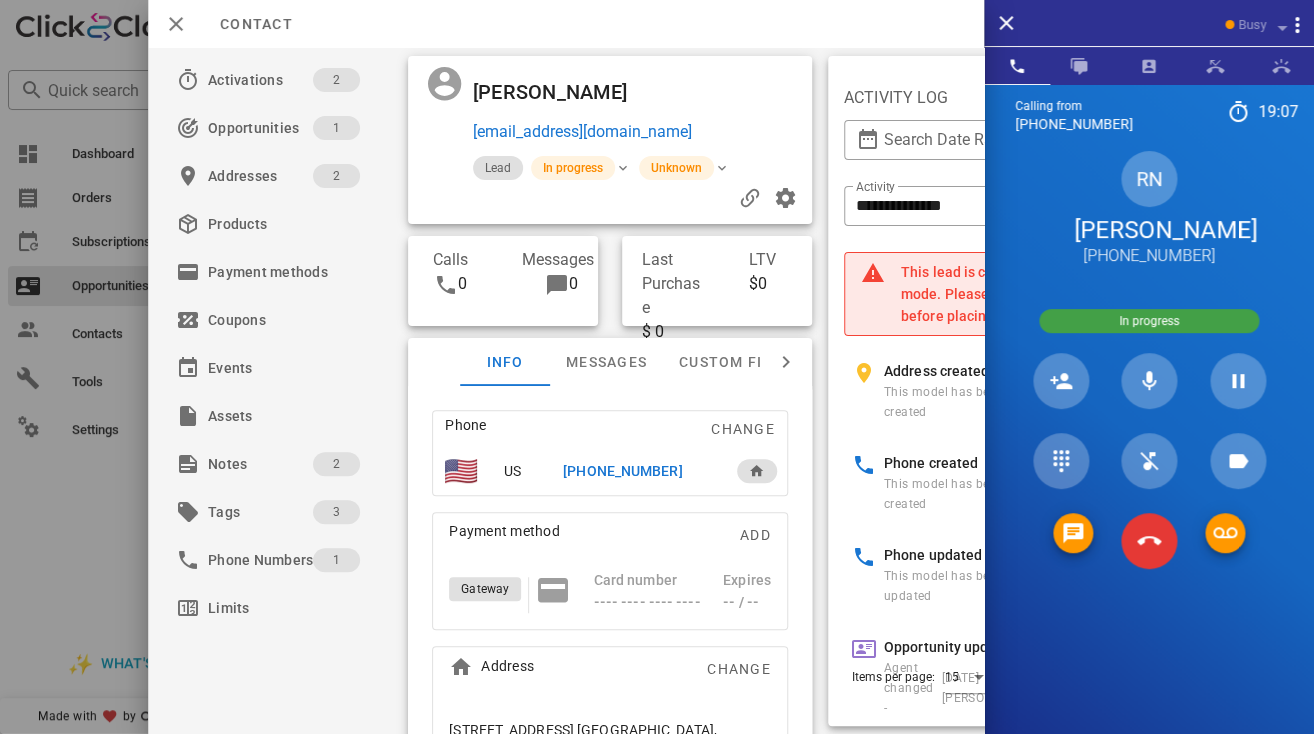 click on "Calling from (252) 410-3520 19: 07" at bounding box center [1149, 112] 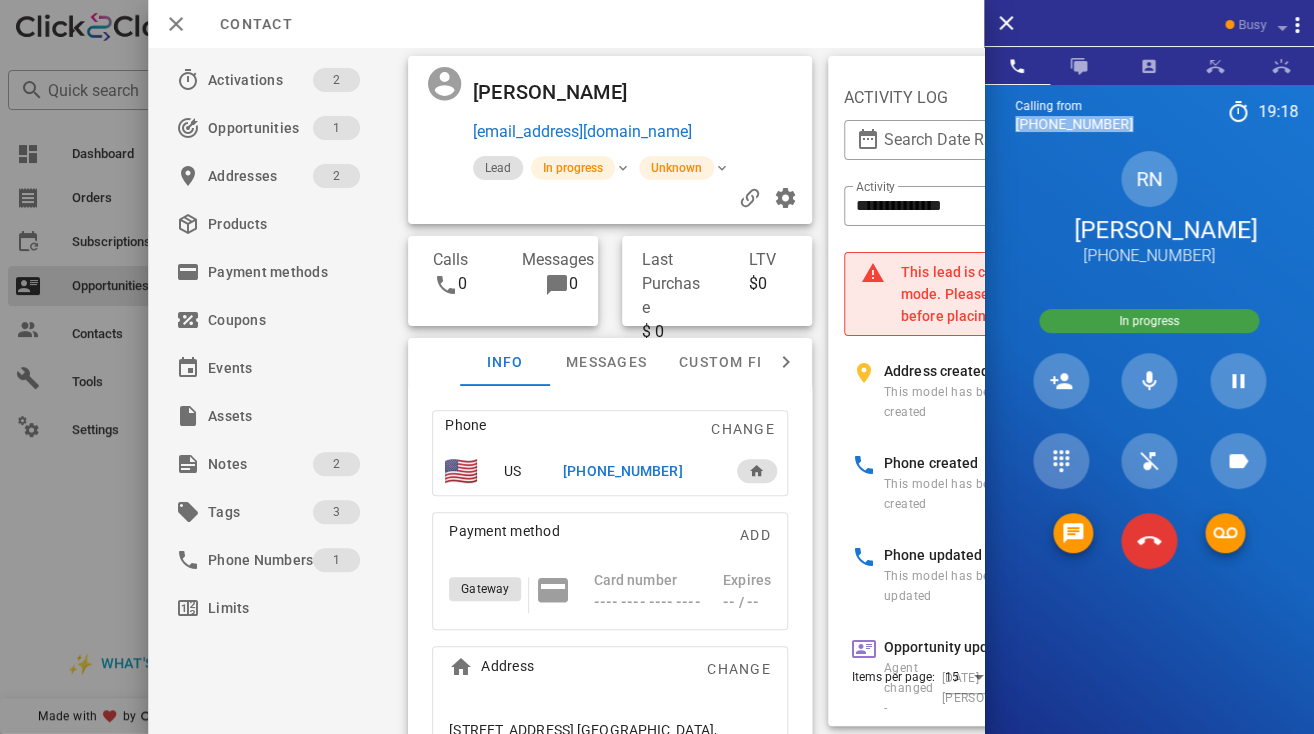 copy on "[PHONE_NUMBER]" 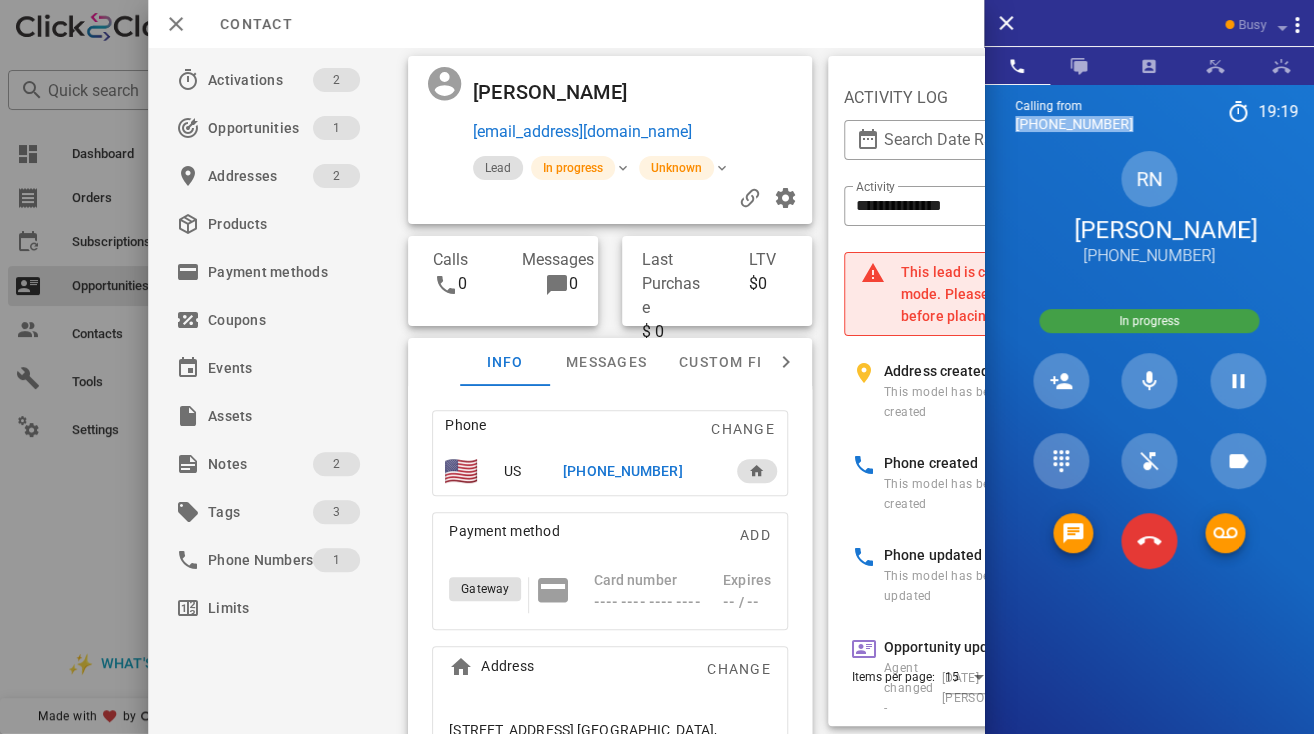 drag, startPoint x: 1119, startPoint y: 123, endPoint x: 1013, endPoint y: 125, distance: 106.01887 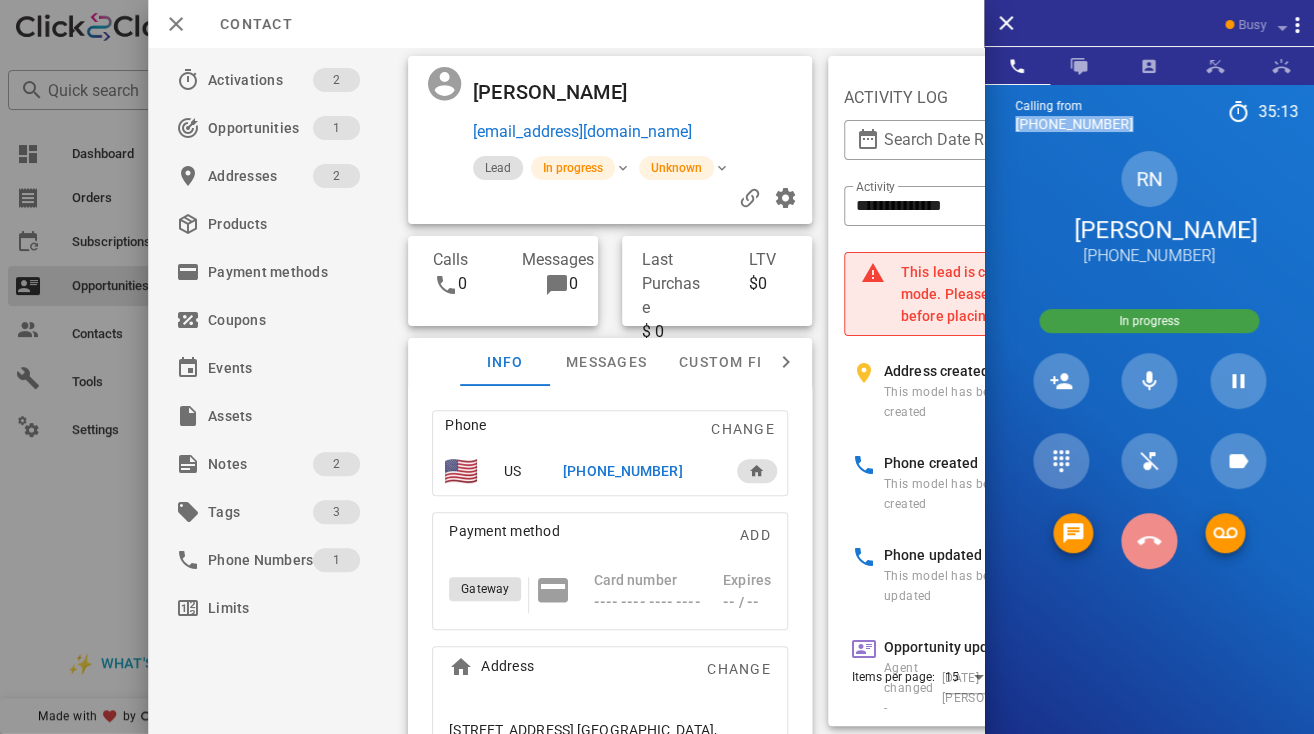 click at bounding box center (1149, 541) 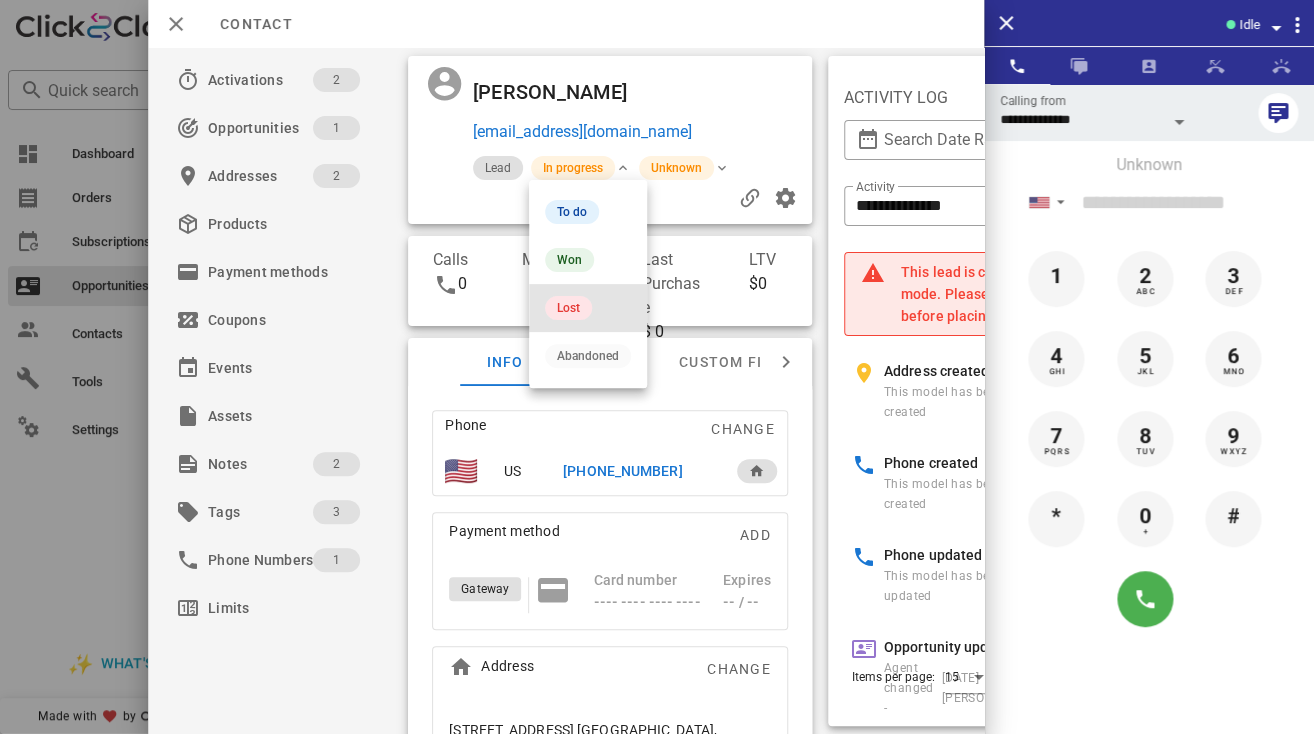 click on "Lost" at bounding box center (568, 308) 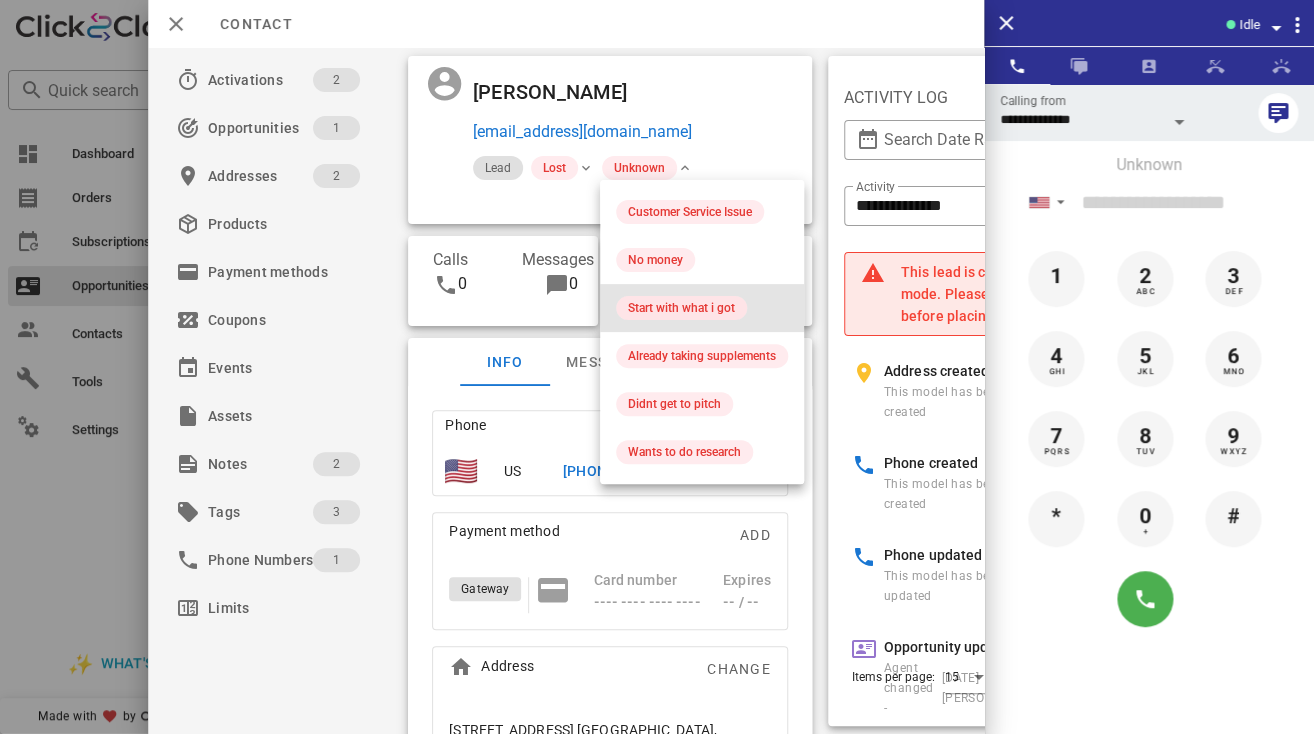 click on "Start with what i got" at bounding box center (681, 308) 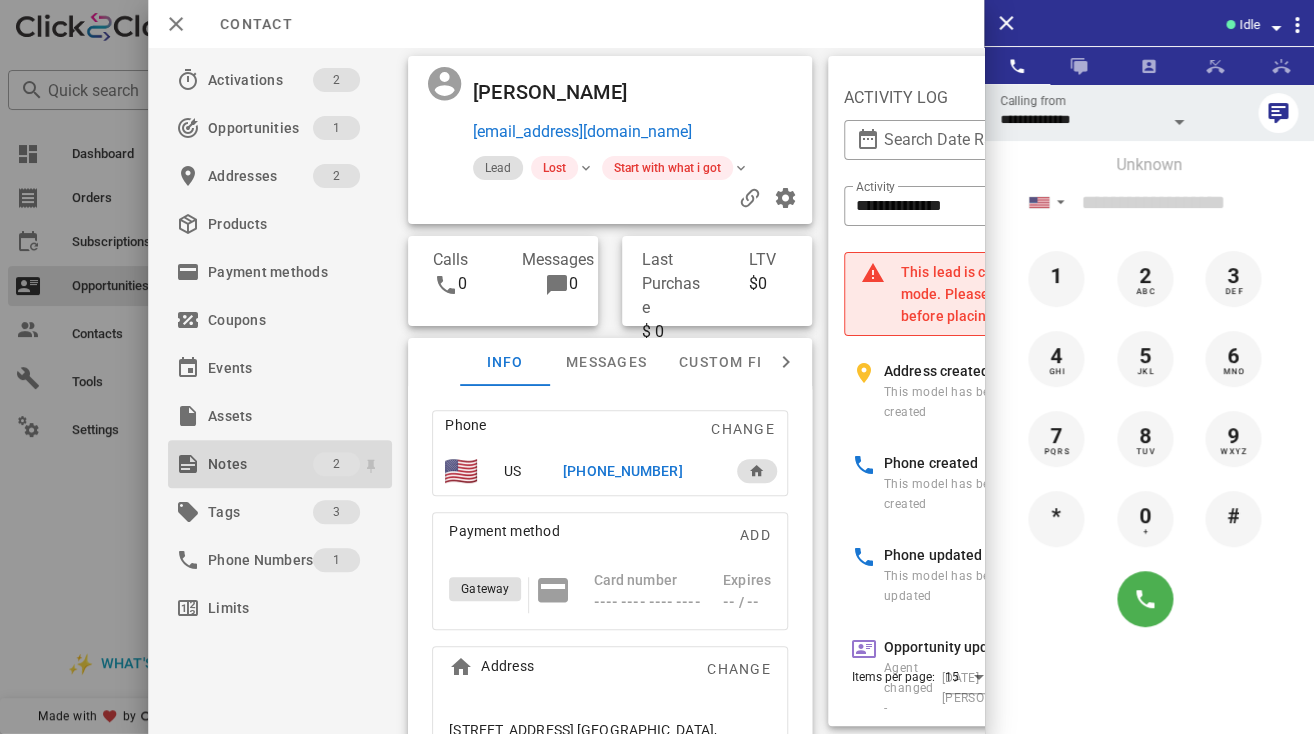 click on "Notes" at bounding box center (260, 464) 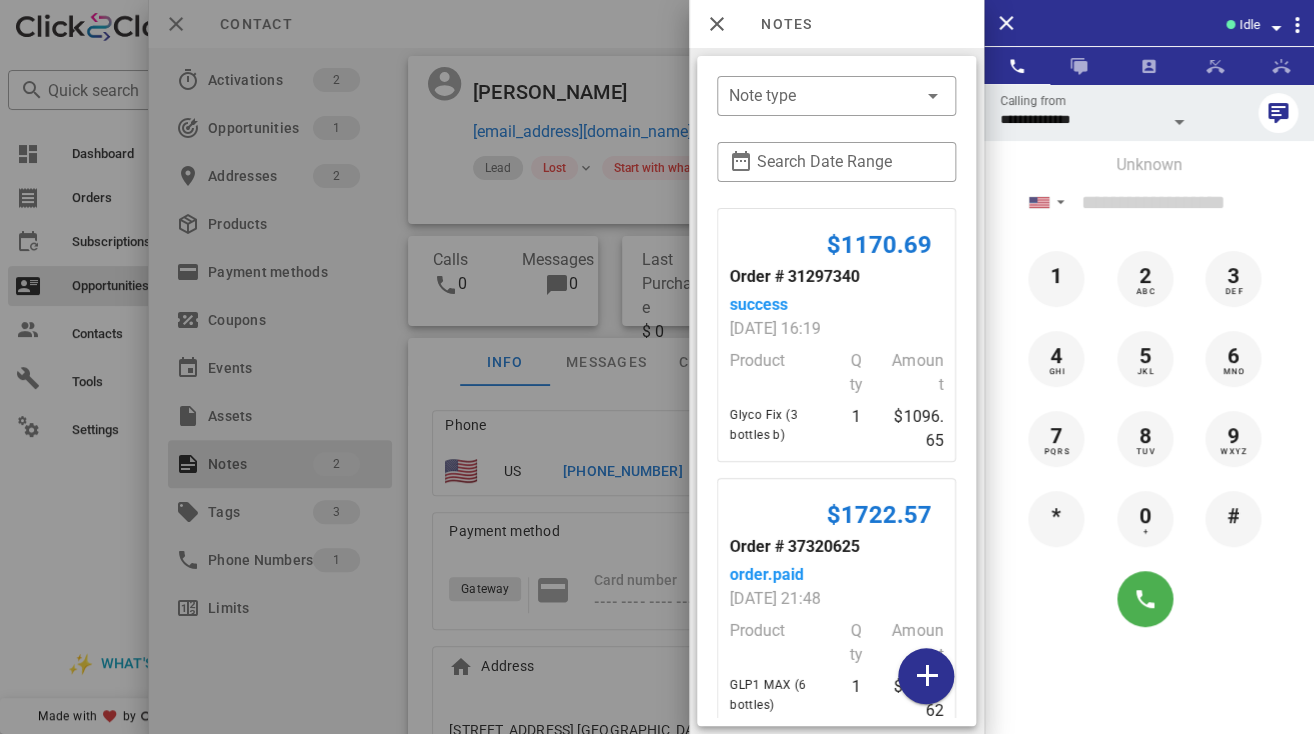 scroll, scrollTop: 44, scrollLeft: 0, axis: vertical 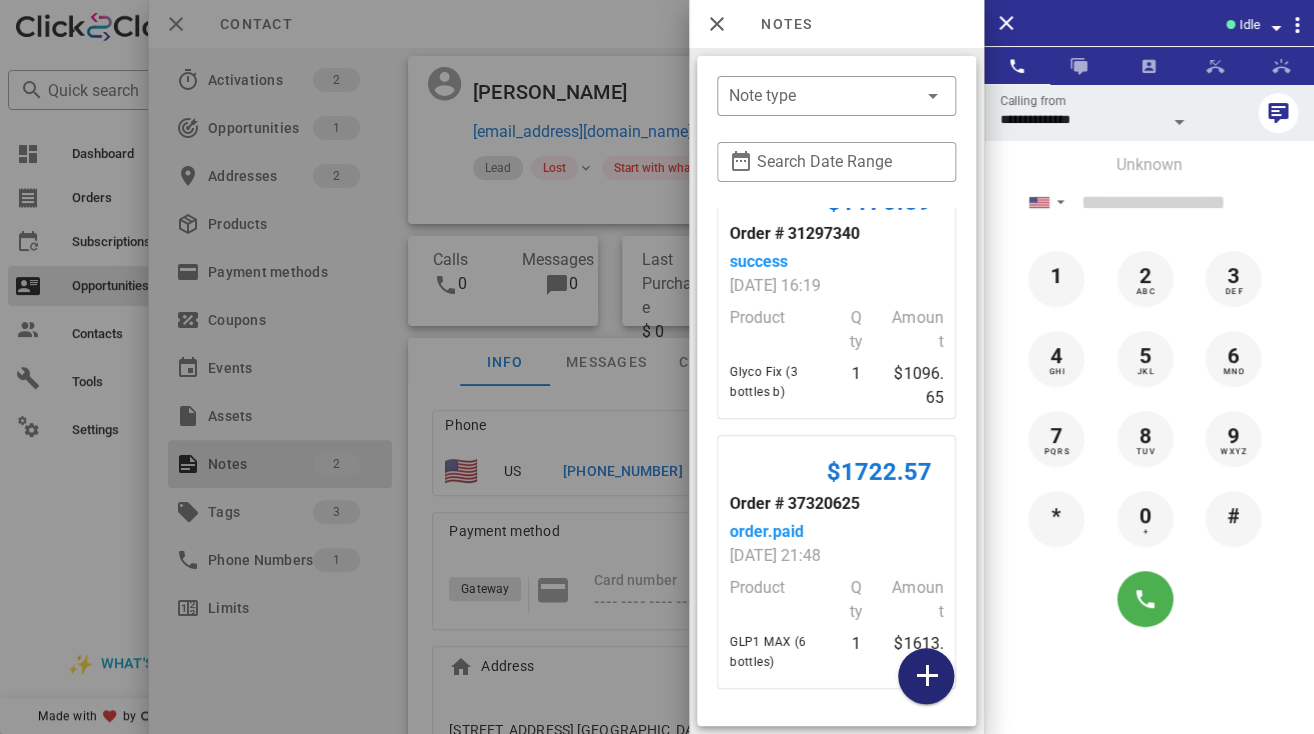 click at bounding box center (926, 676) 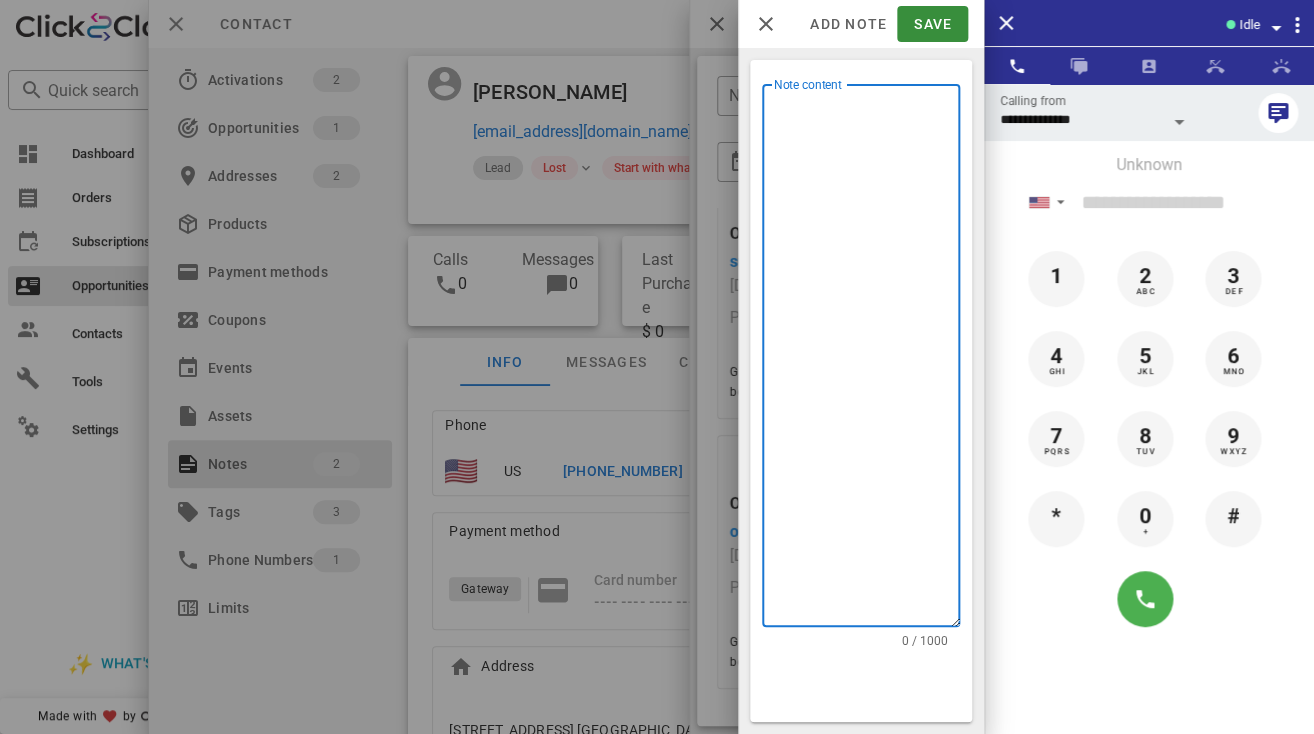 click on "Note content" at bounding box center (867, 360) 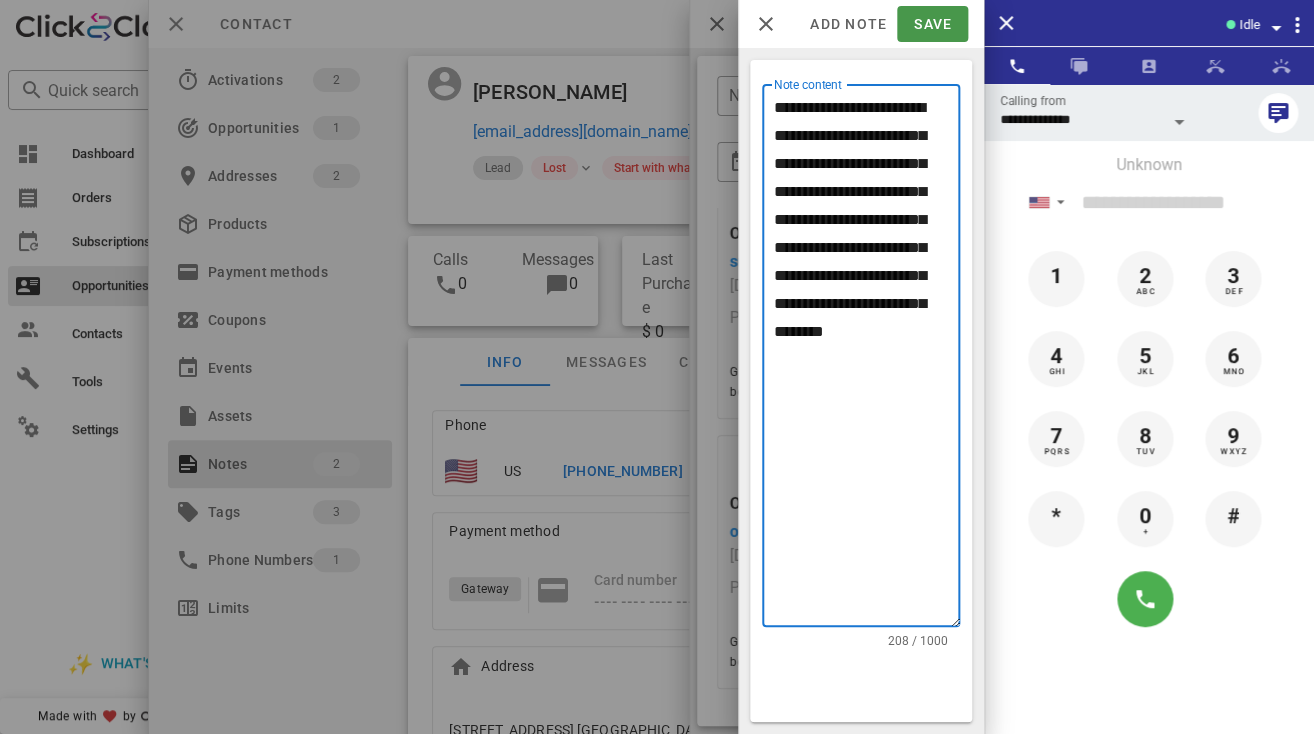 type on "**********" 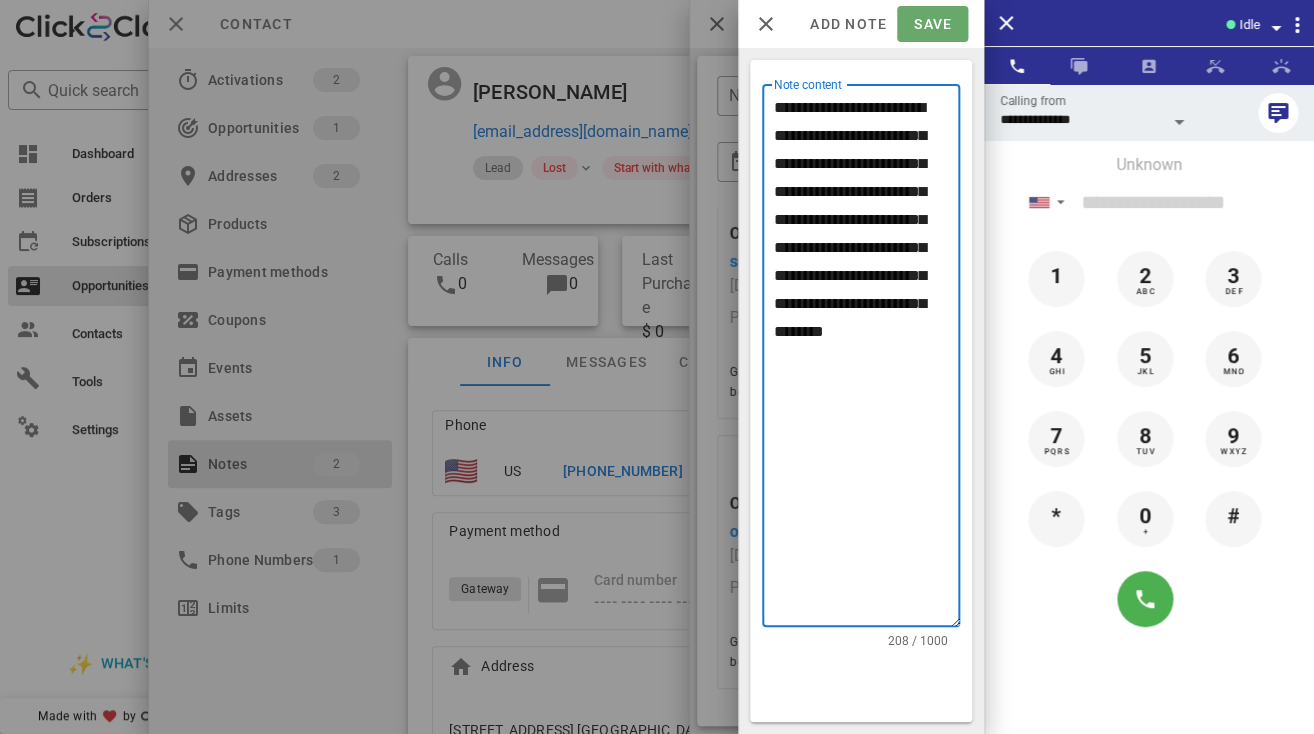 click on "Save" at bounding box center [932, 24] 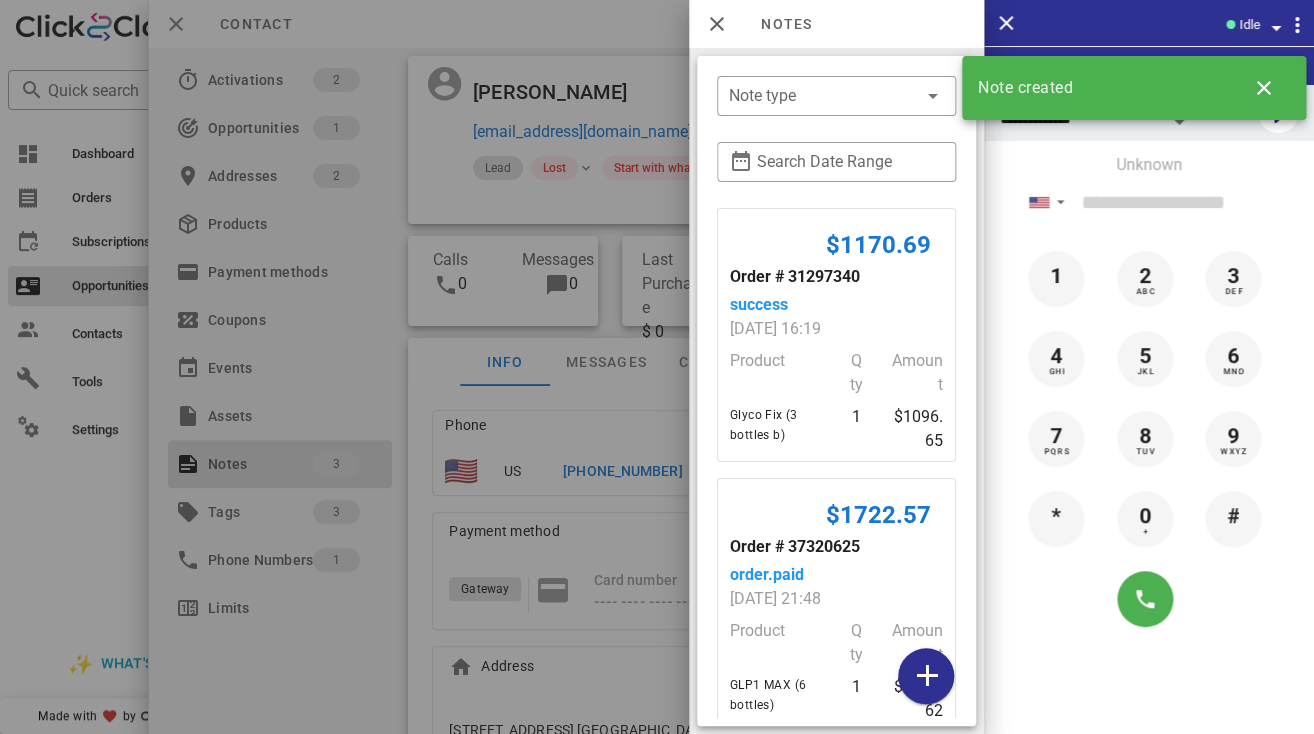 scroll, scrollTop: 378, scrollLeft: 0, axis: vertical 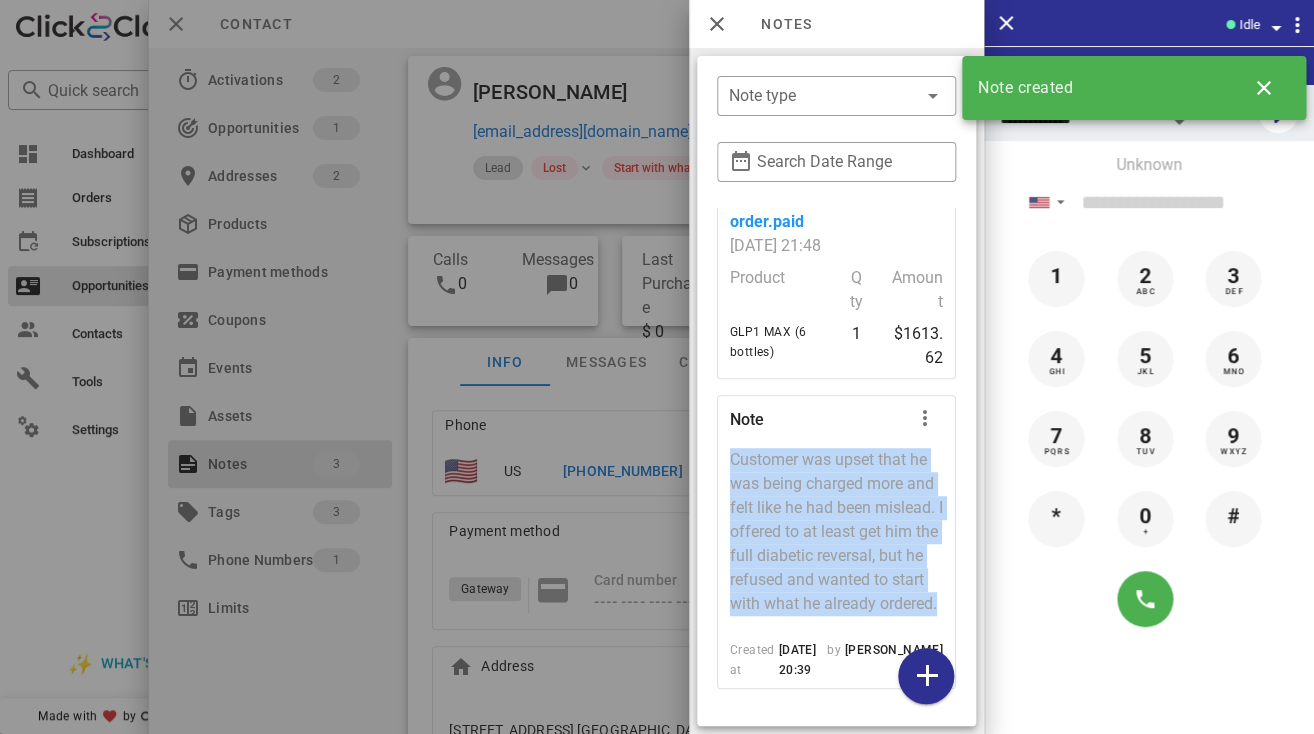 drag, startPoint x: 804, startPoint y: 607, endPoint x: 727, endPoint y: 427, distance: 195.77794 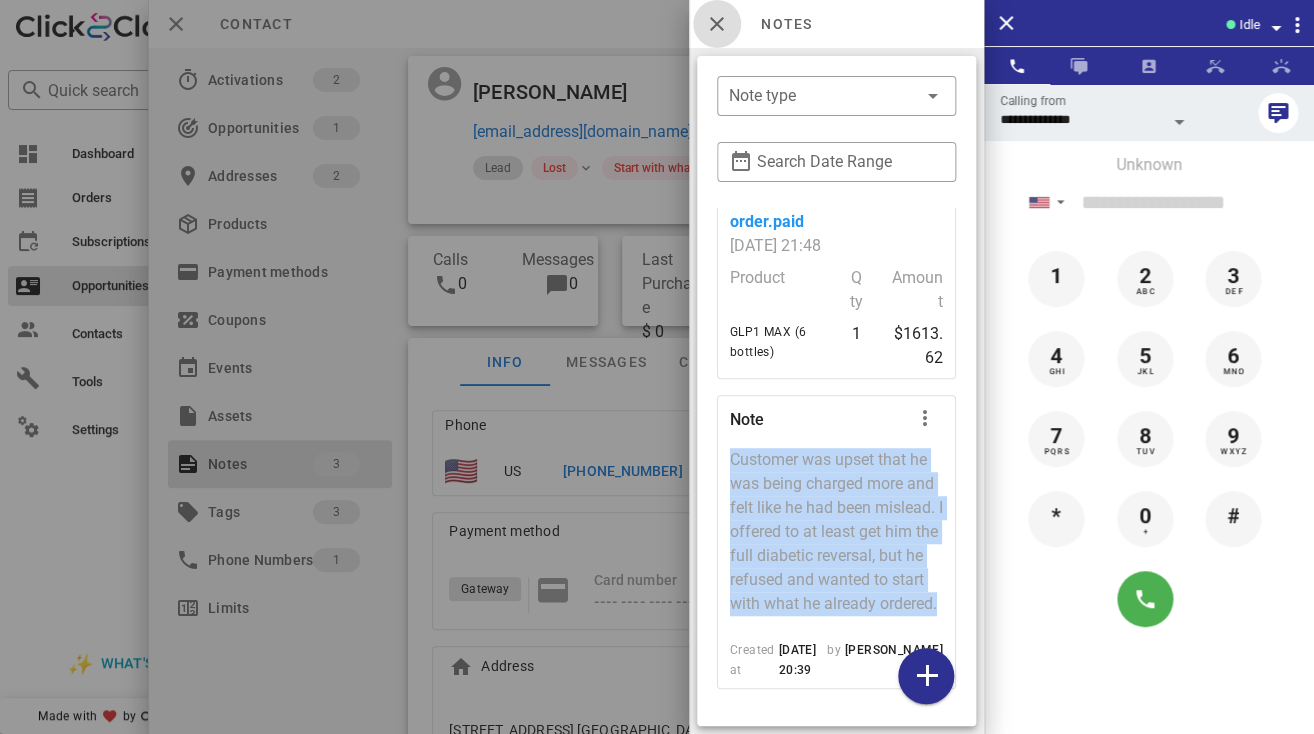 click at bounding box center [717, 24] 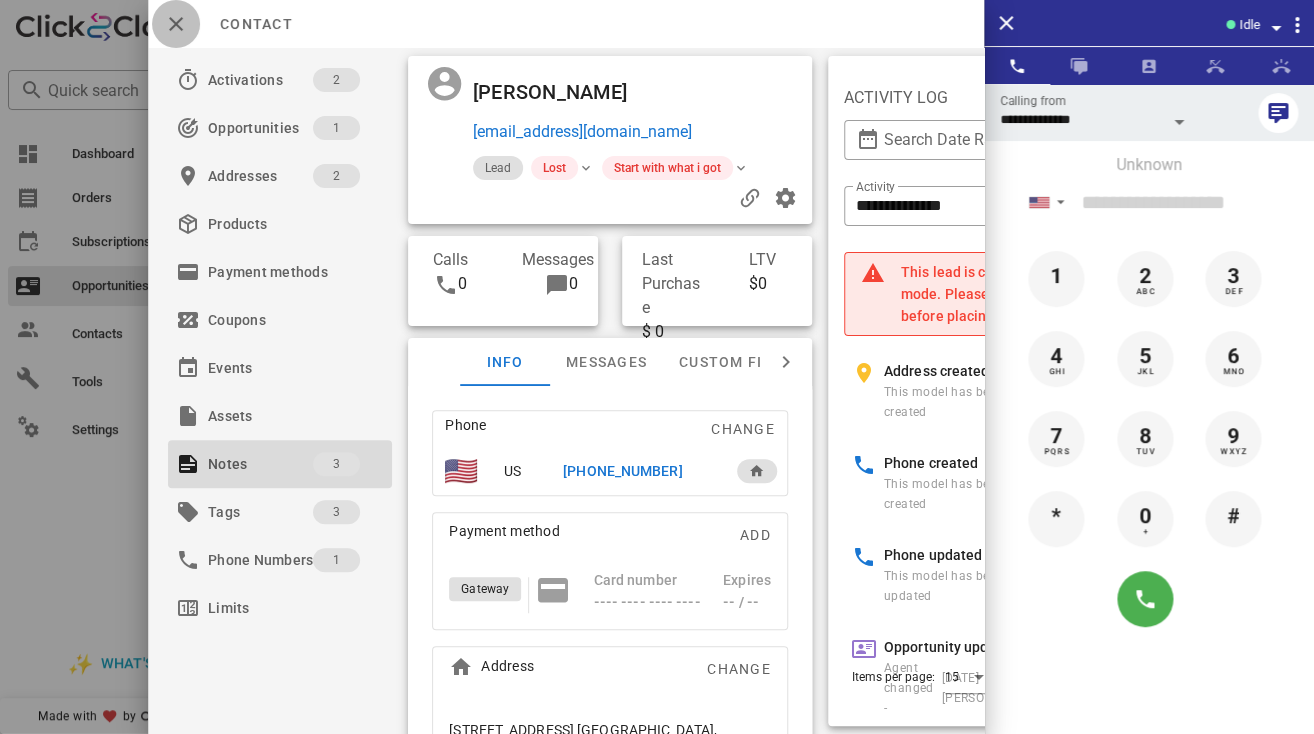 click at bounding box center (176, 24) 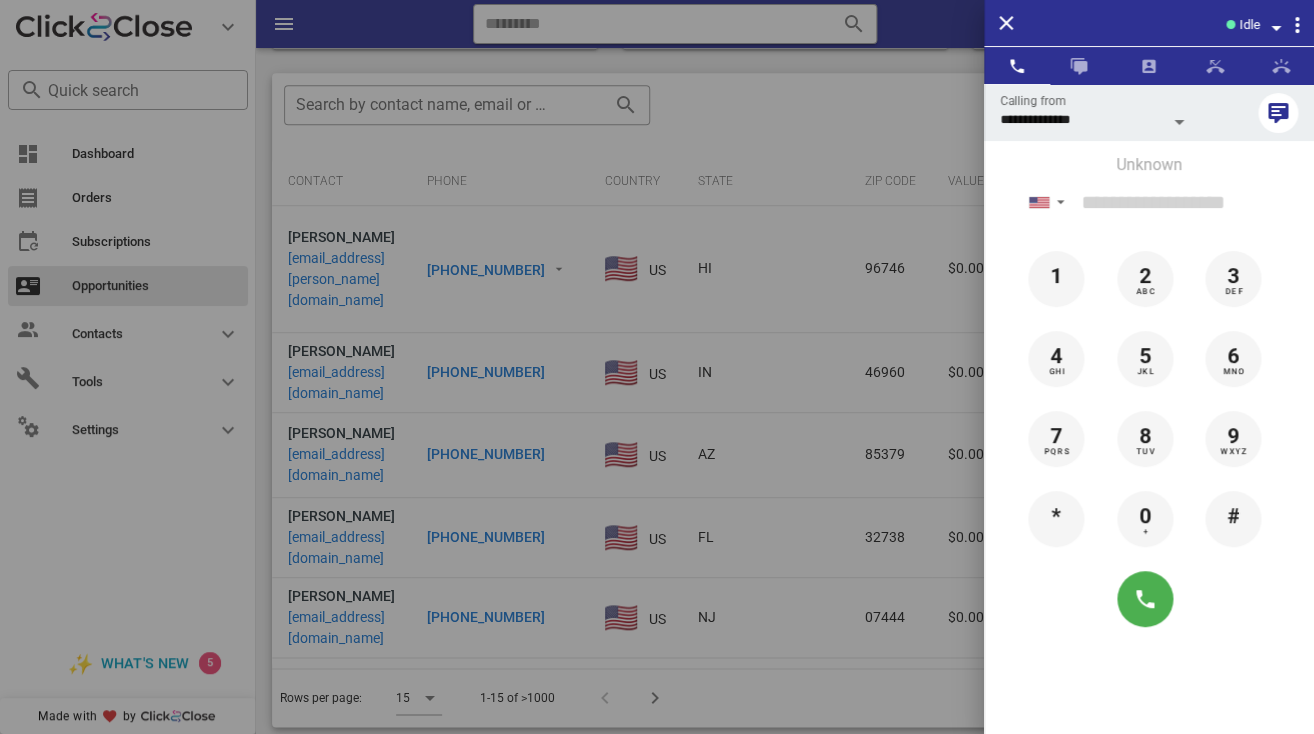 click at bounding box center [657, 367] 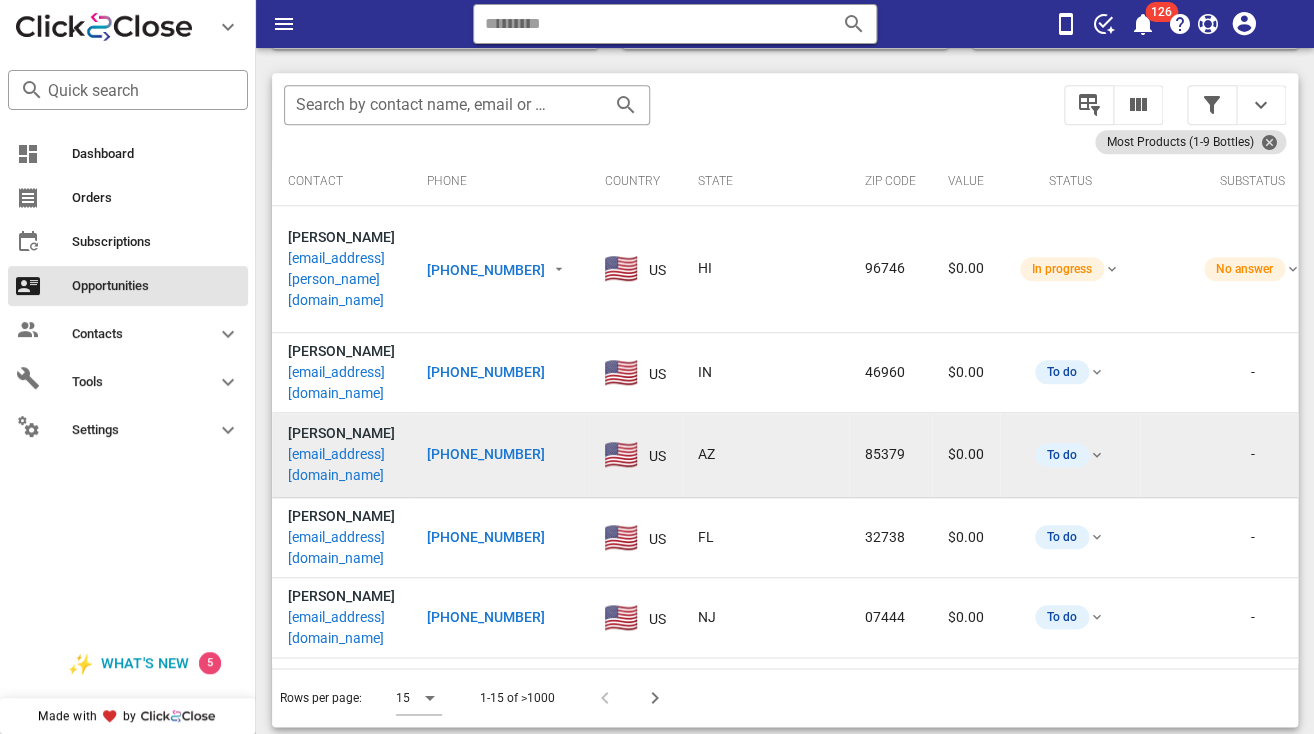 click on "[EMAIL_ADDRESS][DOMAIN_NAME]" at bounding box center (341, 465) 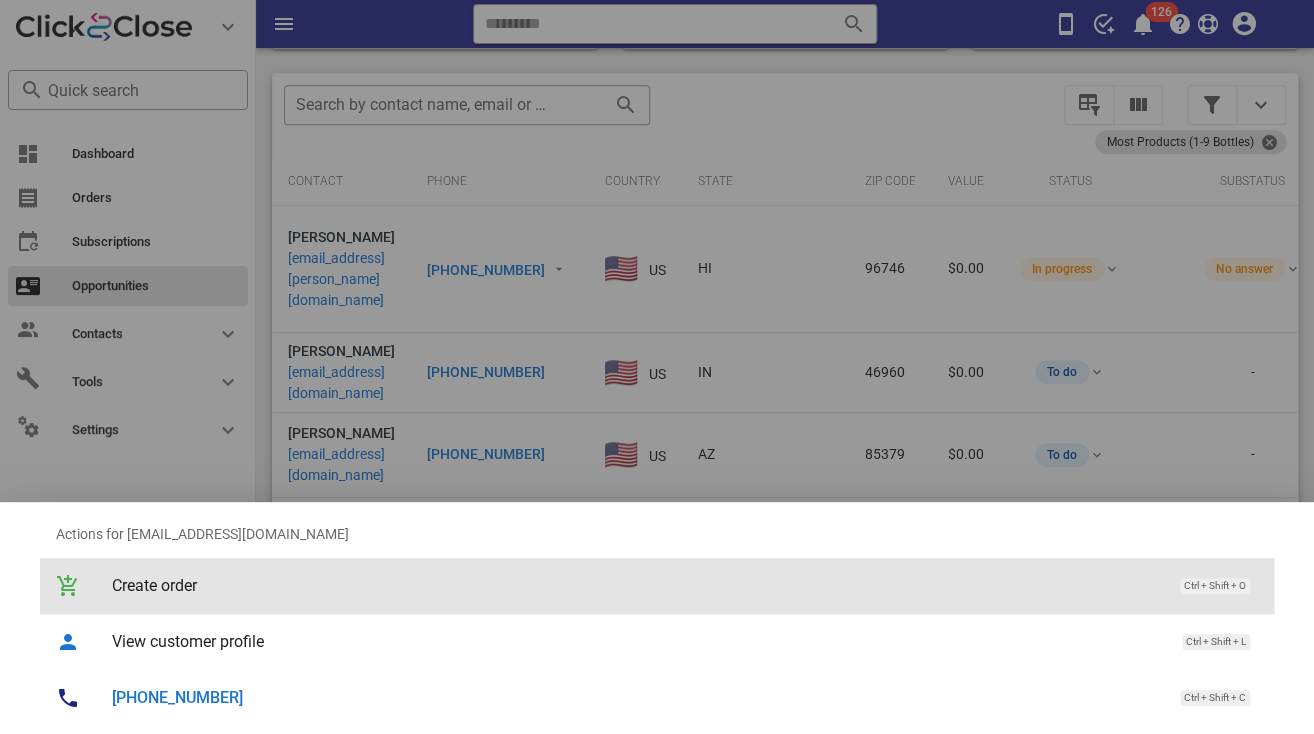 click on "Create order Ctrl + Shift + O" at bounding box center [657, 586] 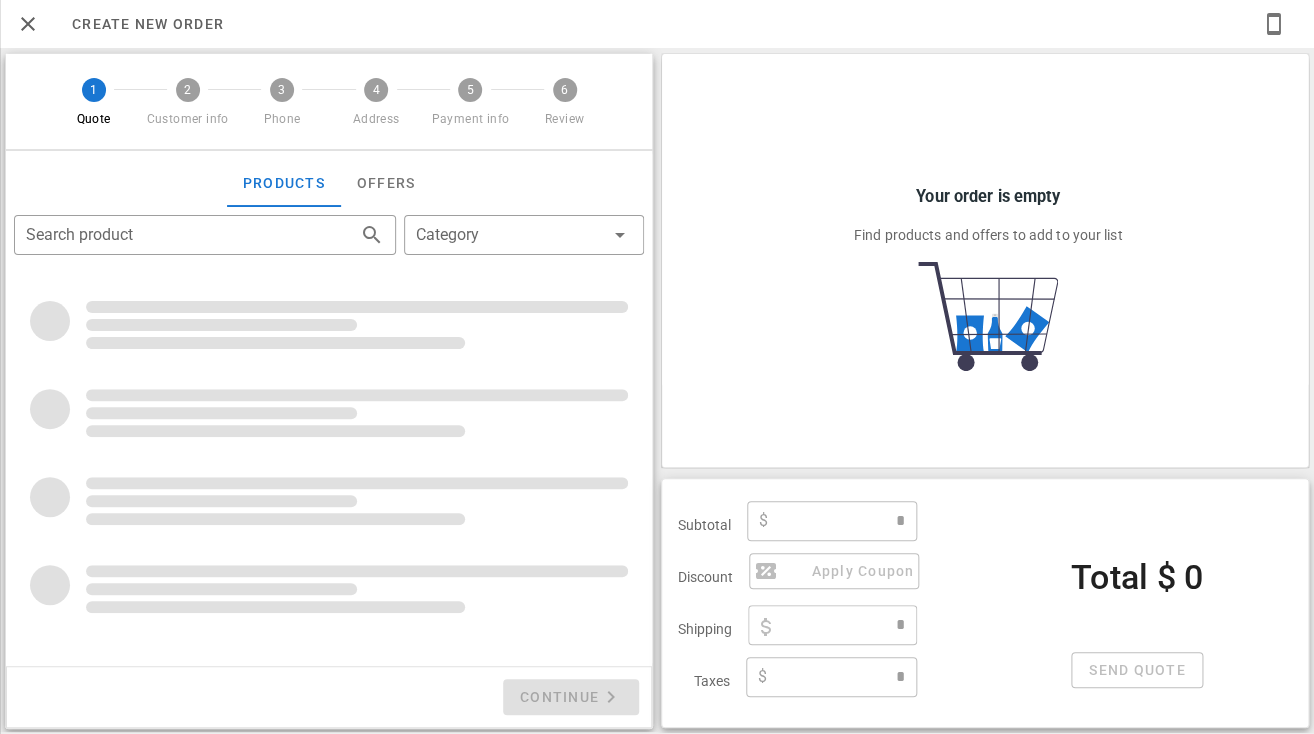 type on "**********" 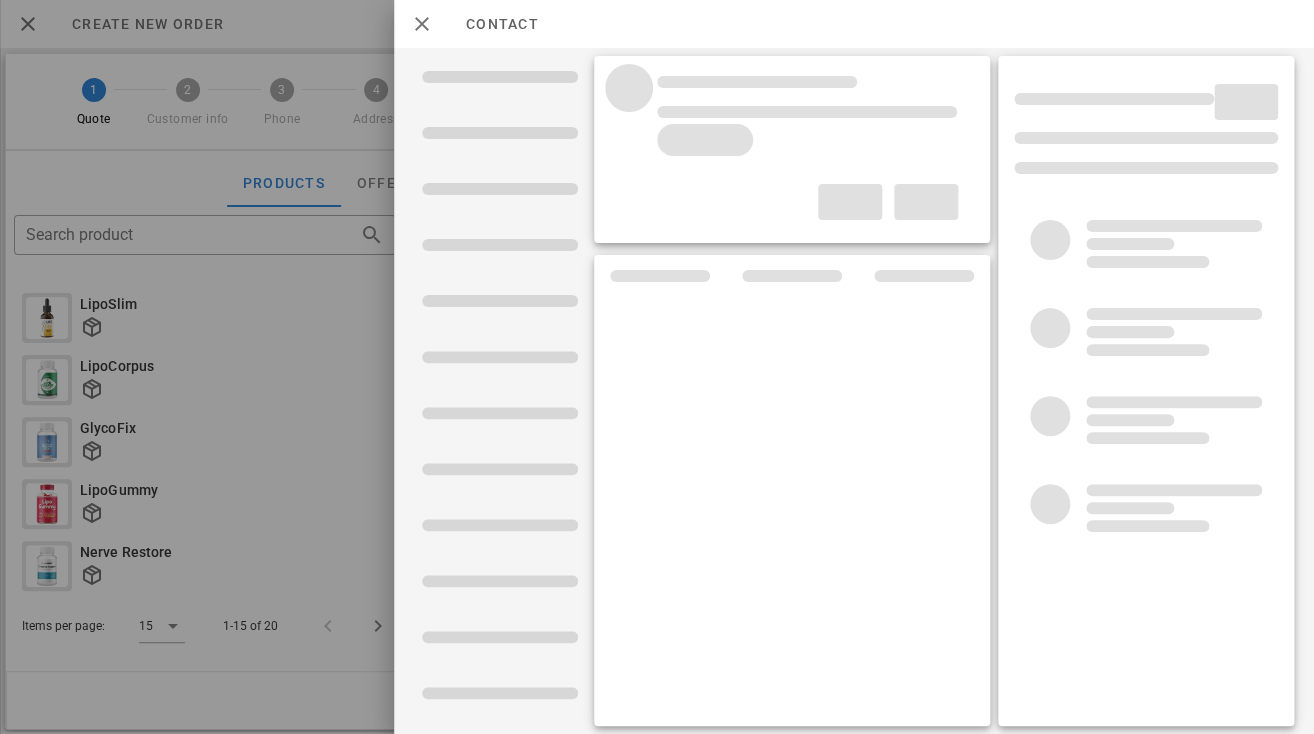 scroll, scrollTop: 0, scrollLeft: 0, axis: both 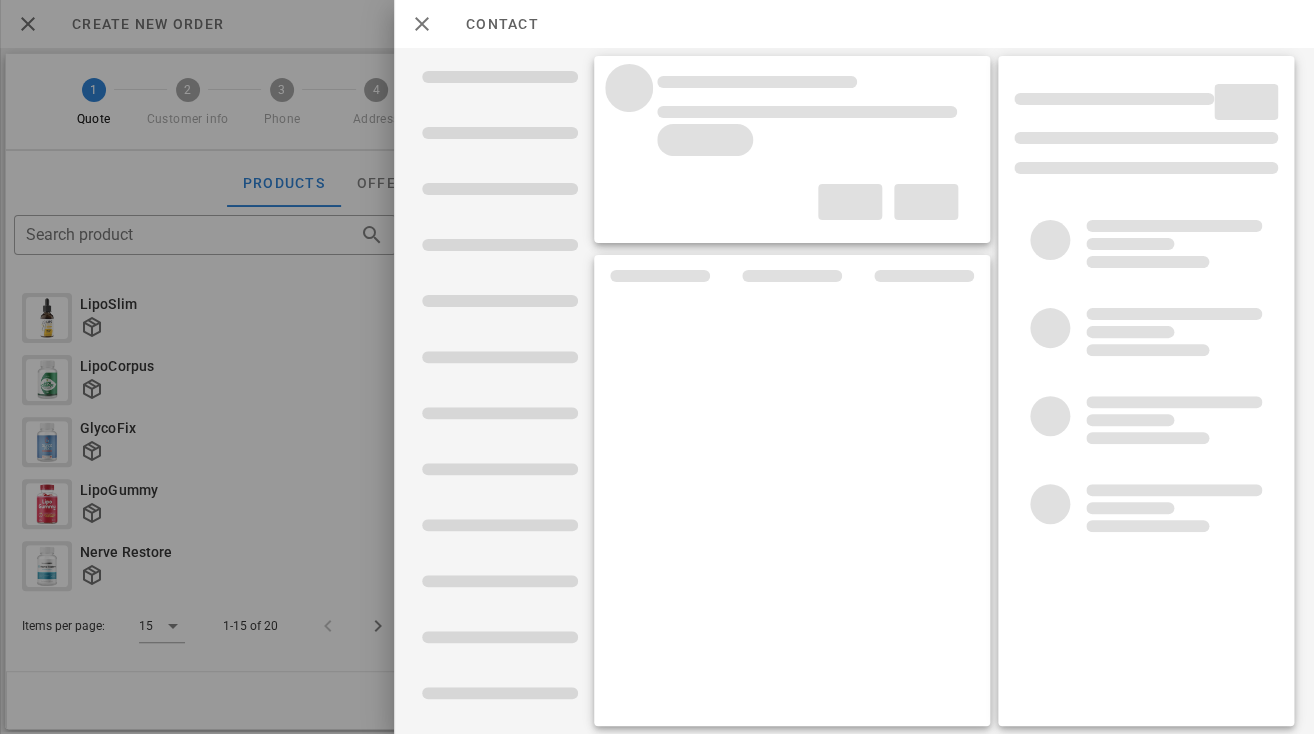 type on "****" 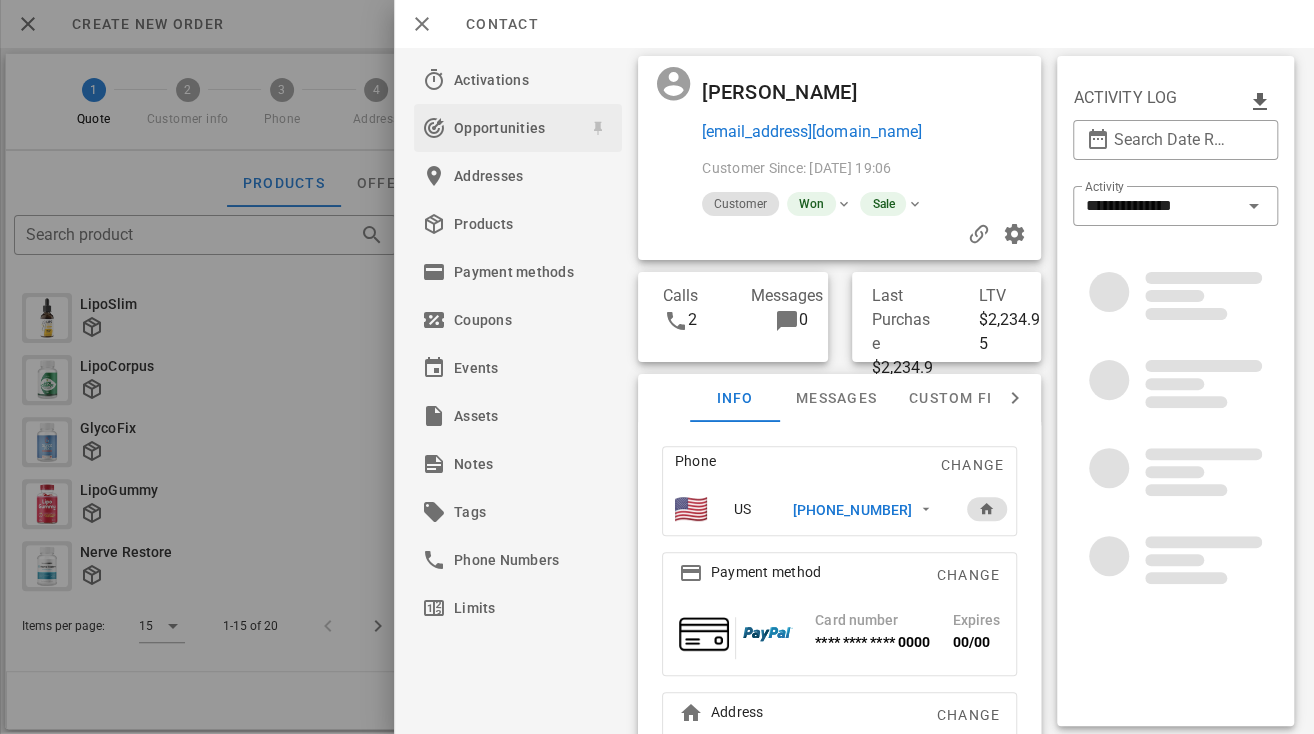 scroll, scrollTop: 999761, scrollLeft: 999667, axis: both 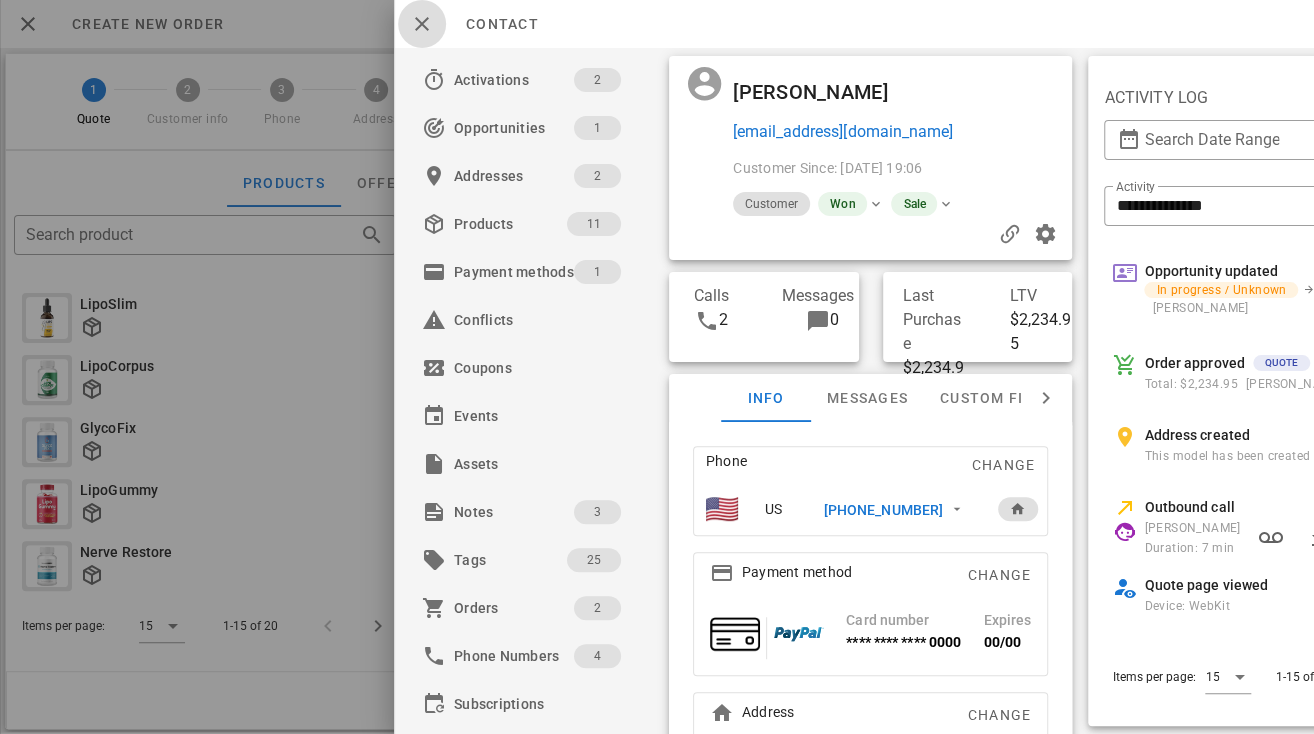 click at bounding box center (422, 24) 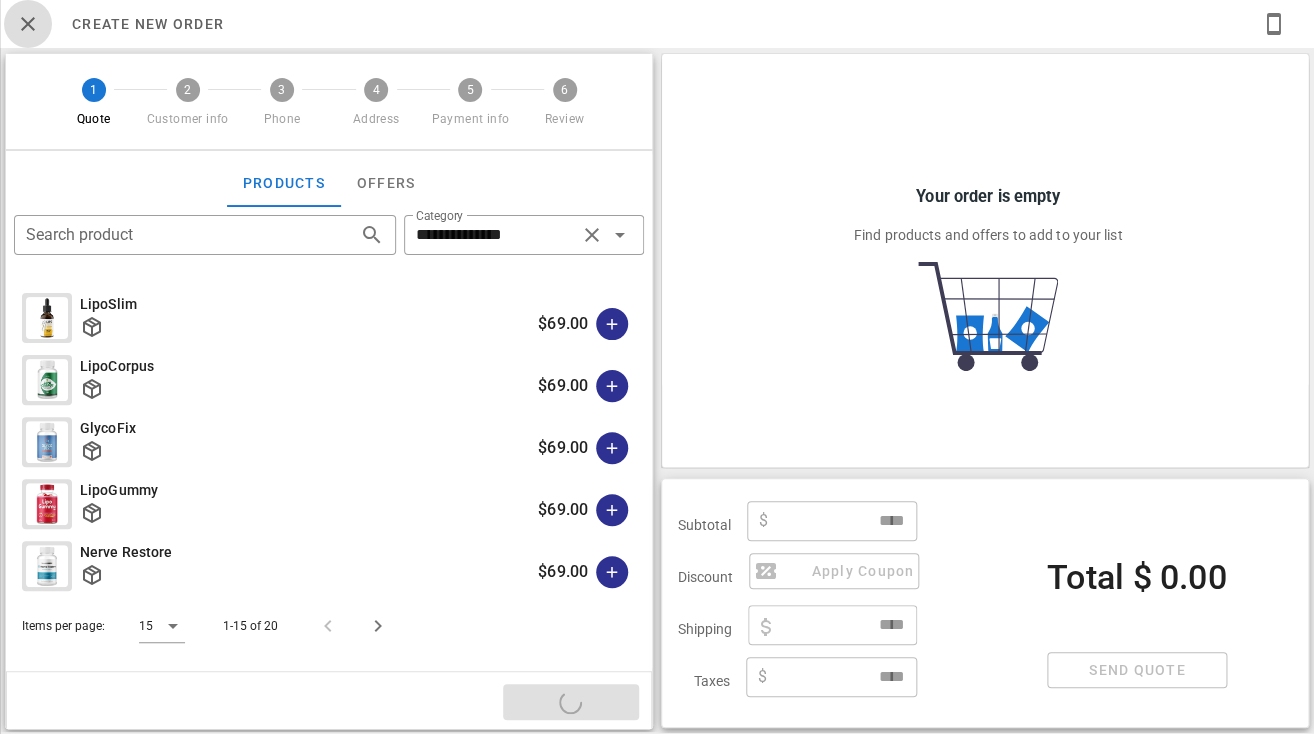click at bounding box center (28, 24) 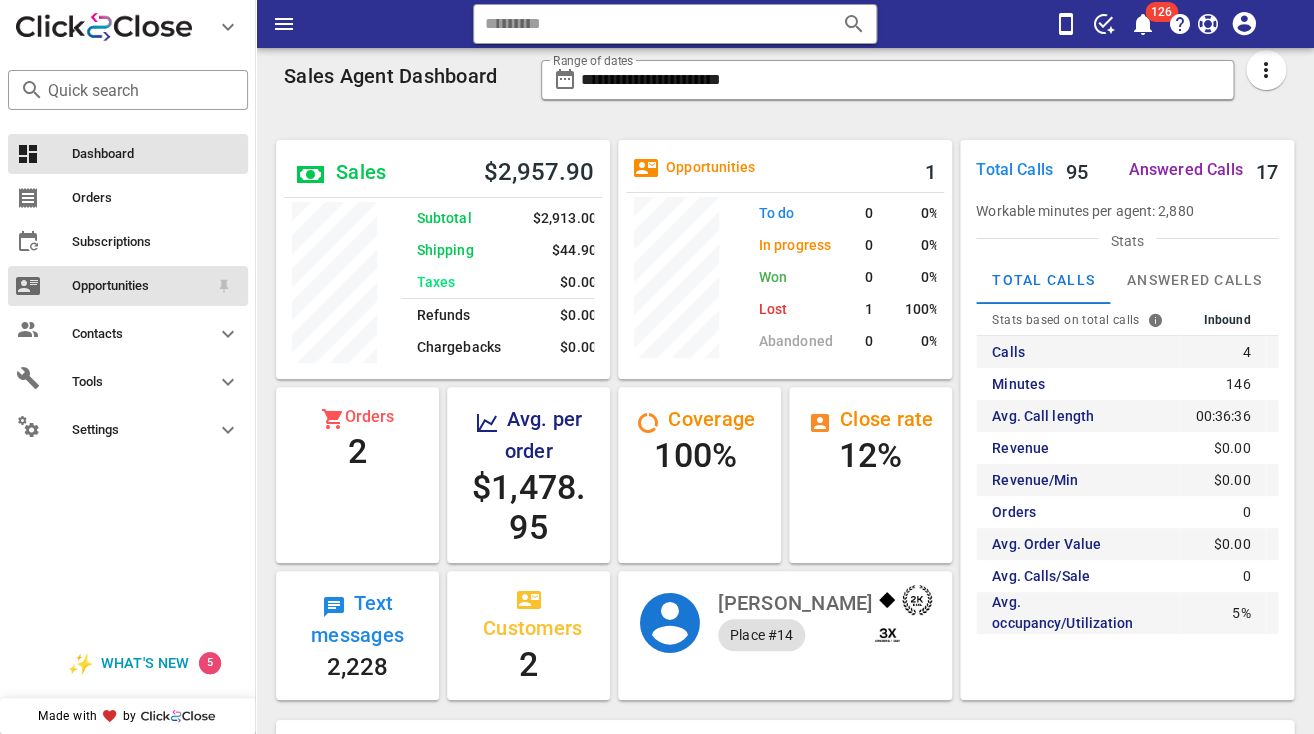 click on "Opportunities" at bounding box center [140, 286] 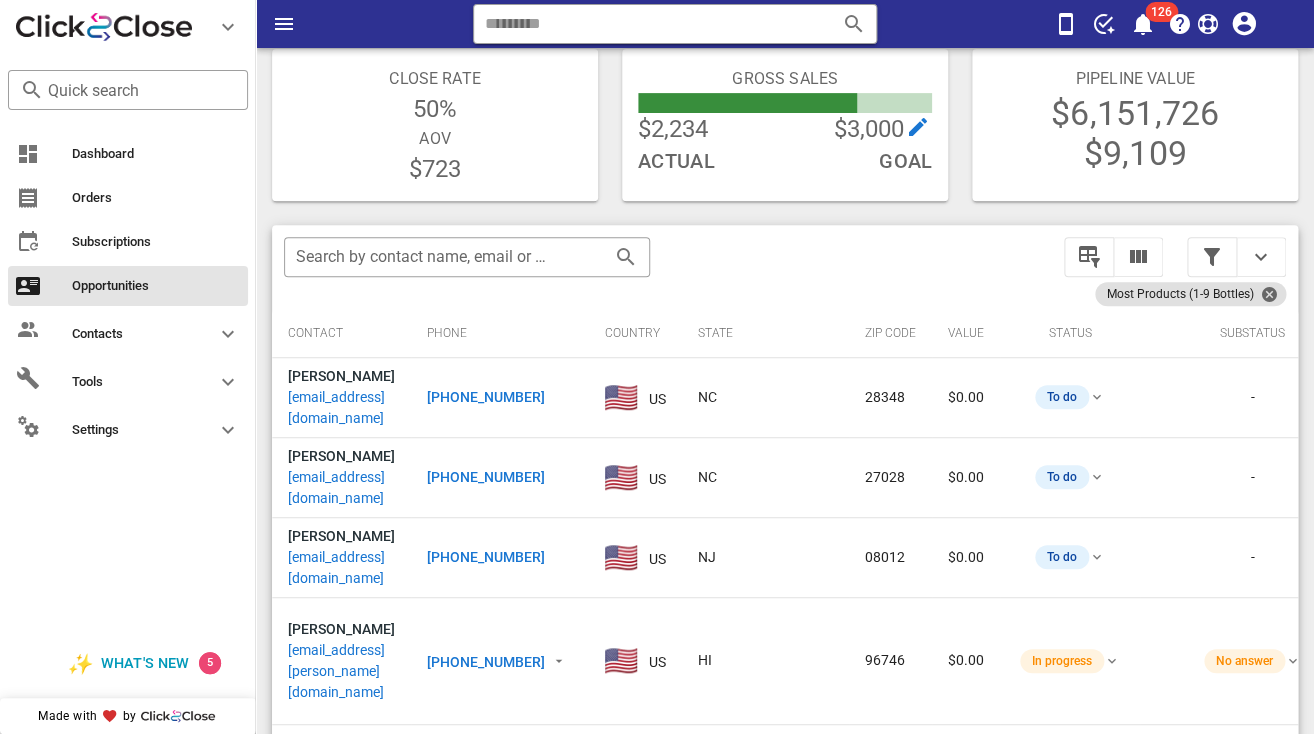scroll, scrollTop: 235, scrollLeft: 0, axis: vertical 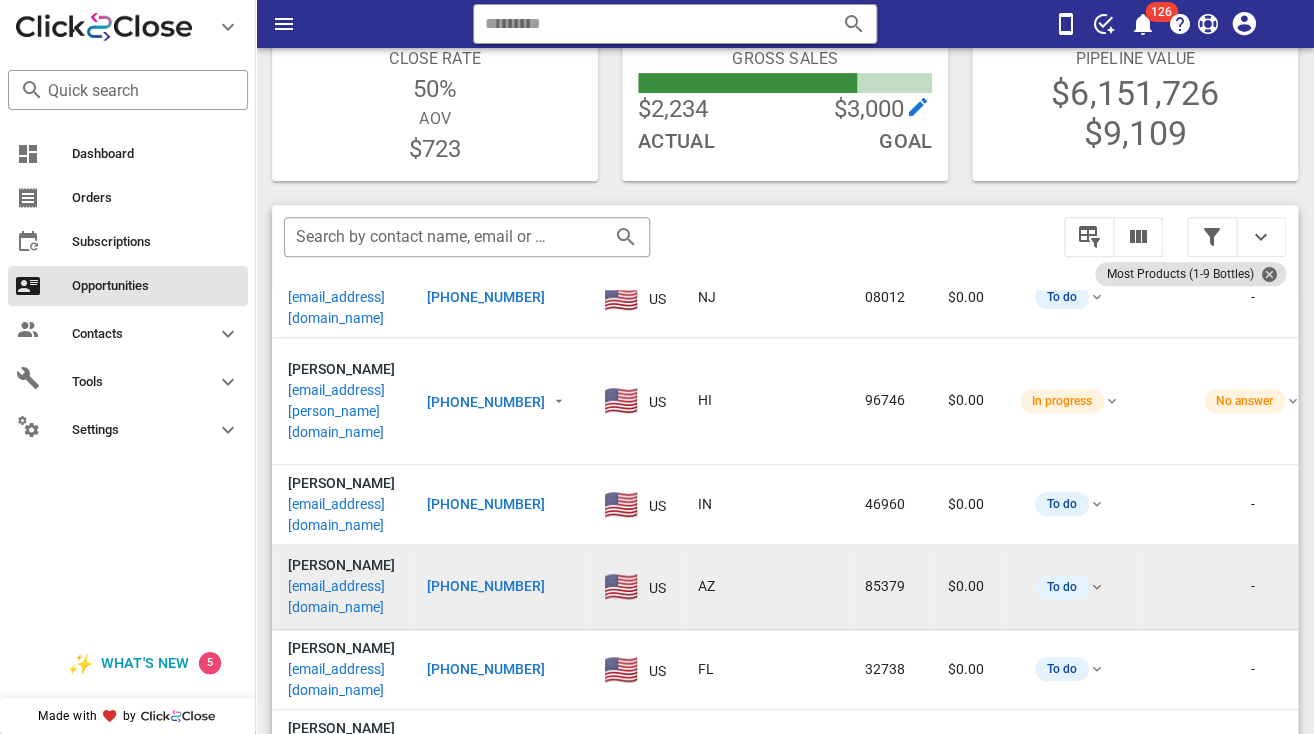 click on "[EMAIL_ADDRESS][DOMAIN_NAME]" at bounding box center (341, 597) 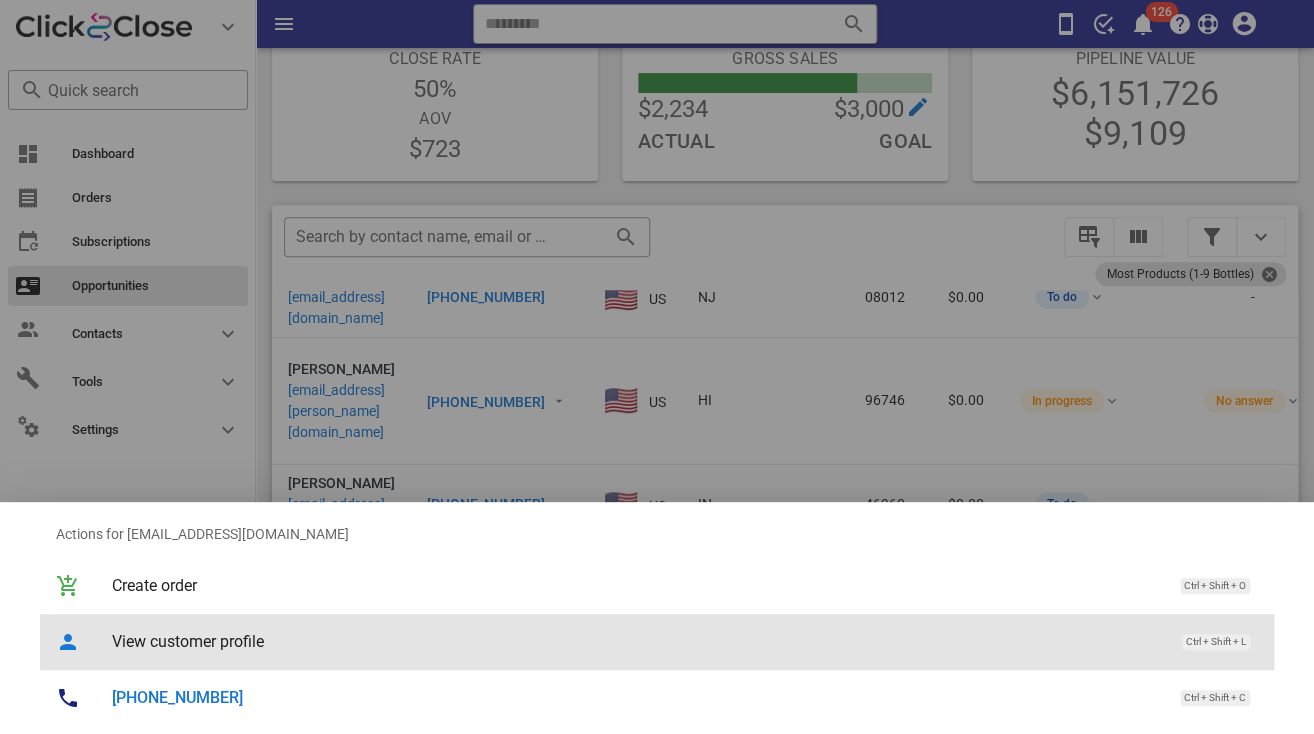 click on "View customer profile" at bounding box center [637, 641] 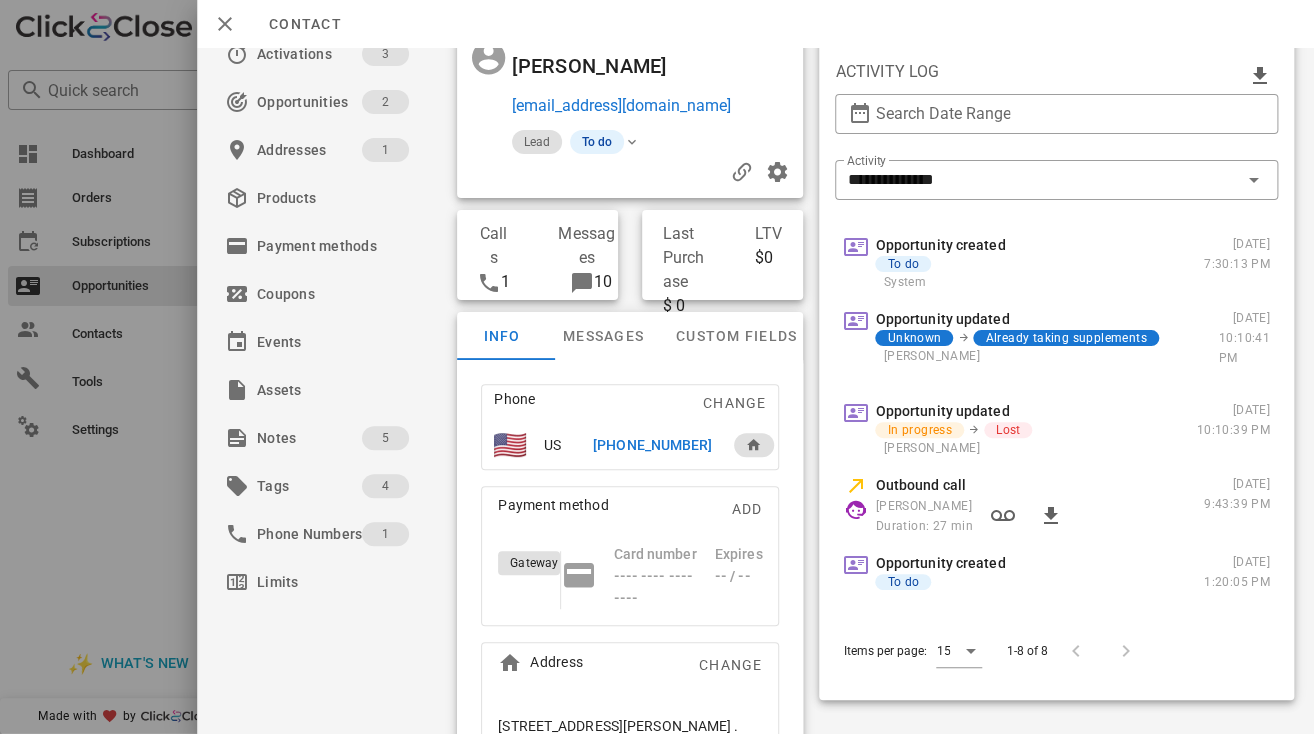scroll, scrollTop: 28, scrollLeft: 0, axis: vertical 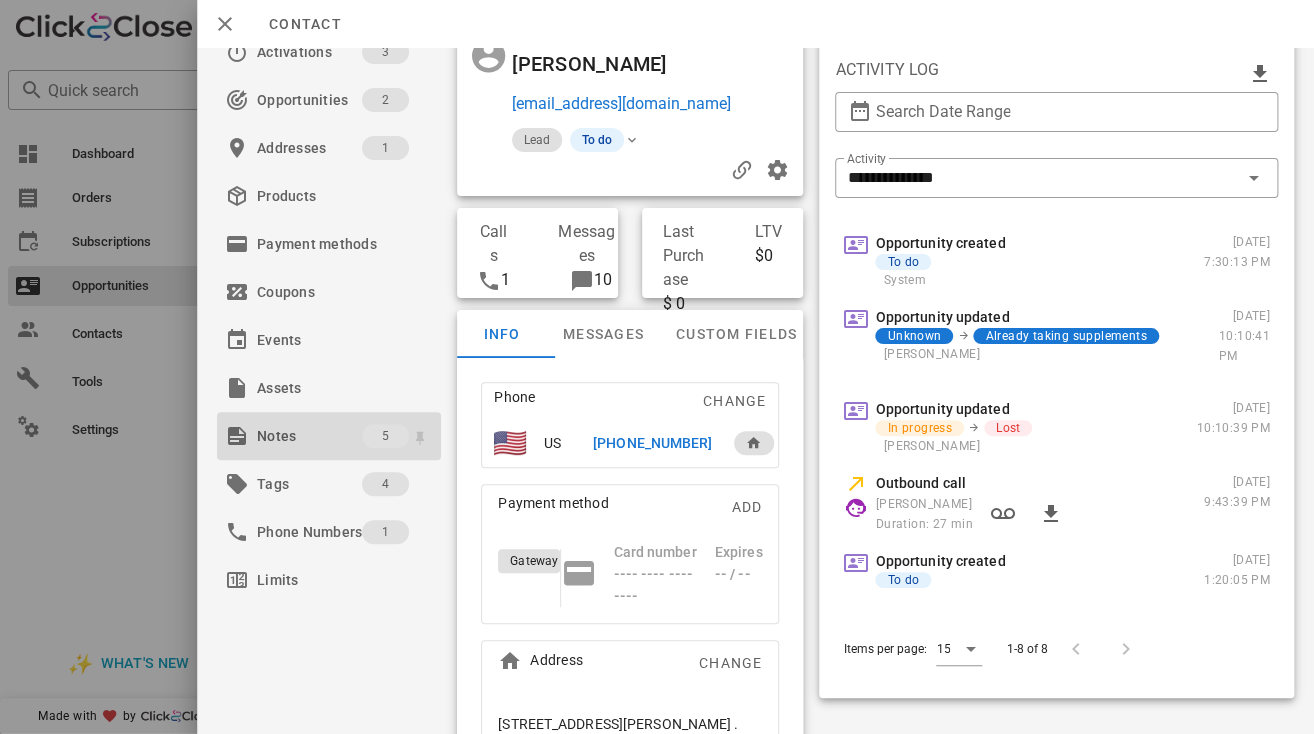 click on "Notes" at bounding box center (309, 436) 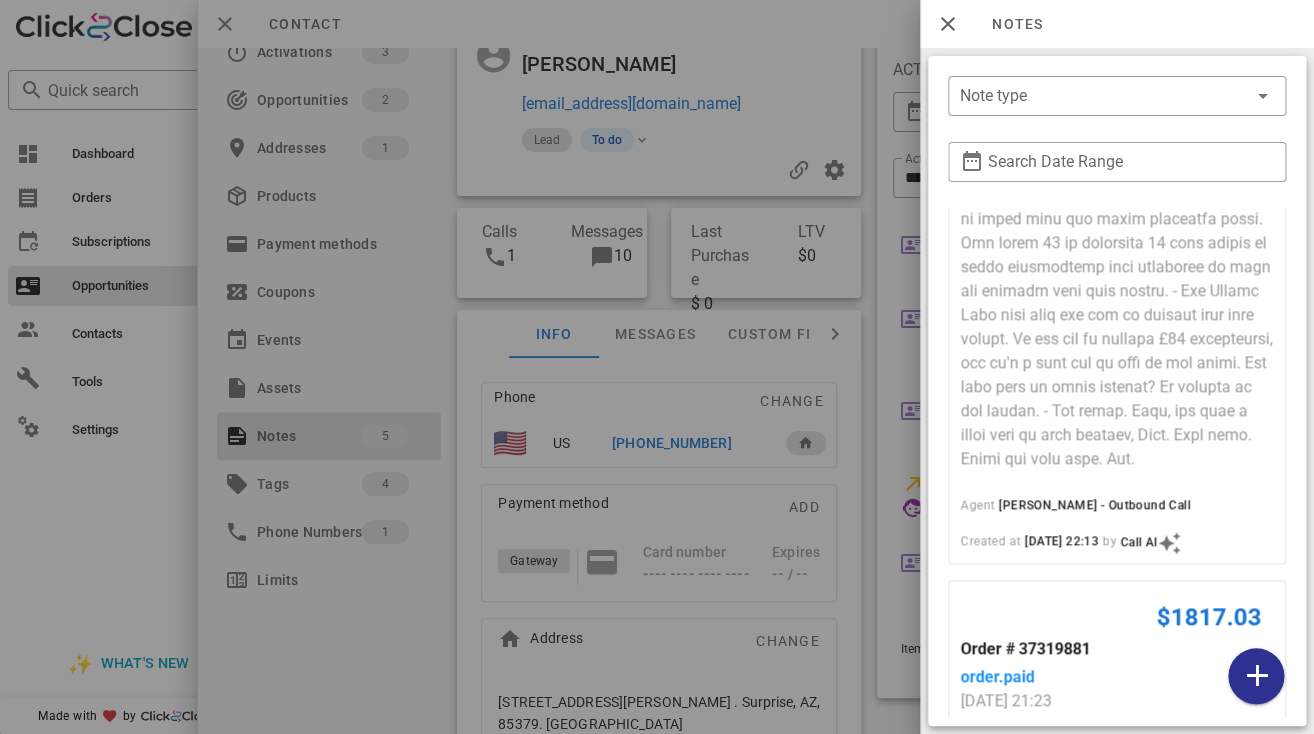 scroll, scrollTop: 1246, scrollLeft: 0, axis: vertical 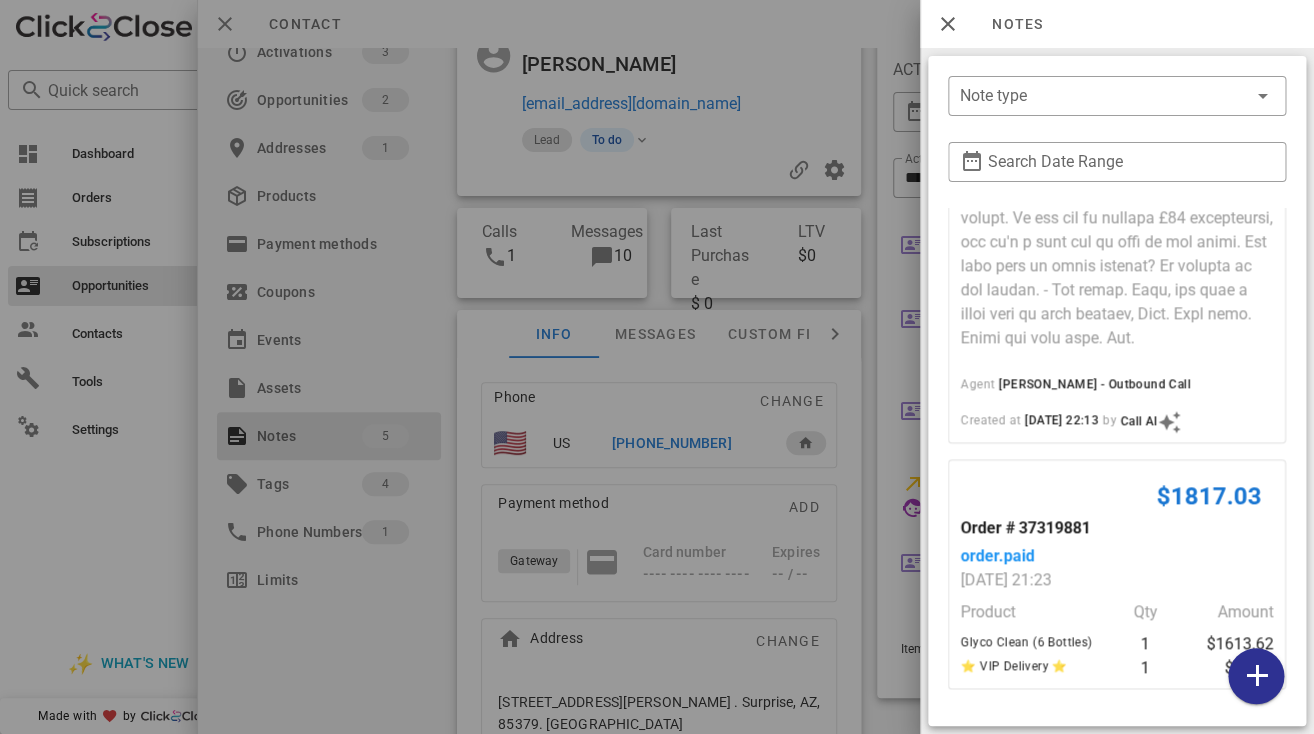 click at bounding box center [657, 367] 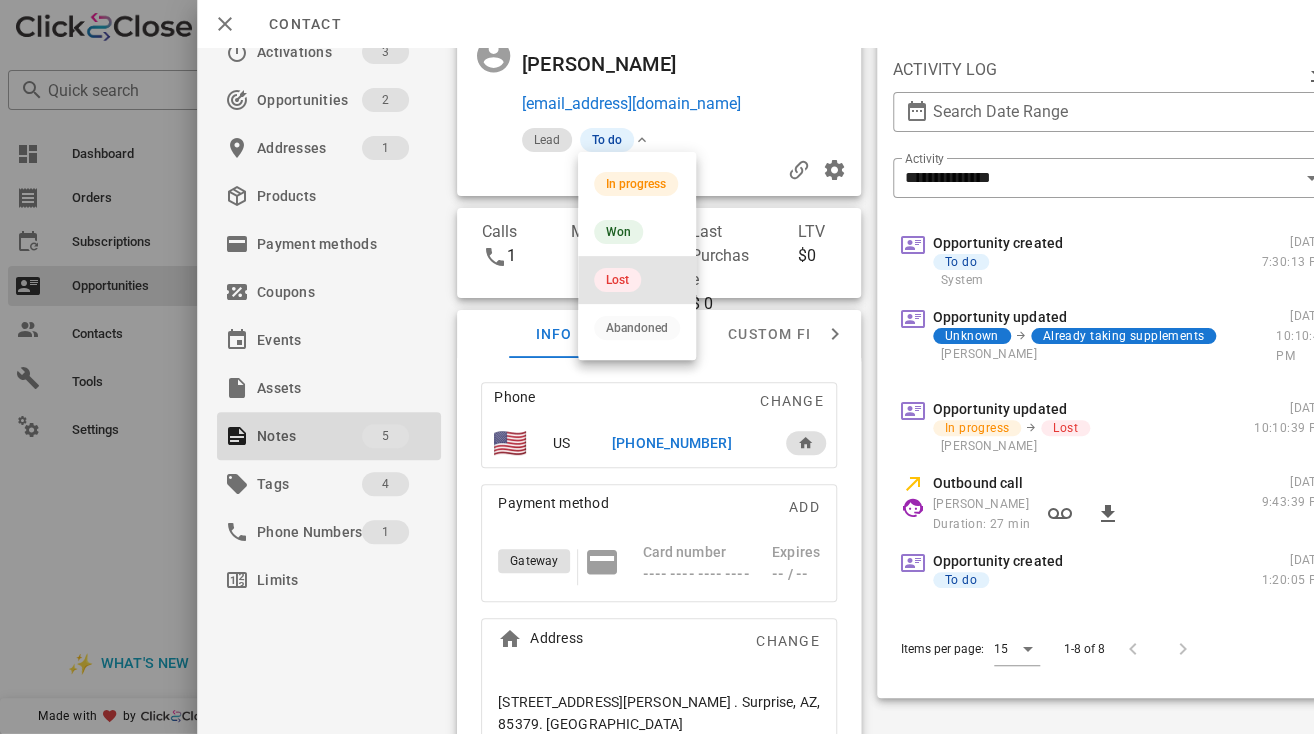 click on "Lost" at bounding box center [617, 280] 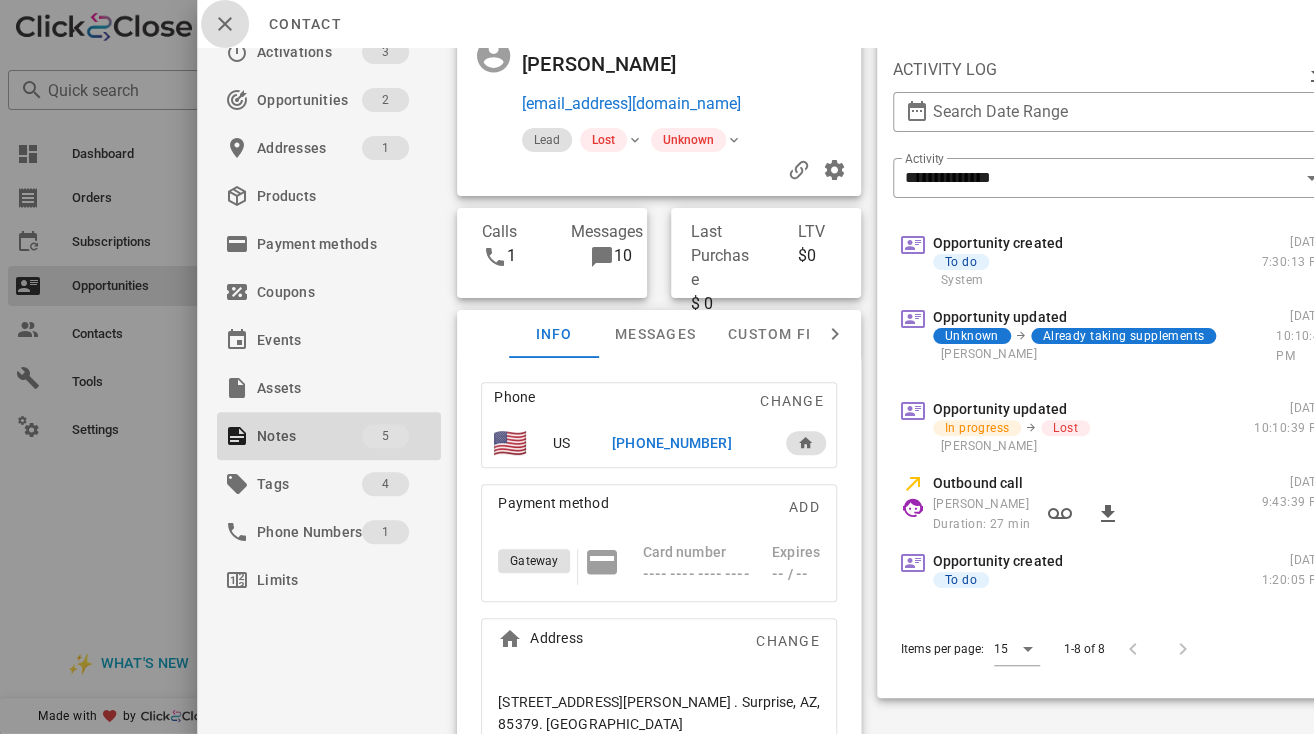 click at bounding box center (225, 24) 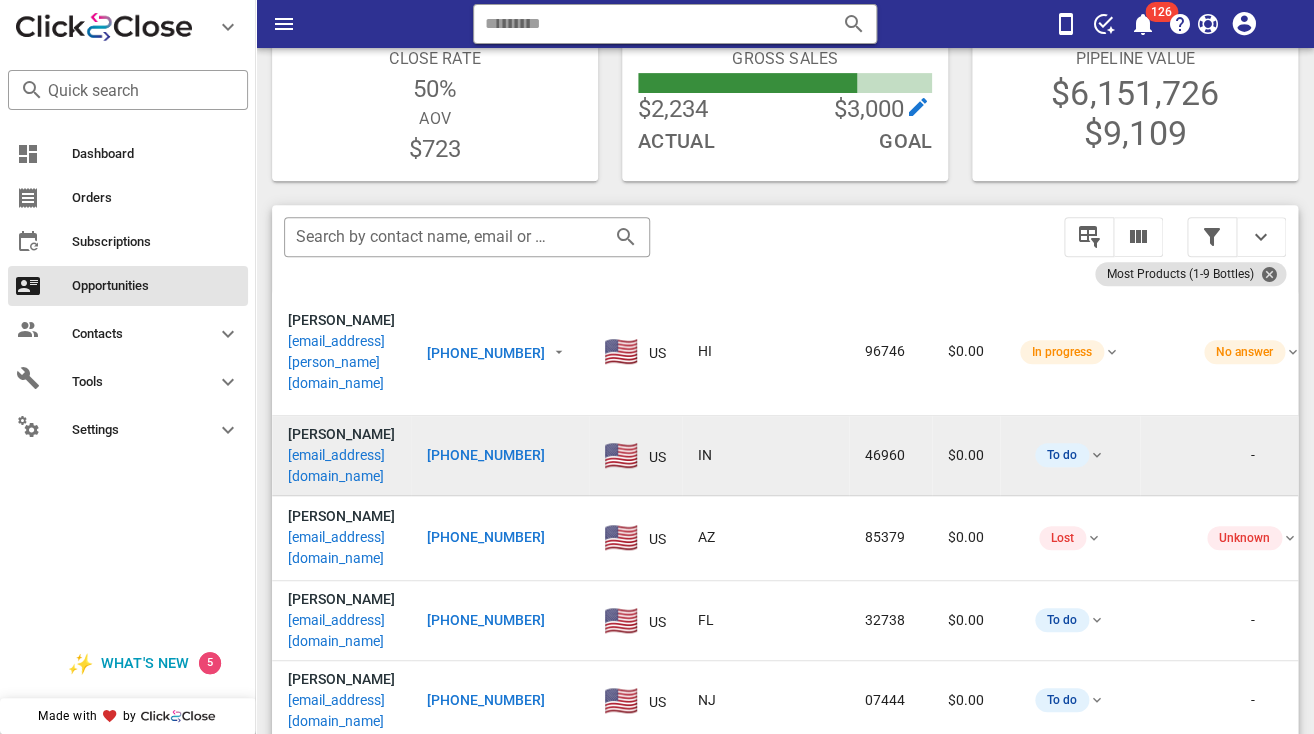 scroll, scrollTop: 295, scrollLeft: 0, axis: vertical 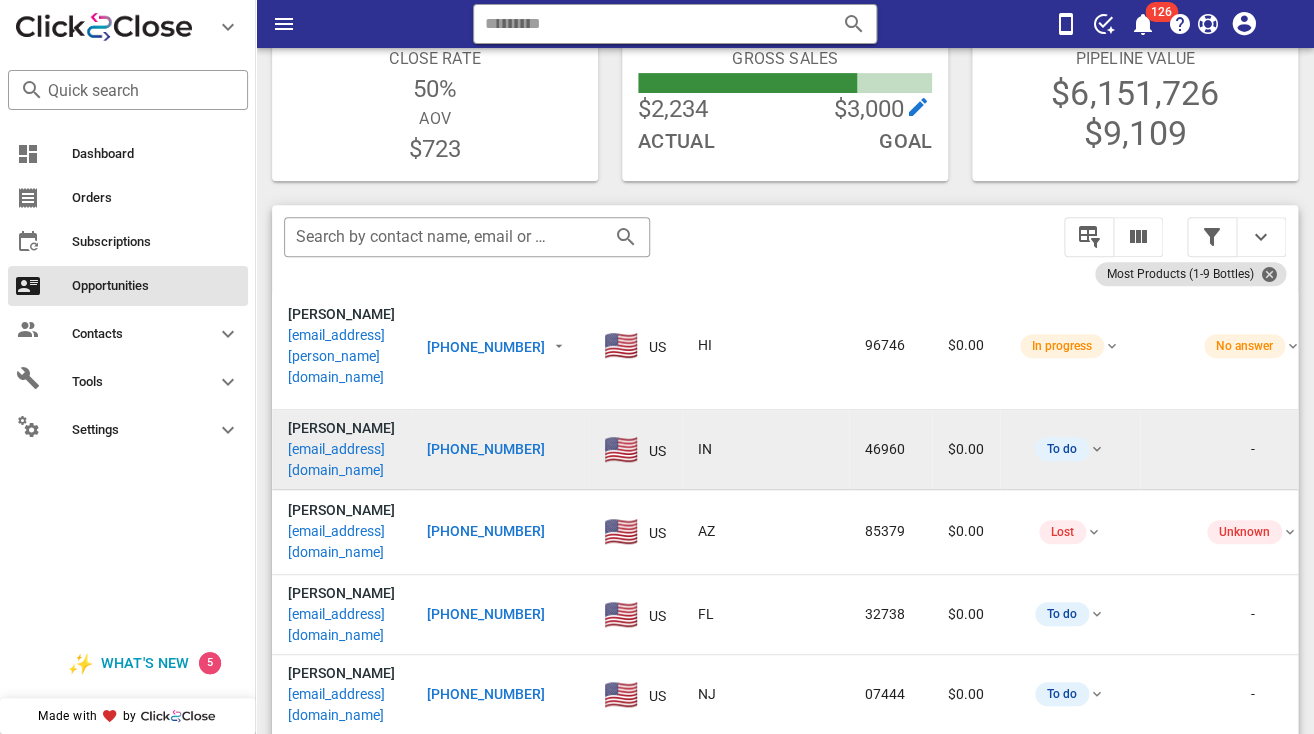 click on "roths0325@gmail.com" at bounding box center (341, 460) 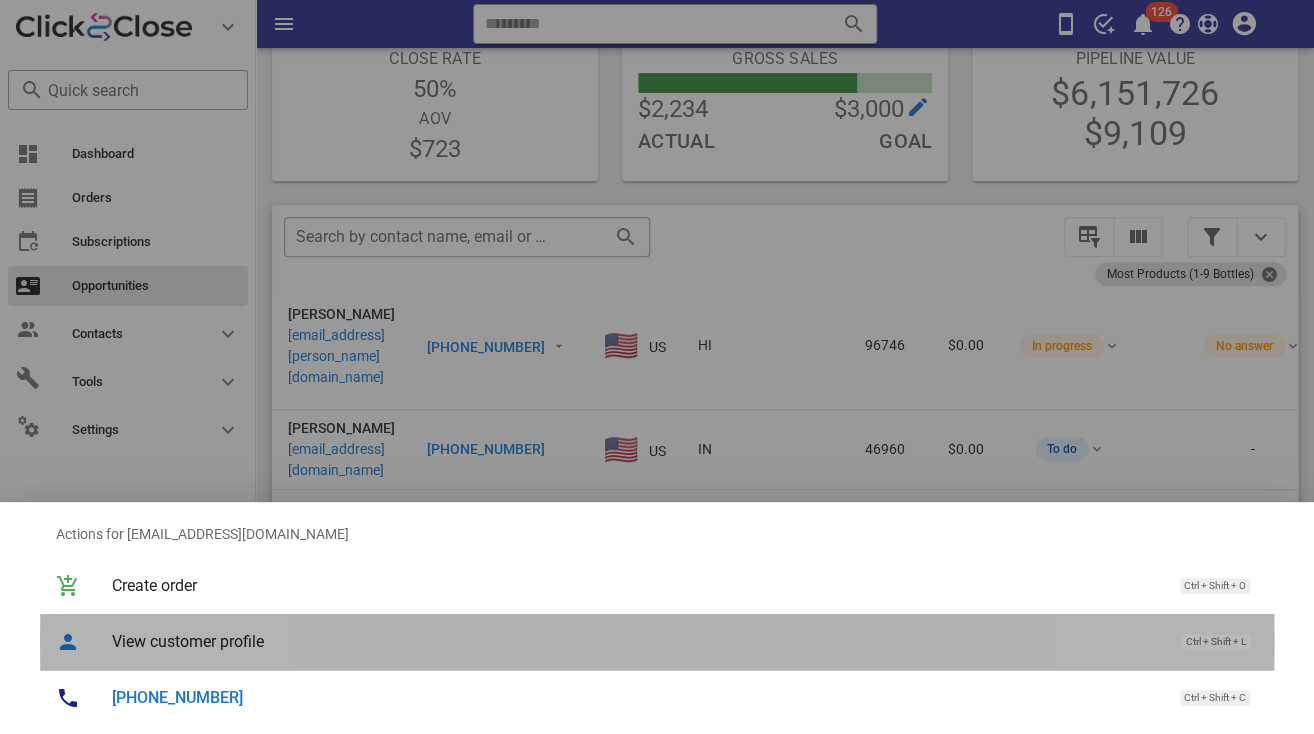 click on "View customer profile Ctrl + Shift + L" at bounding box center [685, 641] 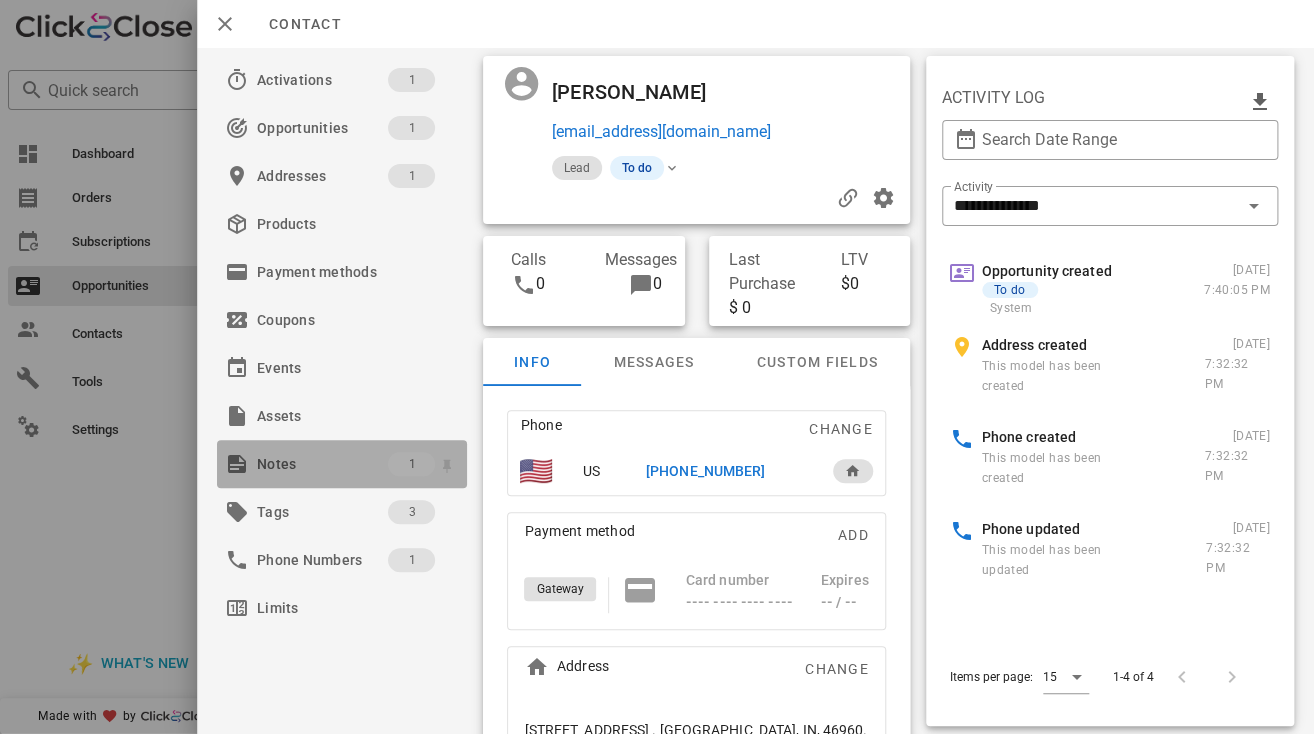 click on "Notes" at bounding box center (322, 464) 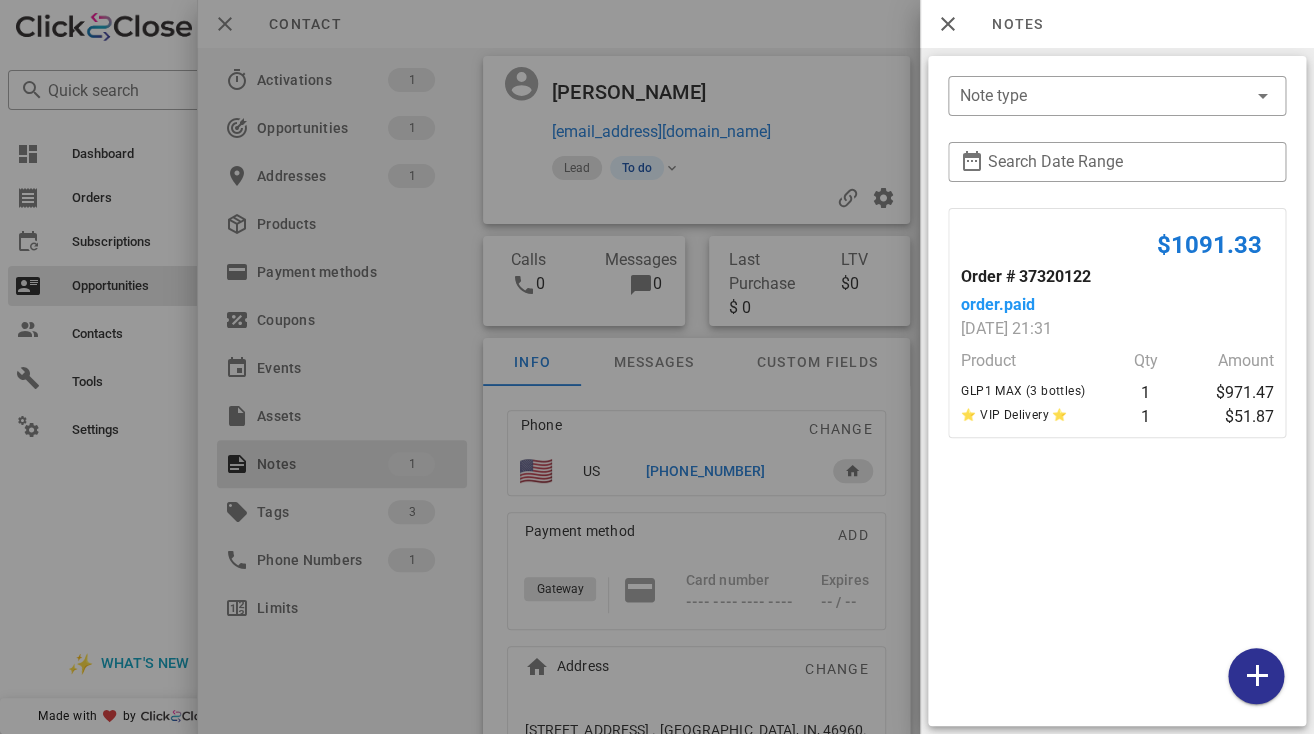 click at bounding box center (657, 367) 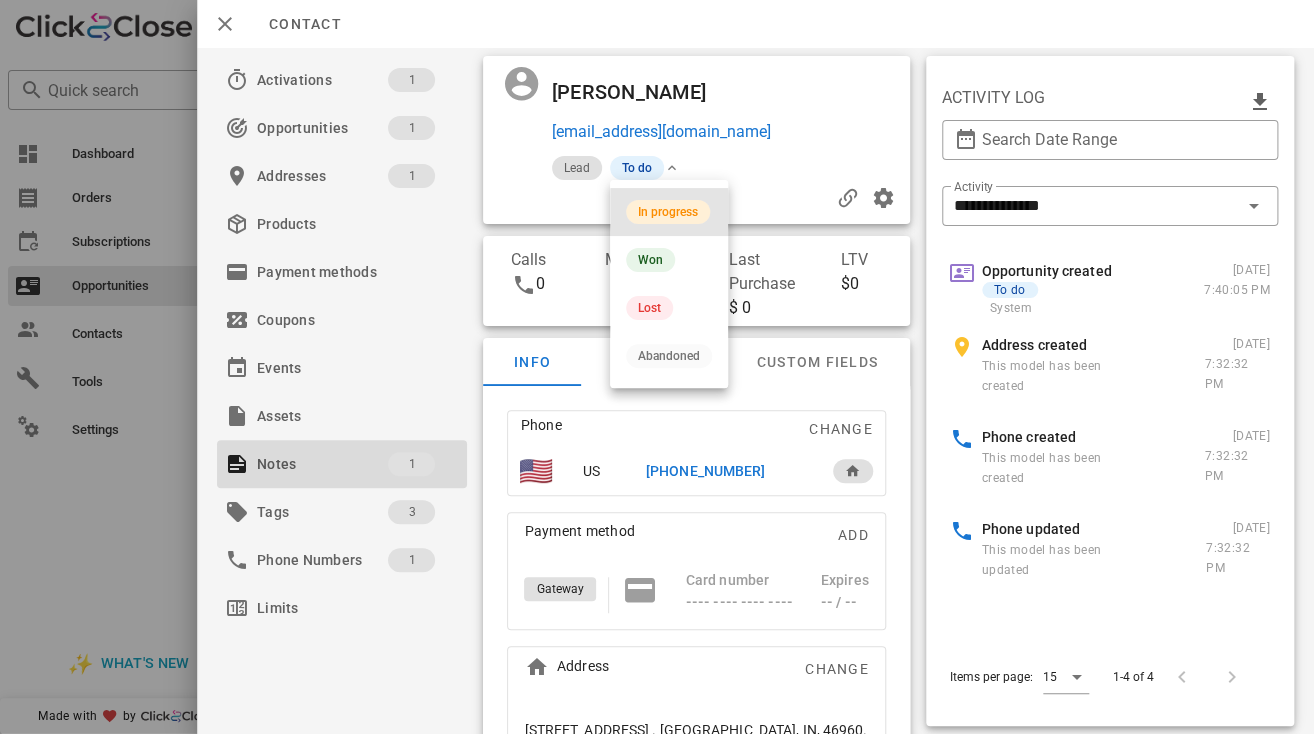click on "In progress" at bounding box center (668, 212) 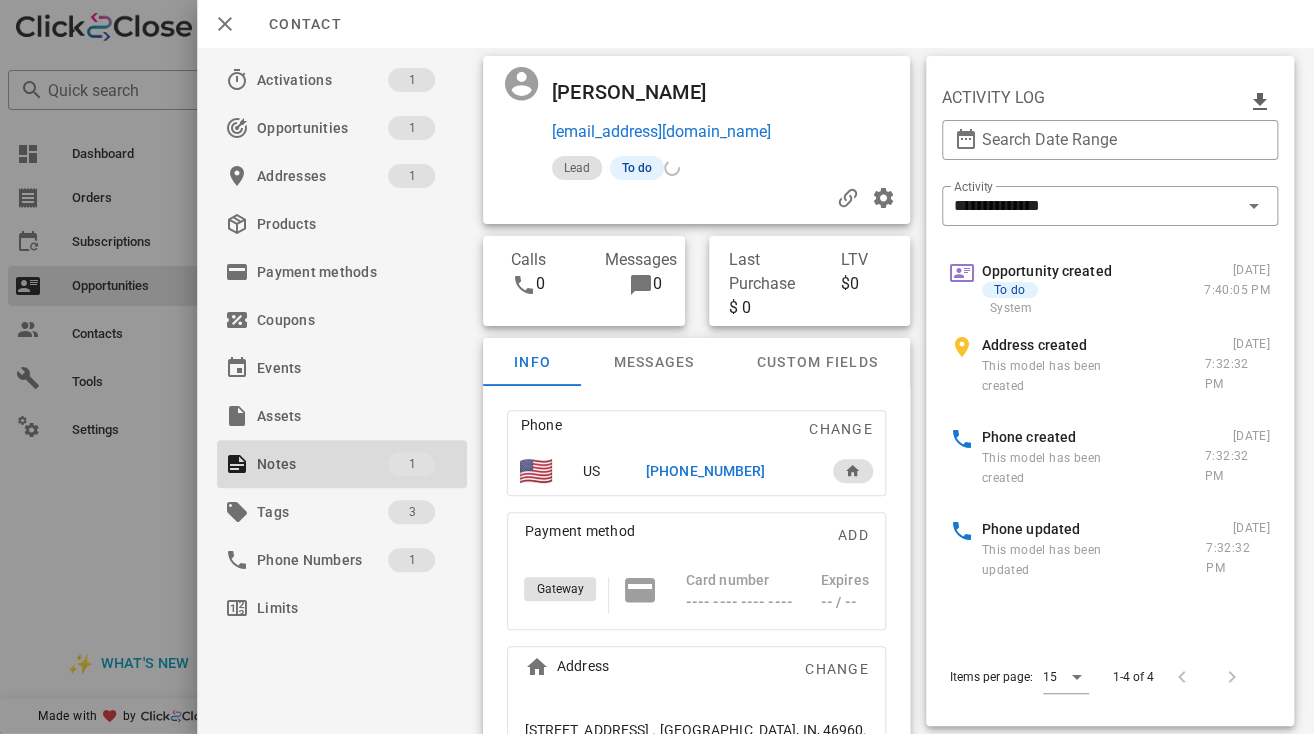 click on "Sharon Roth" at bounding box center [639, 92] 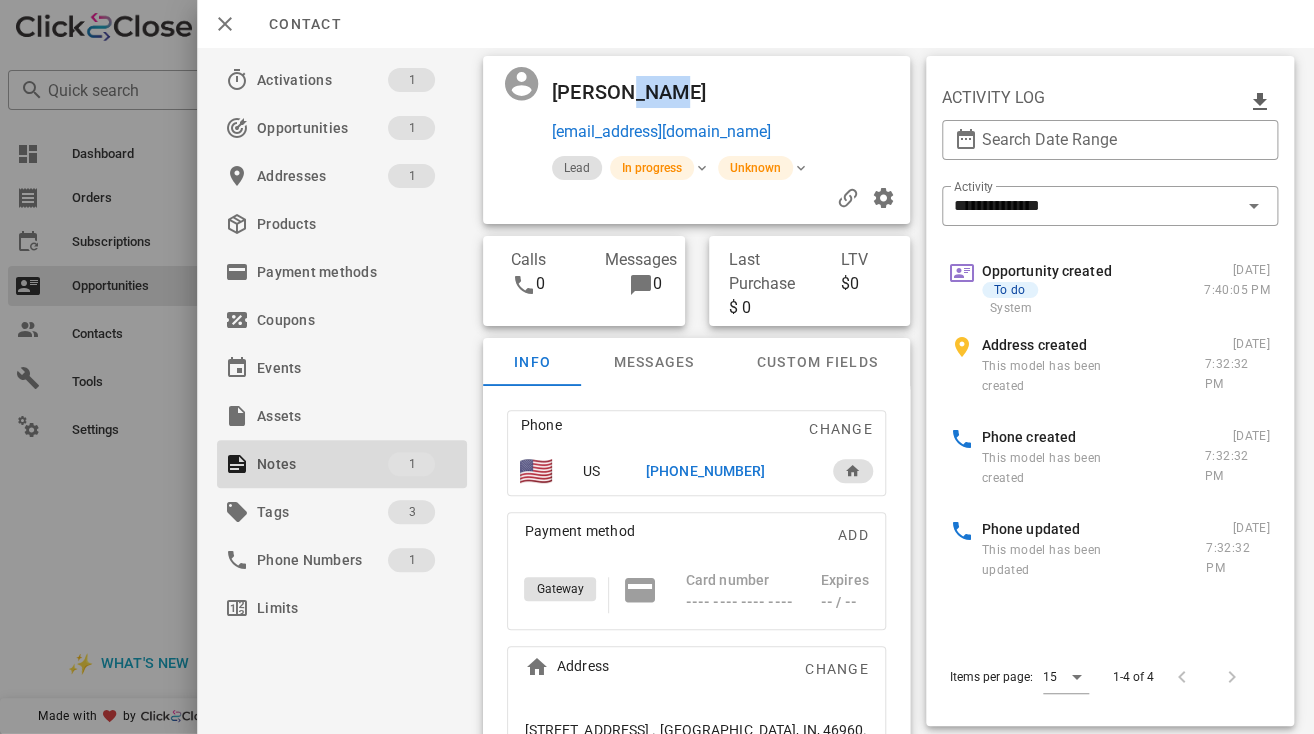 click on "Sharon Roth" at bounding box center [639, 92] 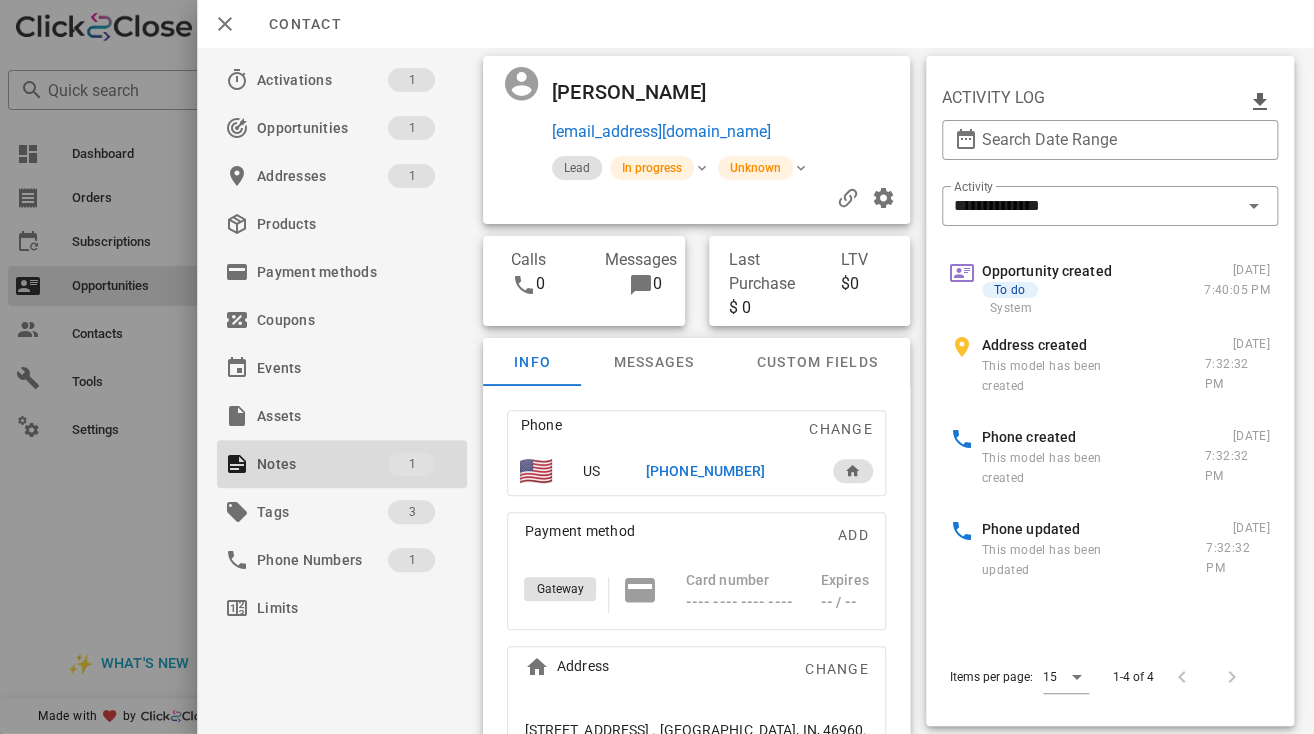 click on "Sharon Roth" at bounding box center (639, 92) 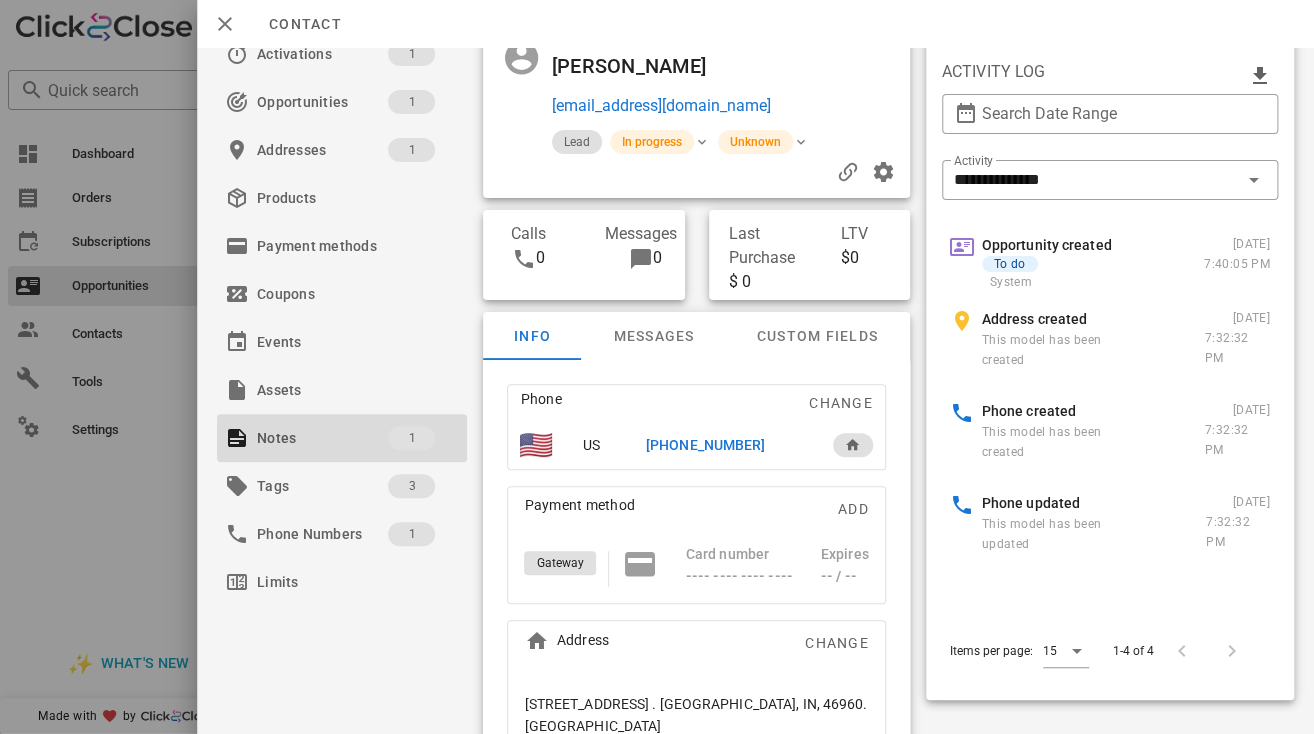 scroll, scrollTop: 0, scrollLeft: 0, axis: both 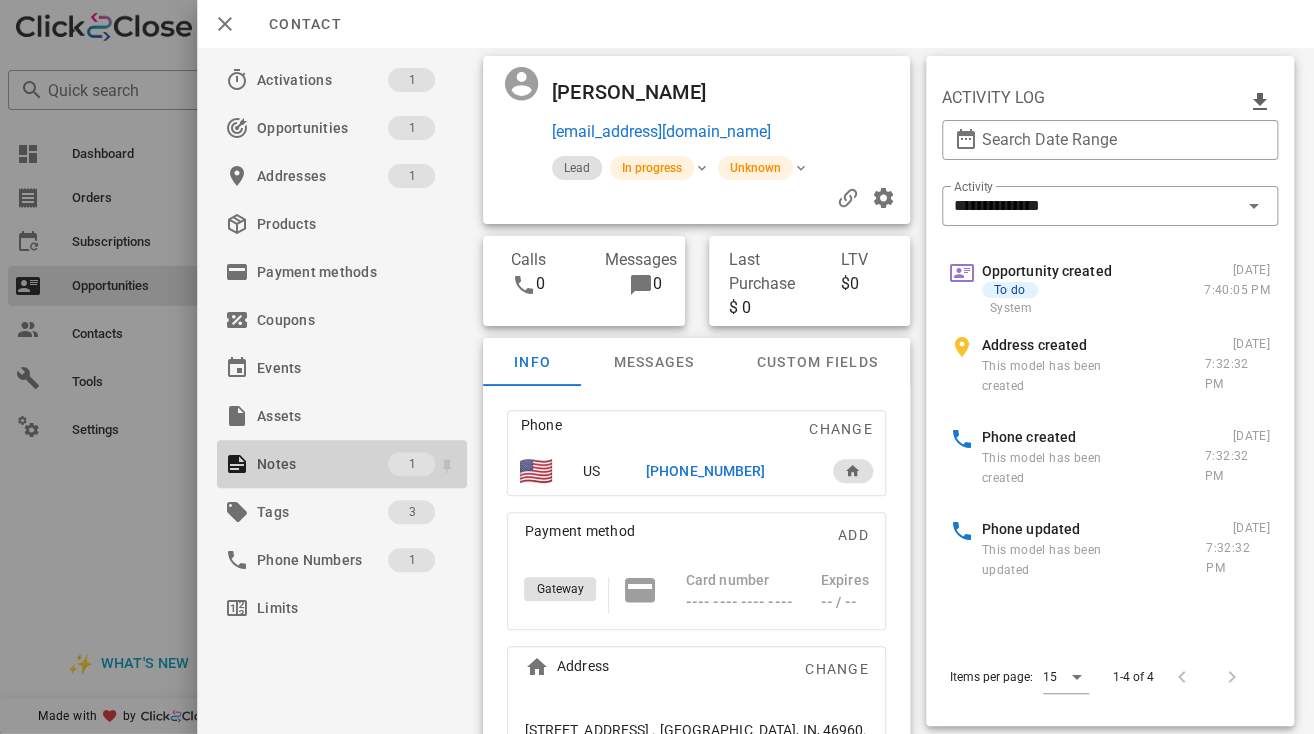click on "Notes" at bounding box center [322, 464] 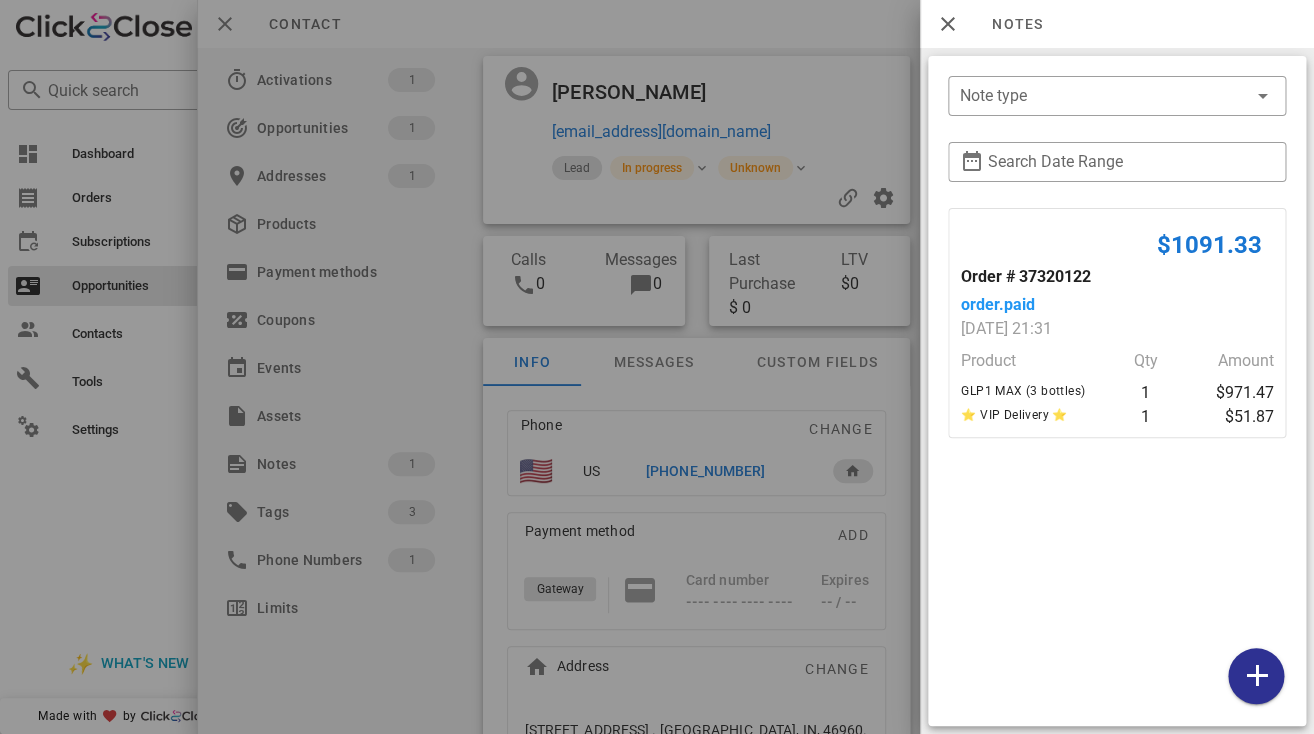click at bounding box center (657, 367) 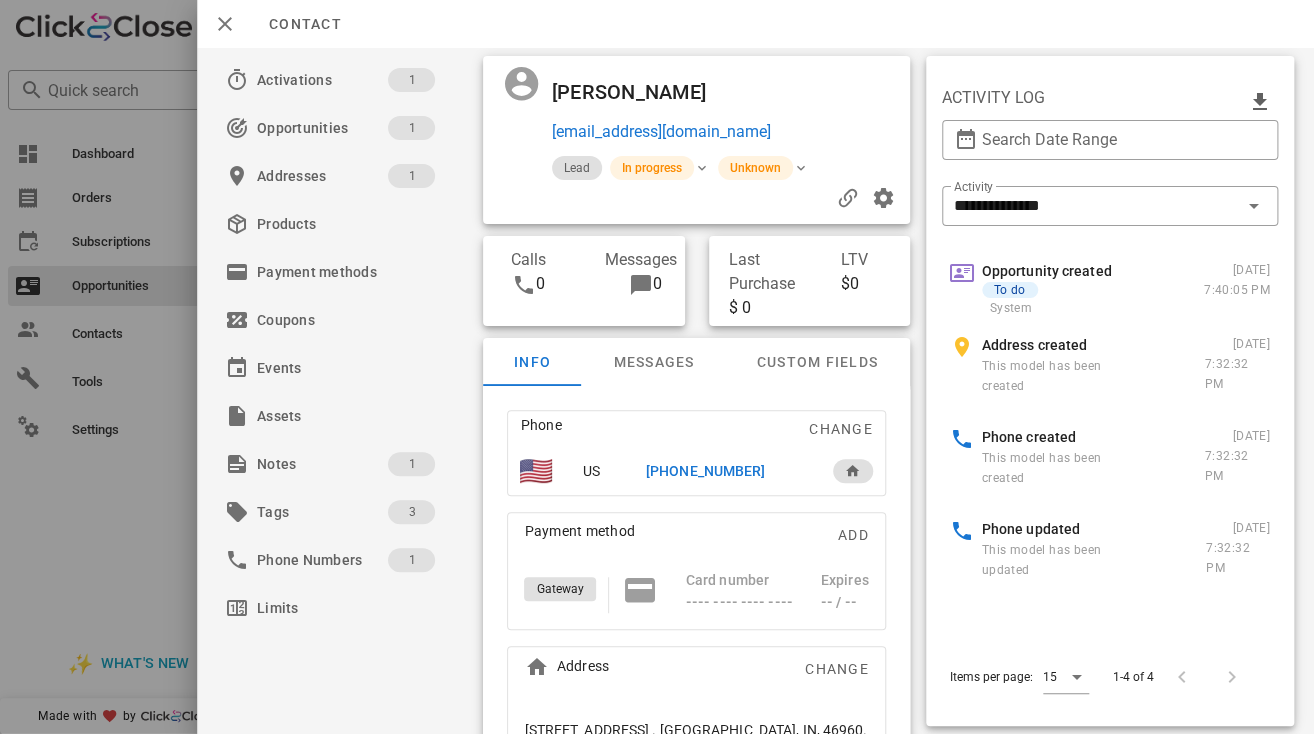 click on "+15745409125" at bounding box center (705, 471) 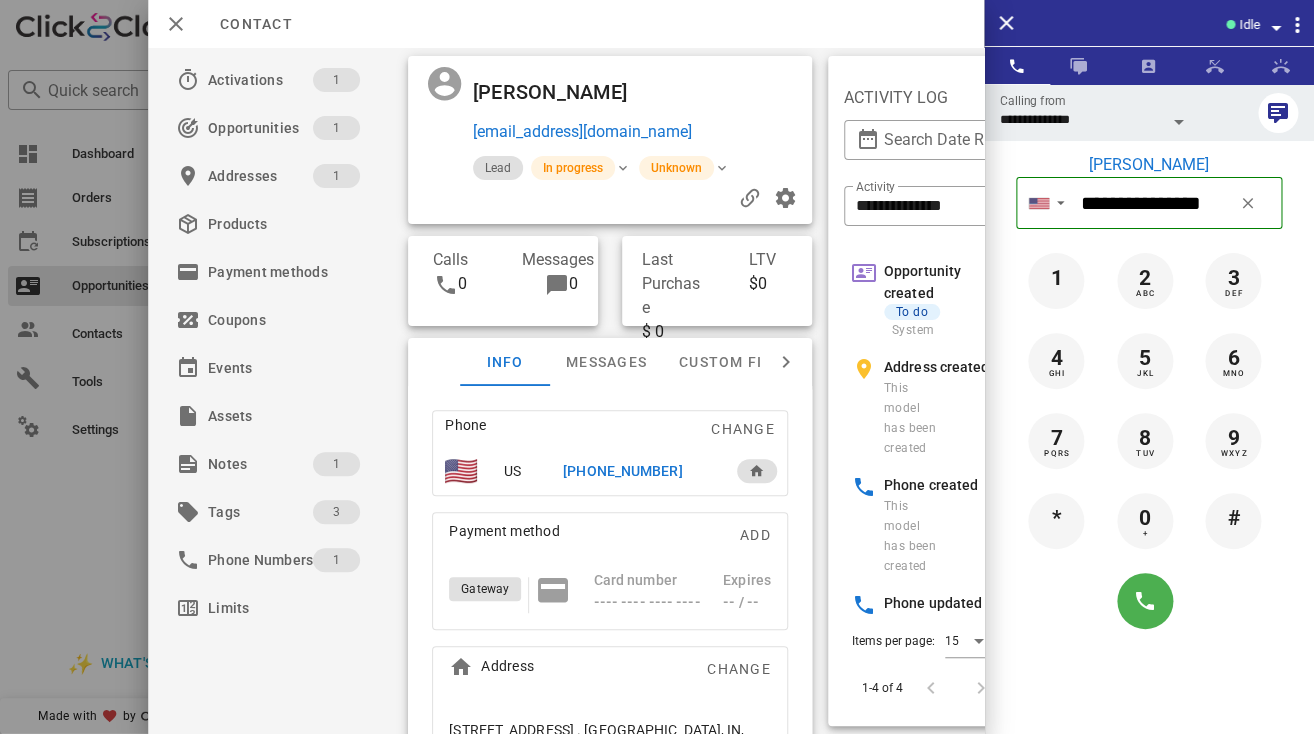 click on "+15745409125" at bounding box center [622, 471] 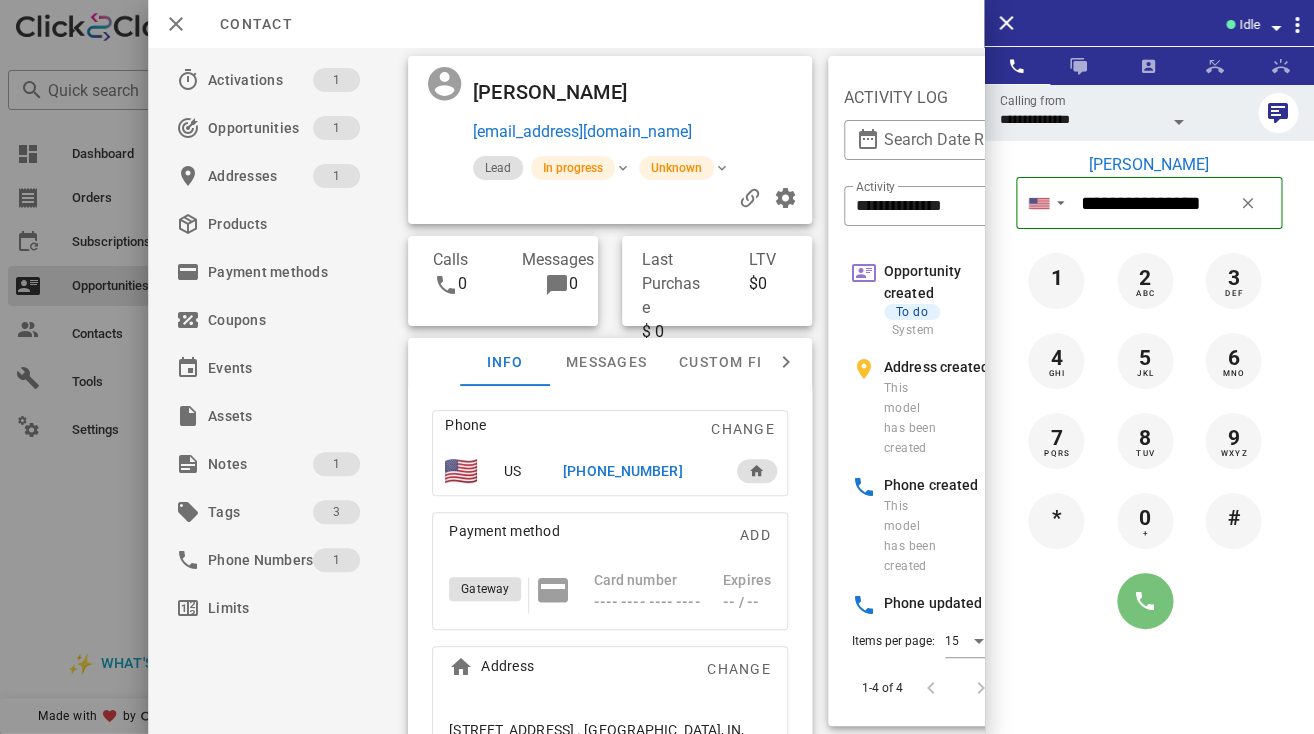 click at bounding box center (1145, 601) 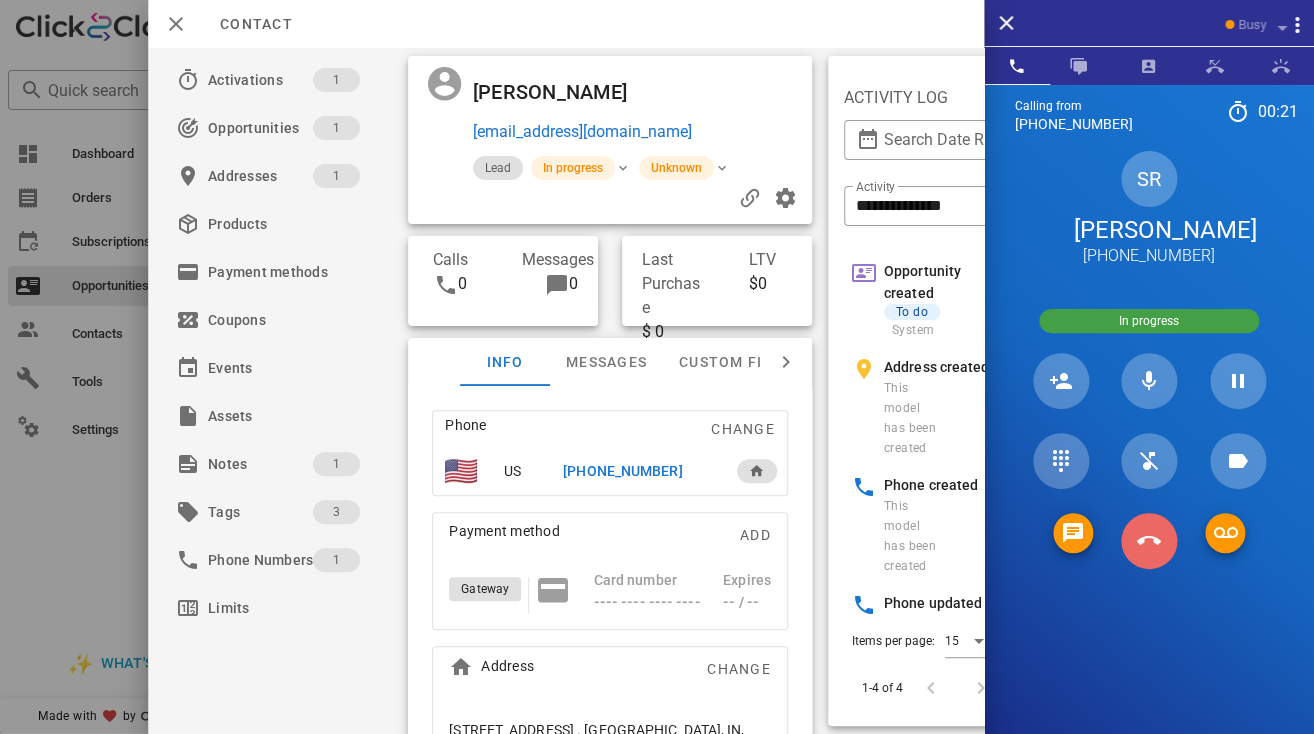 click at bounding box center (1149, 541) 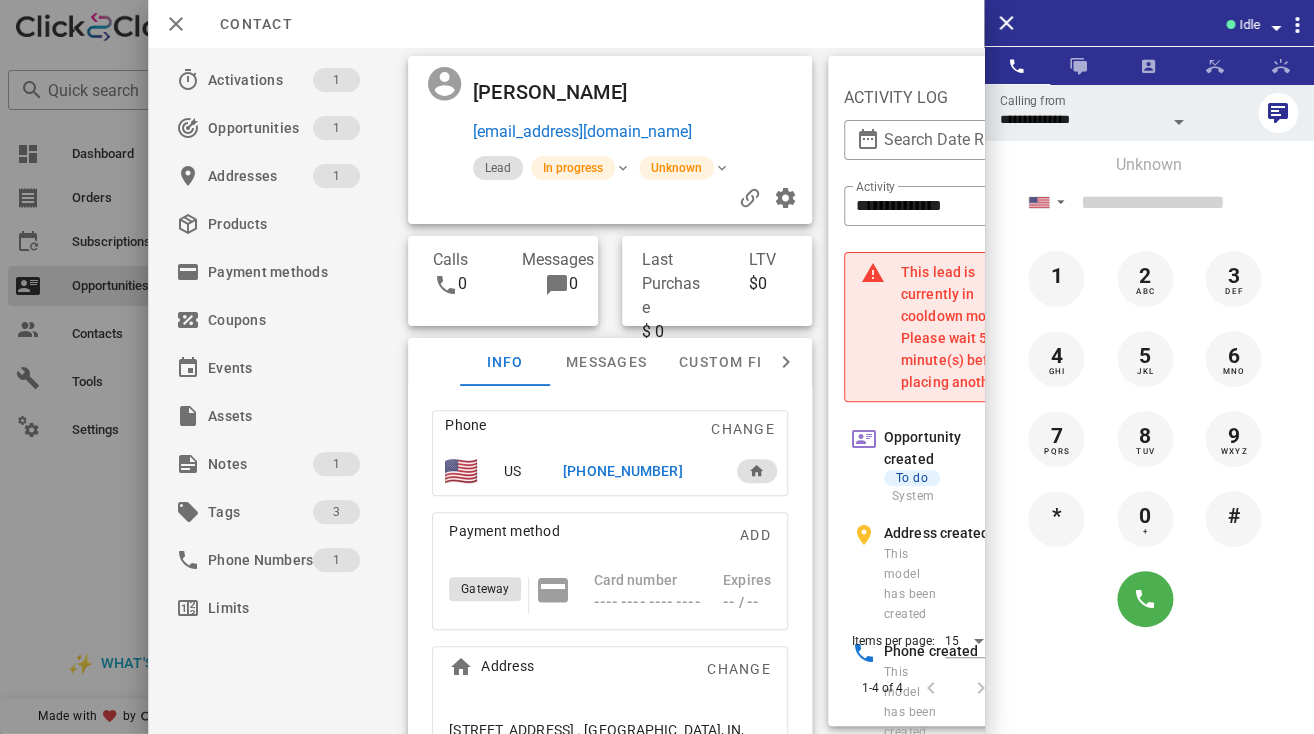 click on "+15745409125" at bounding box center [622, 471] 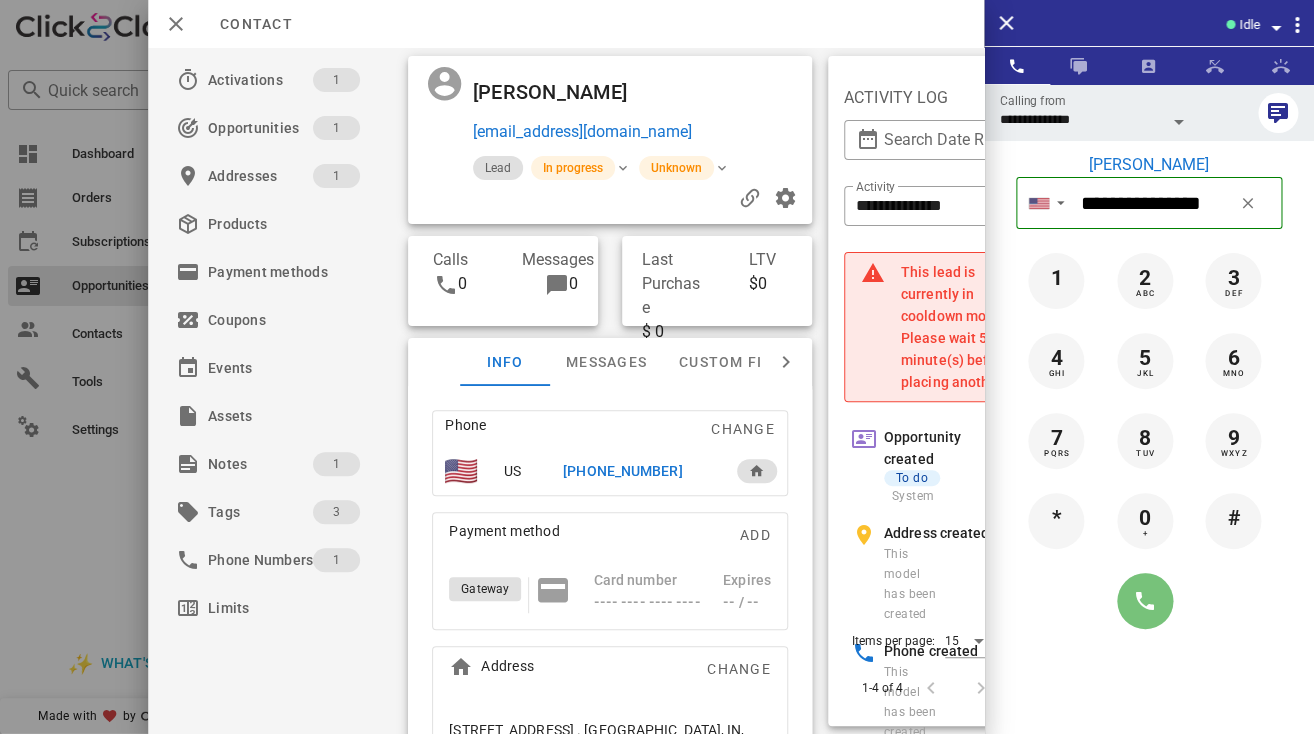 click at bounding box center [1145, 601] 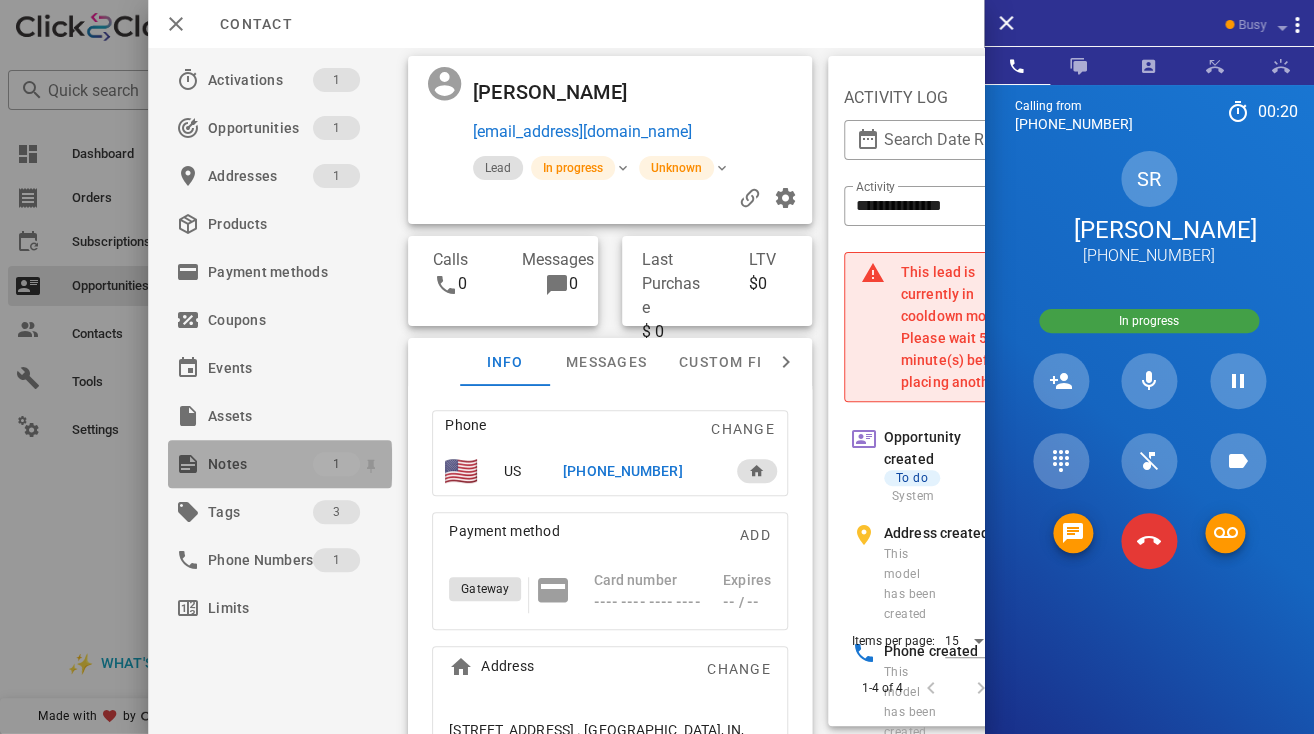 click on "Notes" at bounding box center (260, 464) 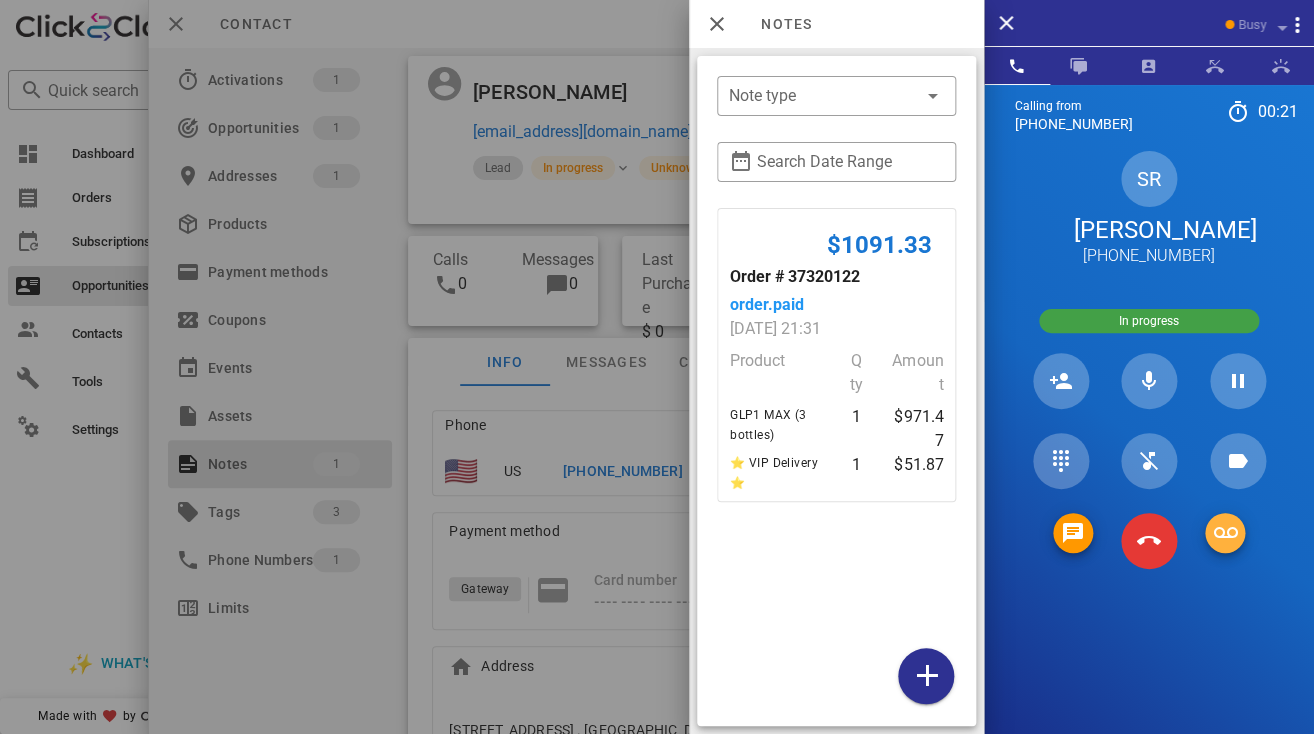 click at bounding box center (1225, 533) 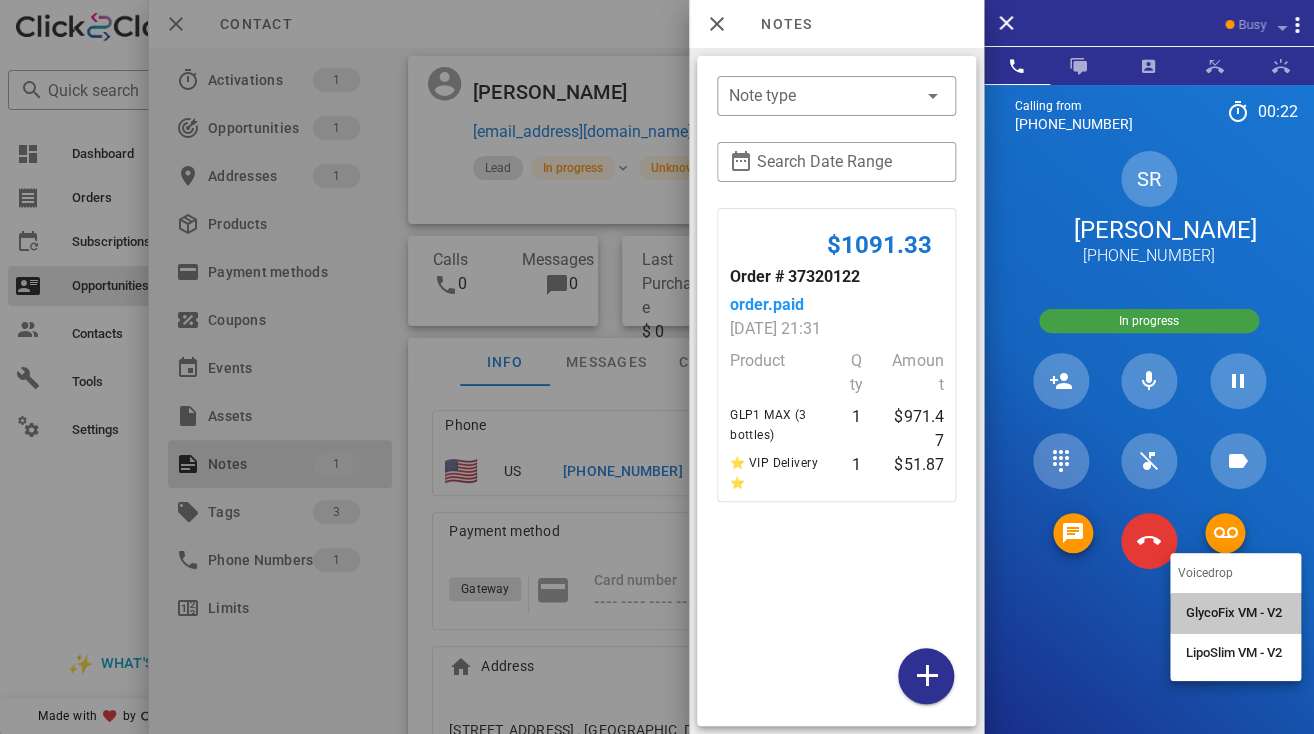 click on "GlycoFix VM - V2" at bounding box center (1235, 613) 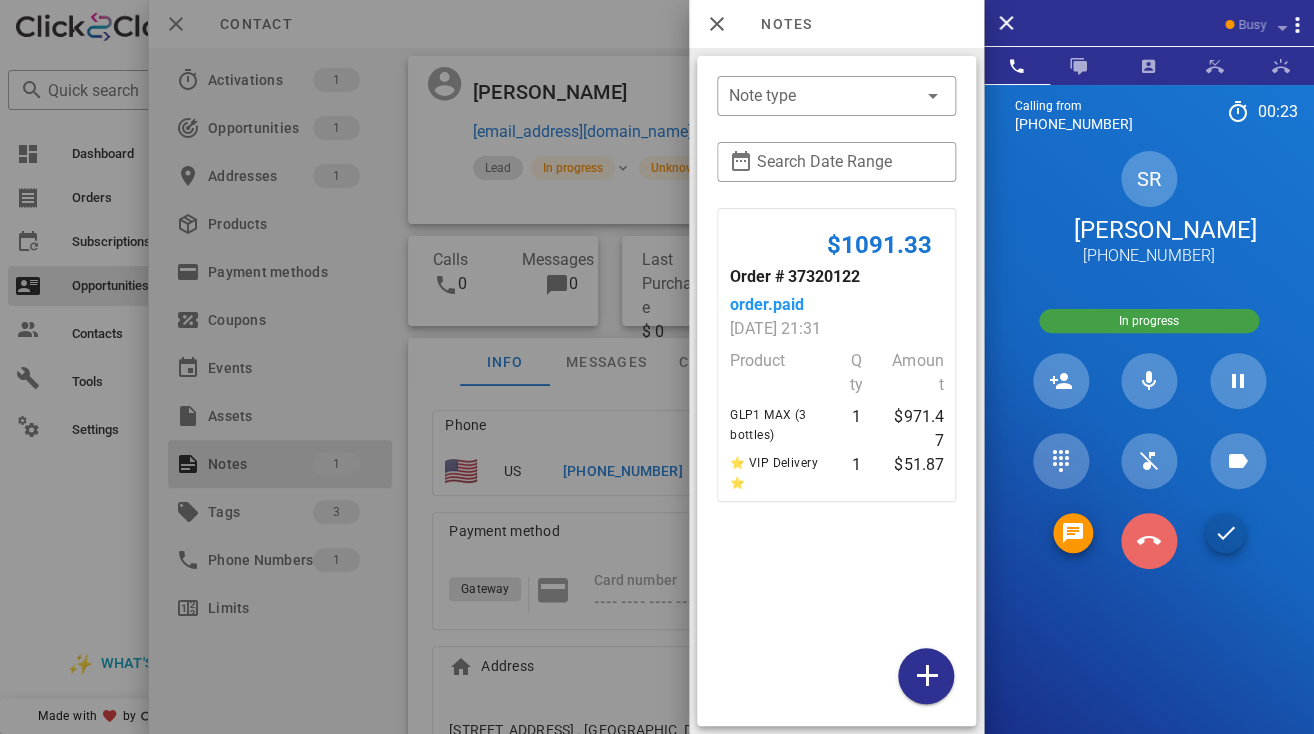 click at bounding box center (1149, 541) 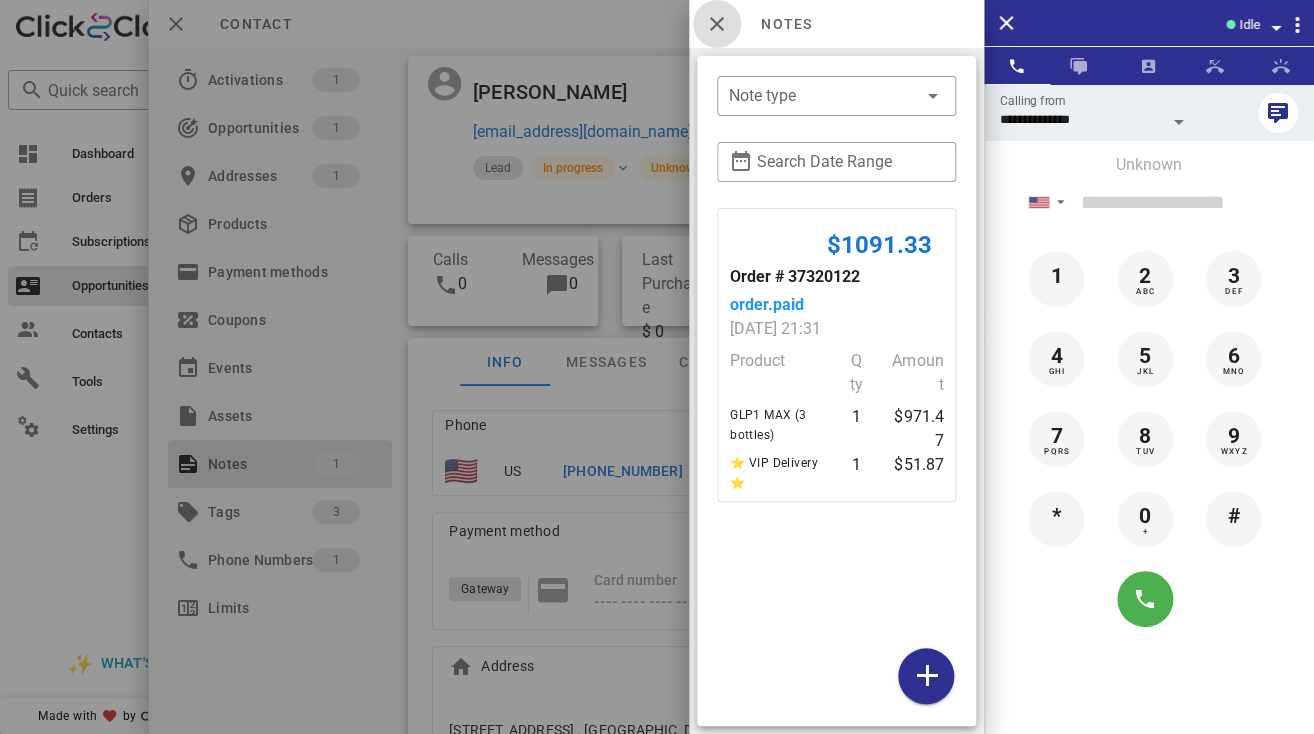 click at bounding box center [717, 24] 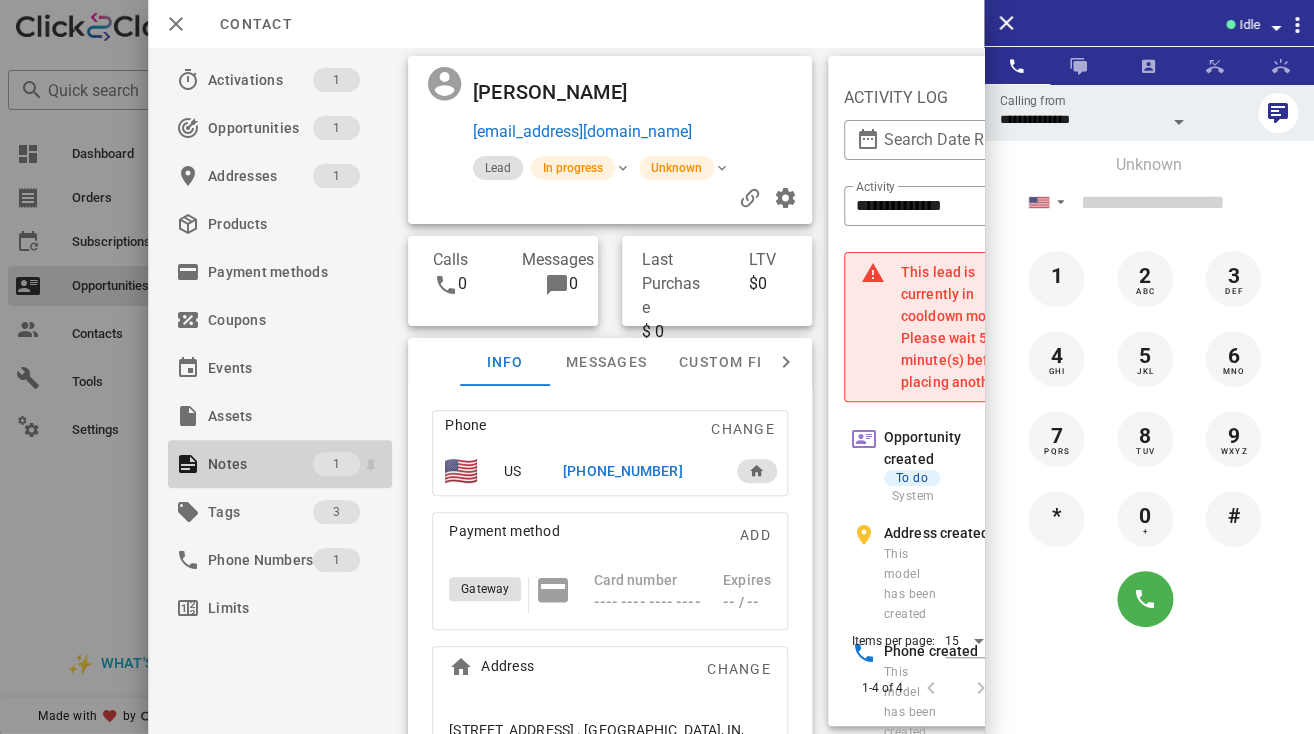 click on "Notes" at bounding box center [260, 464] 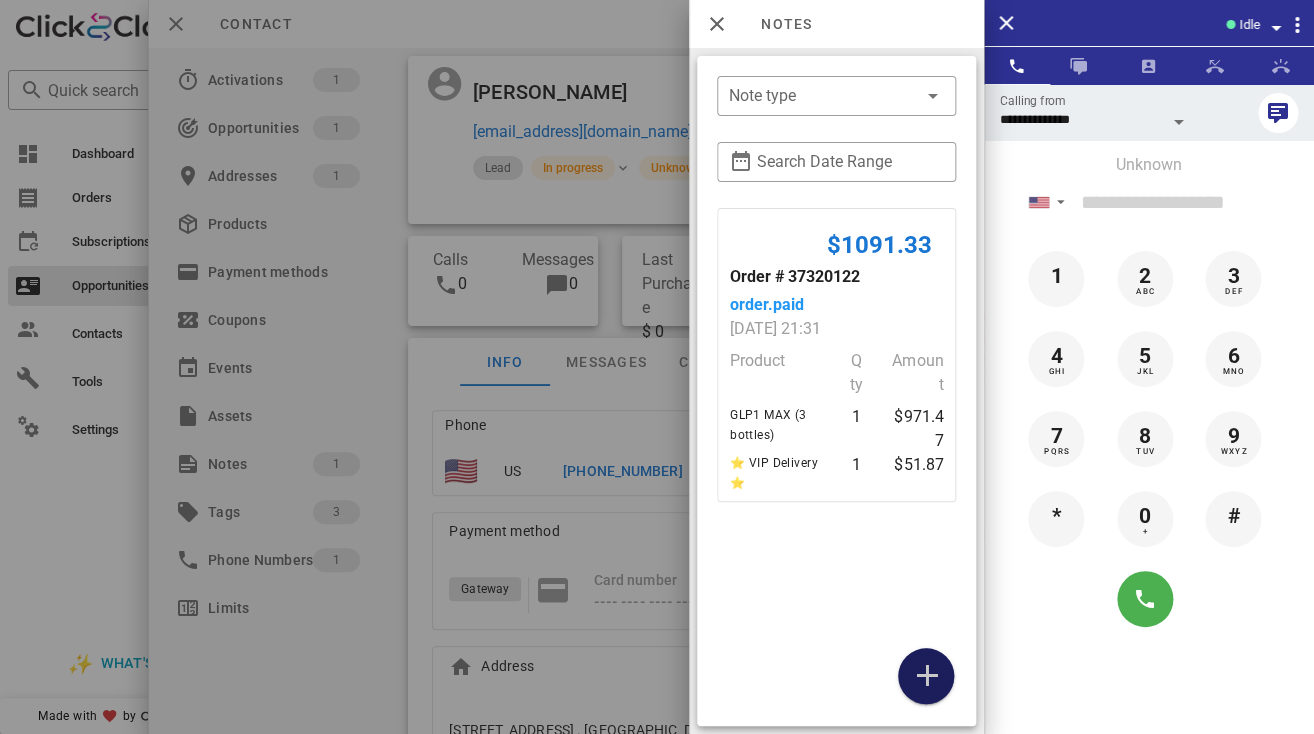 click at bounding box center (926, 676) 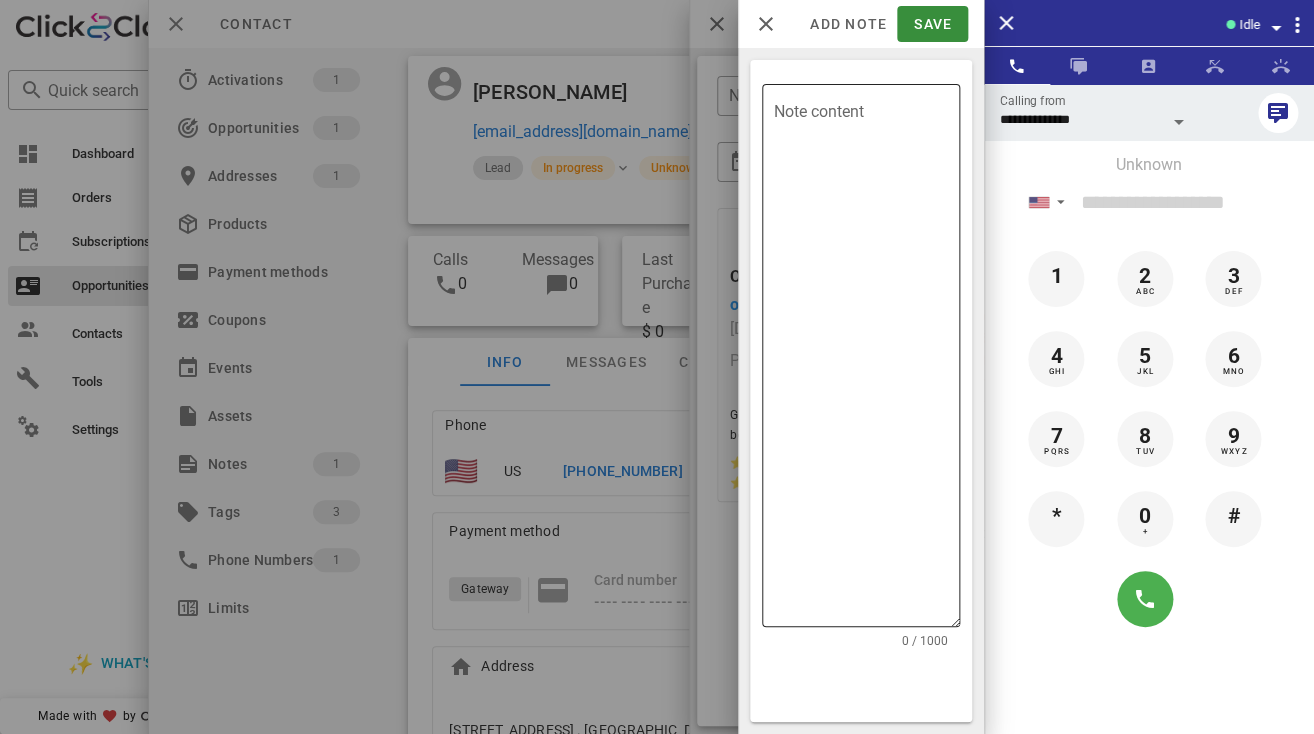 click on "Note content" at bounding box center (867, 360) 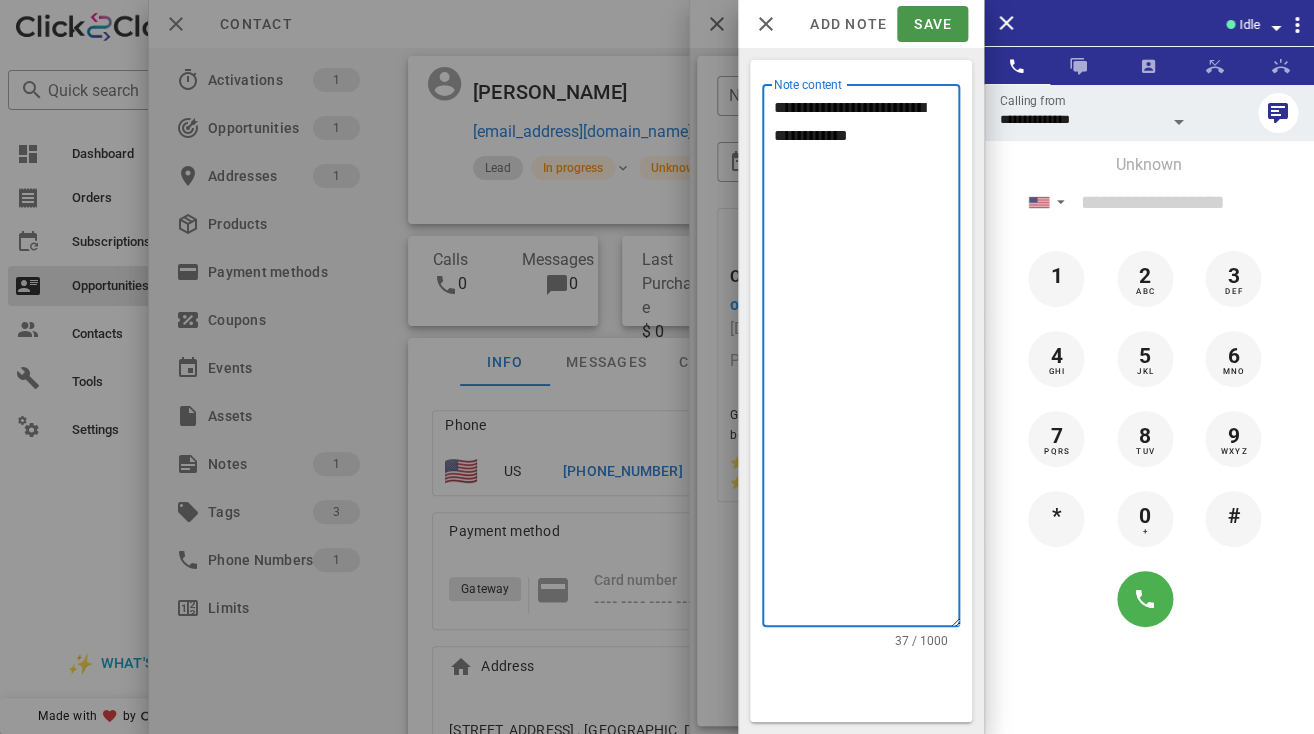 type on "**********" 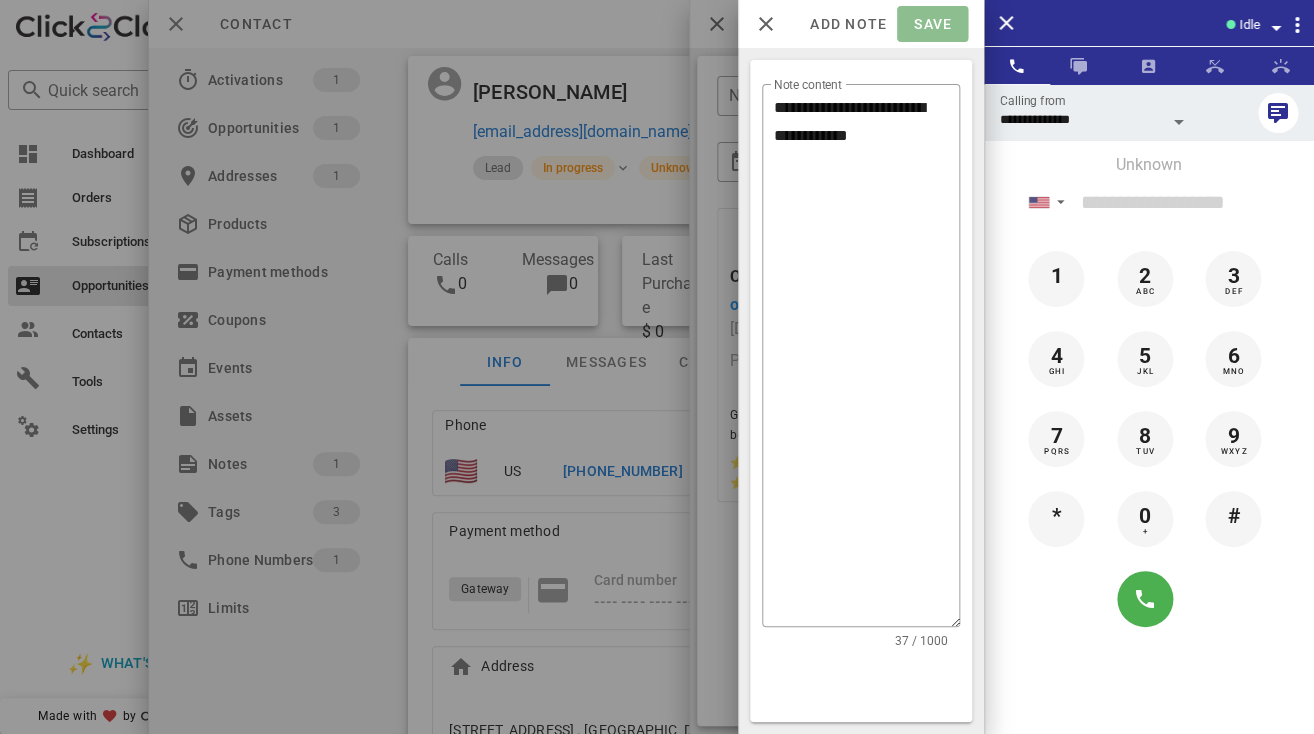 click on "Save" at bounding box center (932, 24) 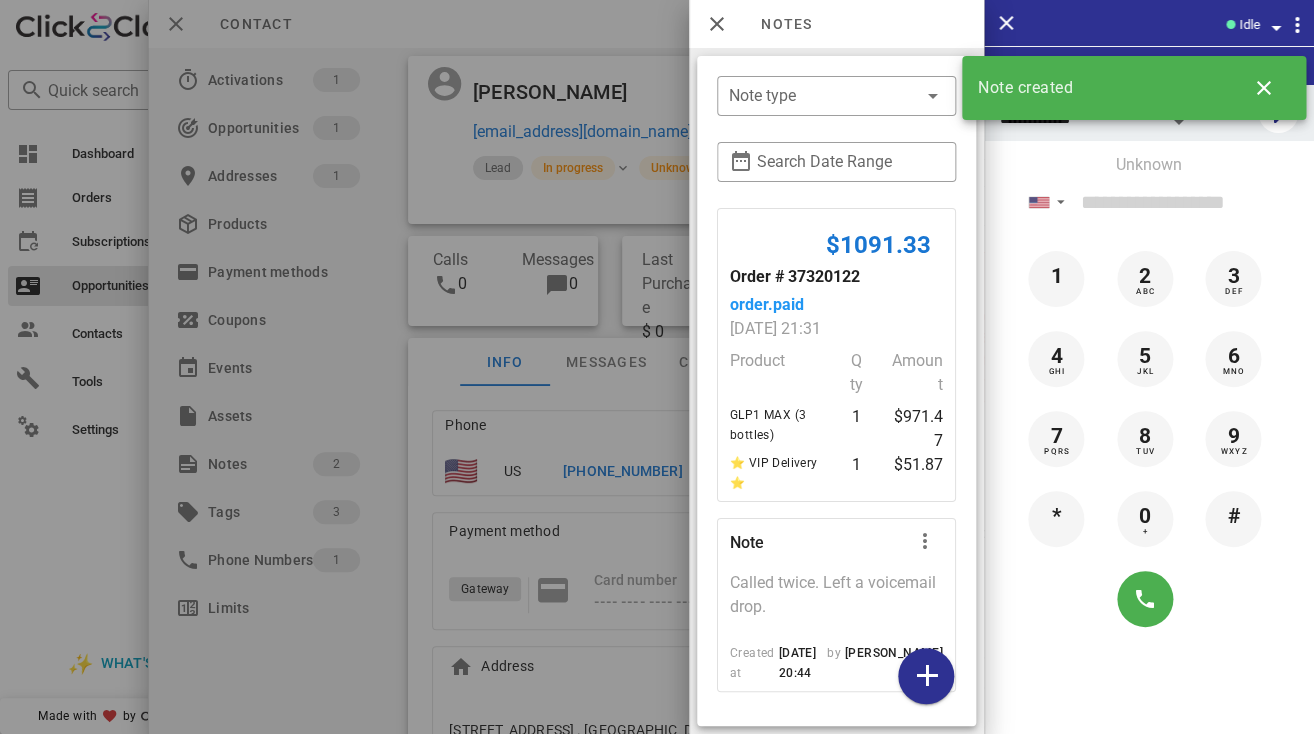 click at bounding box center [657, 367] 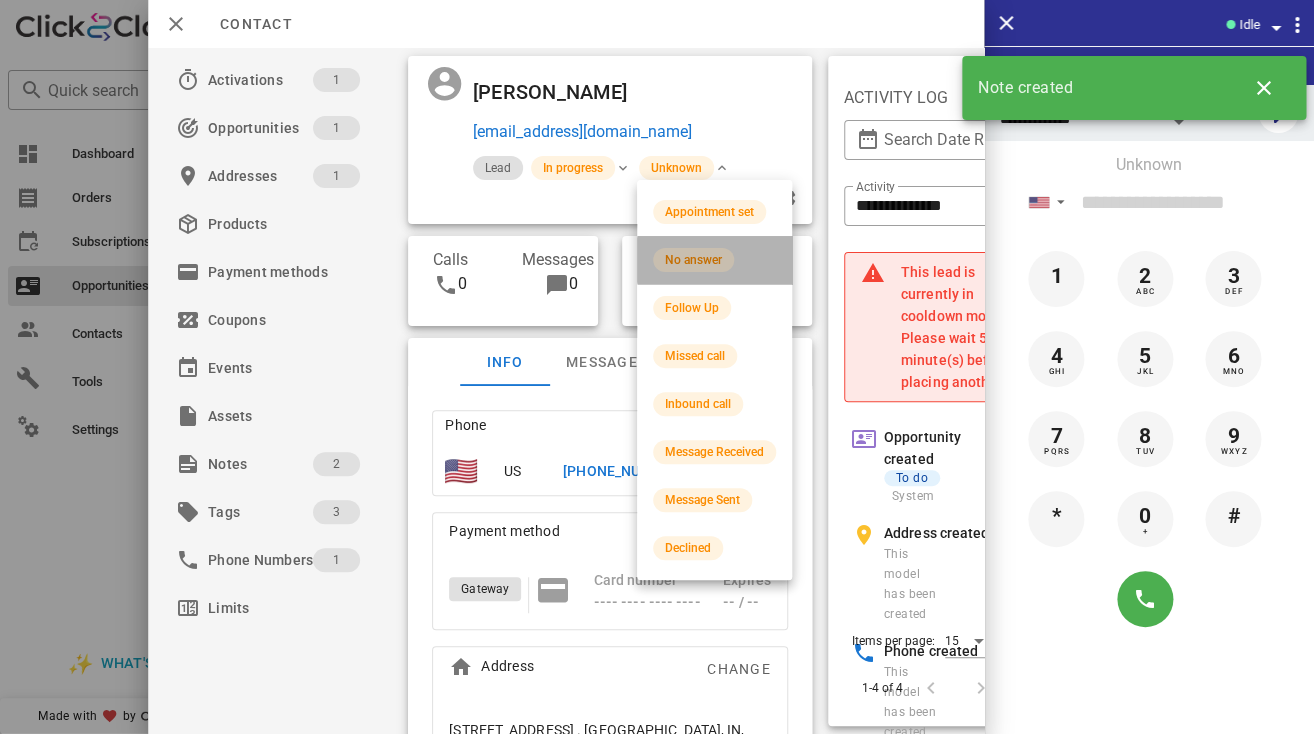 click on "No answer" at bounding box center [714, 260] 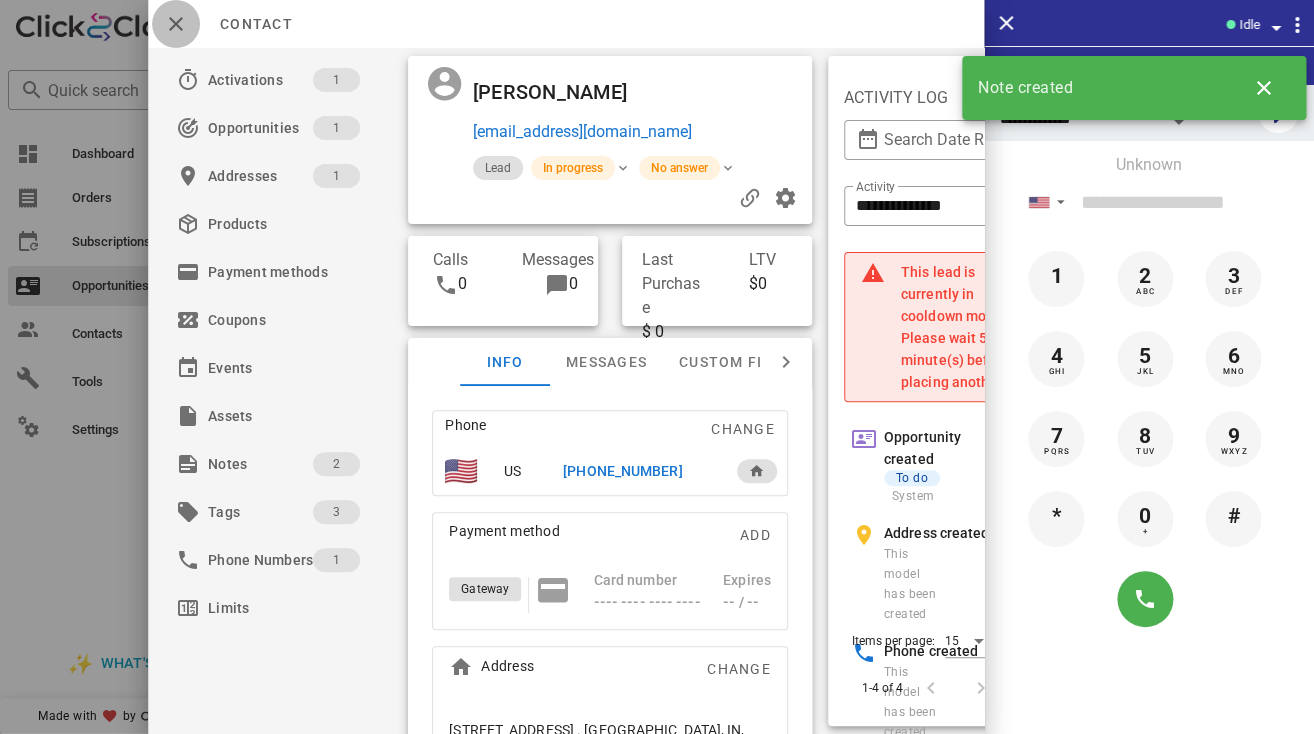 click at bounding box center (176, 24) 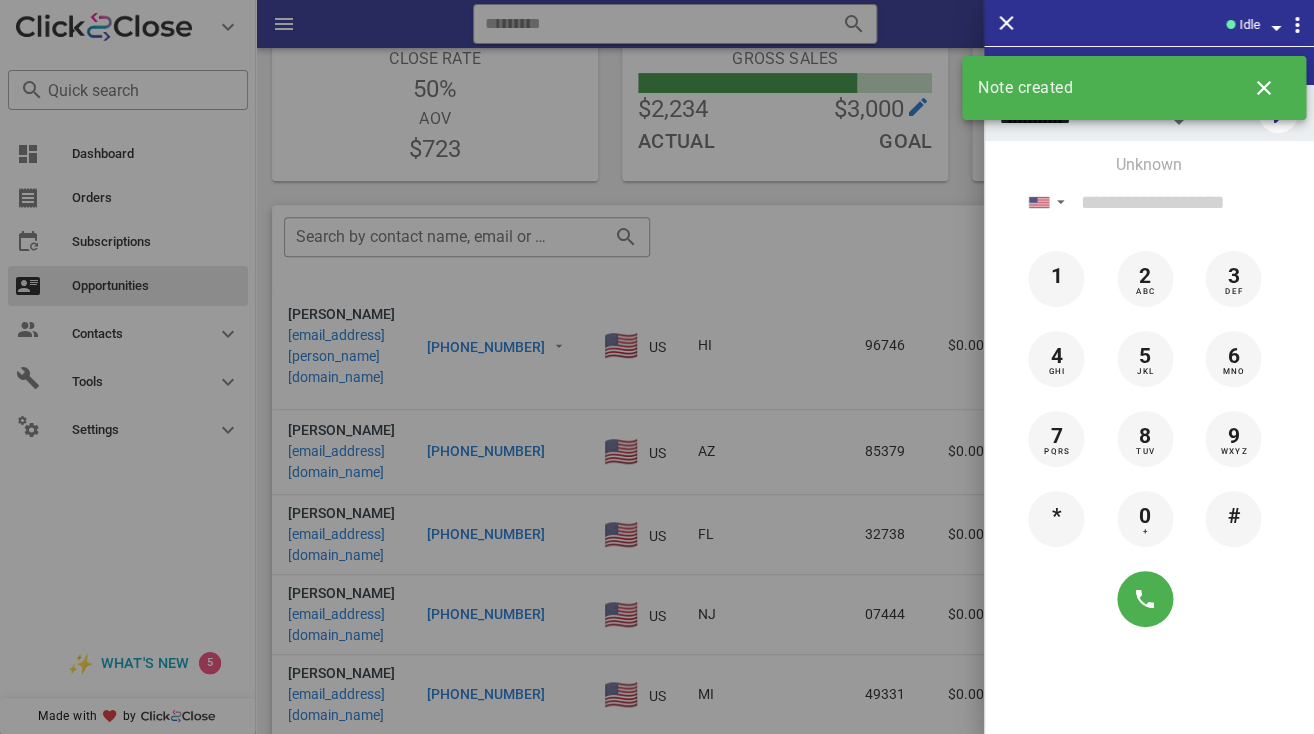 click at bounding box center [657, 367] 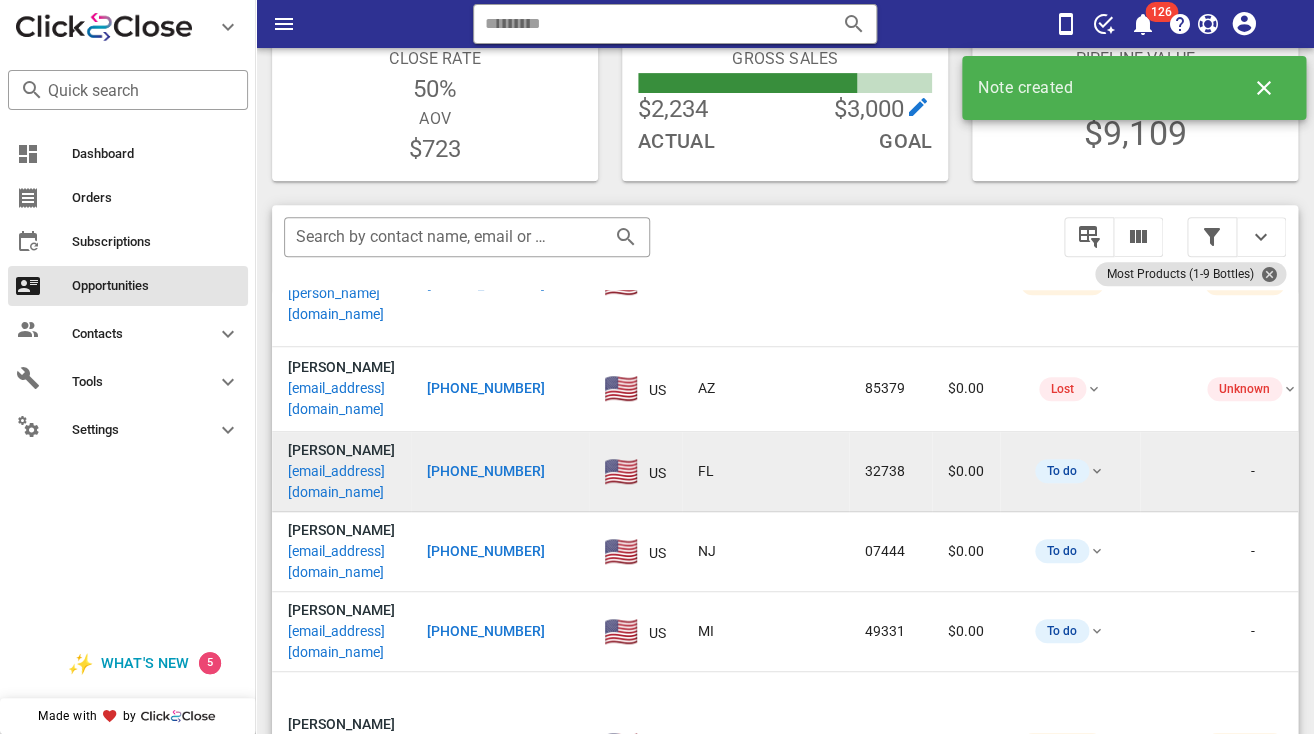 scroll, scrollTop: 359, scrollLeft: 0, axis: vertical 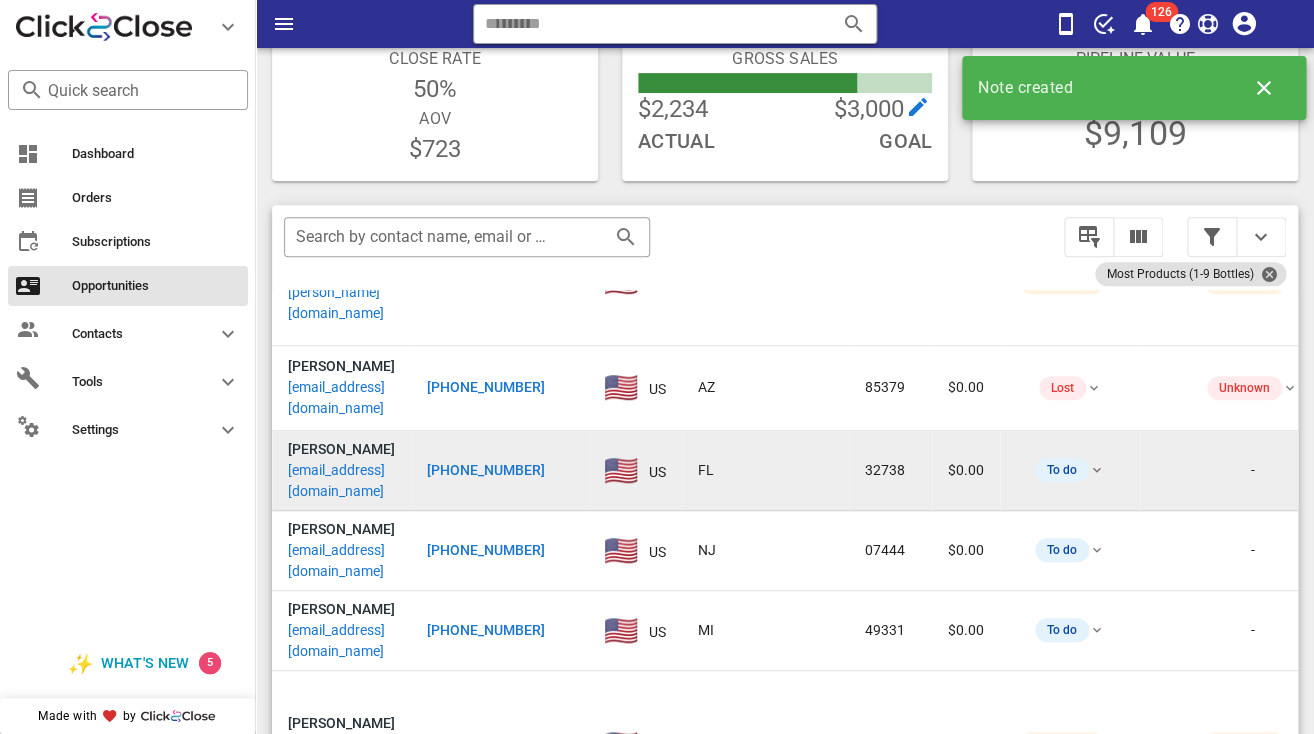 click on "steven_t05@hotmail.com" at bounding box center [341, 481] 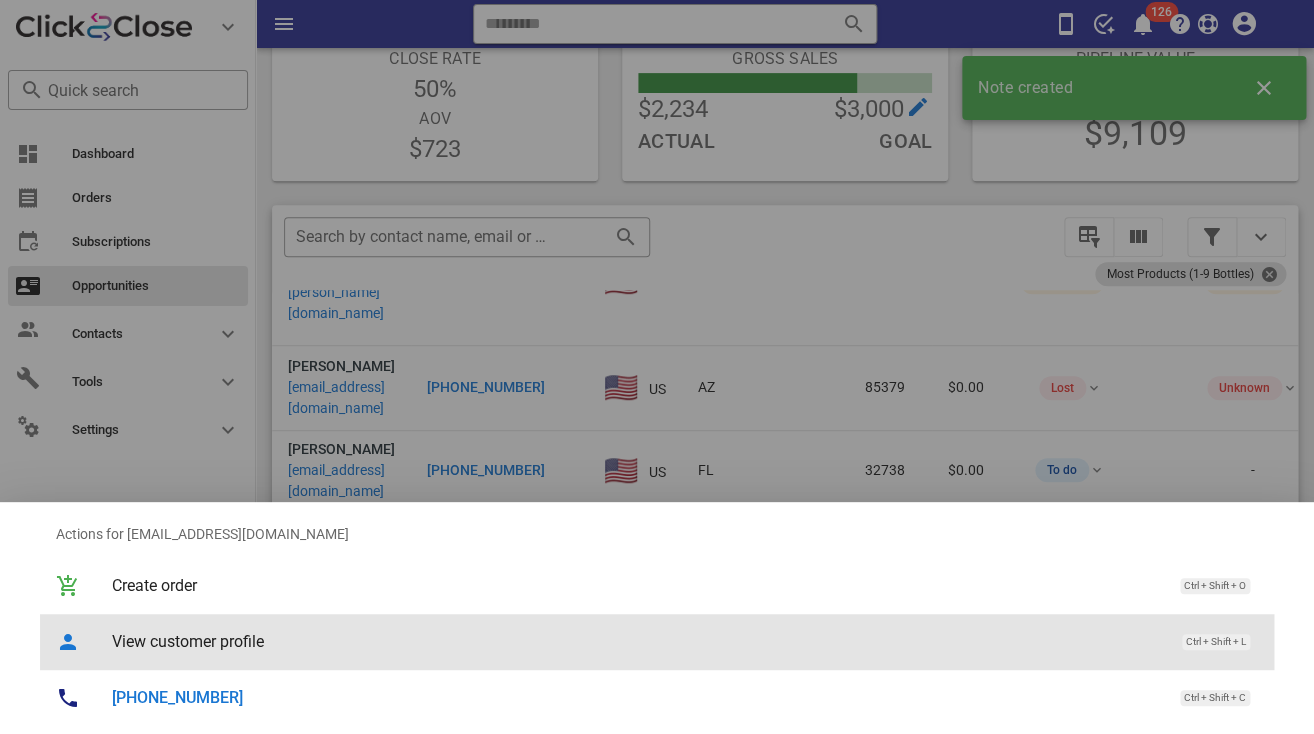 click on "View customer profile" at bounding box center [637, 641] 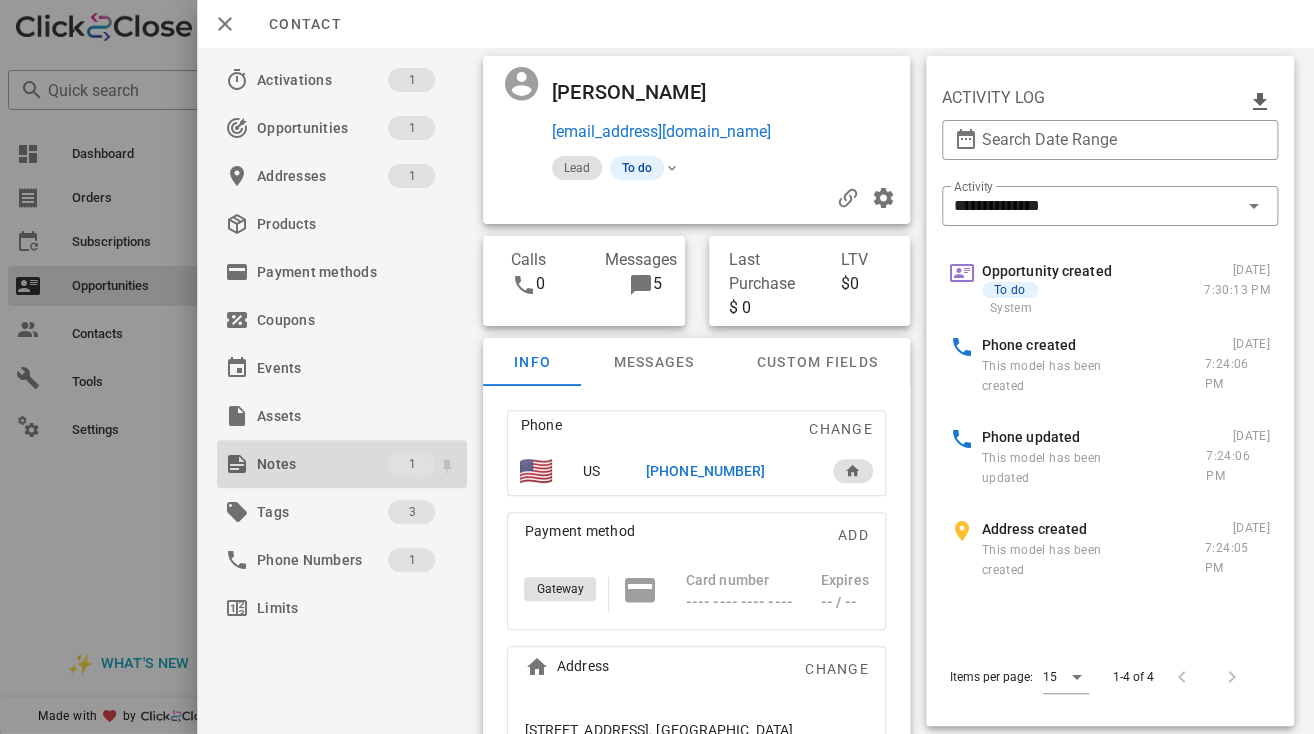 click on "Notes" at bounding box center (322, 464) 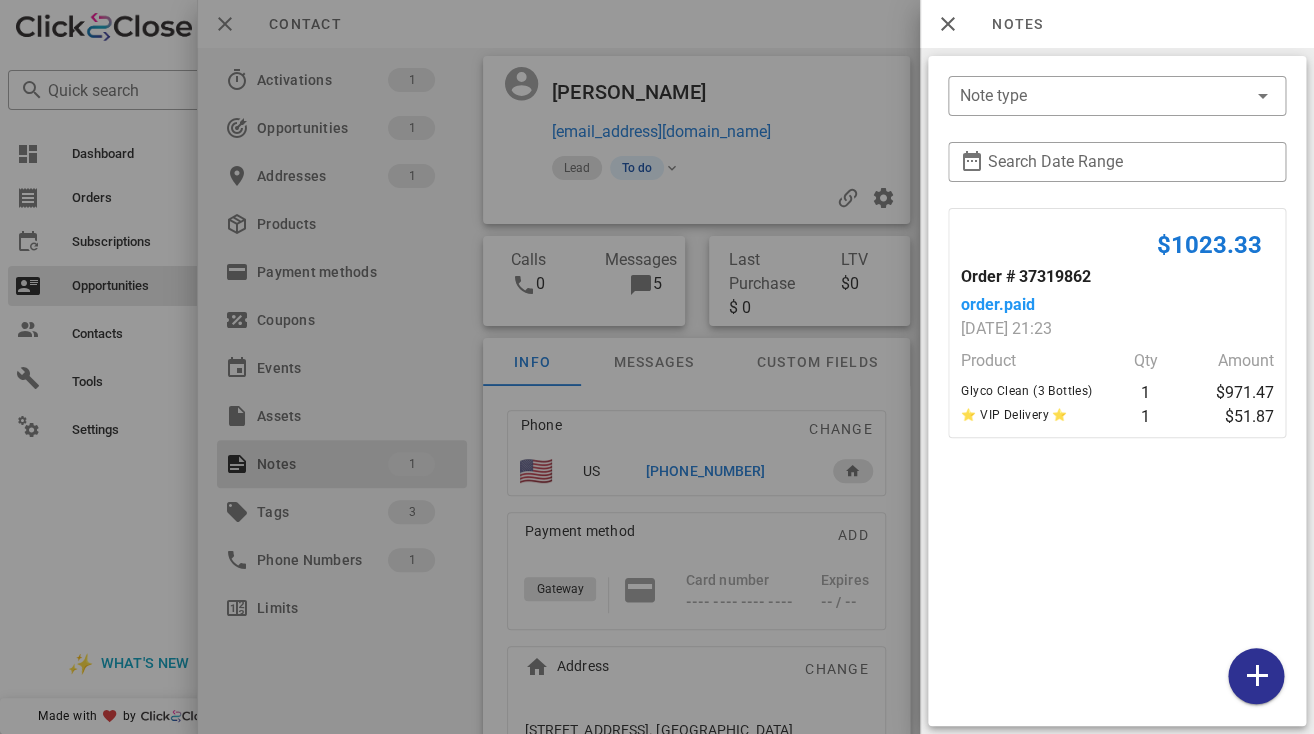click at bounding box center (657, 367) 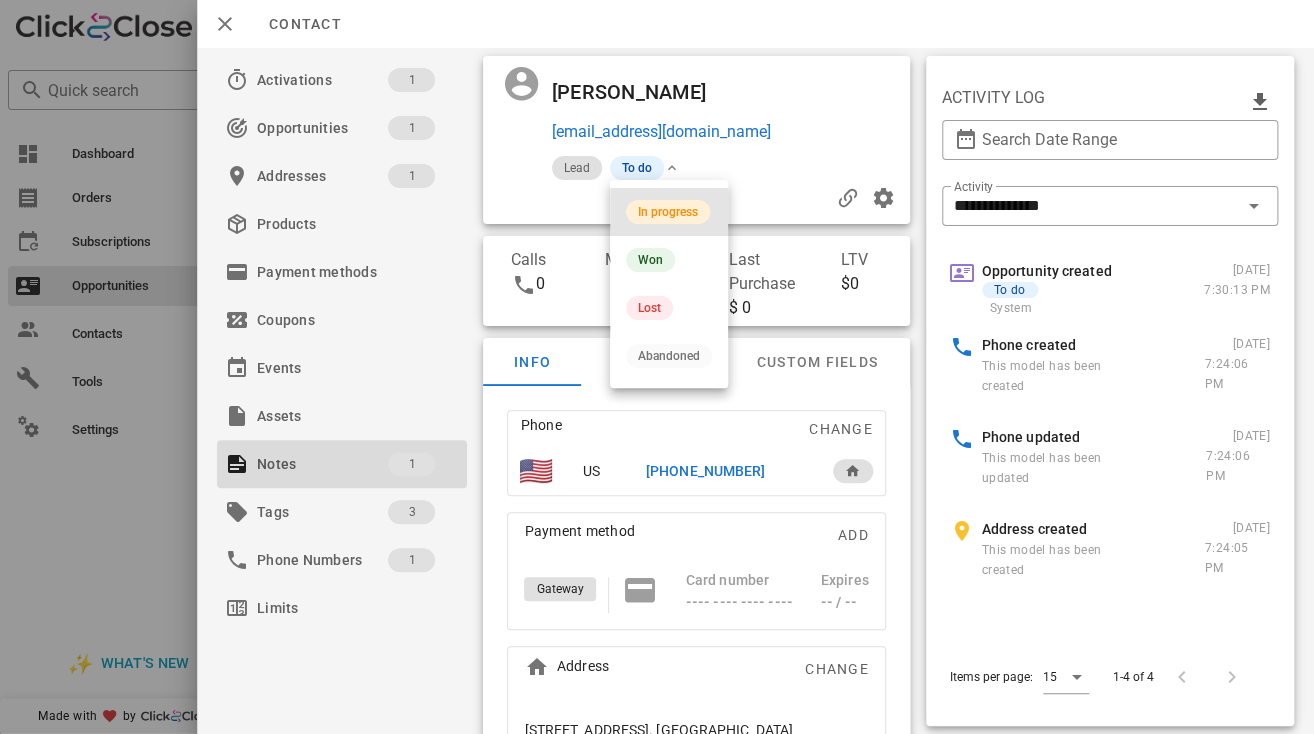 click on "In progress" at bounding box center [668, 212] 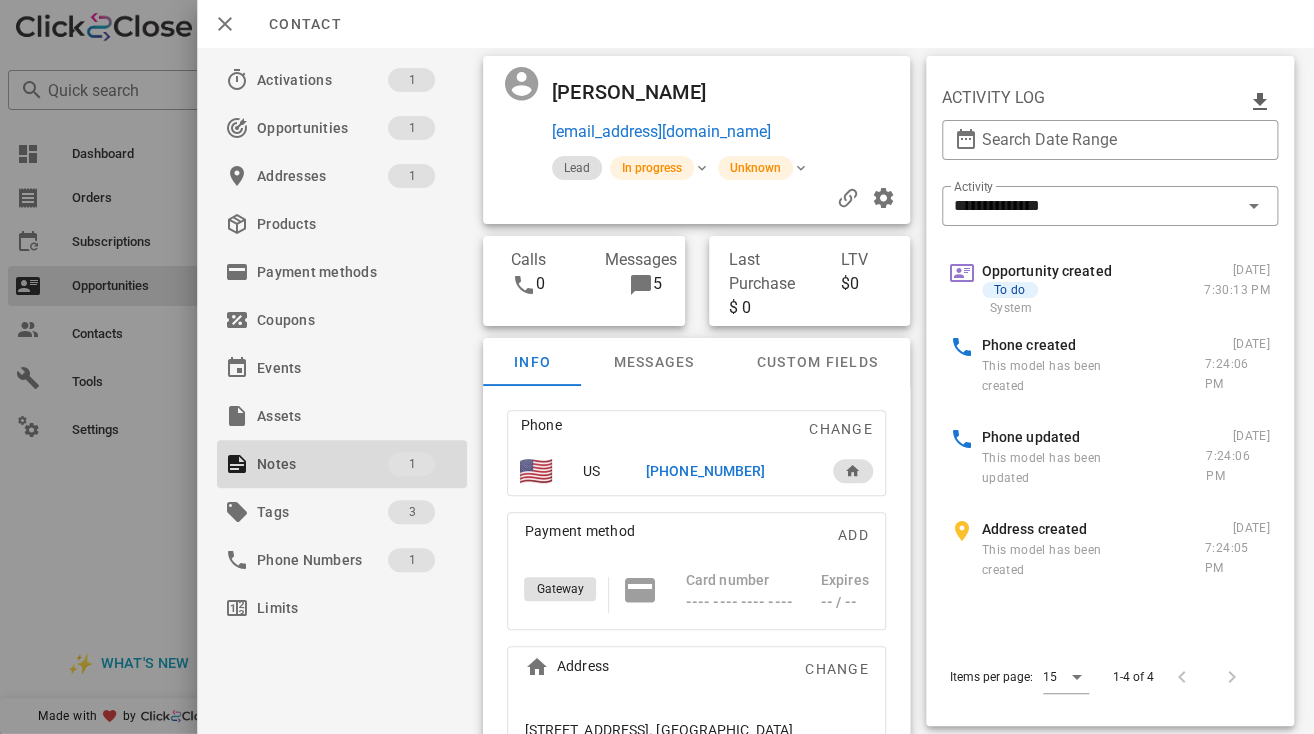 click on "Steve Roland" at bounding box center [639, 92] 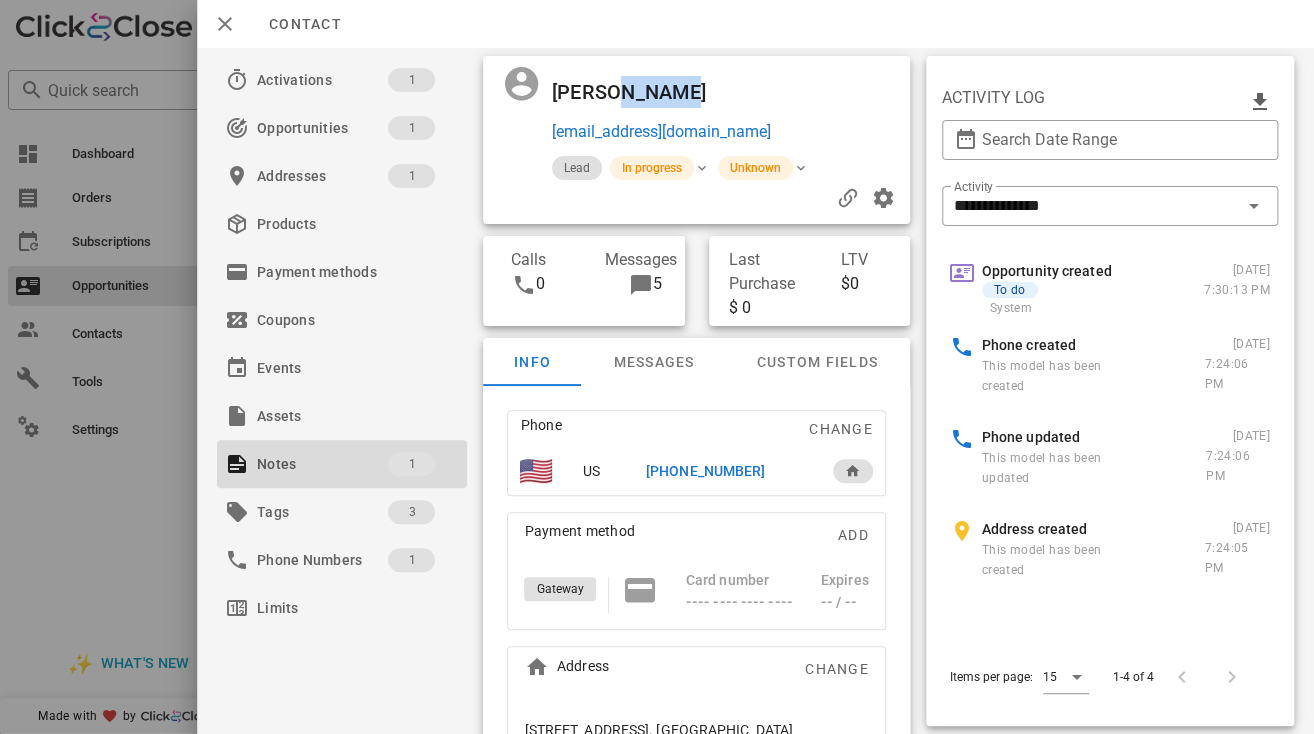 click on "Steve Roland" at bounding box center [639, 92] 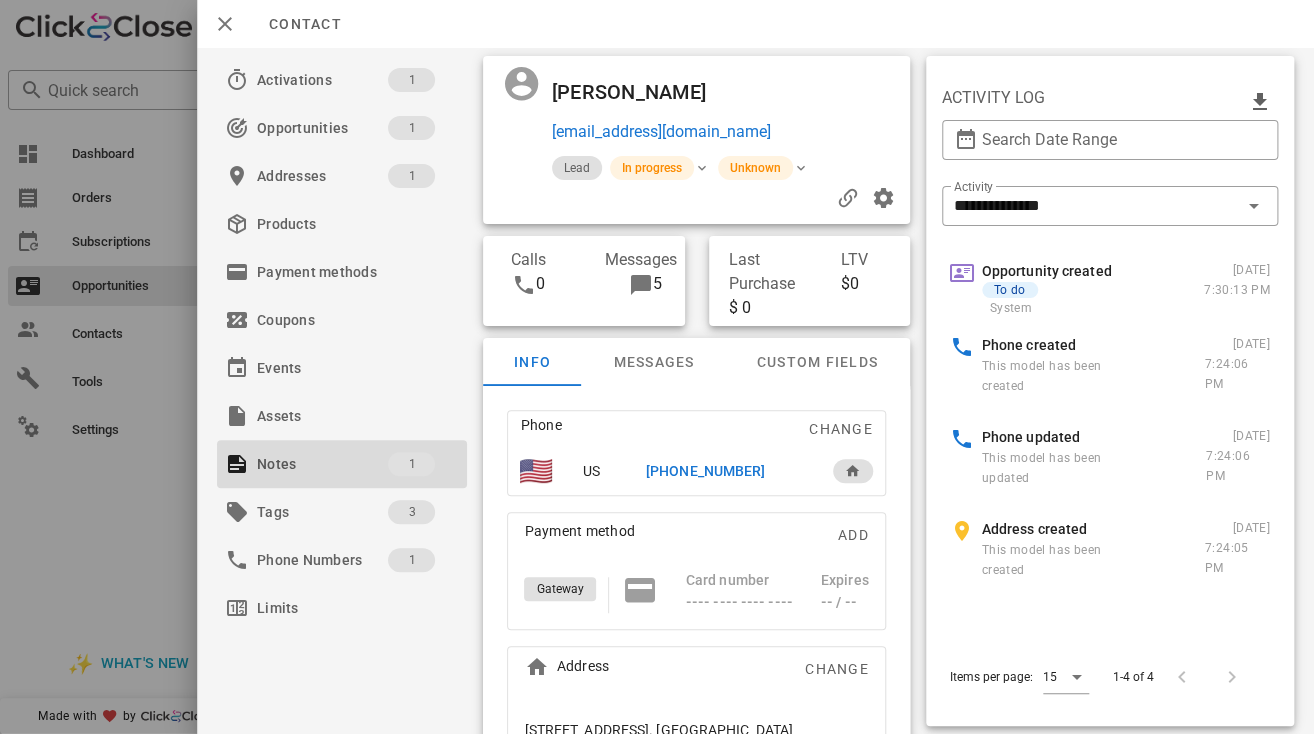 click on "Steve Roland" at bounding box center [639, 92] 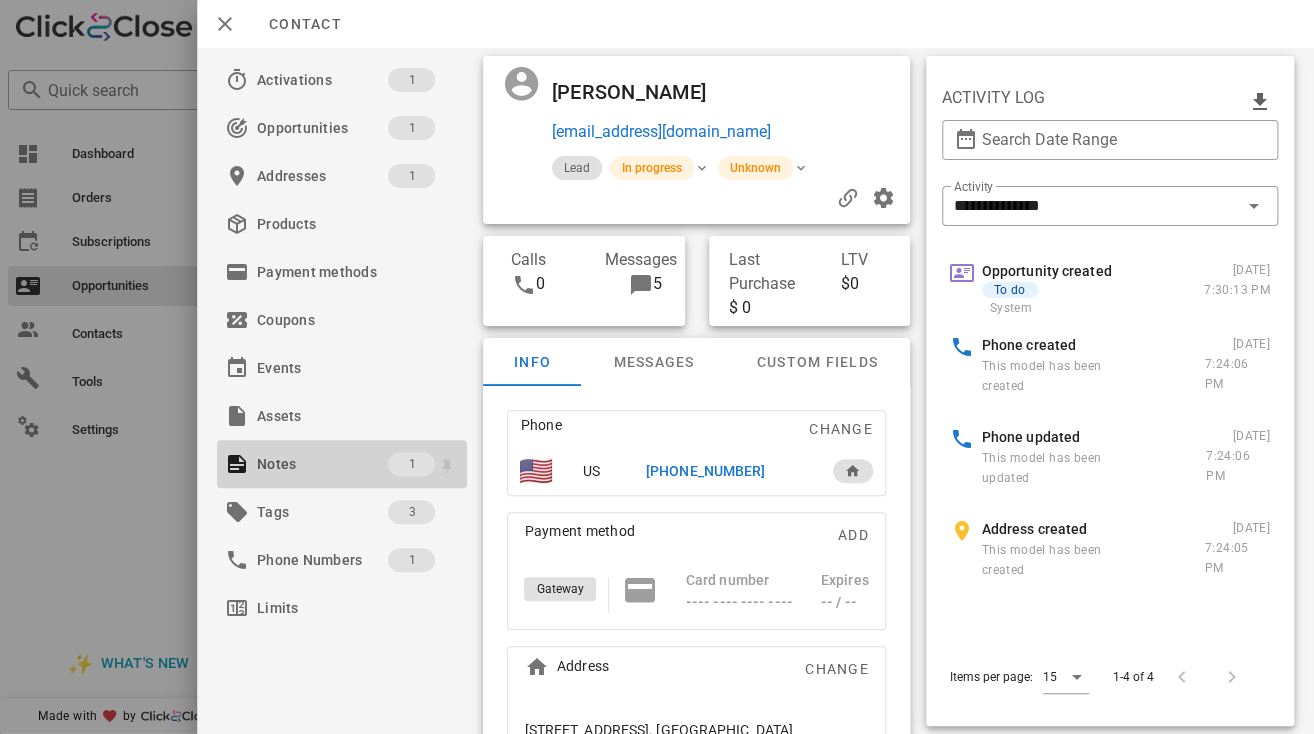 click on "Notes" at bounding box center [322, 464] 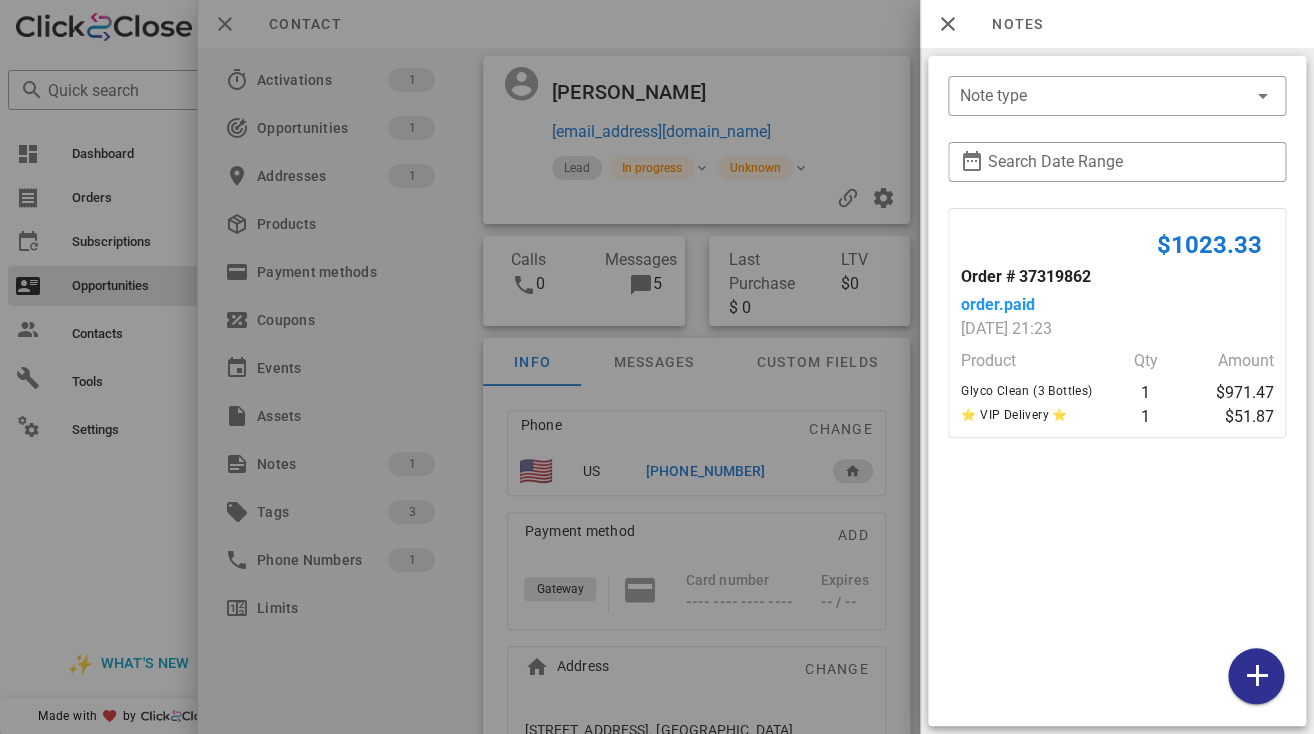 click at bounding box center [657, 367] 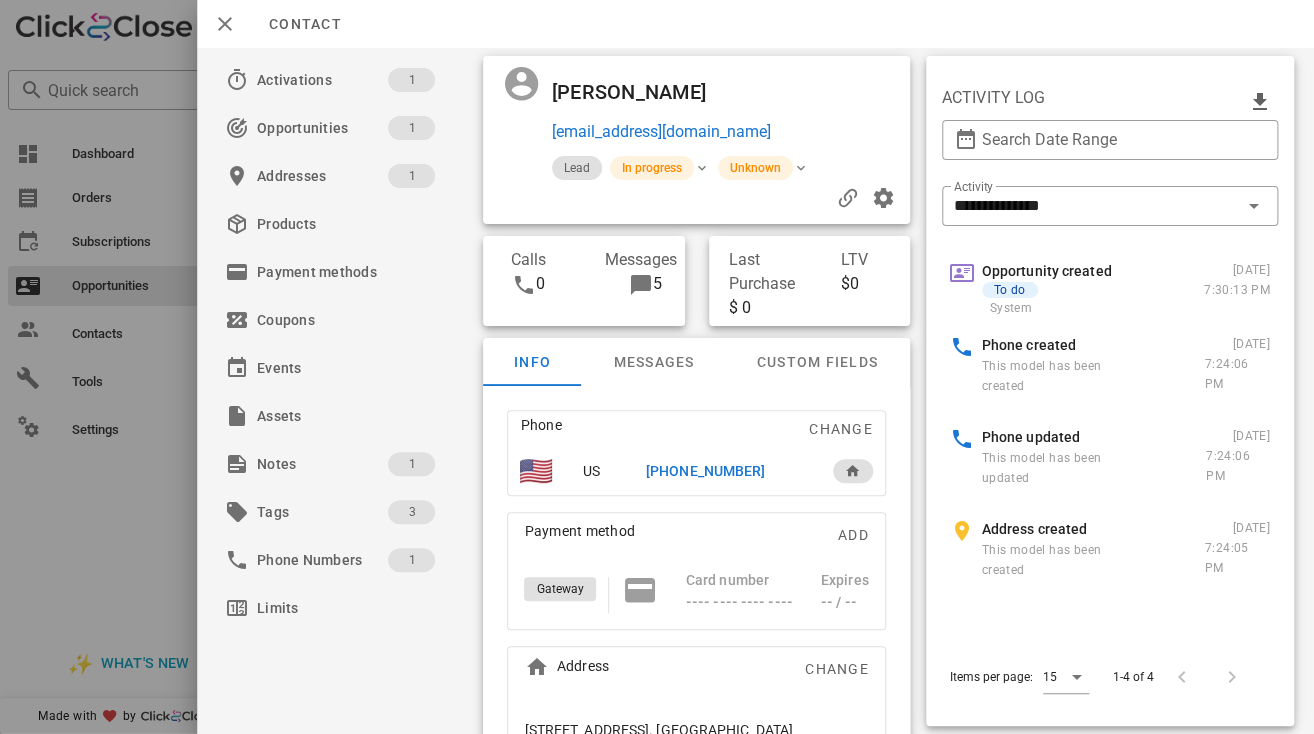 click on "+13864140726" at bounding box center (705, 471) 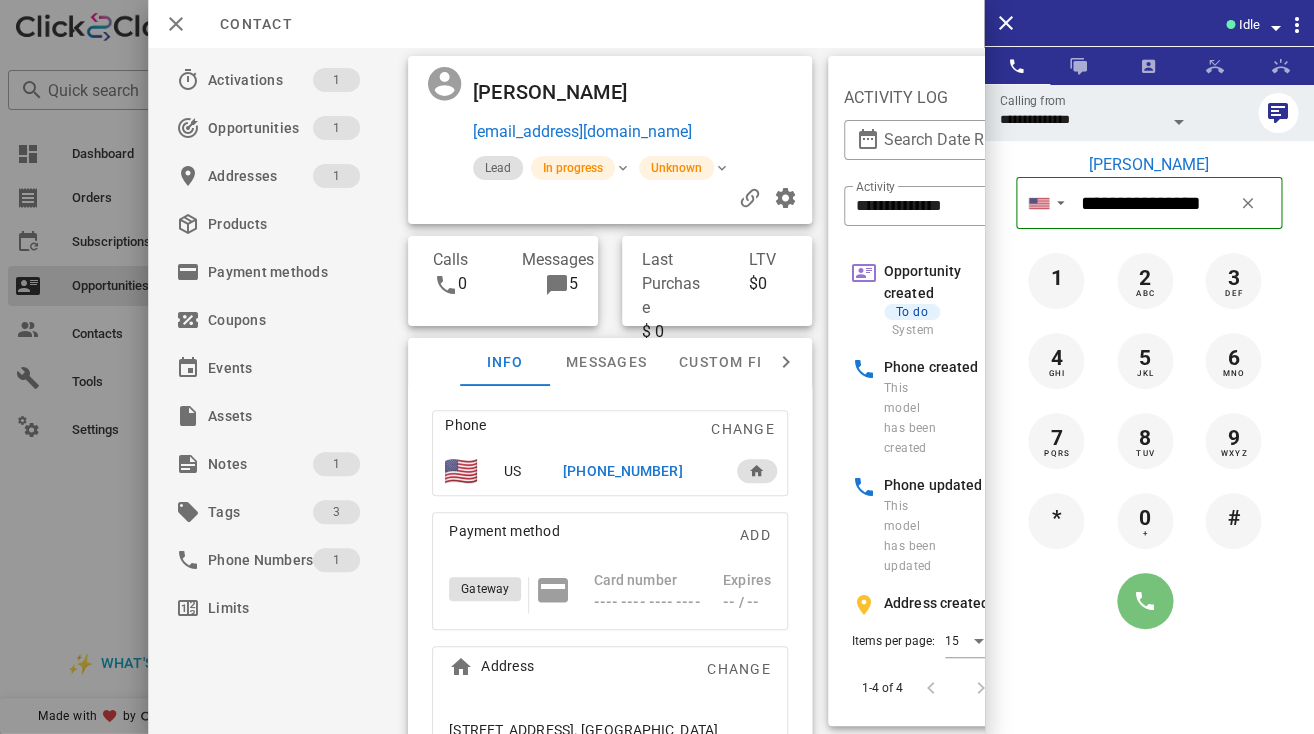 click at bounding box center (1145, 601) 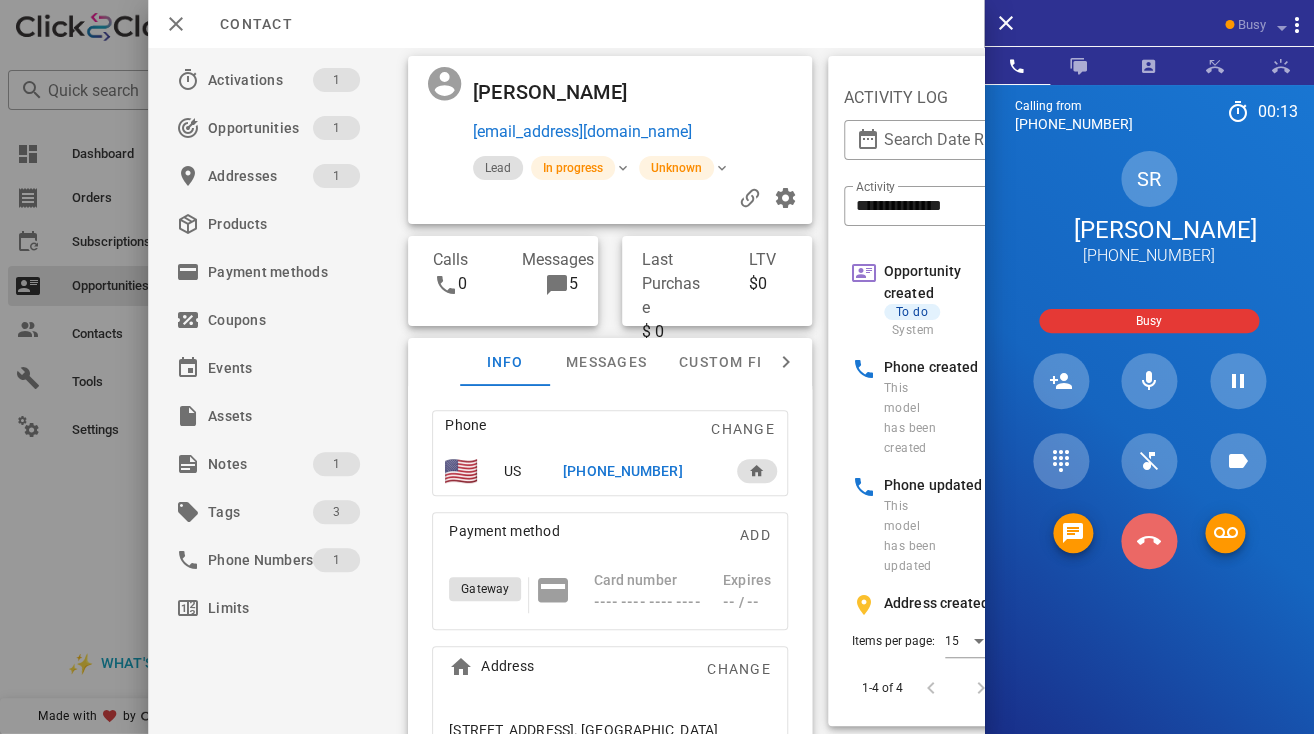 click at bounding box center (1149, 541) 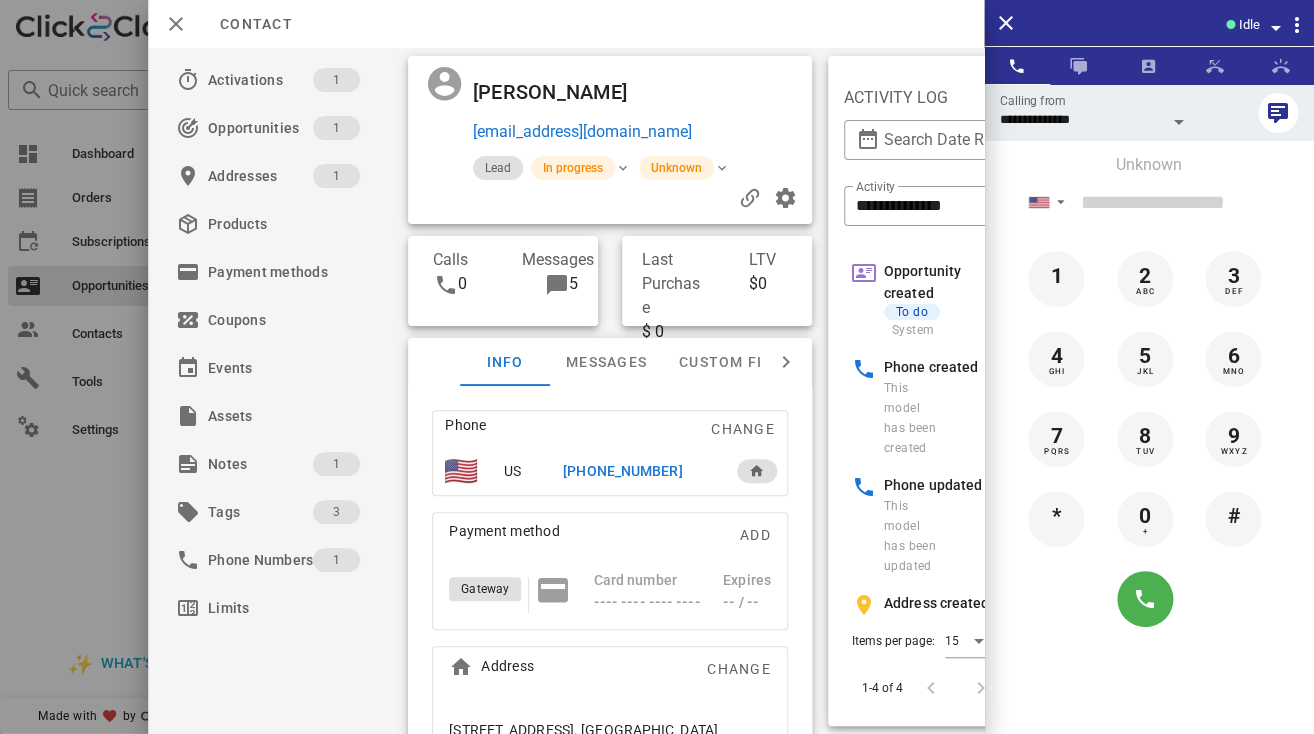 click on "+13864140726" at bounding box center (622, 471) 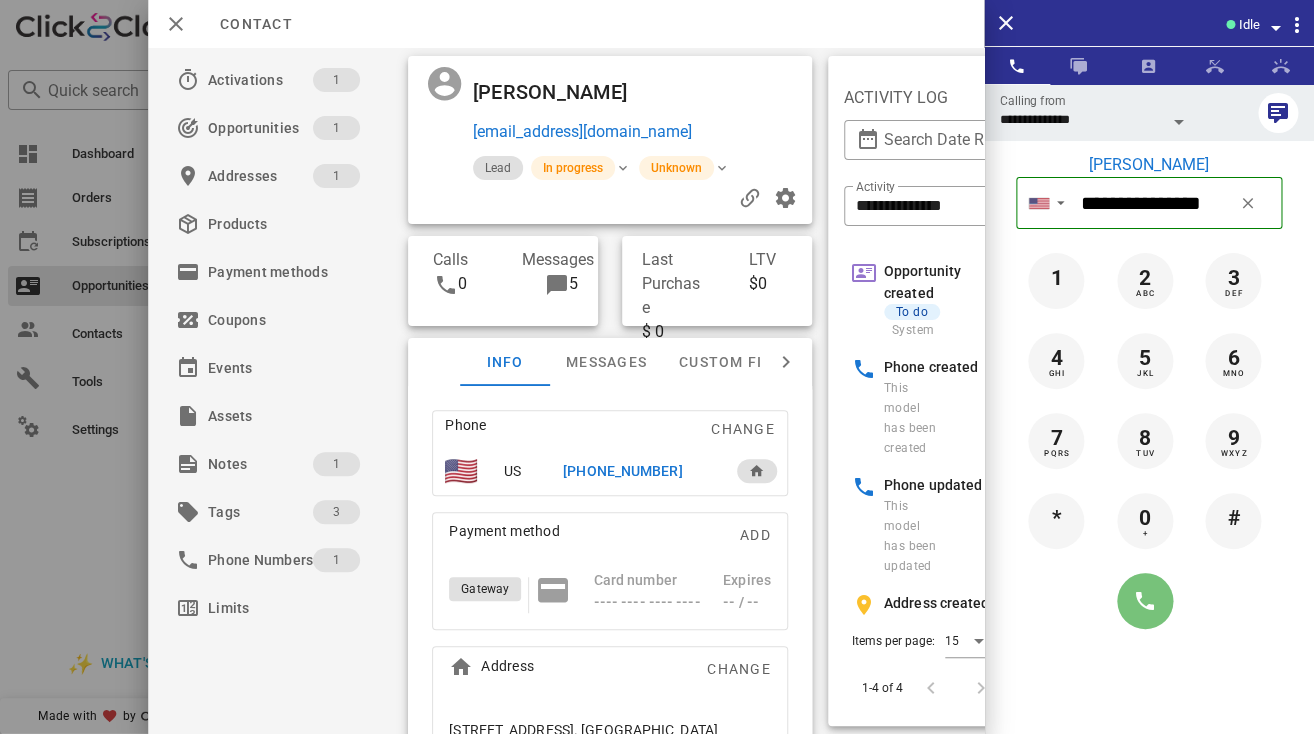 click at bounding box center (1145, 601) 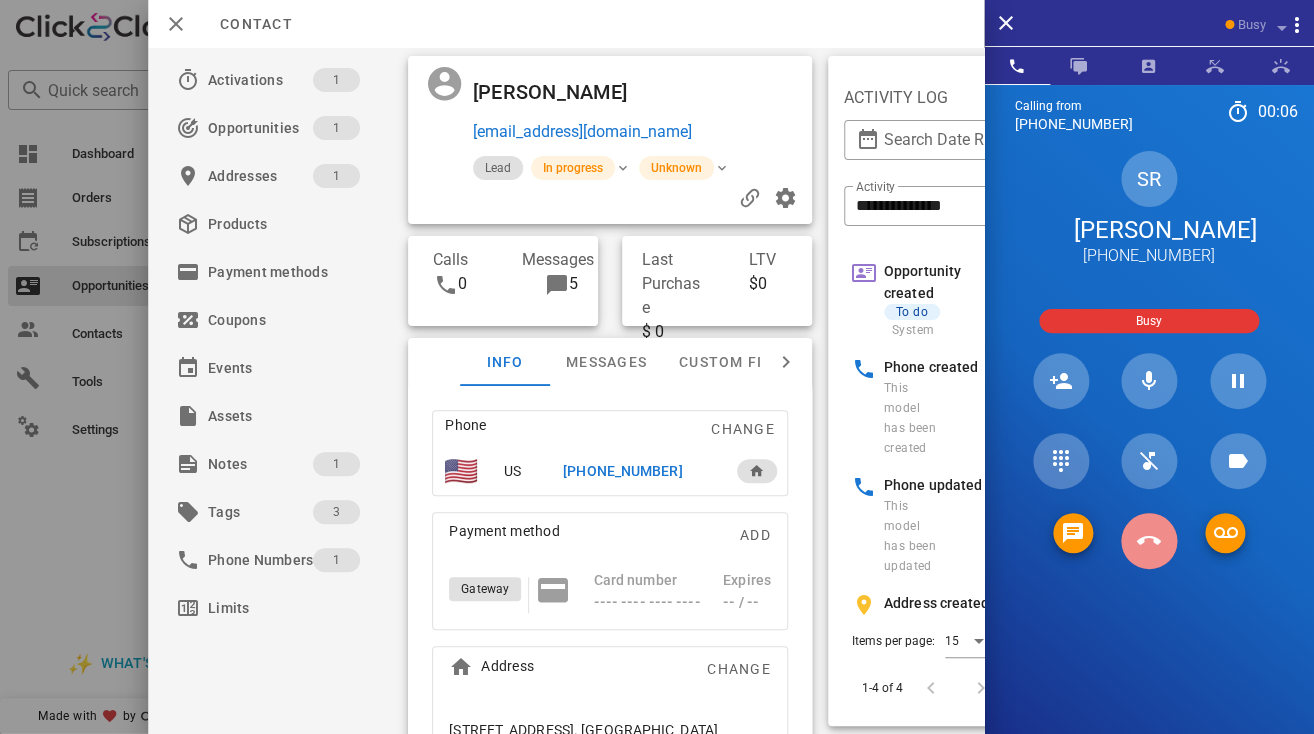 click at bounding box center (1149, 541) 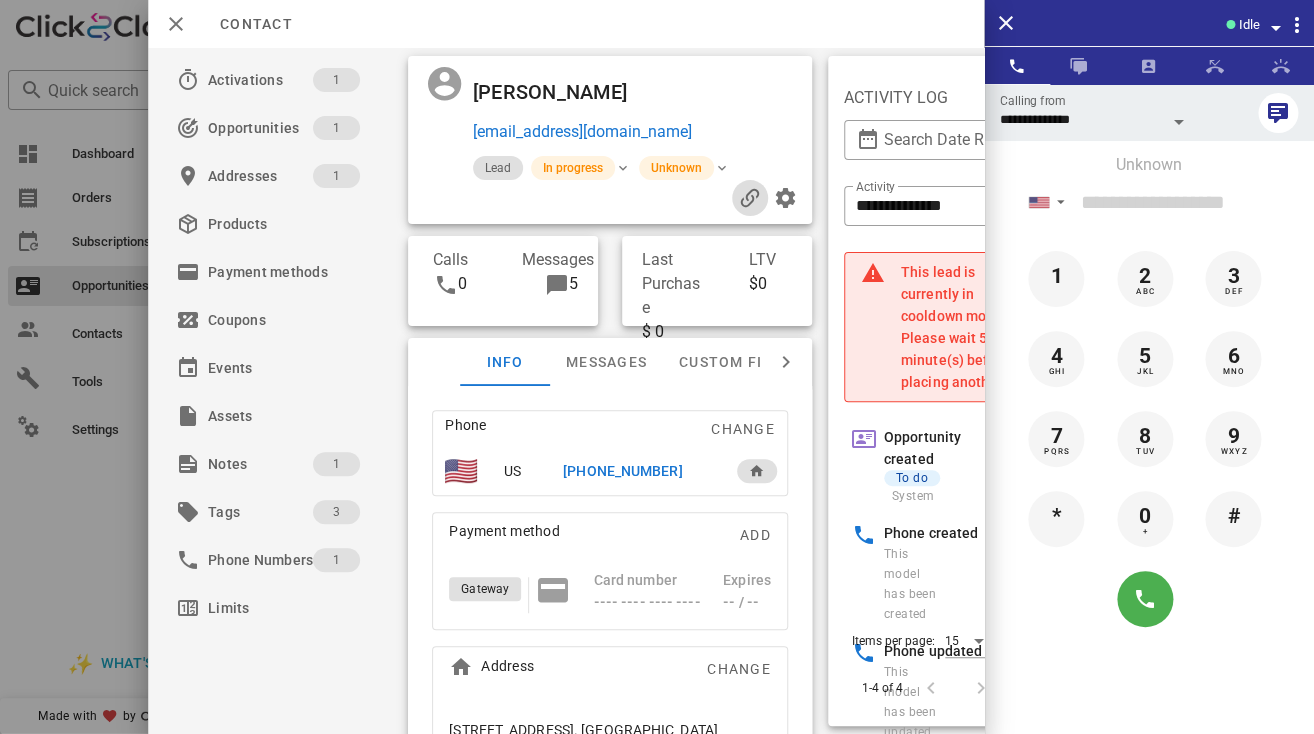click at bounding box center [749, 198] 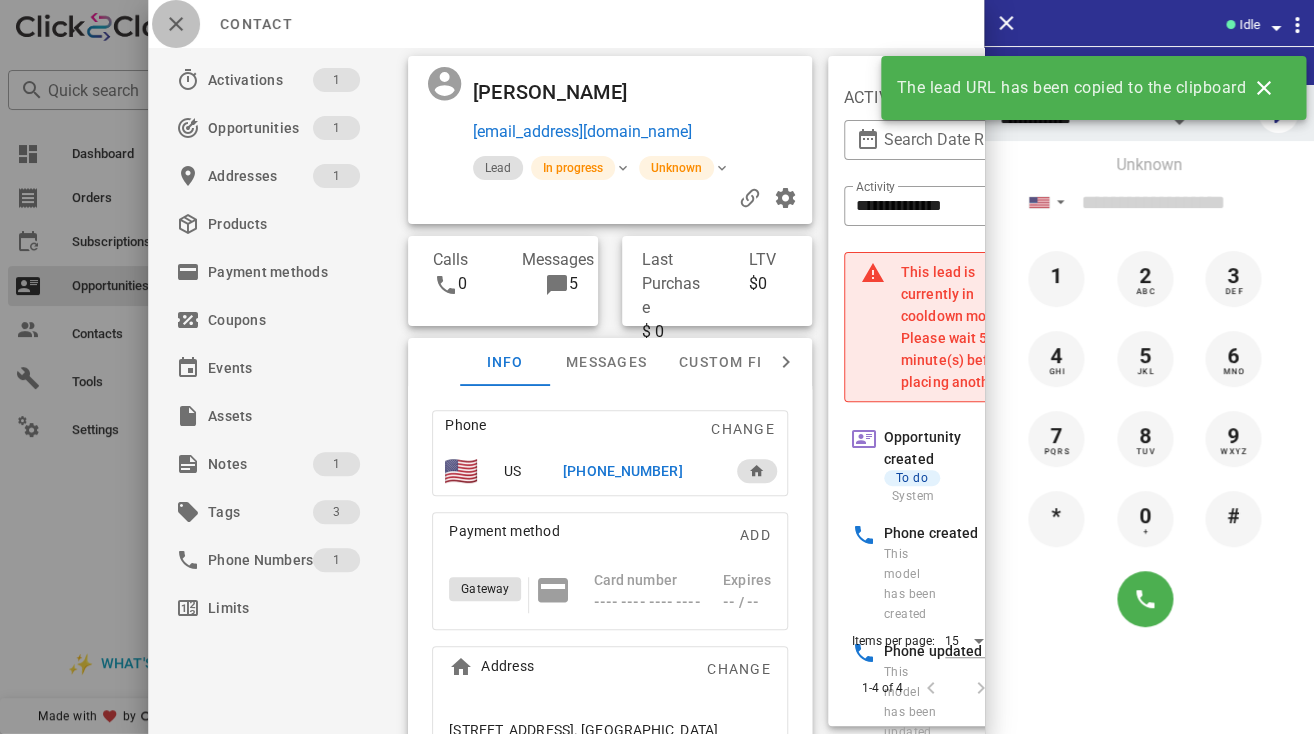 click at bounding box center [176, 24] 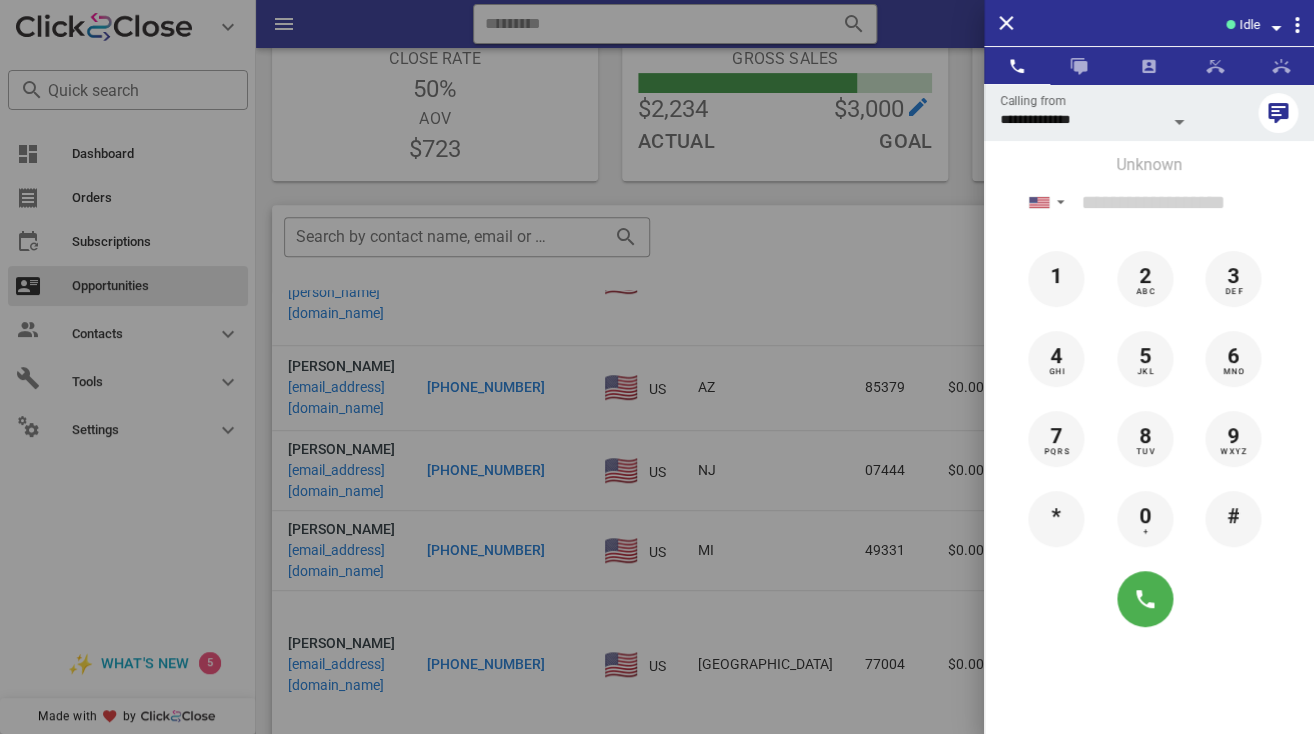 click at bounding box center [657, 367] 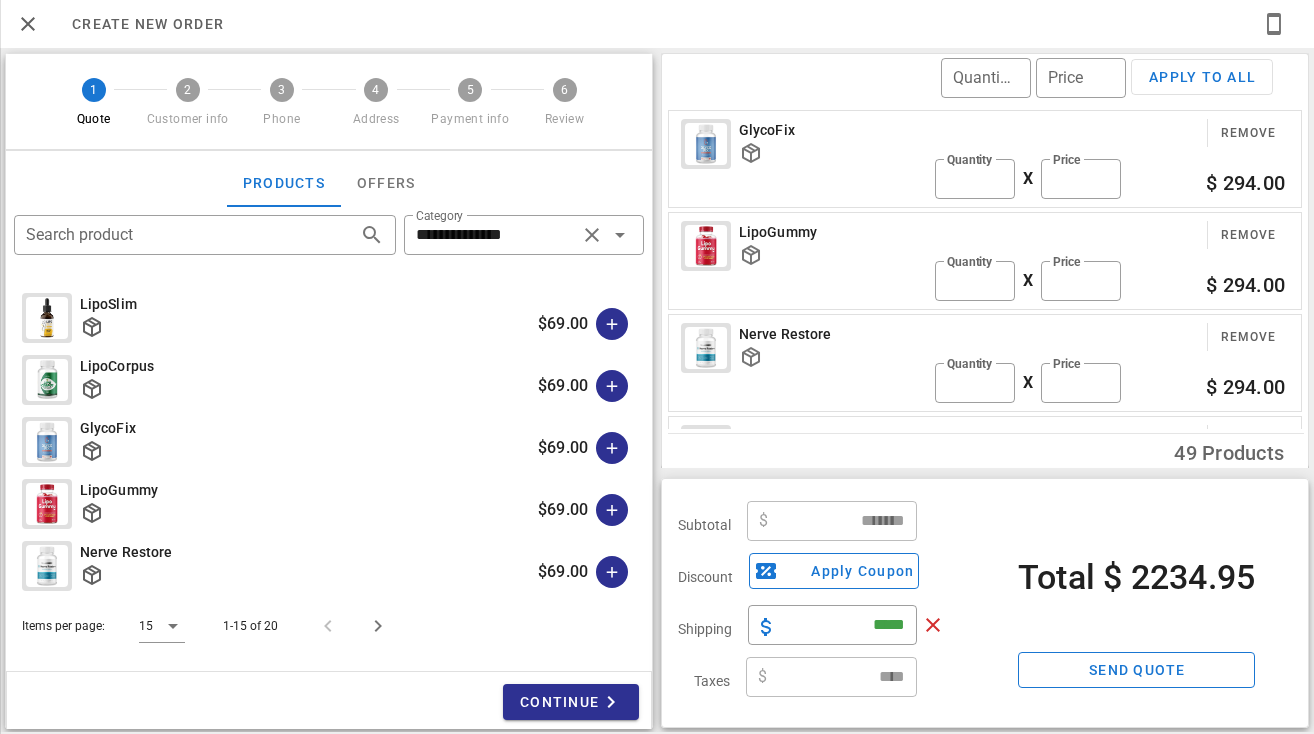 scroll, scrollTop: 63, scrollLeft: 0, axis: vertical 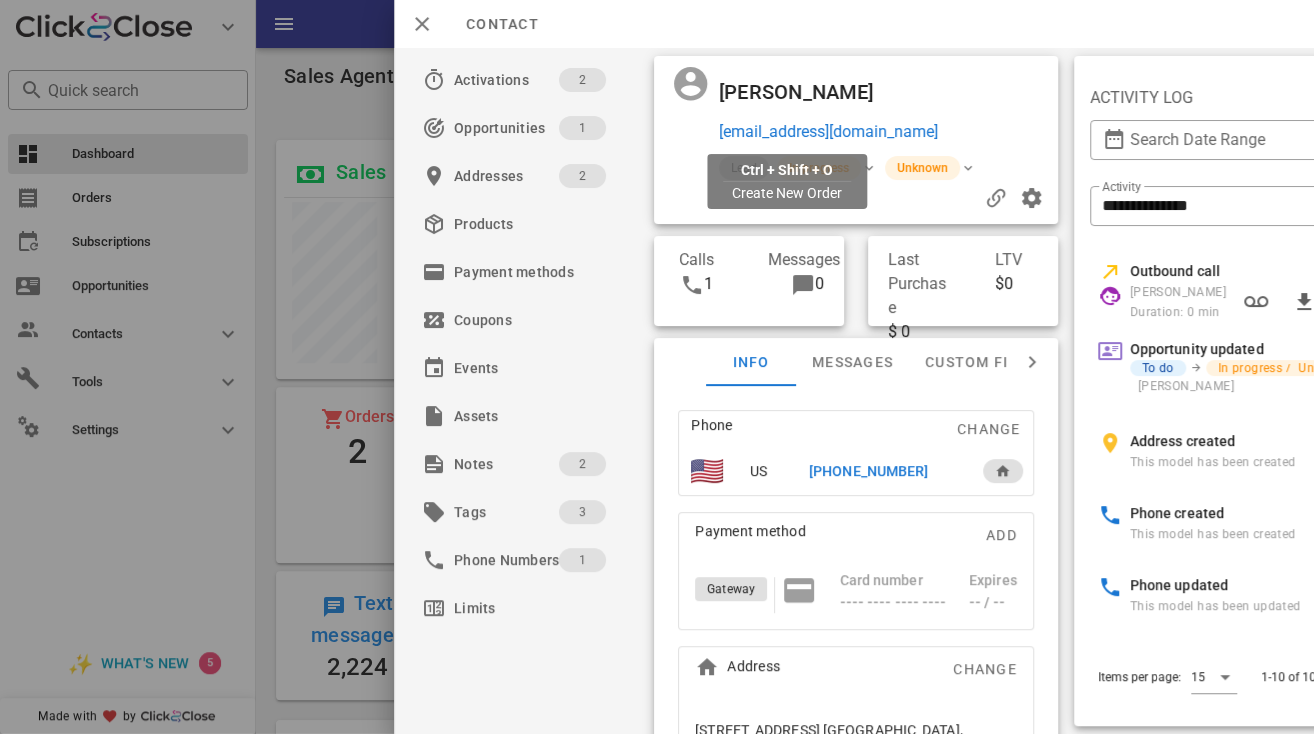 click on "chopsf@gmail.com" at bounding box center [828, 132] 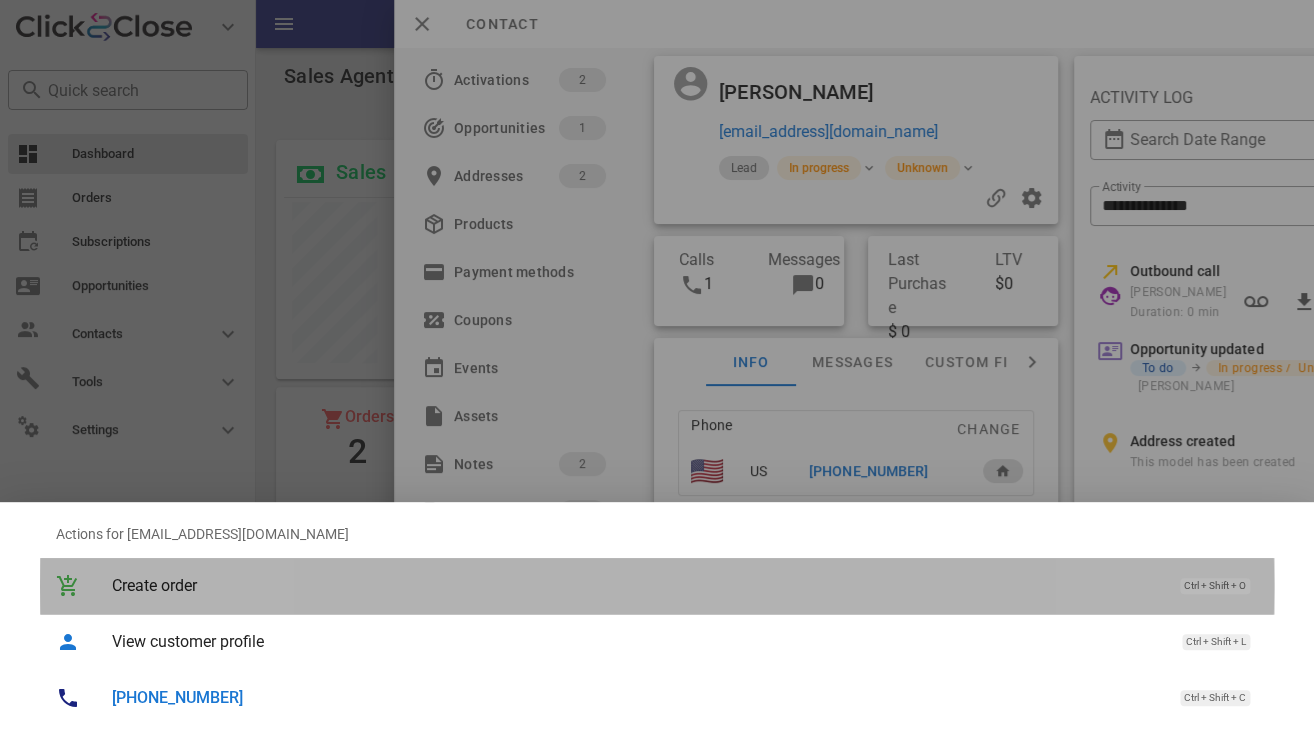 click on "Create order Ctrl + Shift + O" at bounding box center (685, 585) 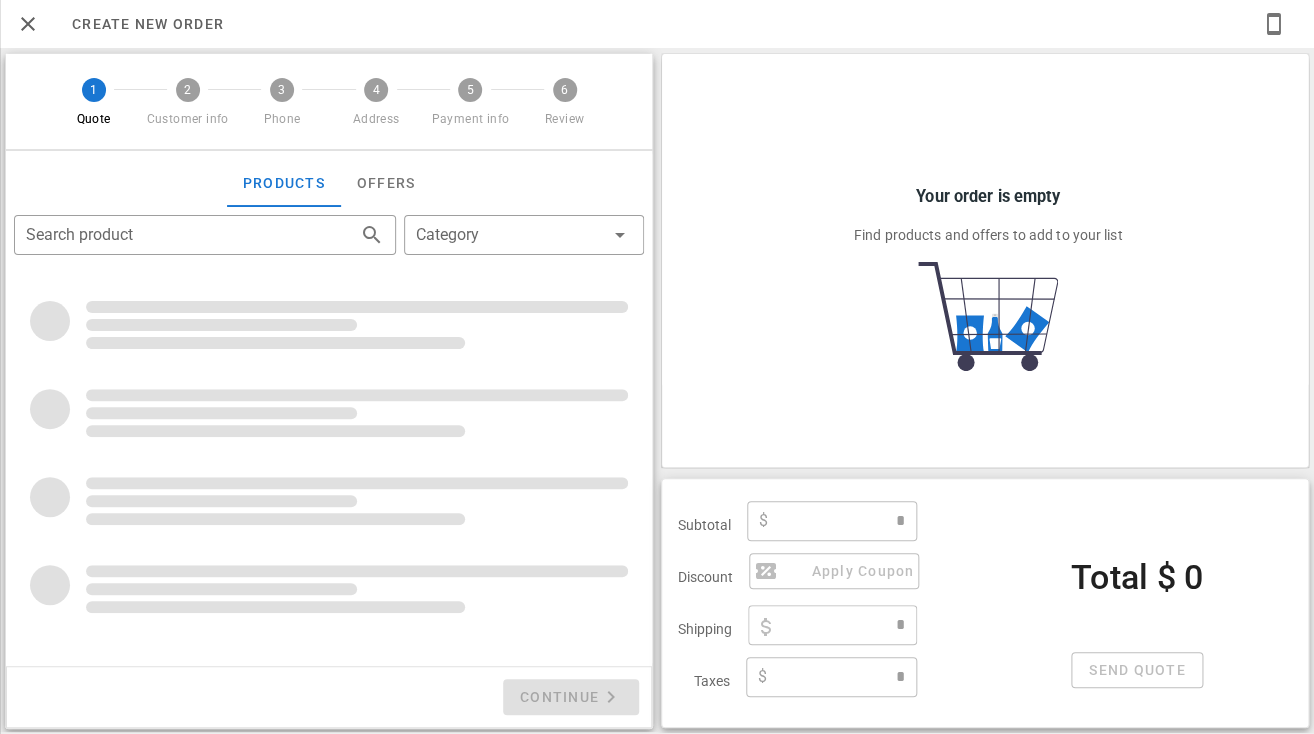 type on "**********" 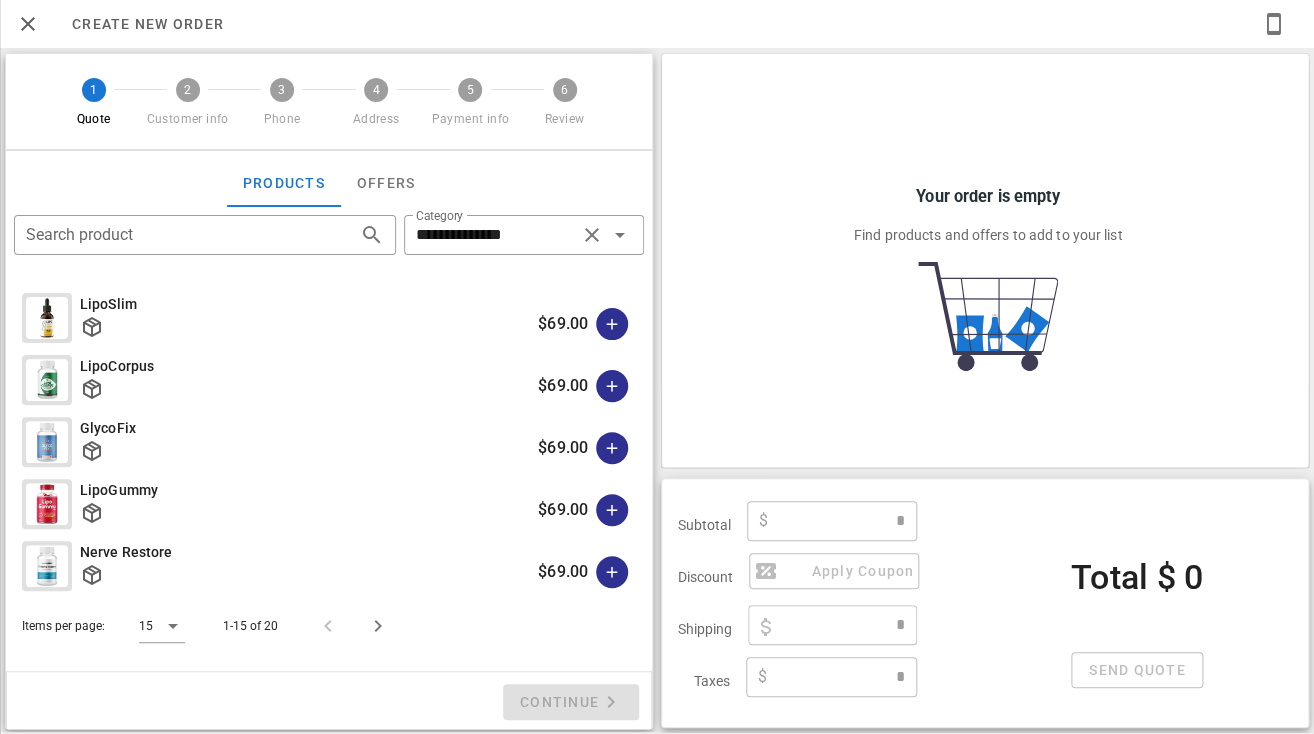 type on "****" 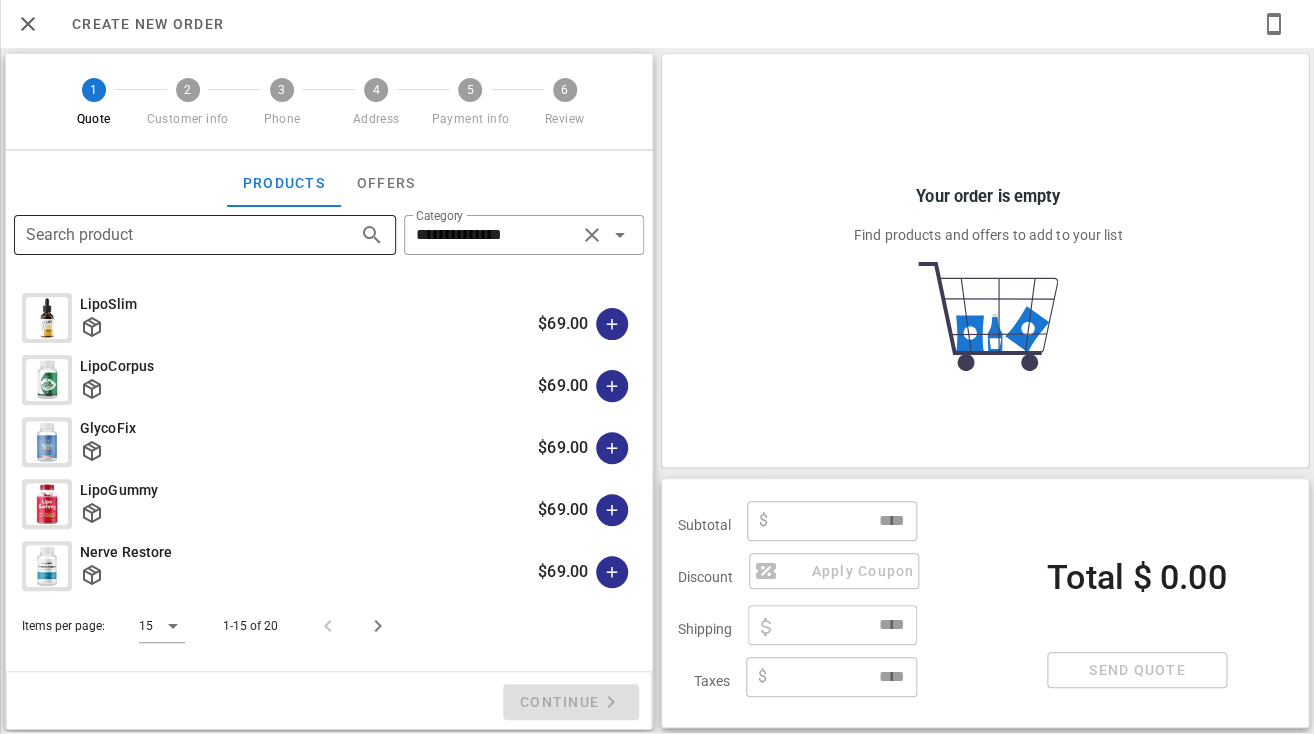click on "Search product" at bounding box center (177, 235) 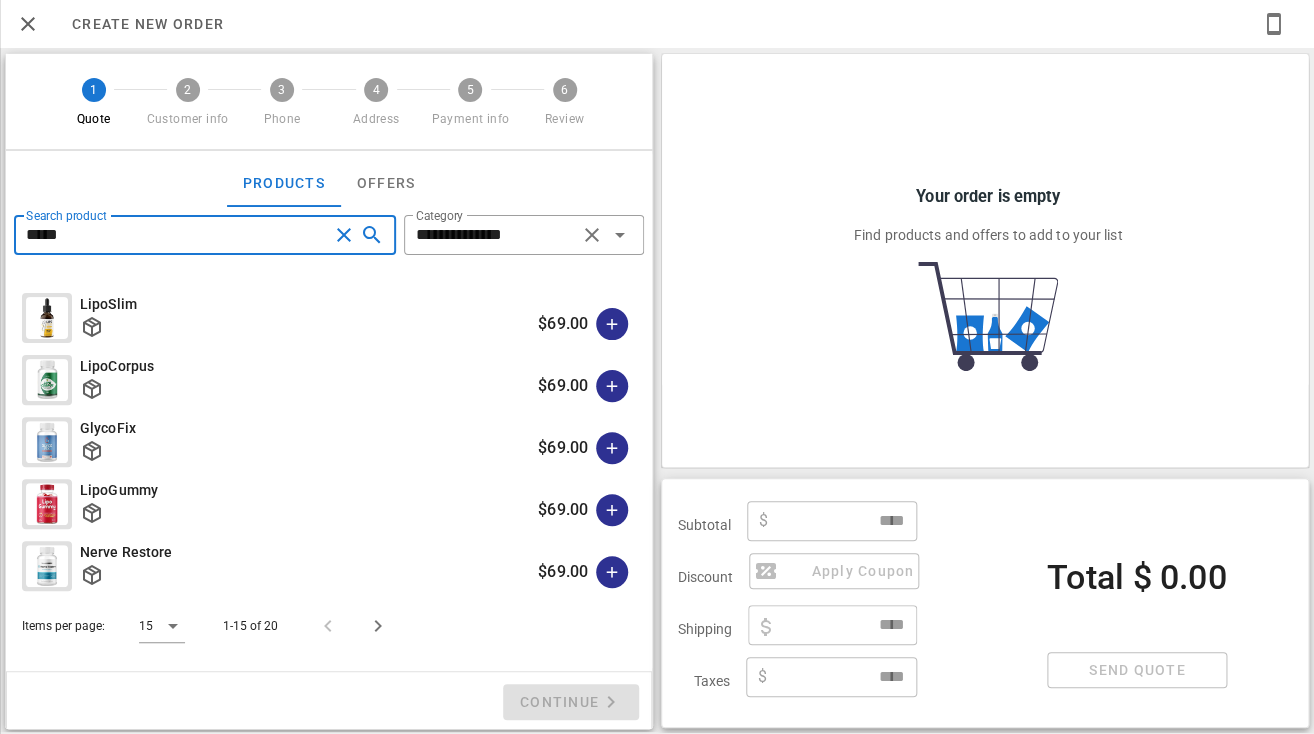 type on "*****" 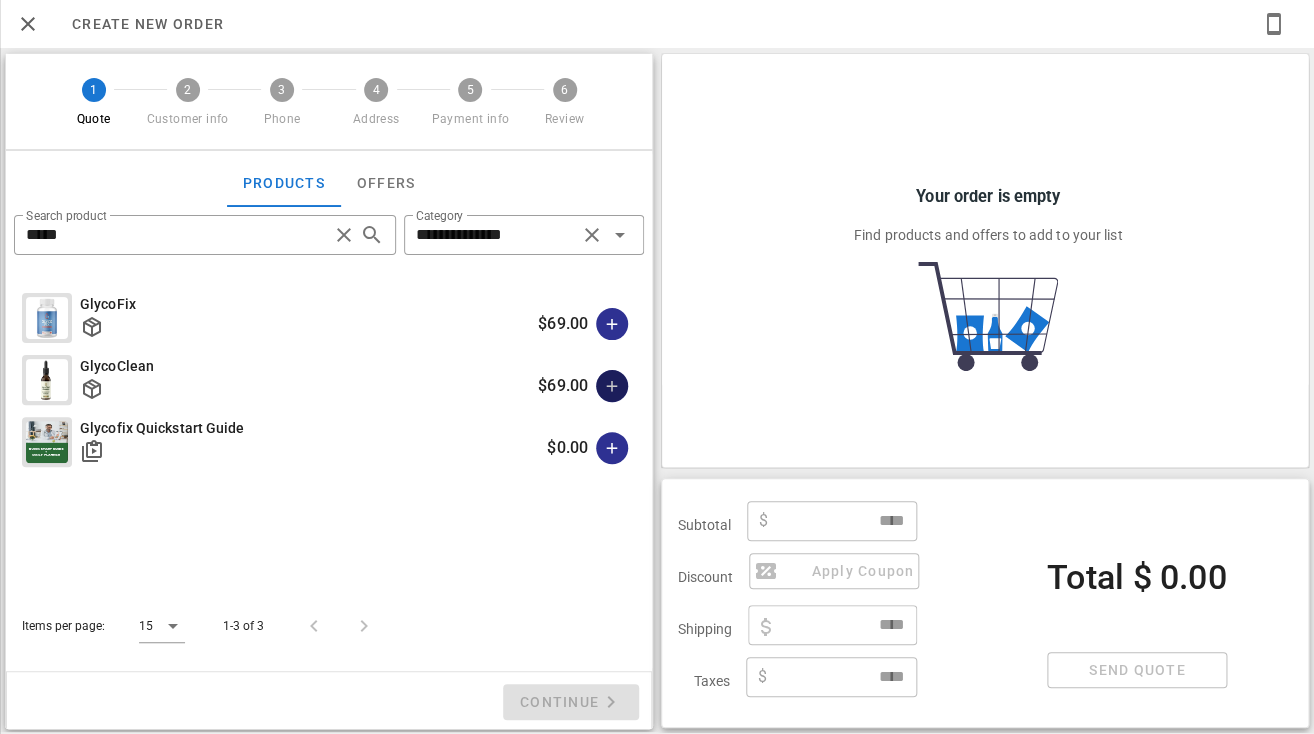 click at bounding box center (612, 386) 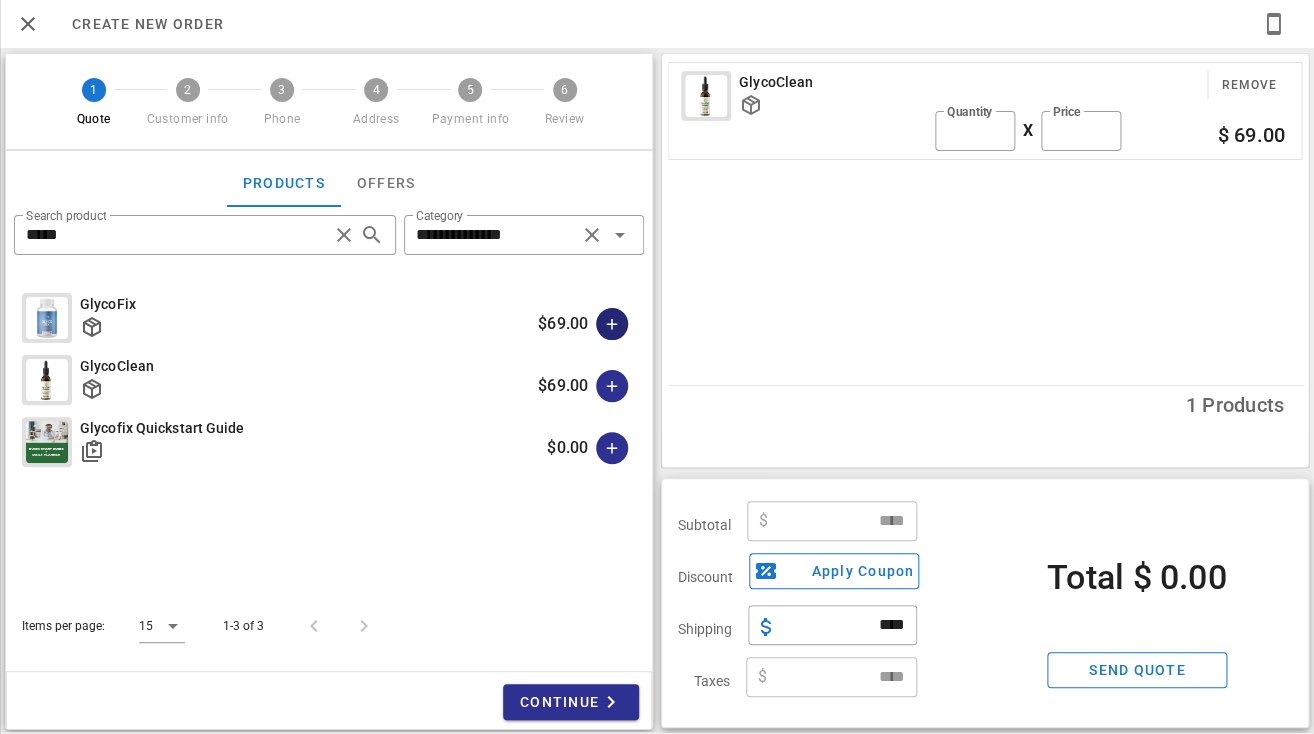 click at bounding box center (612, 324) 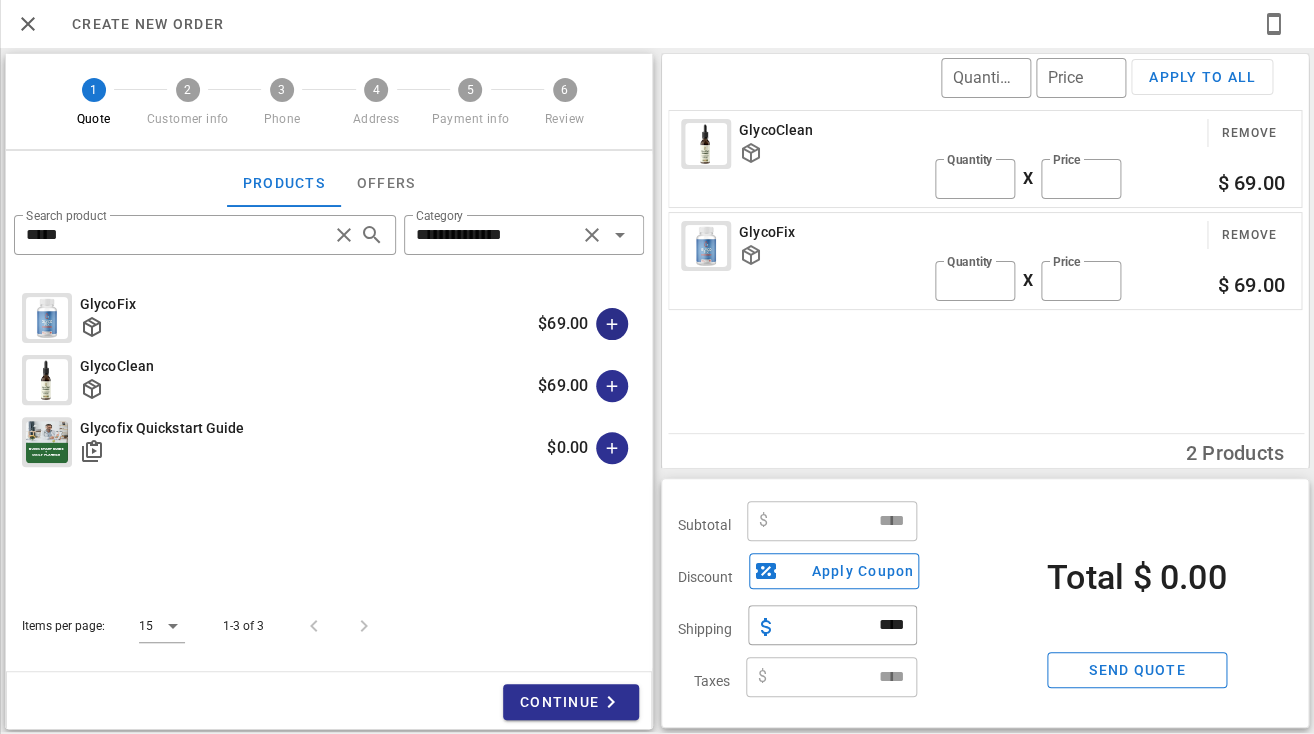 type on "******" 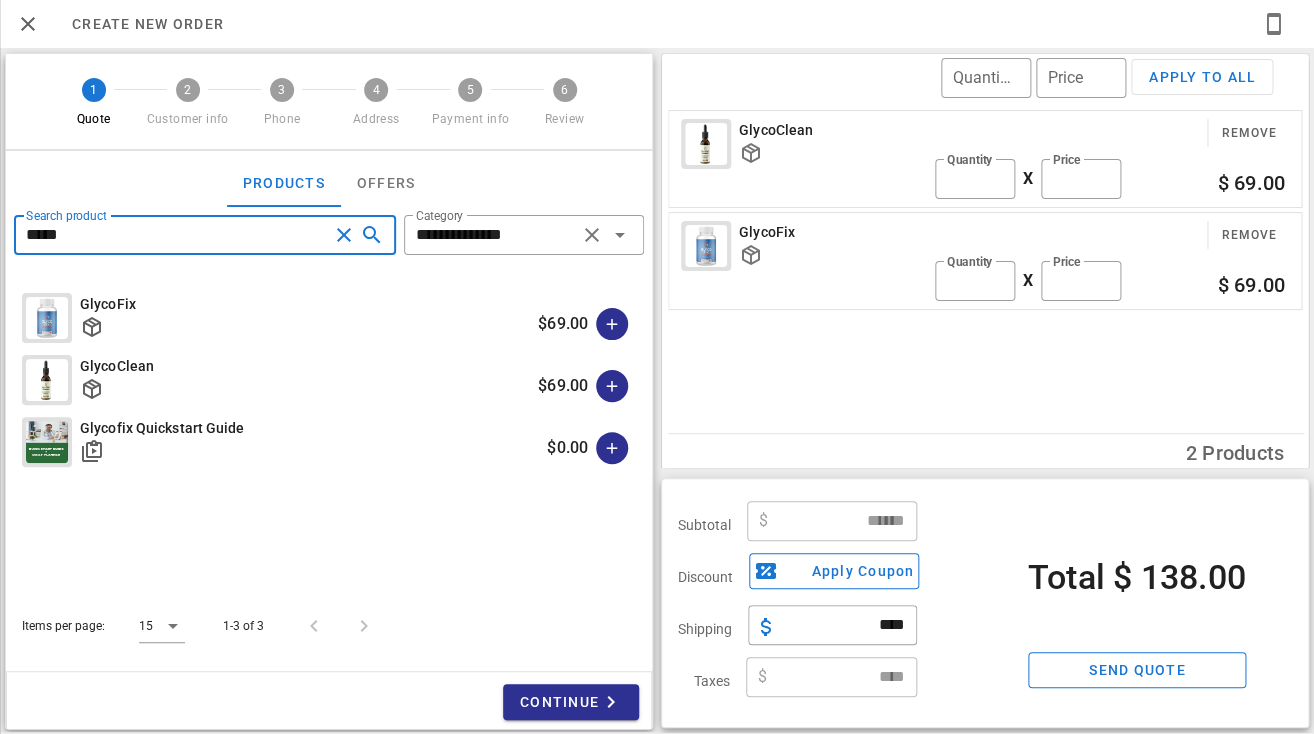 click on "*****" at bounding box center (177, 235) 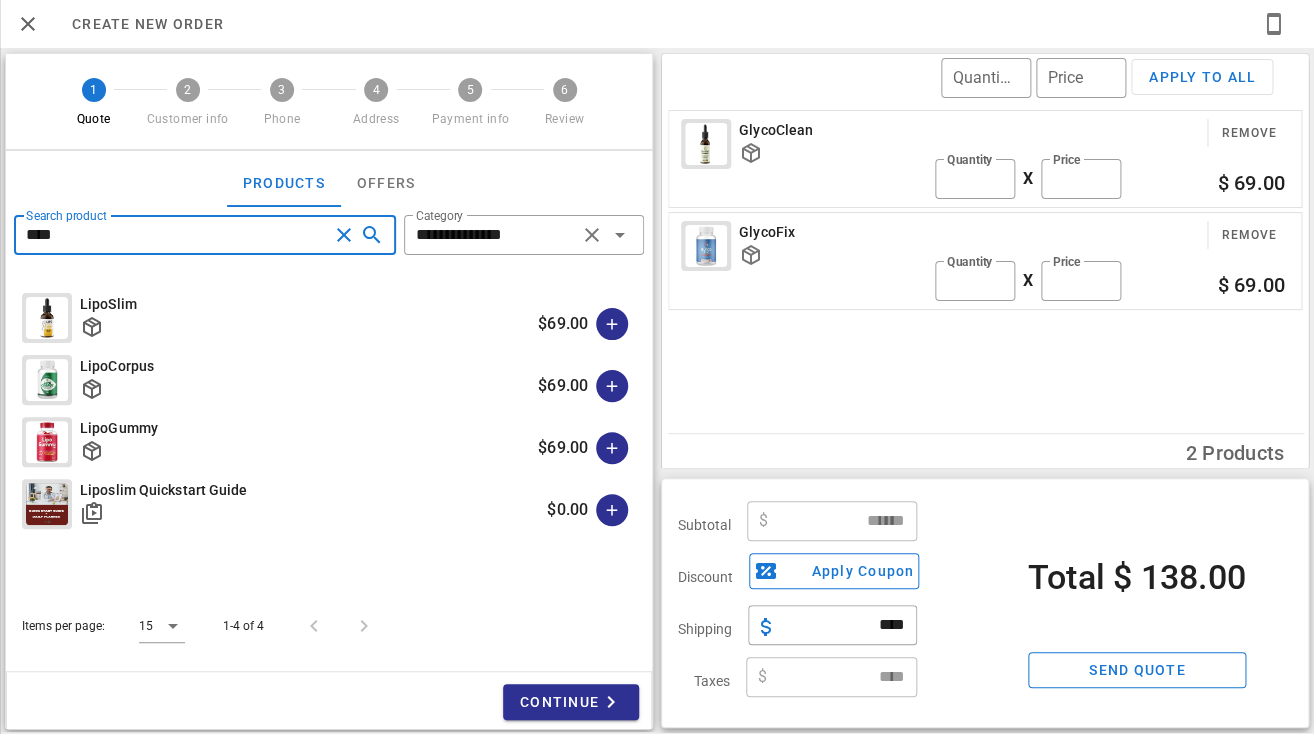 type on "****" 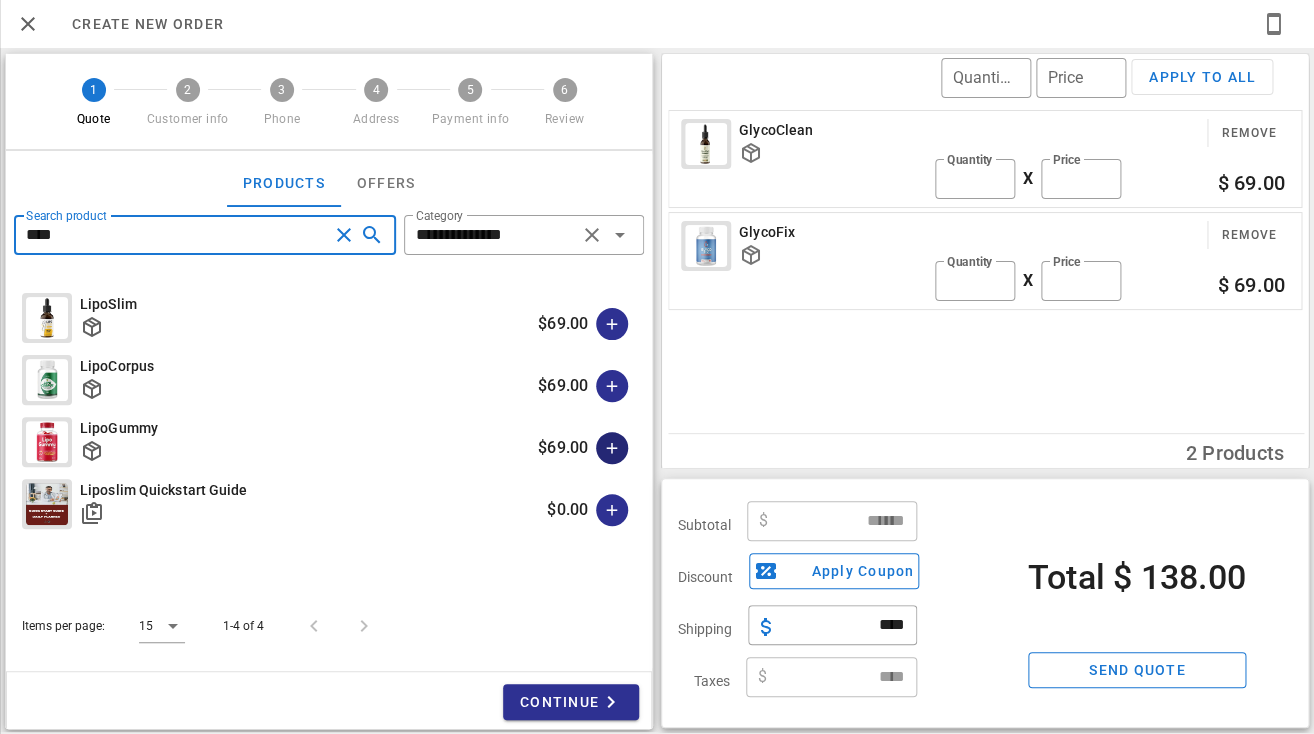 click at bounding box center [612, 448] 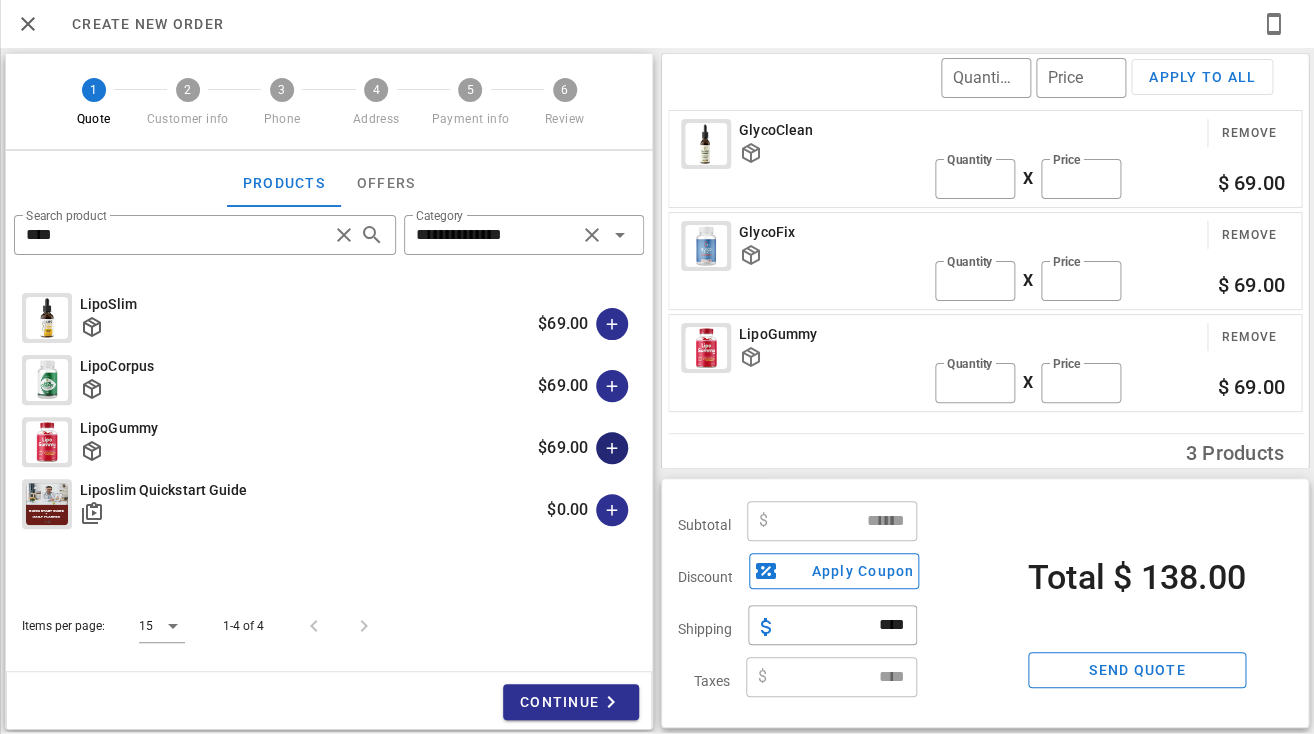 type on "******" 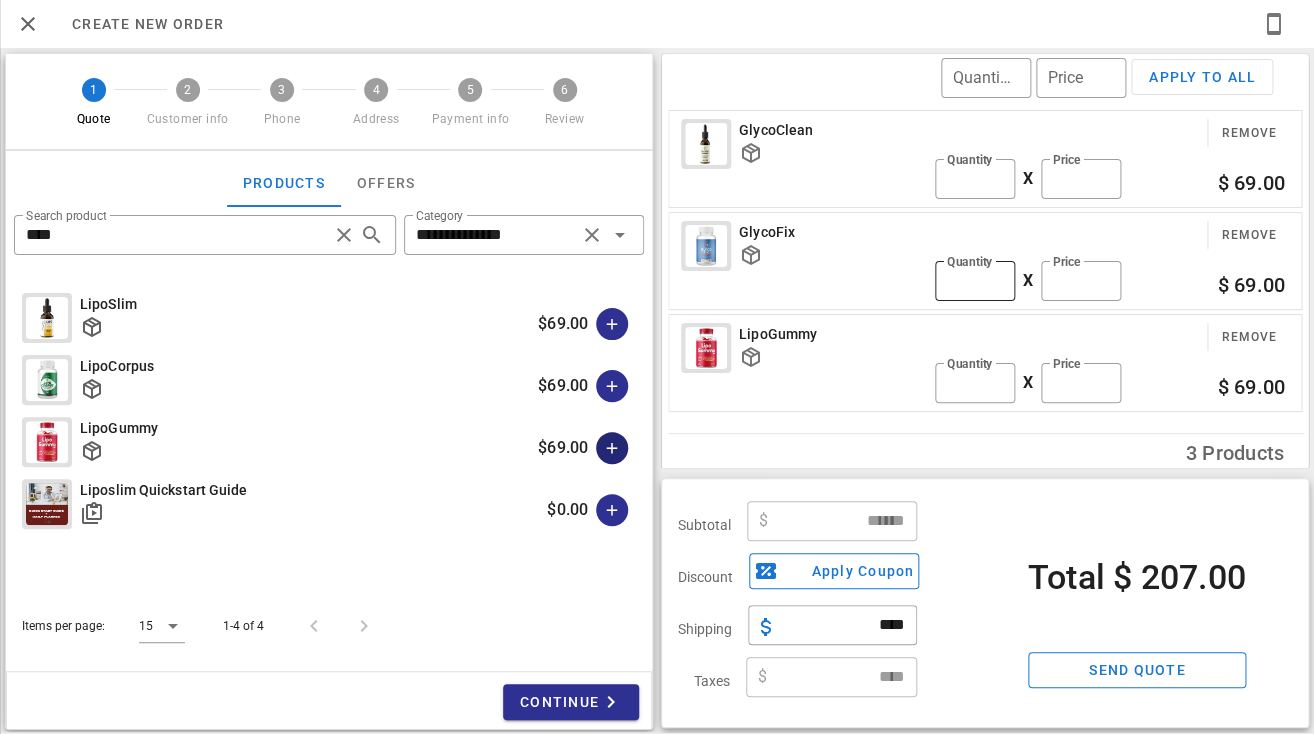type 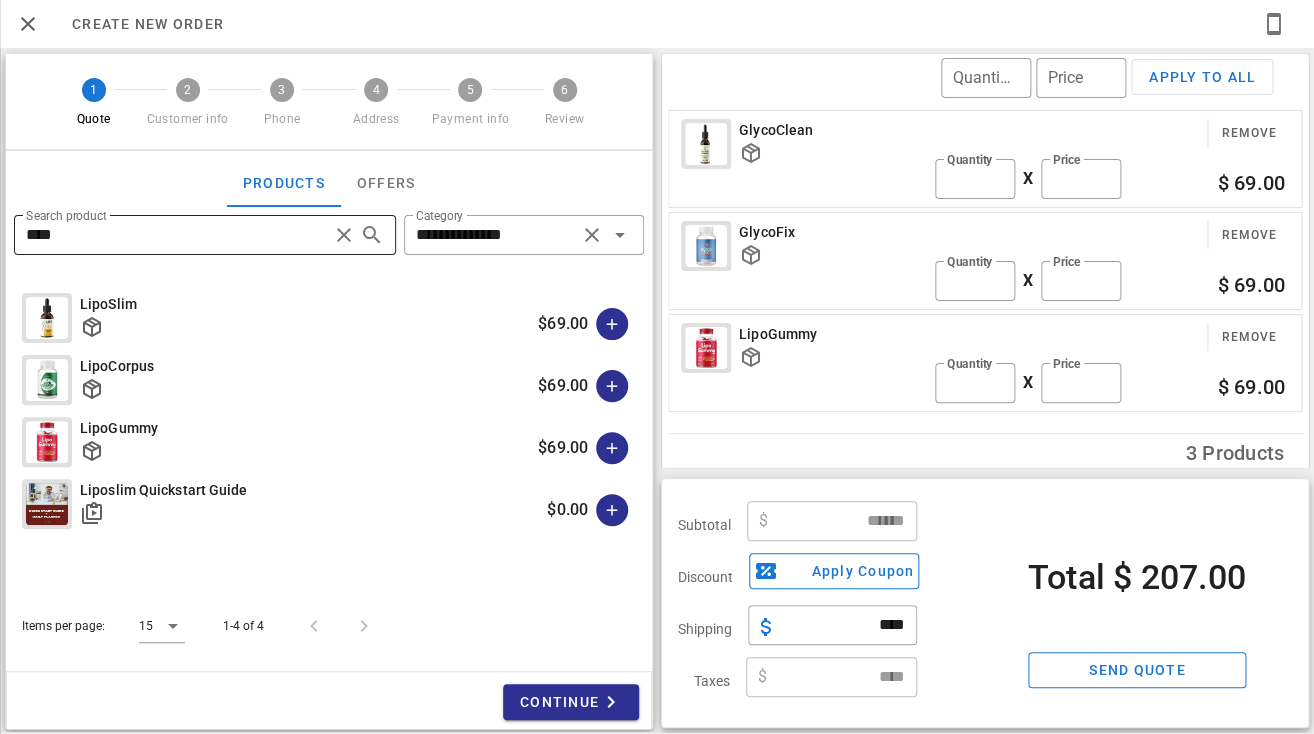 click on "****" at bounding box center [177, 235] 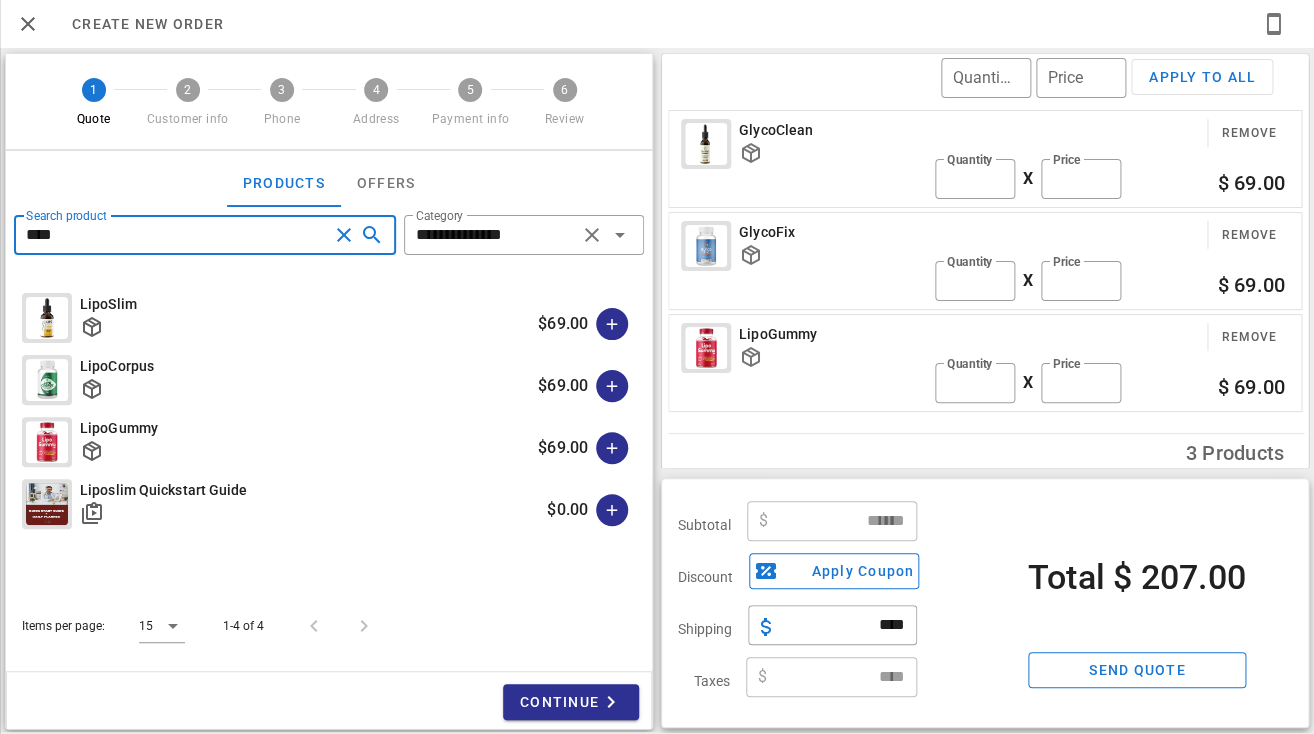click on "****" at bounding box center (177, 235) 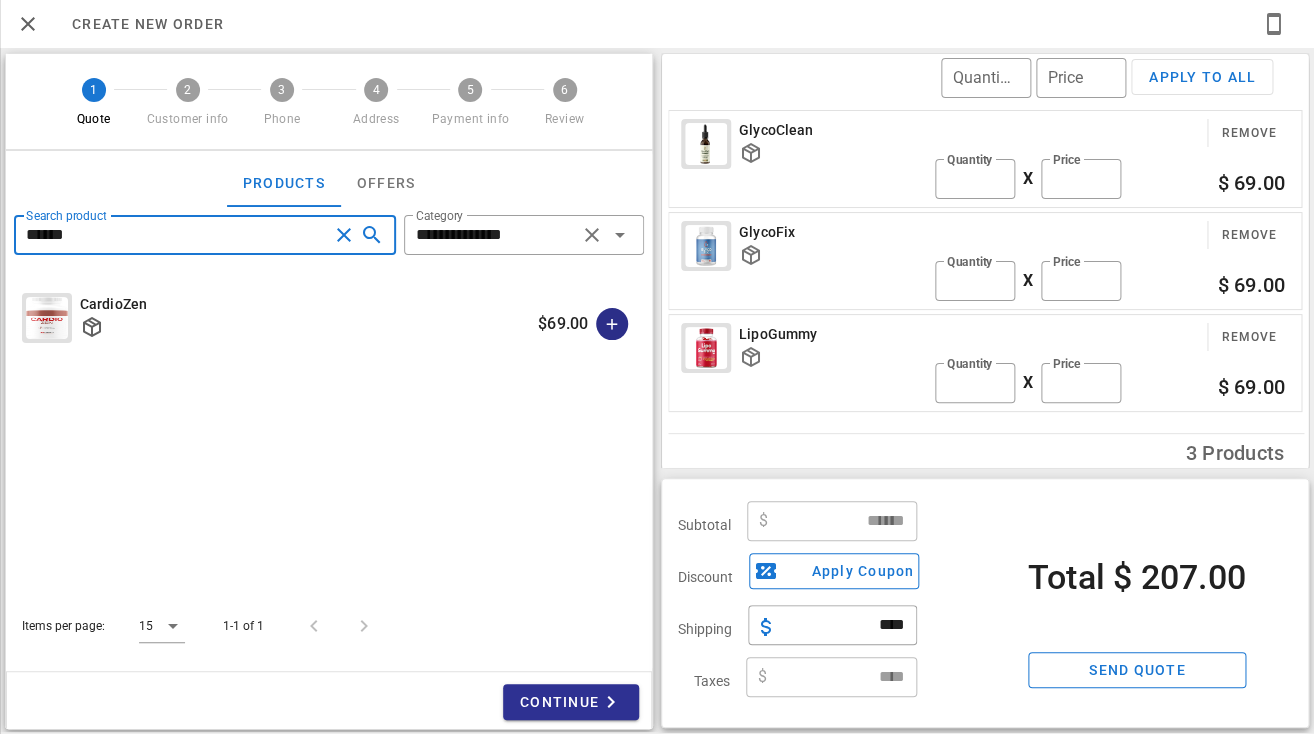 type on "******" 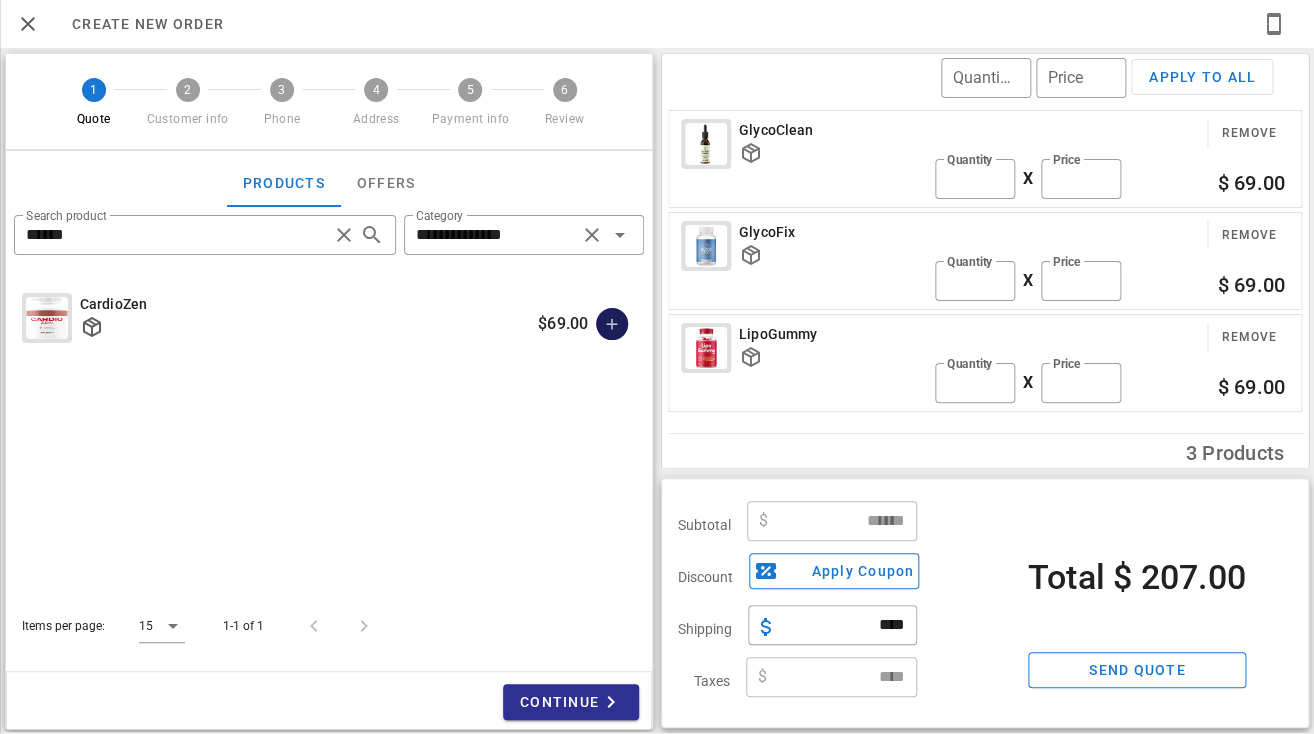 click at bounding box center [612, 324] 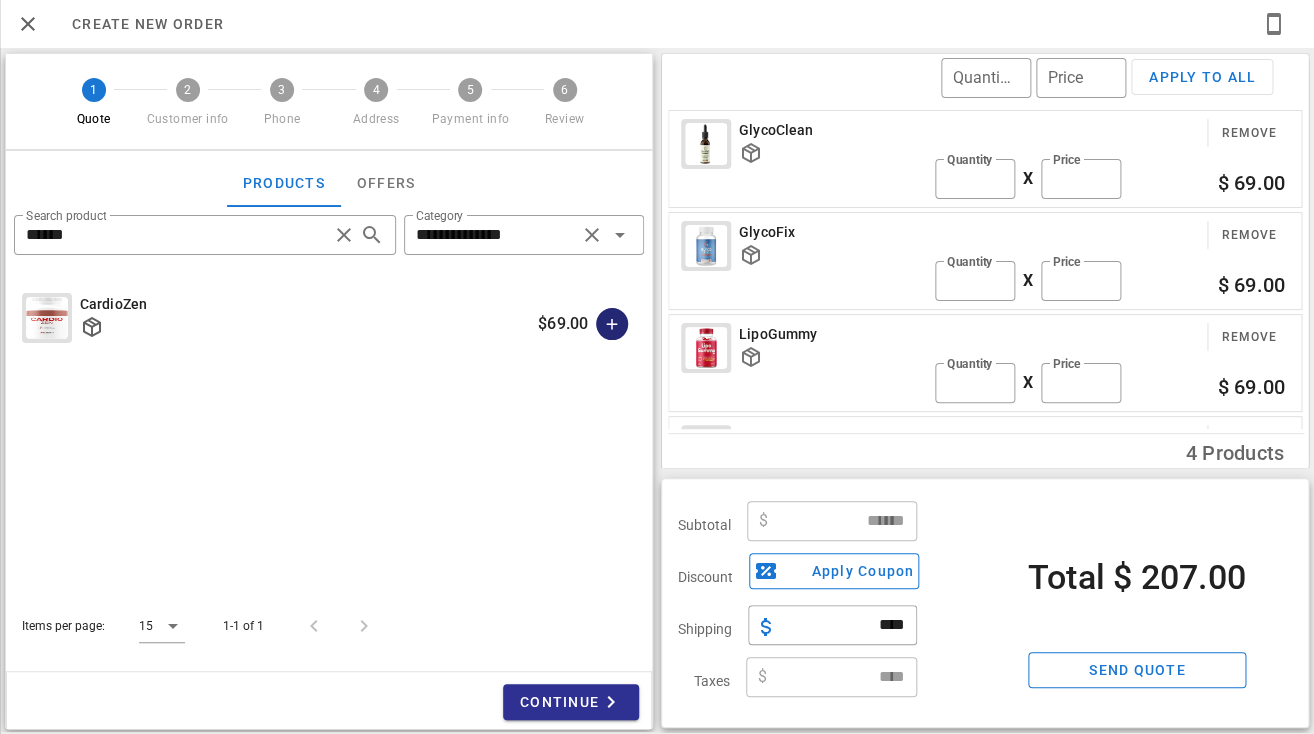 type on "******" 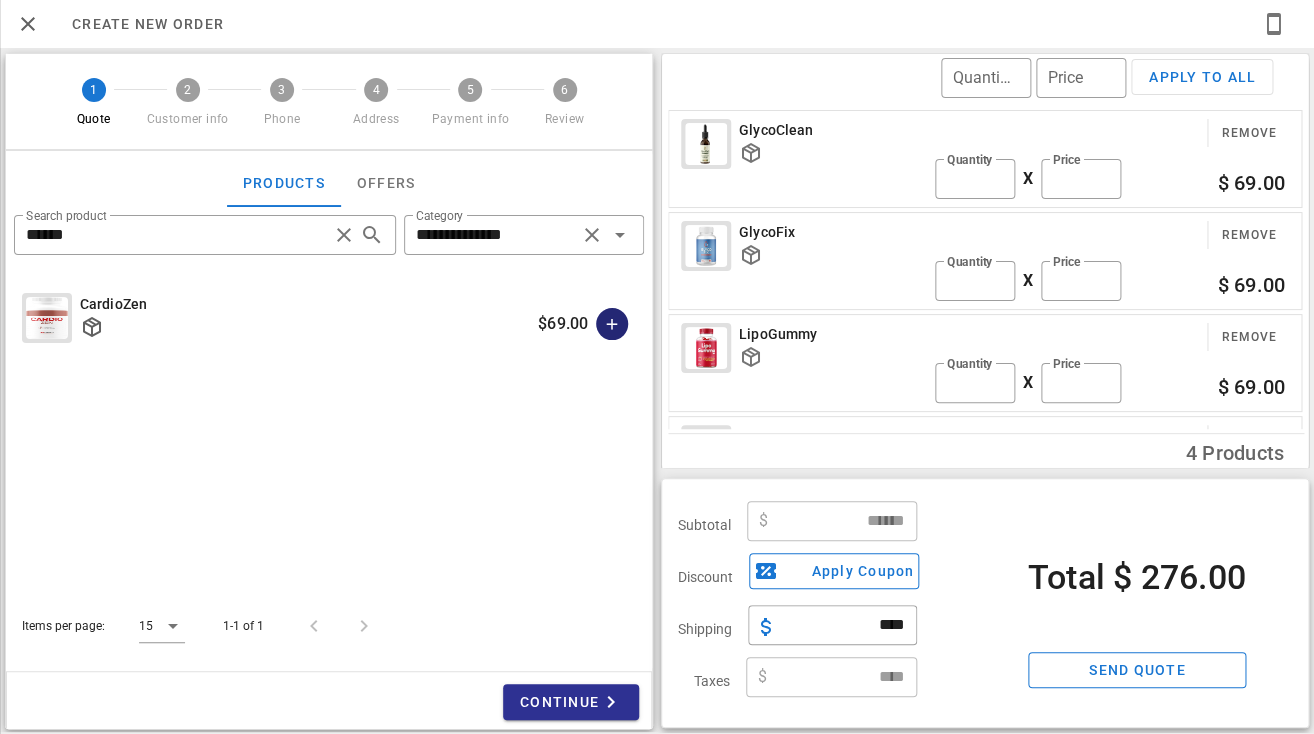 scroll, scrollTop: 90, scrollLeft: 0, axis: vertical 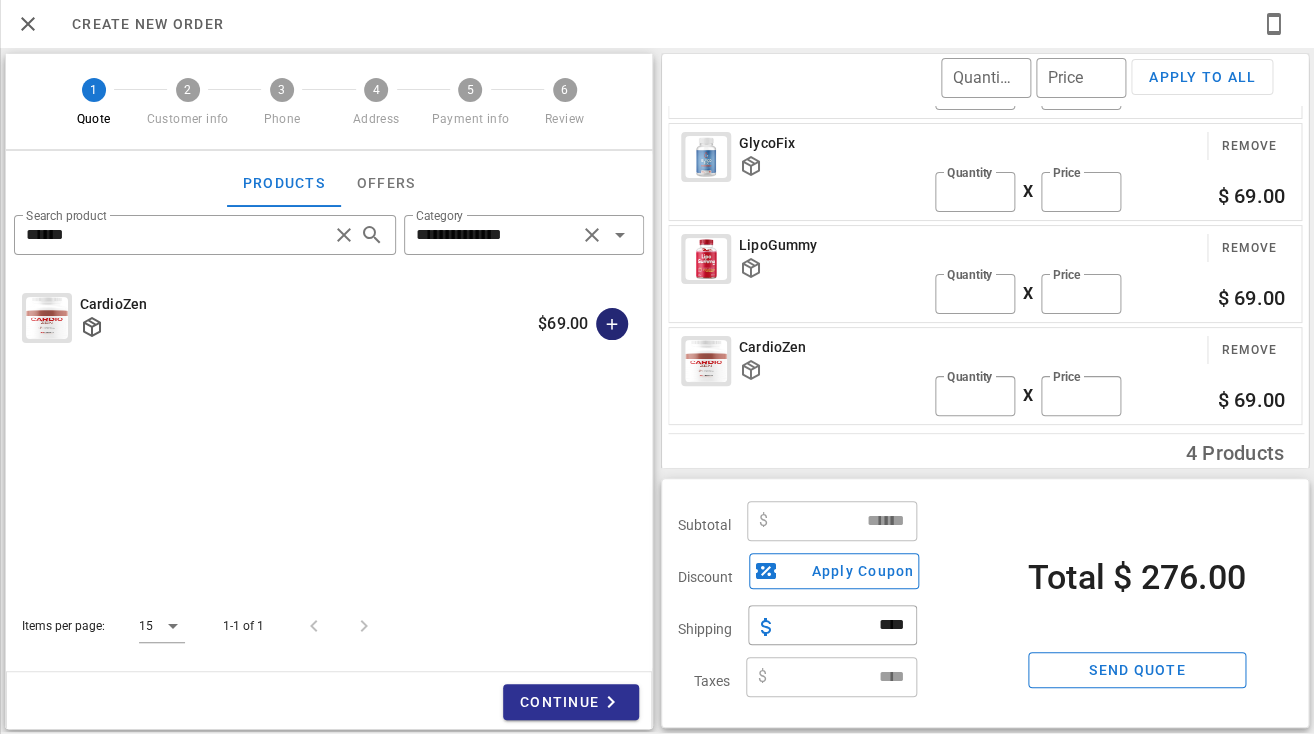 type 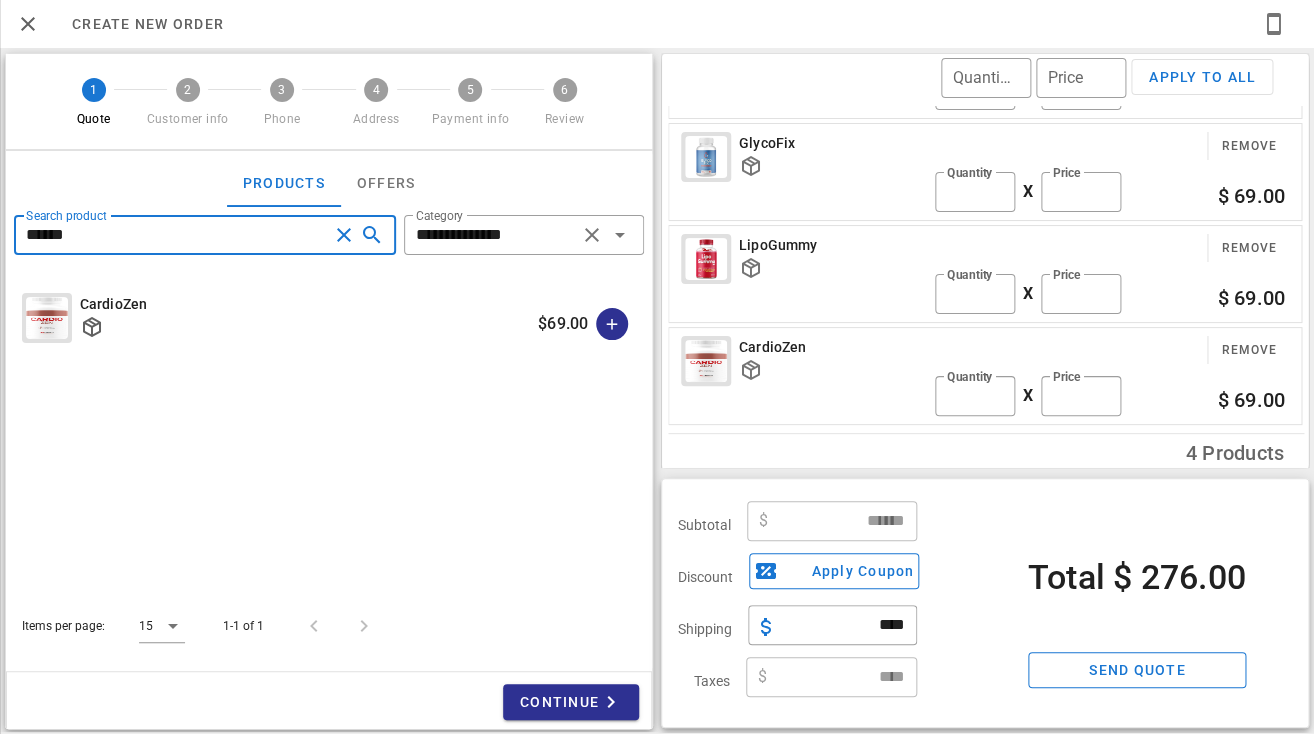 click on "******" at bounding box center [177, 235] 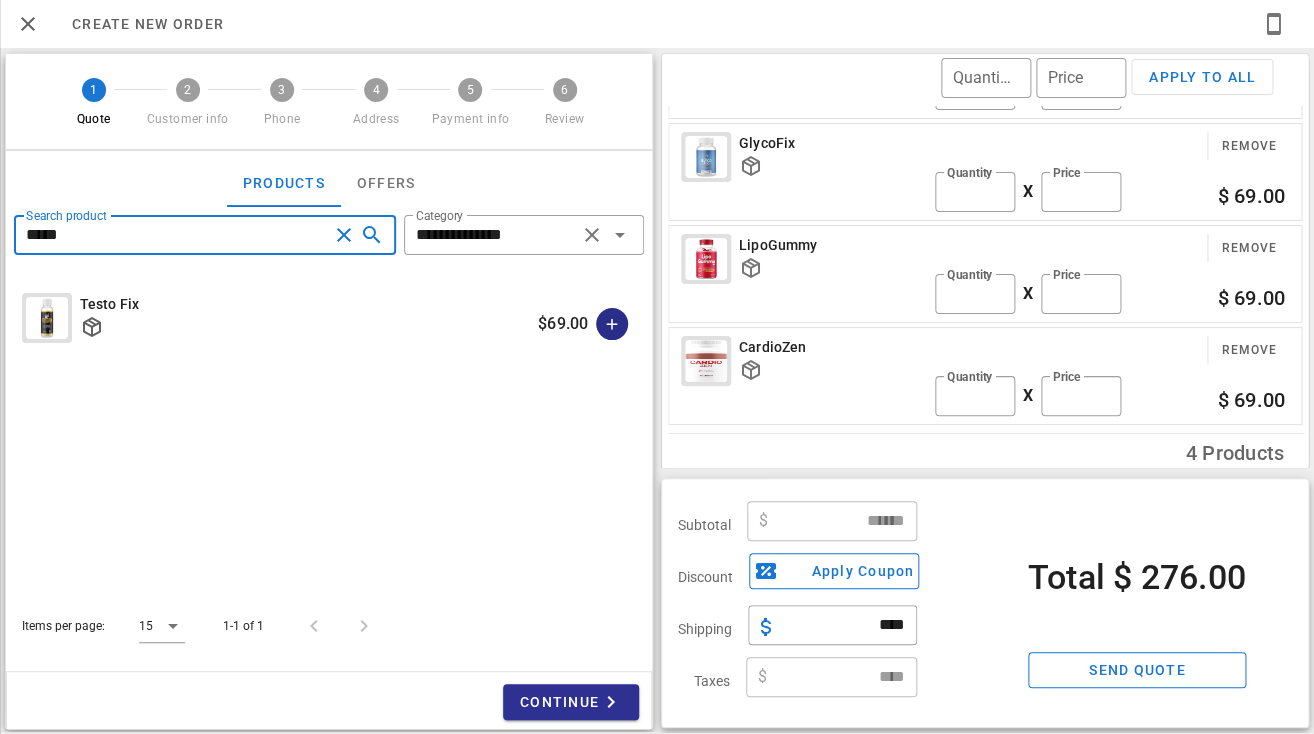 type on "*****" 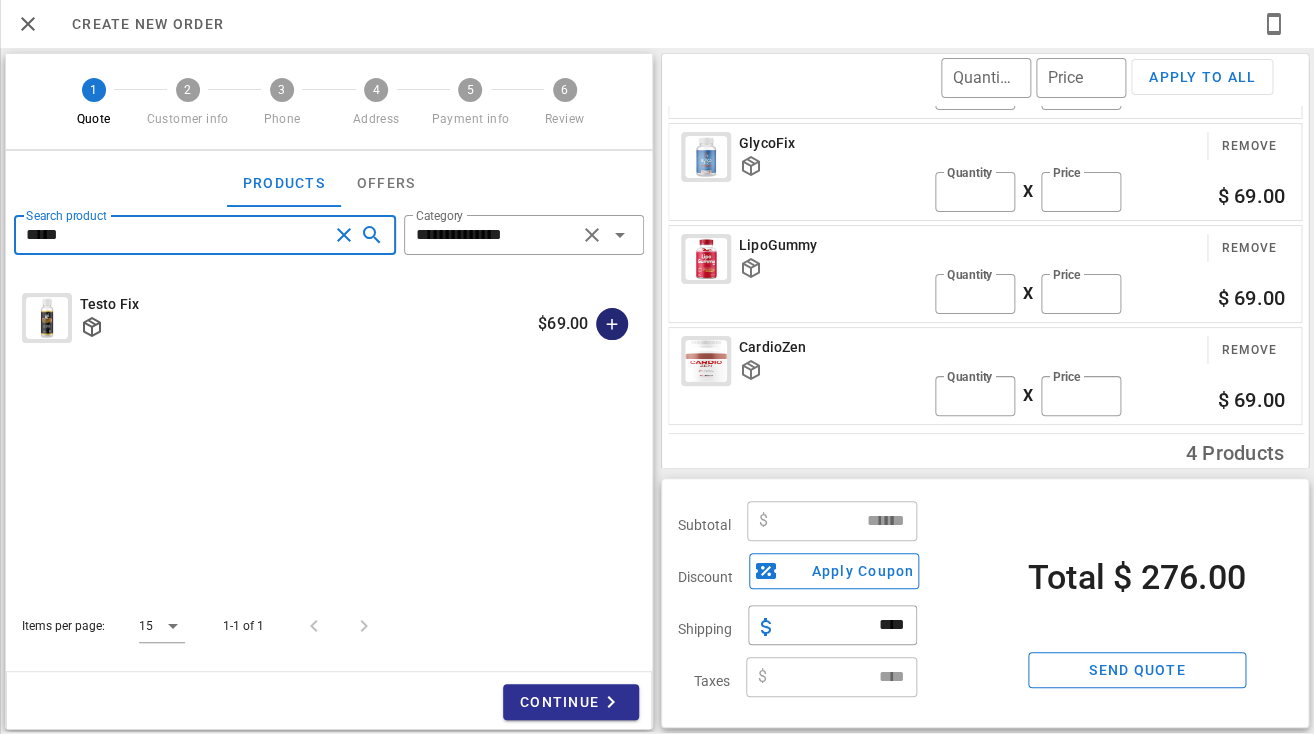 click at bounding box center (612, 324) 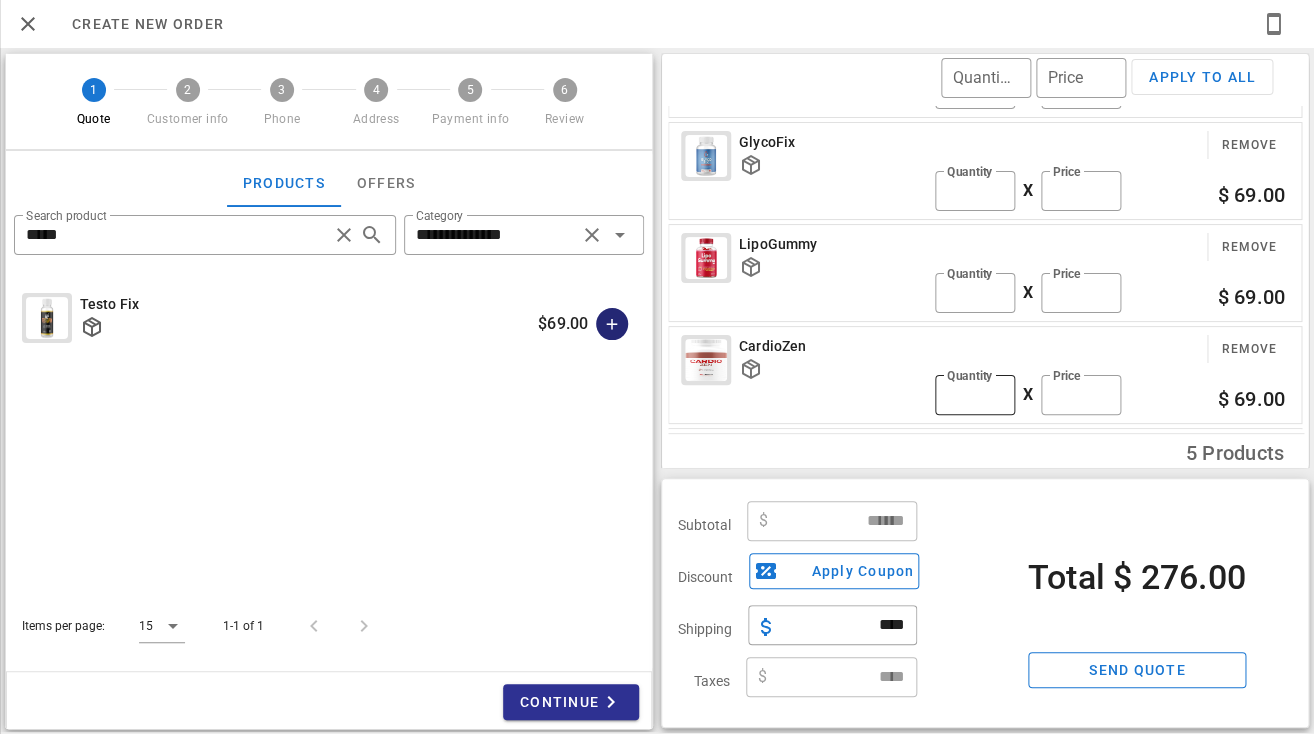 type on "******" 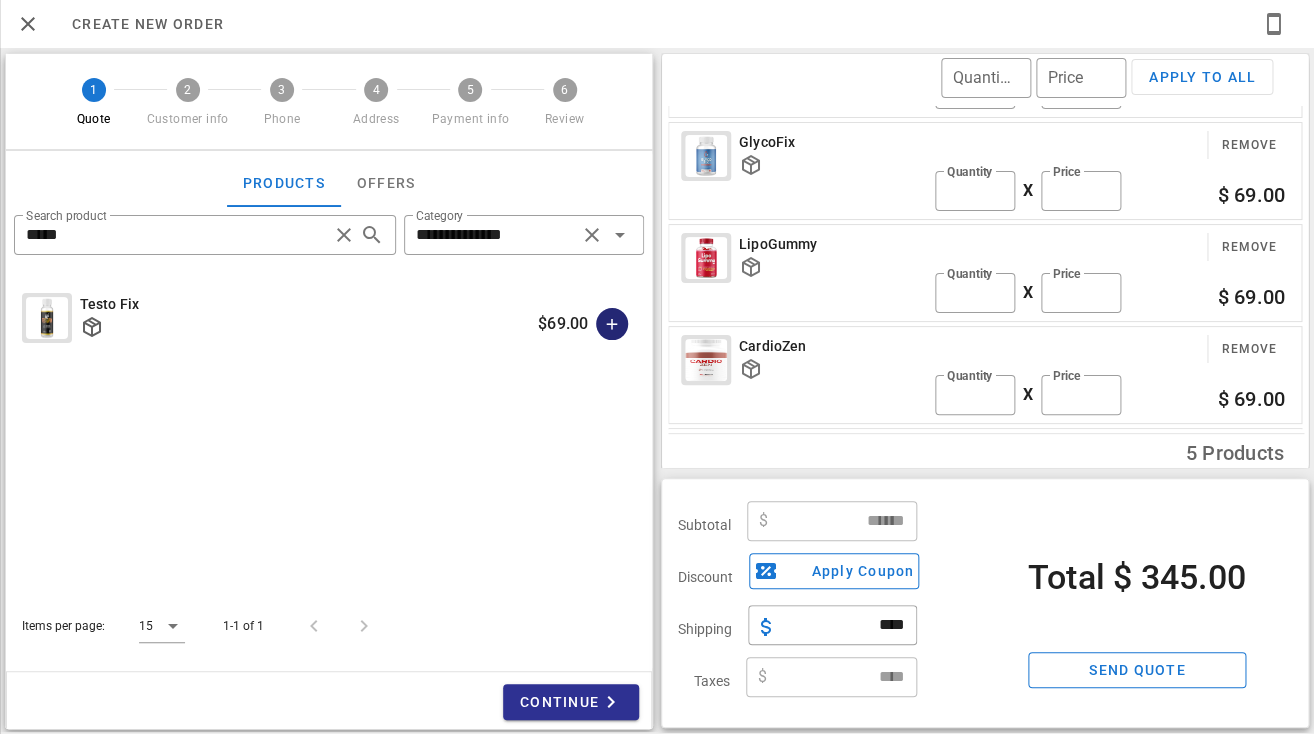 scroll, scrollTop: 192, scrollLeft: 0, axis: vertical 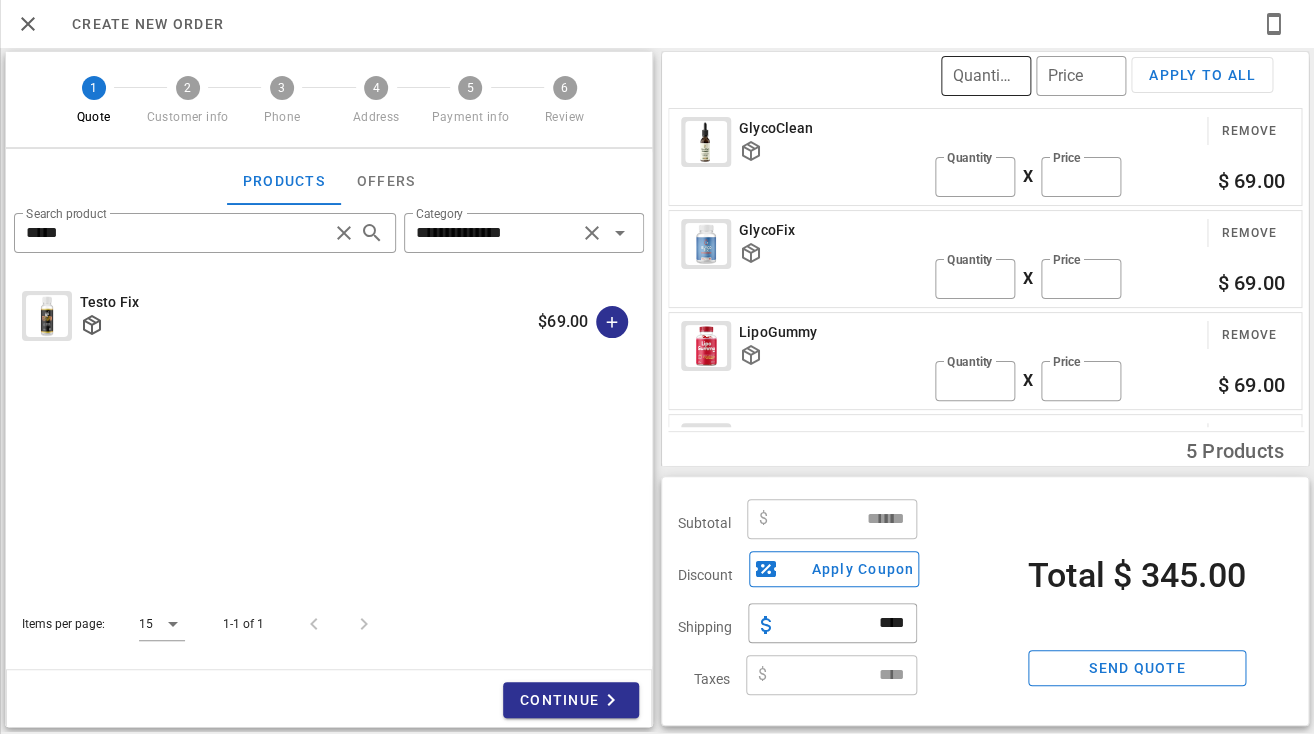 click on "Quantity" at bounding box center [986, 76] 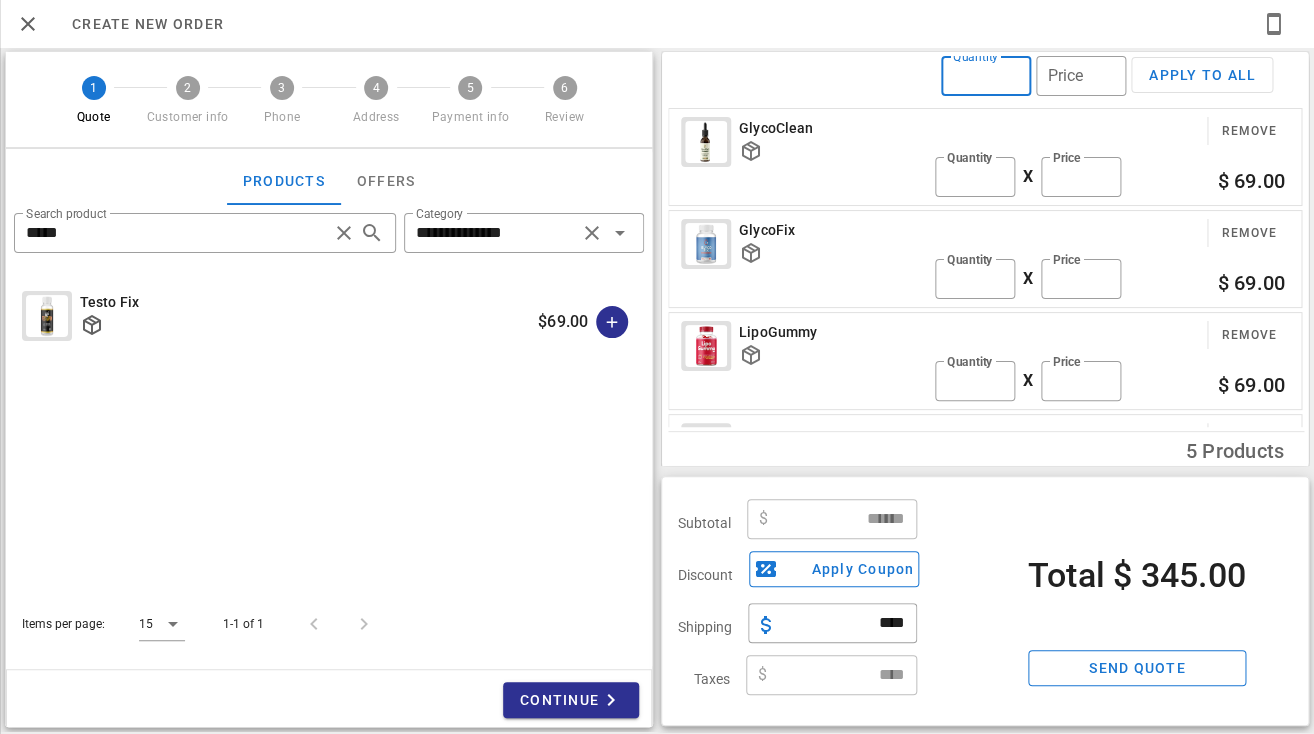 type on "*" 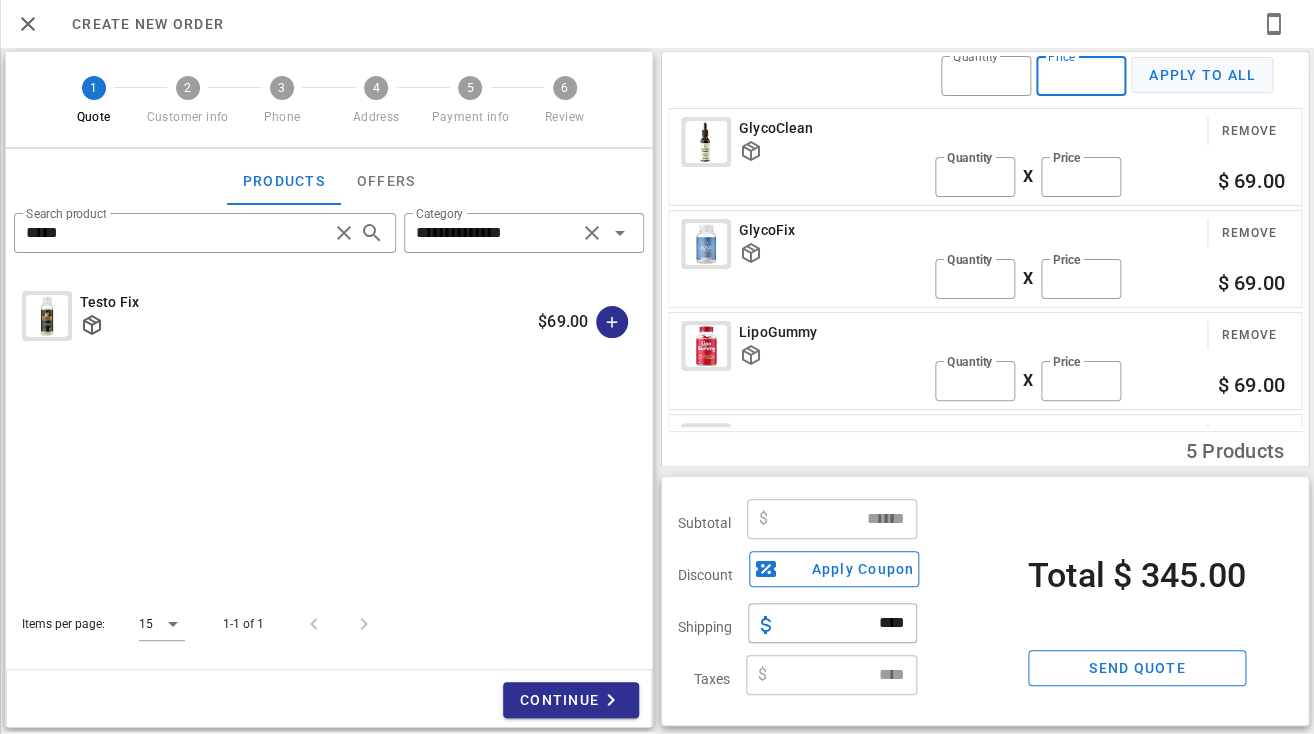 type on "**" 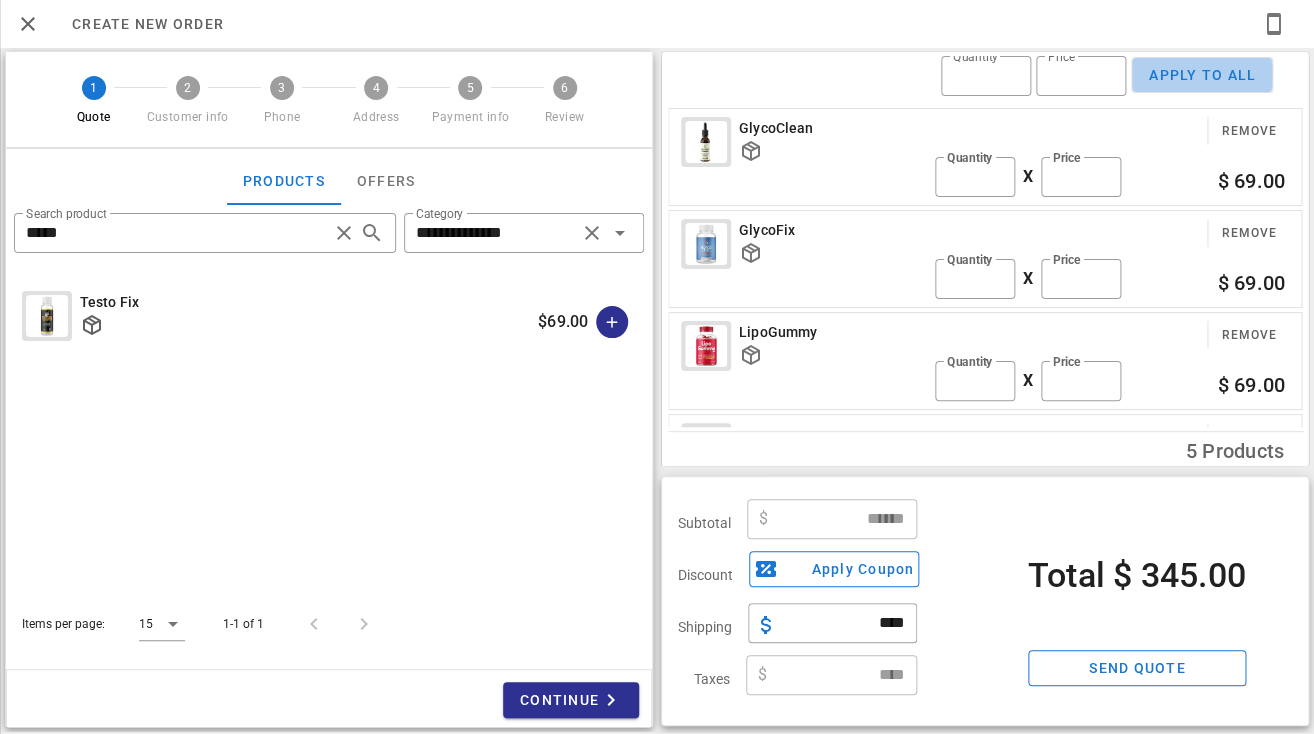 click on "Apply to all" at bounding box center [1202, 75] 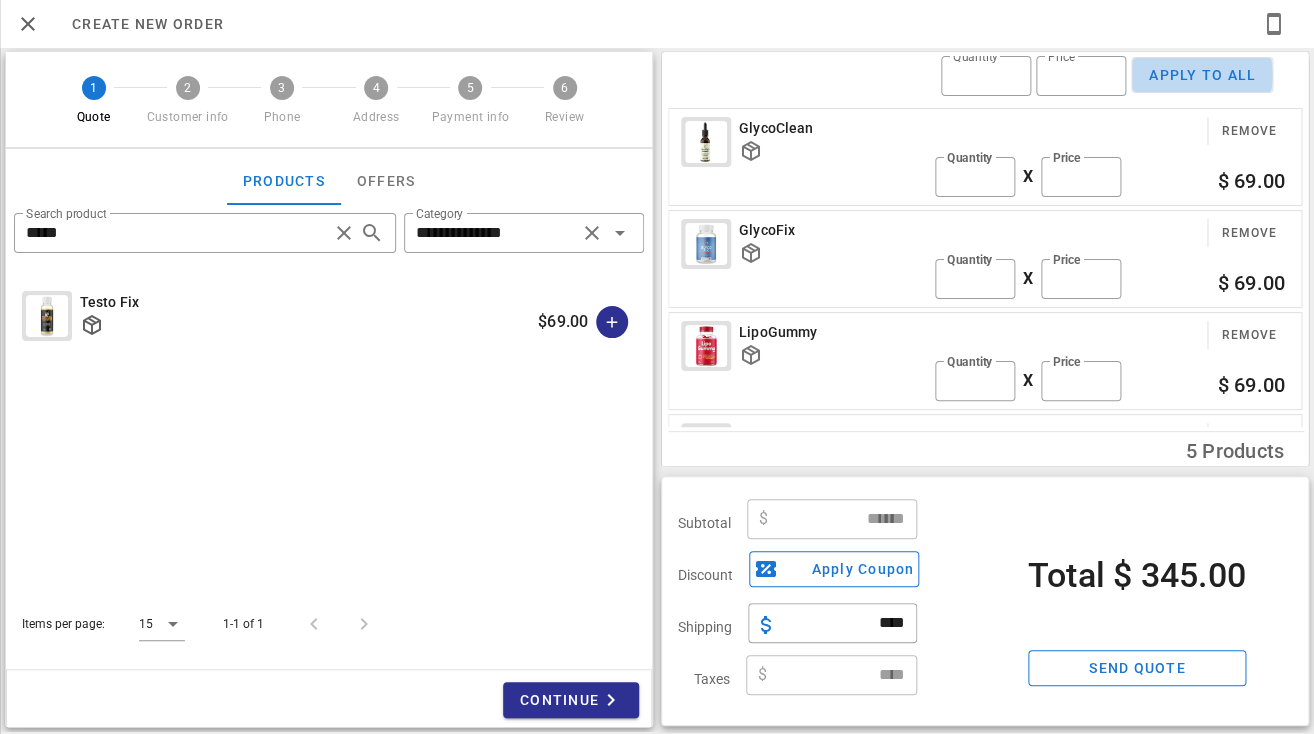 type on "*" 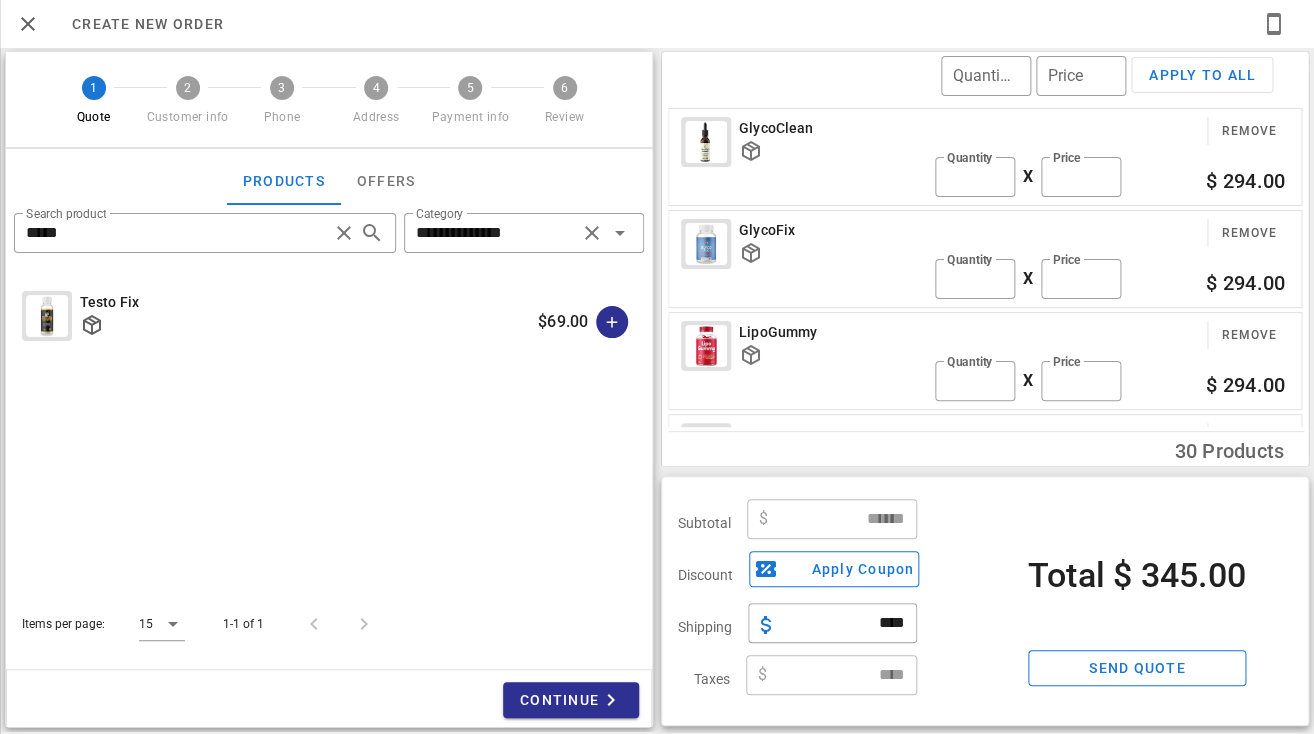 type on "*******" 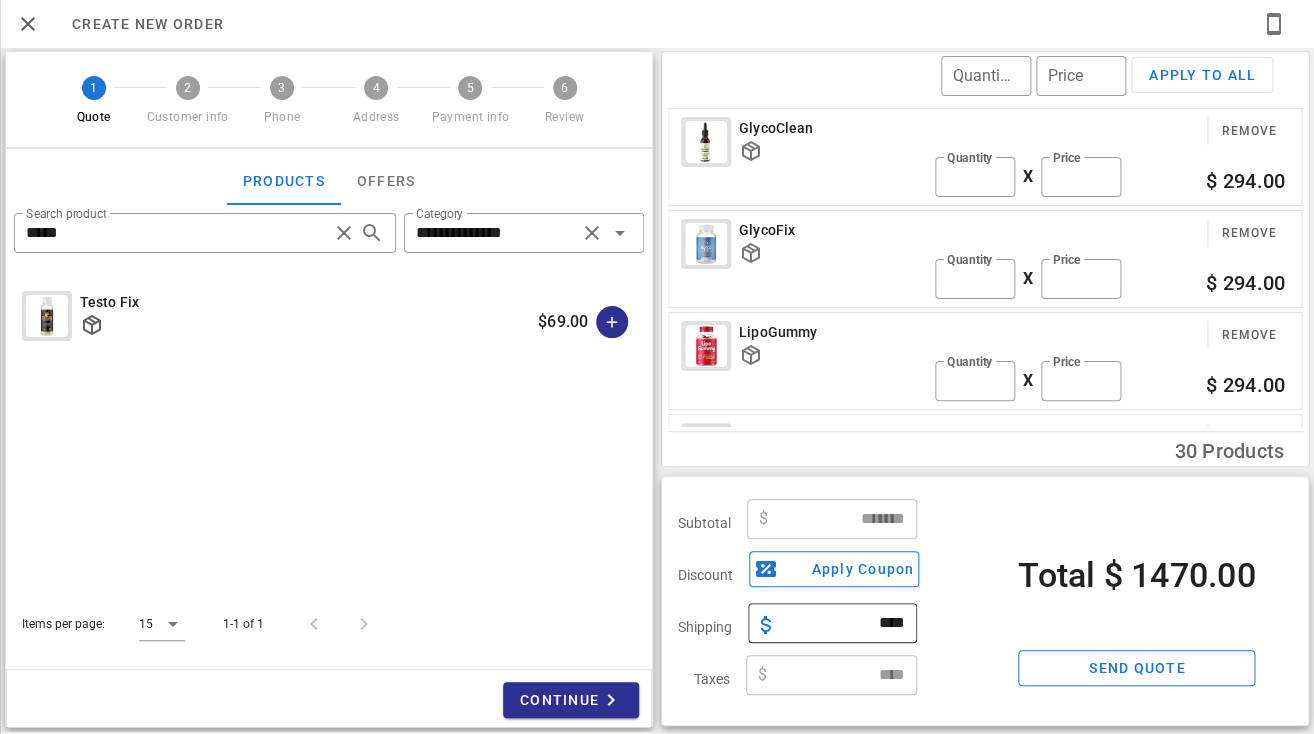 click on "****" at bounding box center (844, 623) 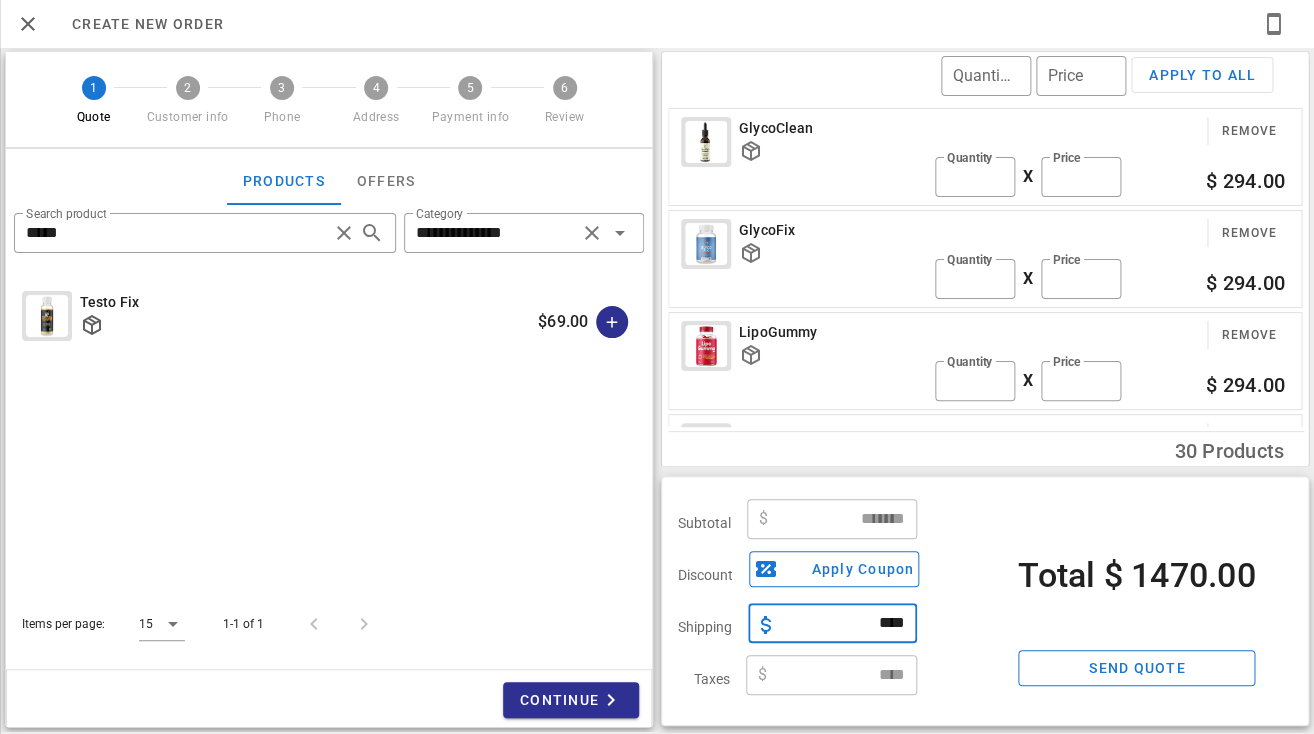 click on "****" at bounding box center [844, 623] 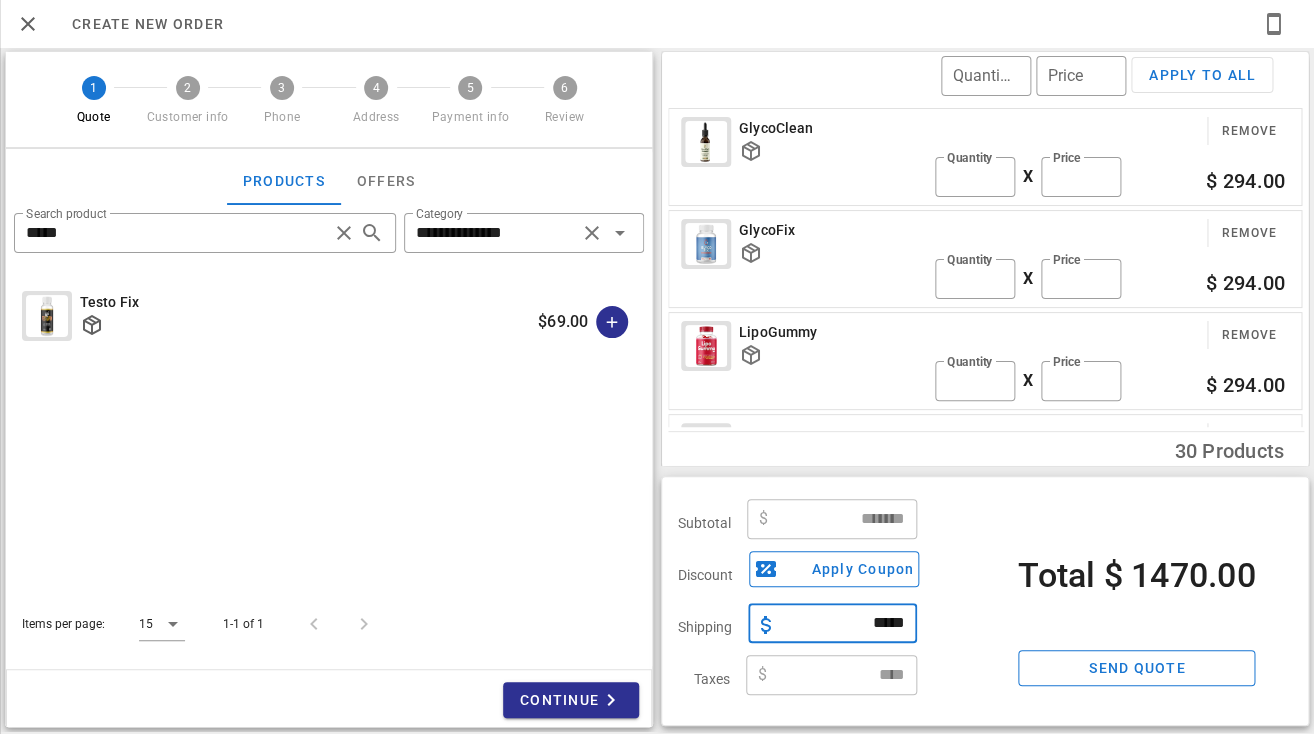 type on "*****" 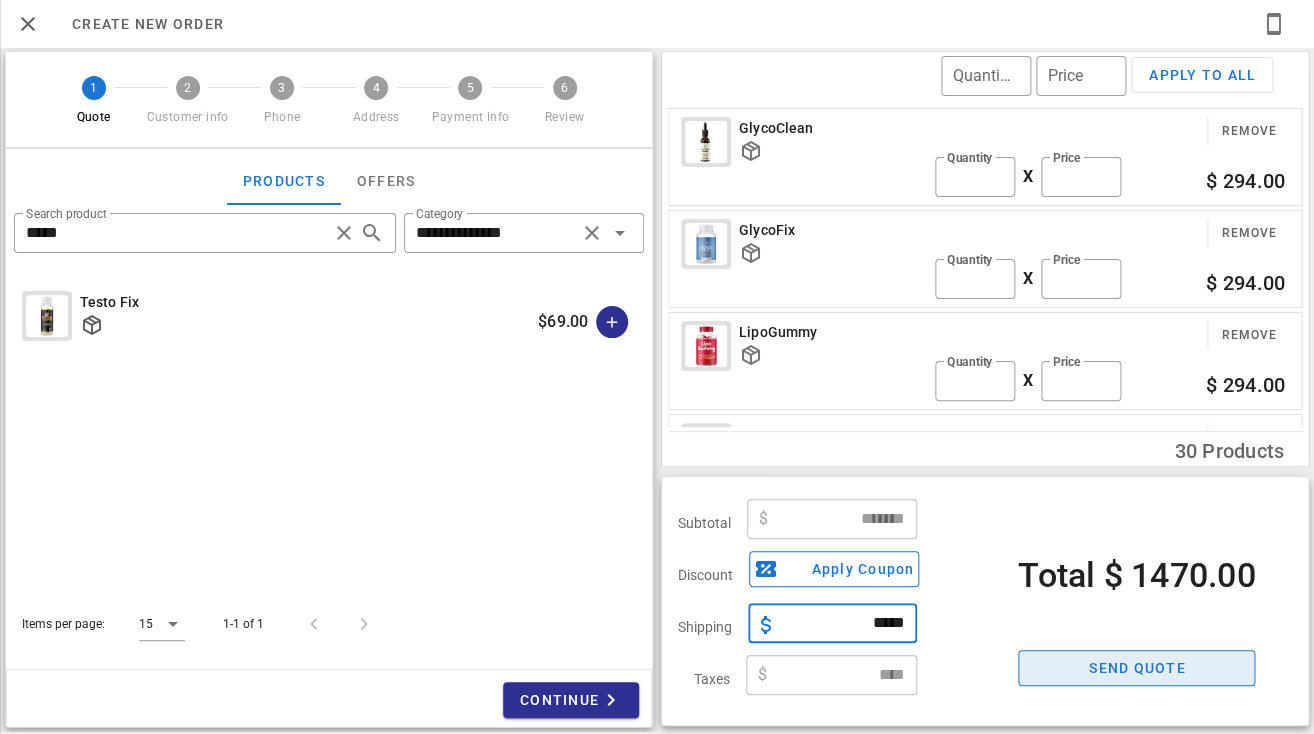 type 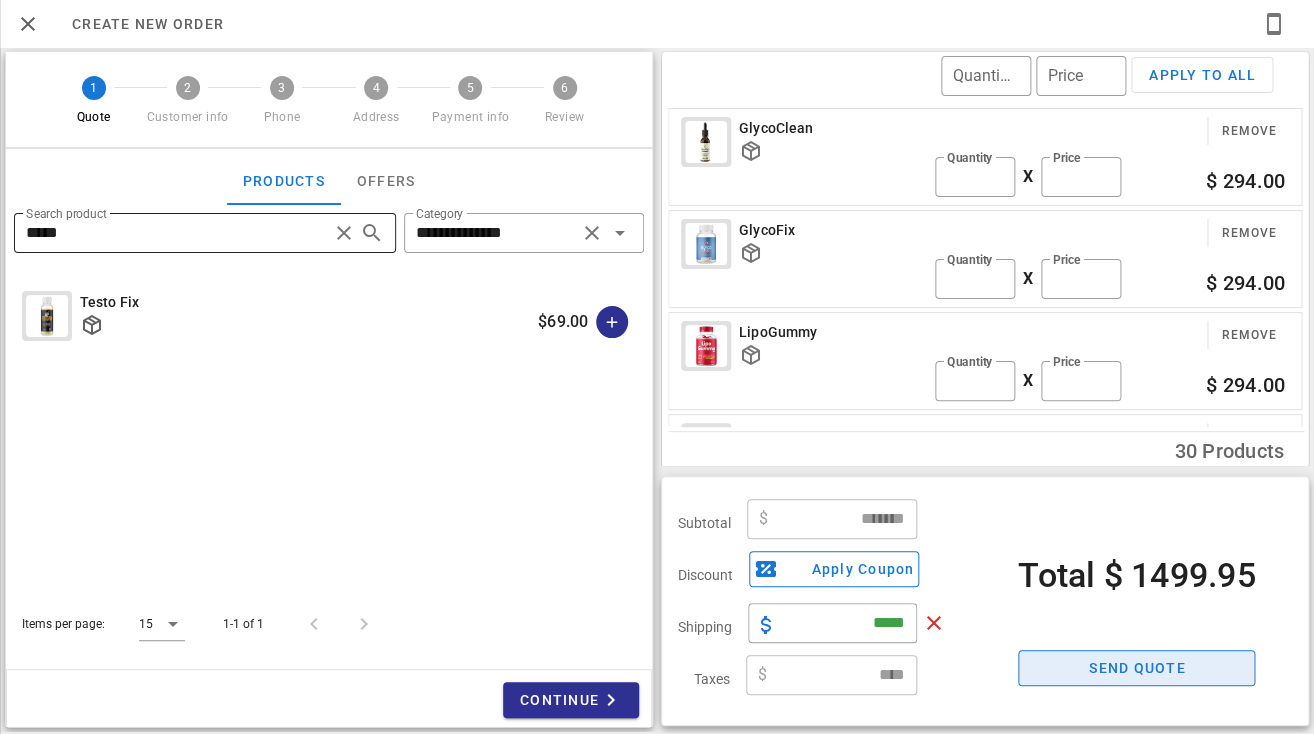click at bounding box center [344, 233] 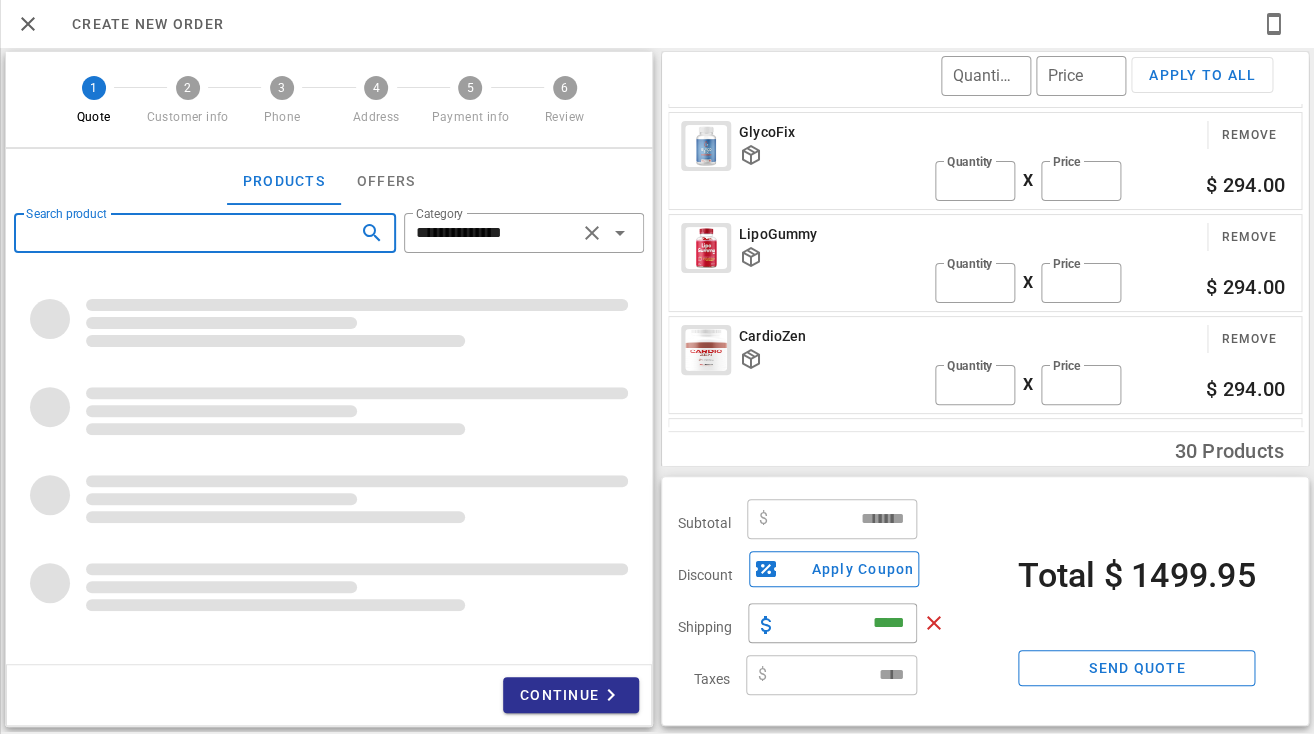 scroll, scrollTop: 192, scrollLeft: 0, axis: vertical 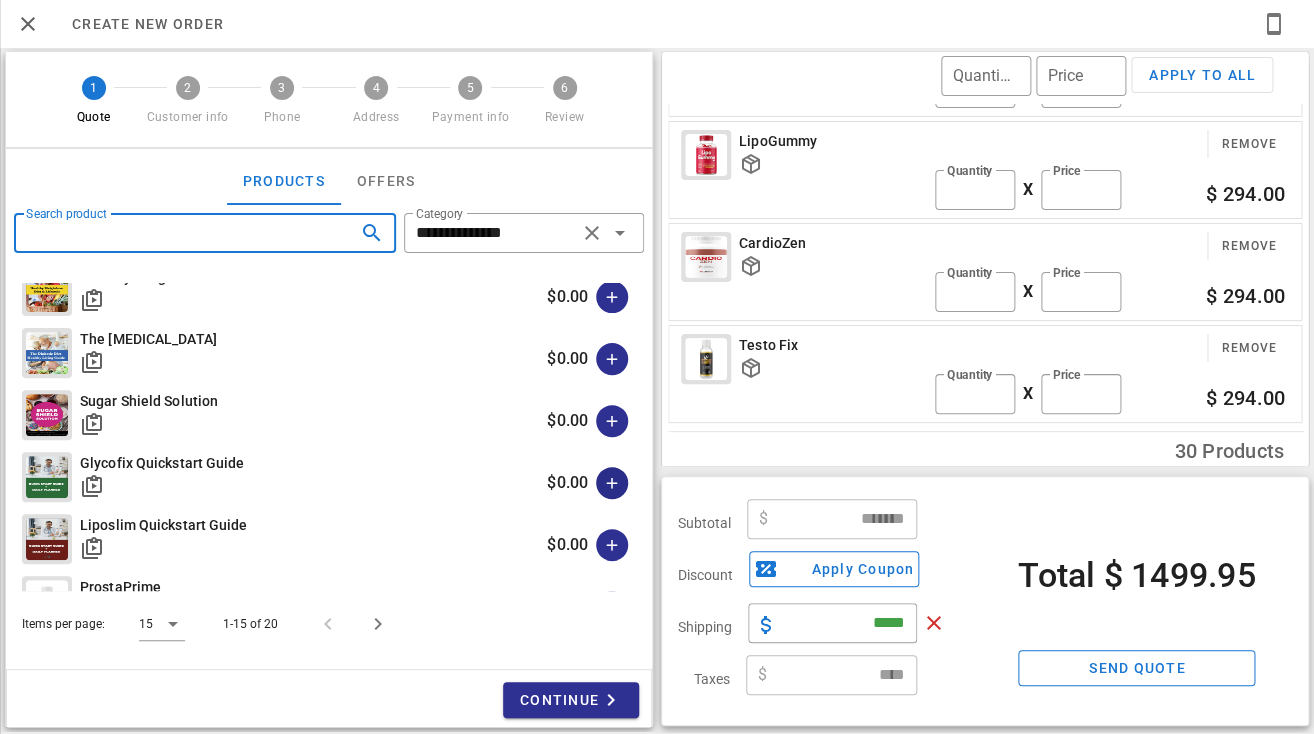 type on "*" 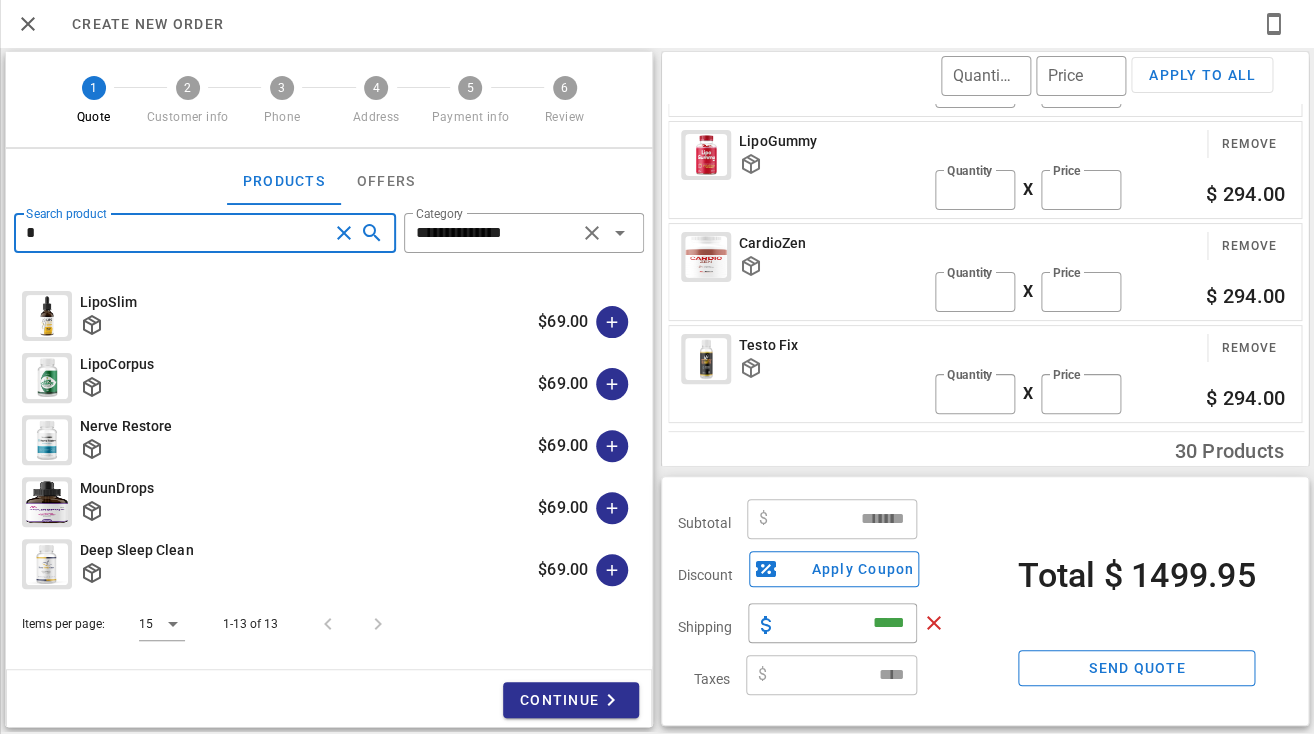 click at bounding box center (344, 233) 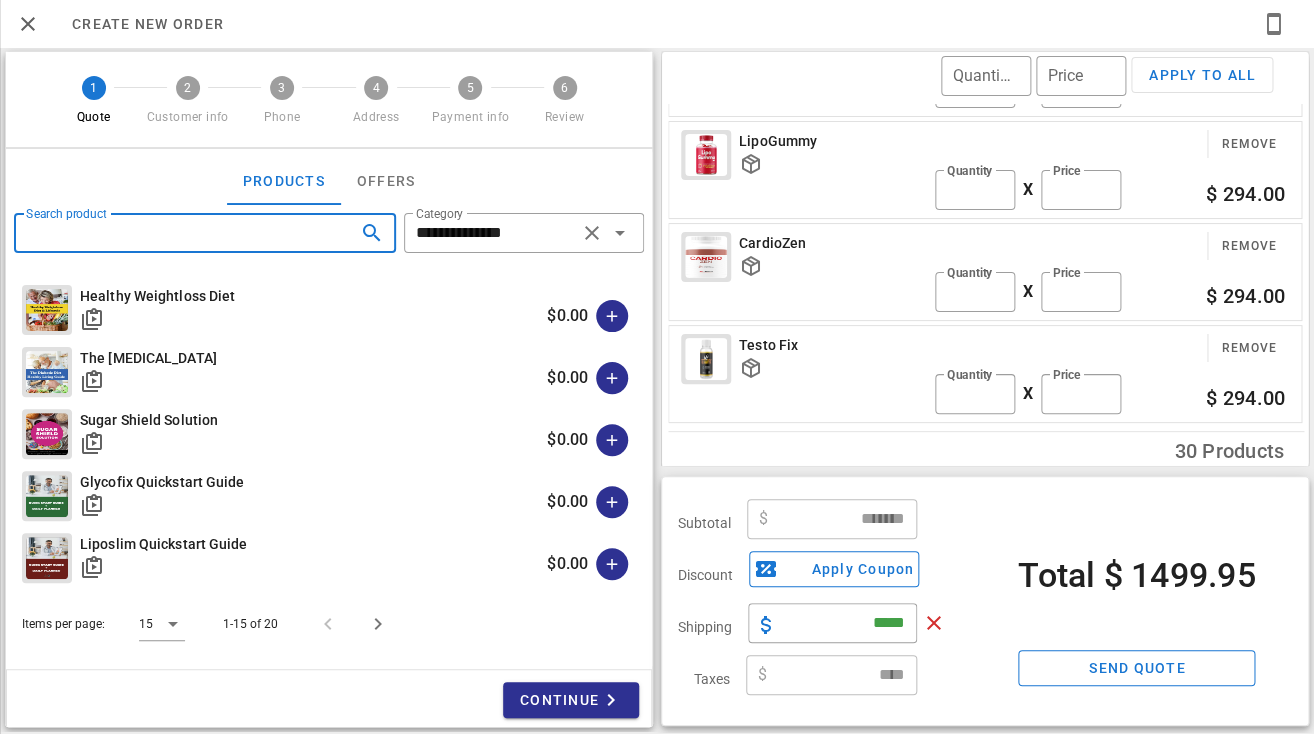 scroll, scrollTop: 529, scrollLeft: 0, axis: vertical 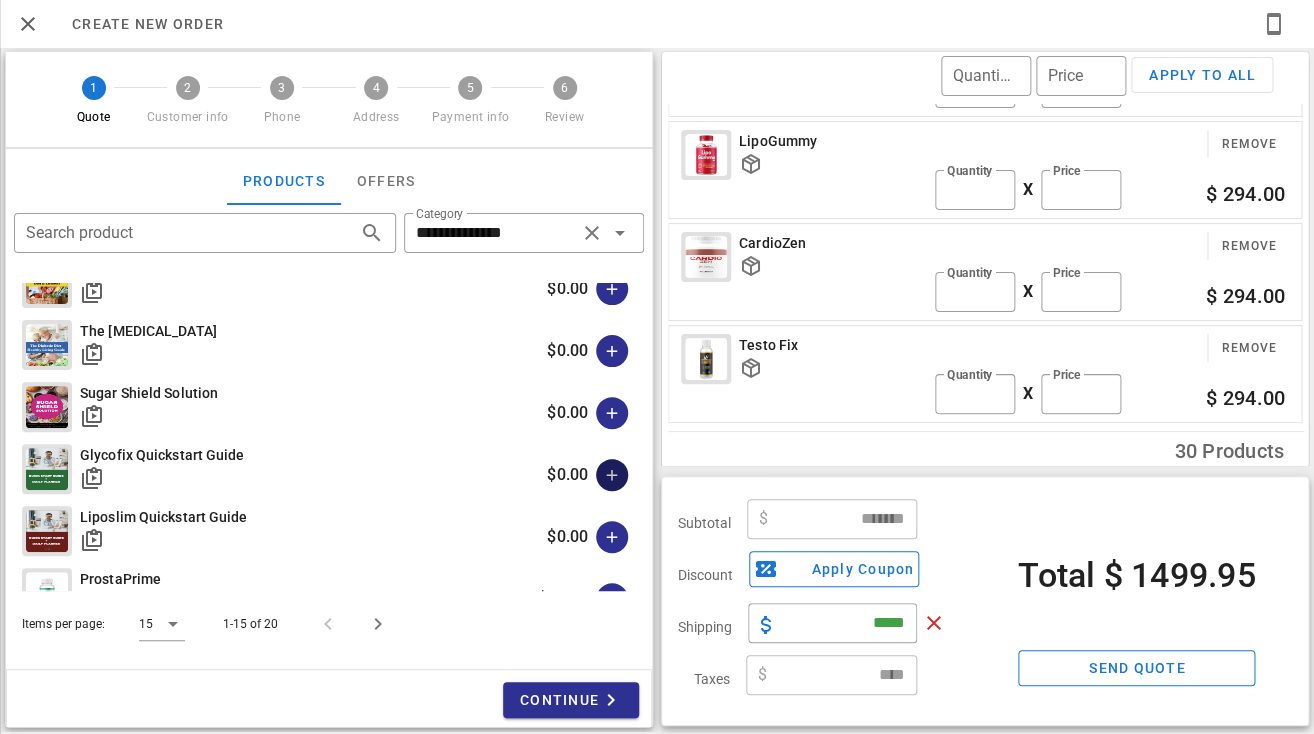 click at bounding box center [612, 475] 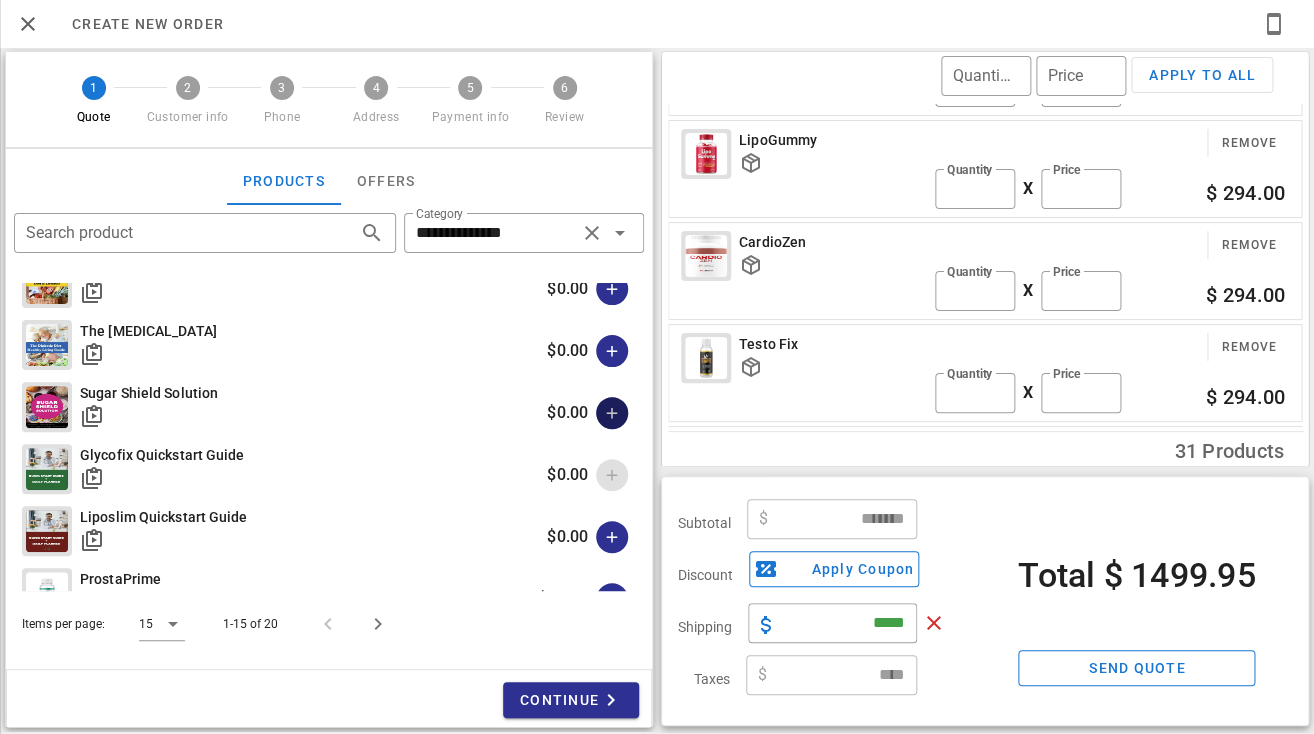 click at bounding box center [612, 413] 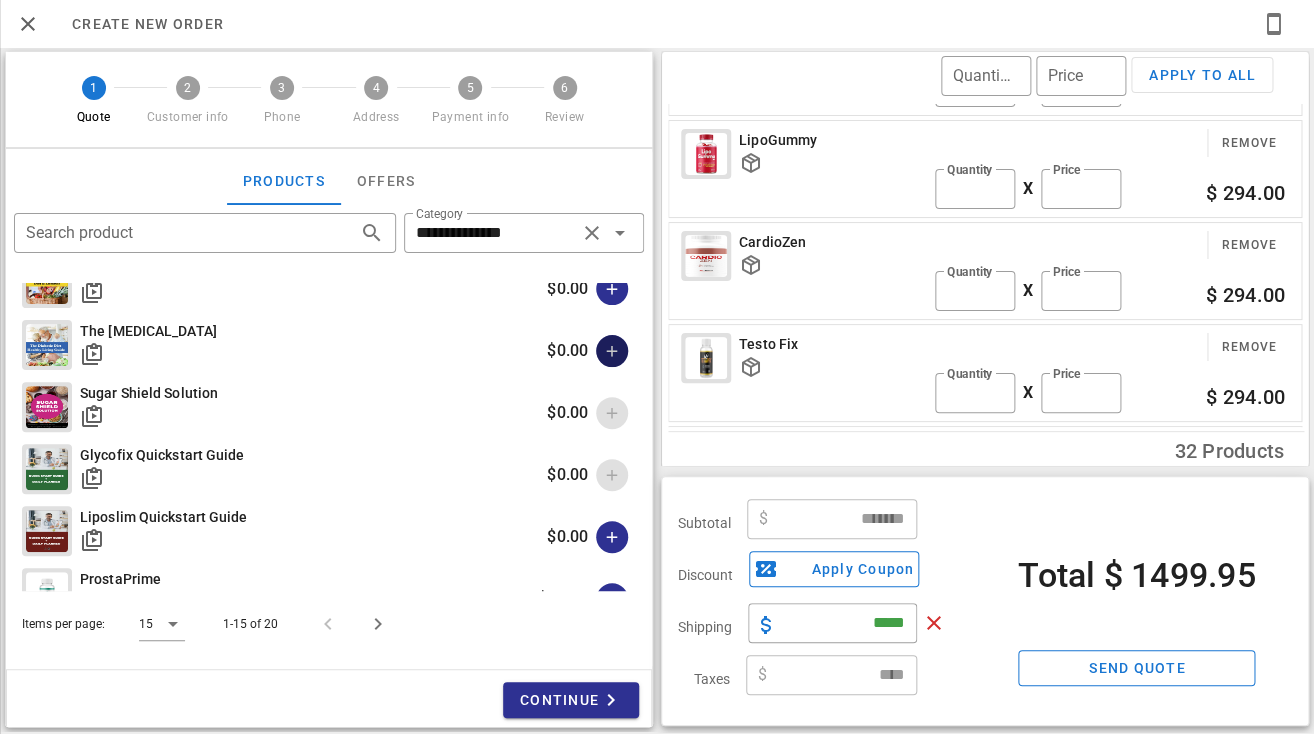 click at bounding box center (612, 351) 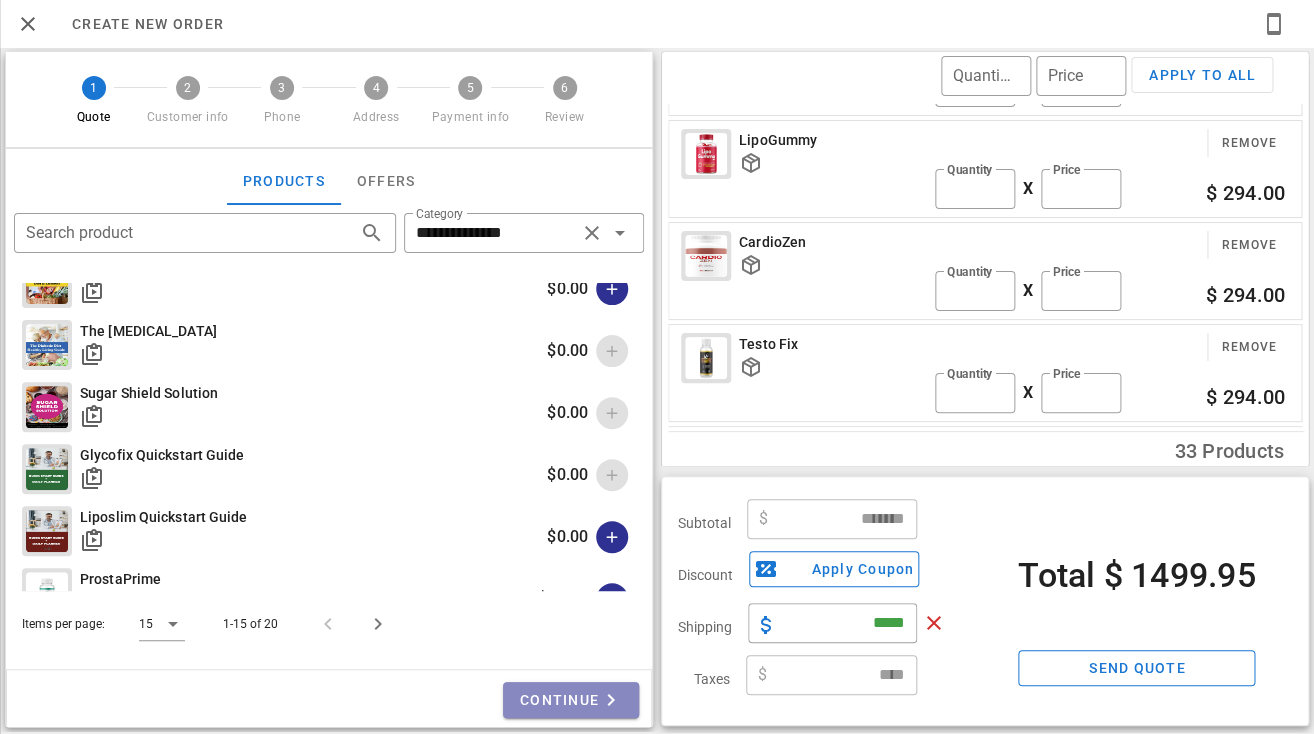 click on "Continue" at bounding box center (571, 700) 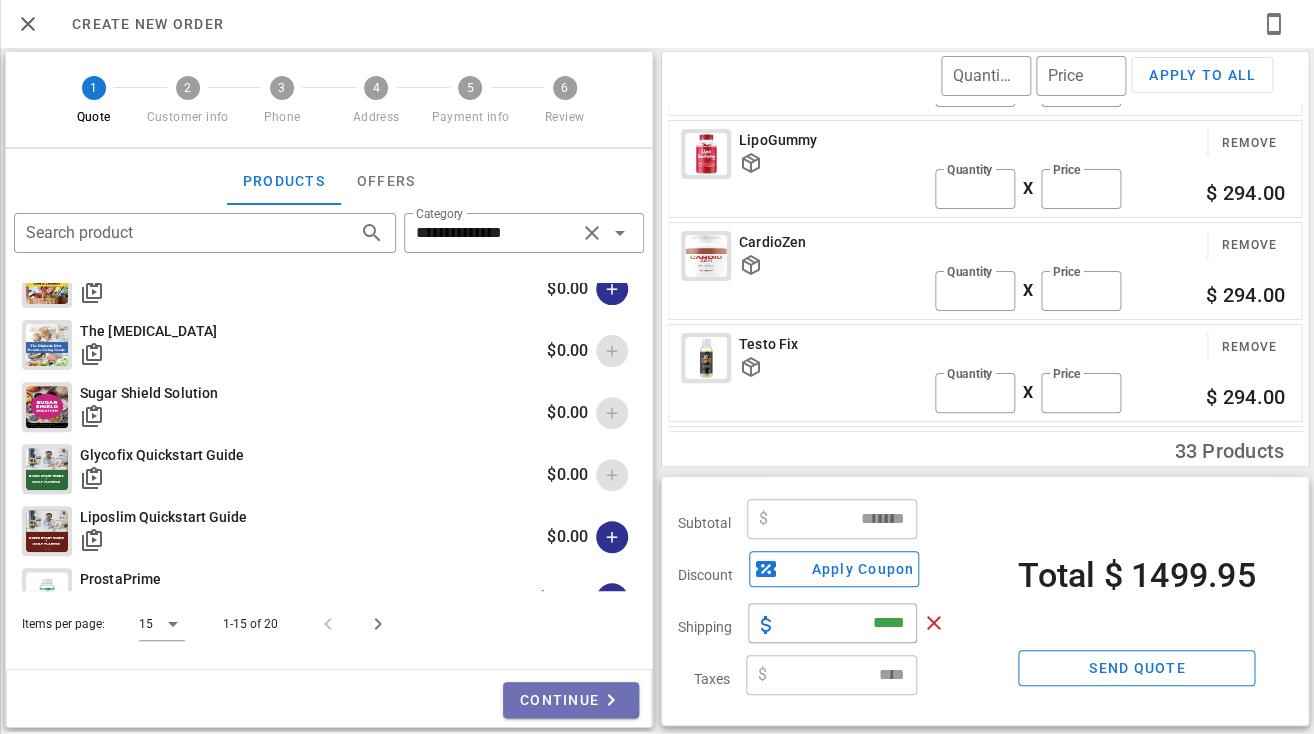 scroll, scrollTop: 529, scrollLeft: 0, axis: vertical 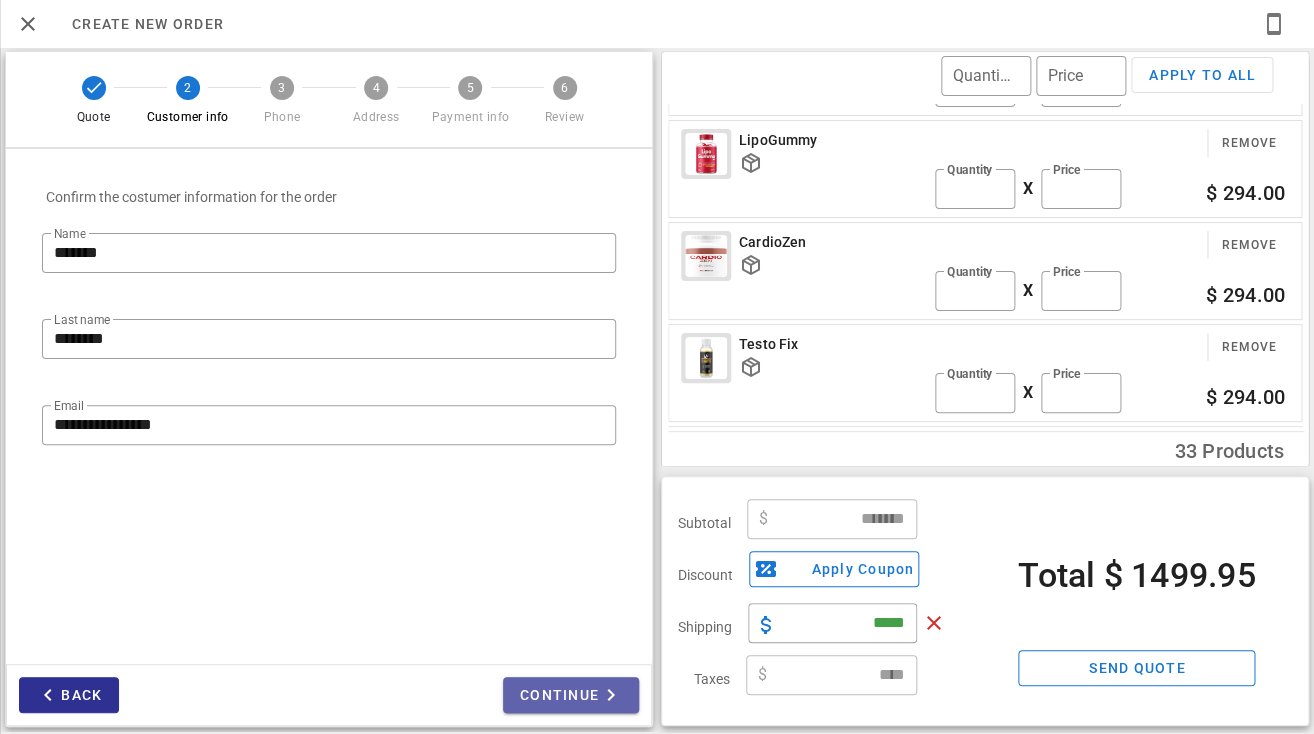 click on "Continue" at bounding box center [571, 695] 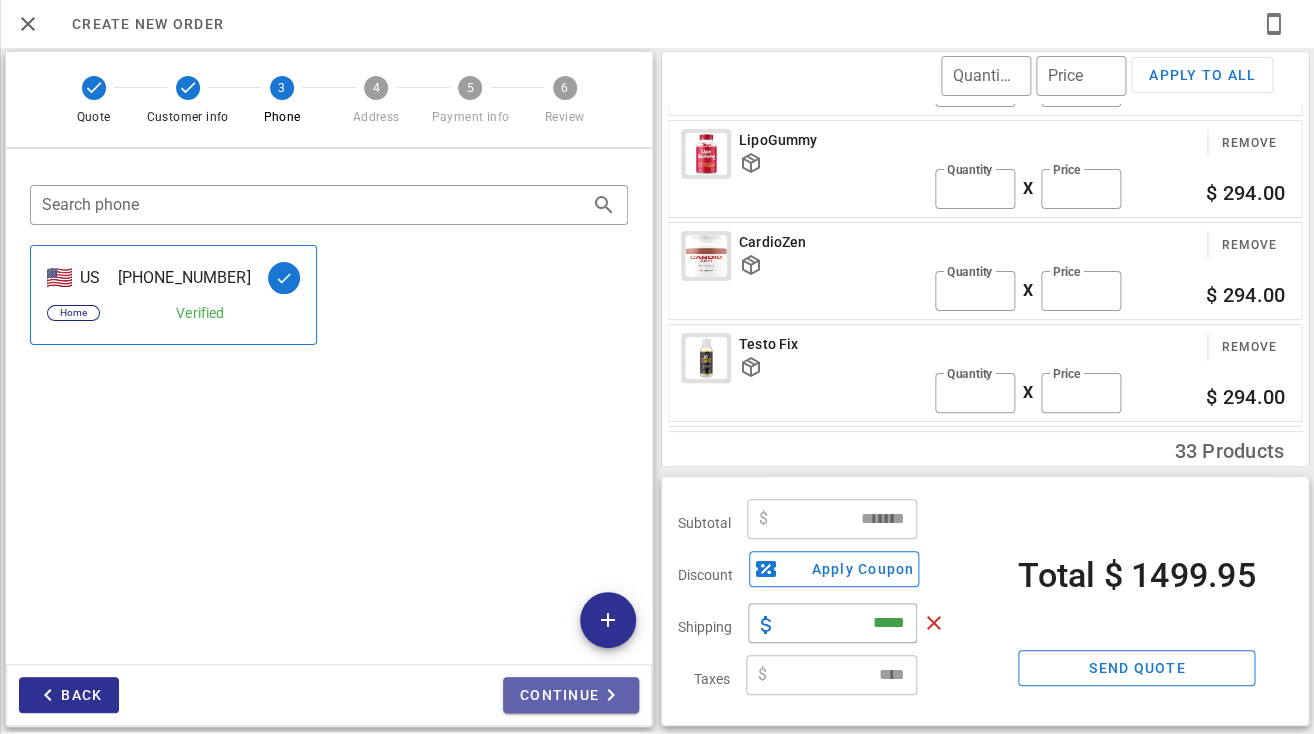 click on "Continue" at bounding box center [571, 695] 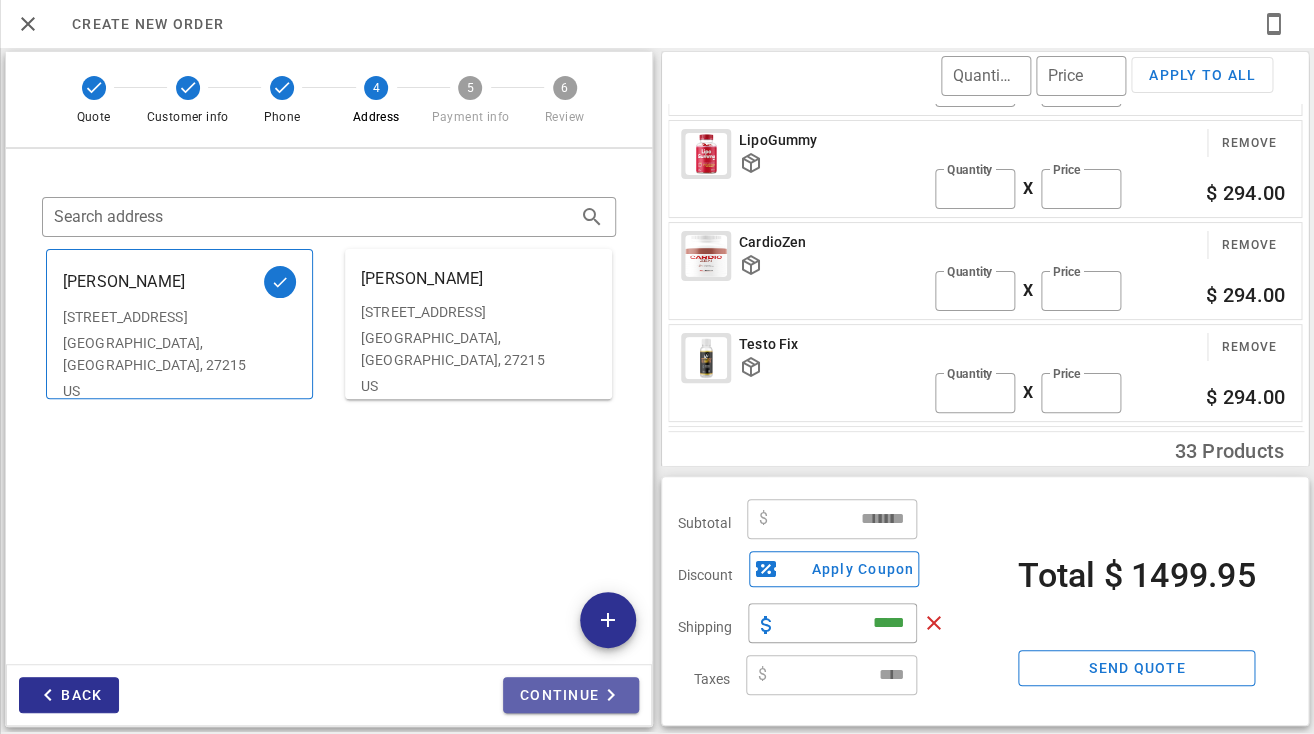 click on "Continue" at bounding box center (571, 695) 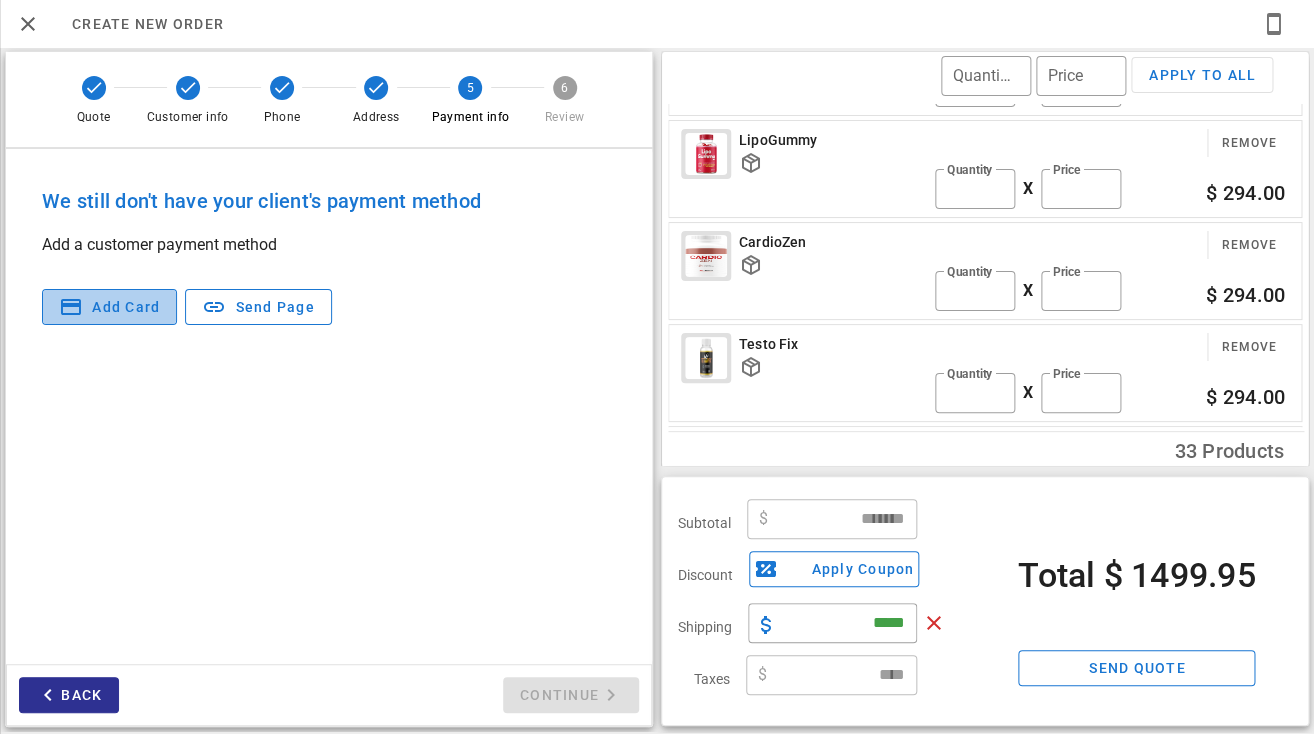 click on "Add card" at bounding box center (125, 307) 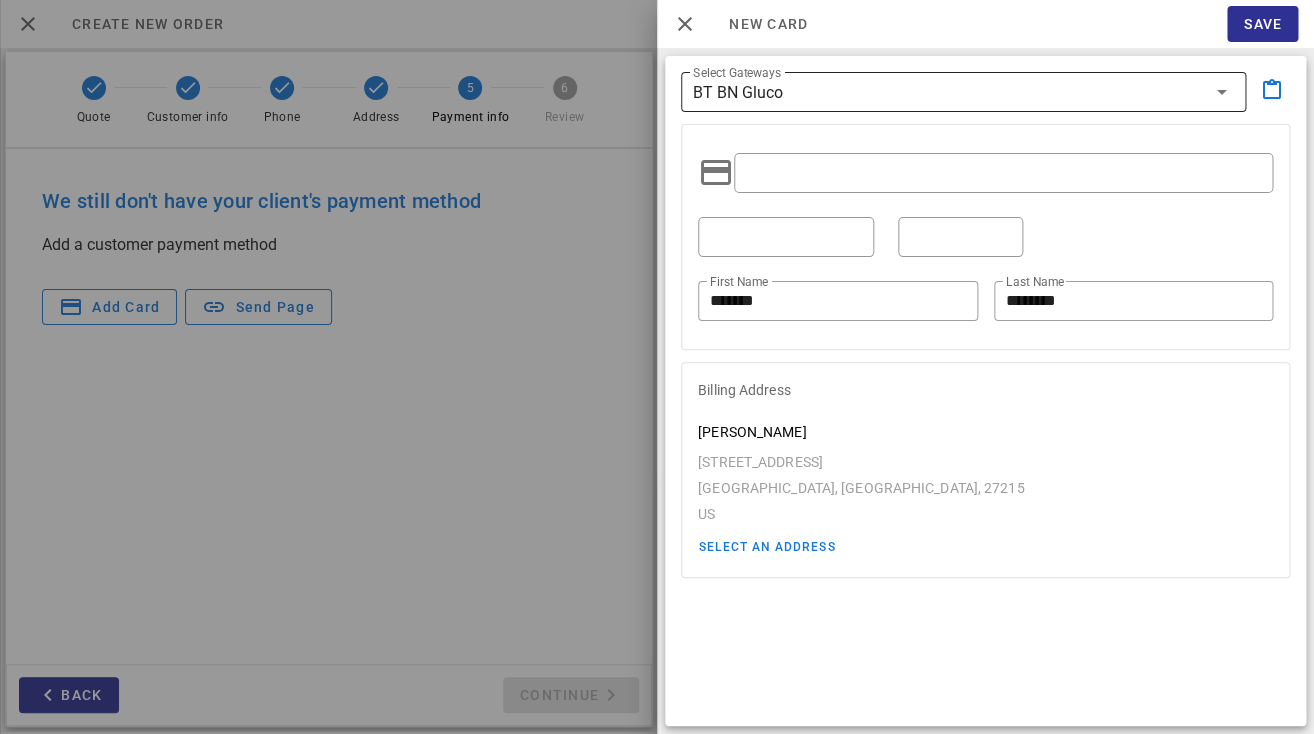 click on "BT BN Gluco" at bounding box center (949, 92) 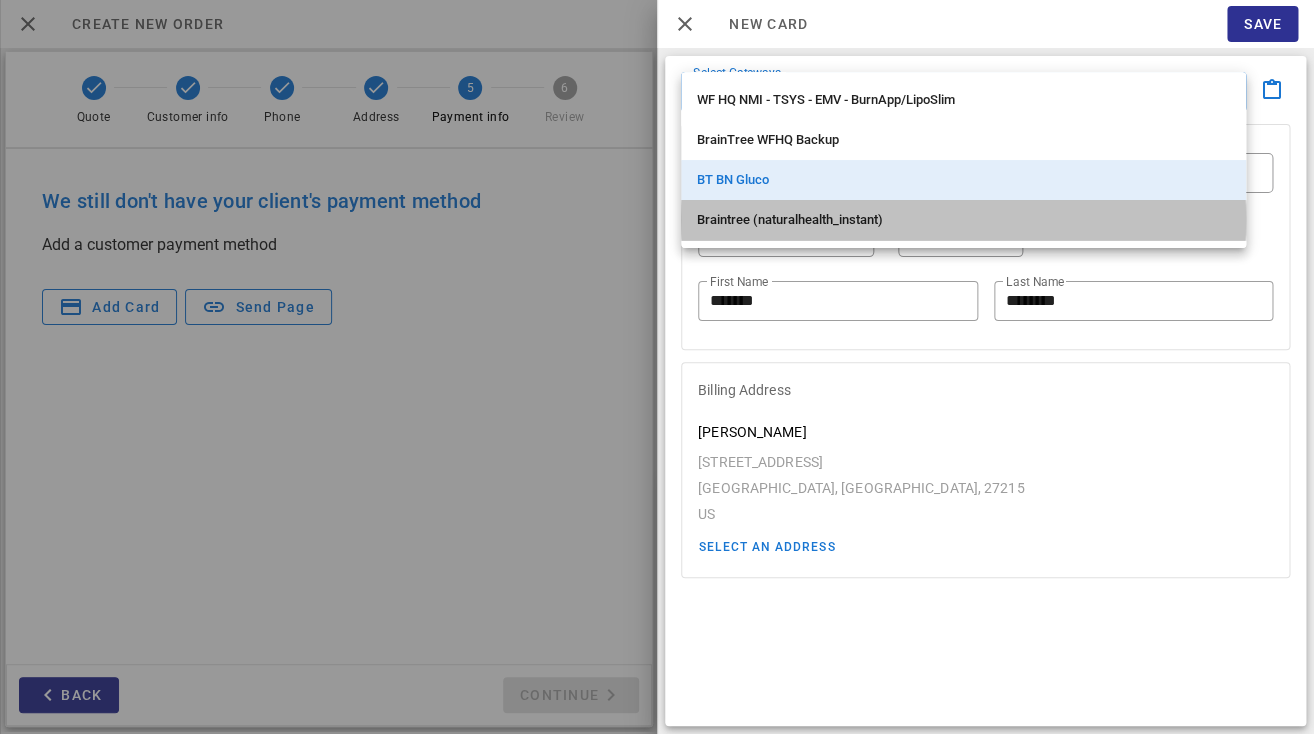 click on "Braintree (naturalhealth_instant)" at bounding box center [963, 220] 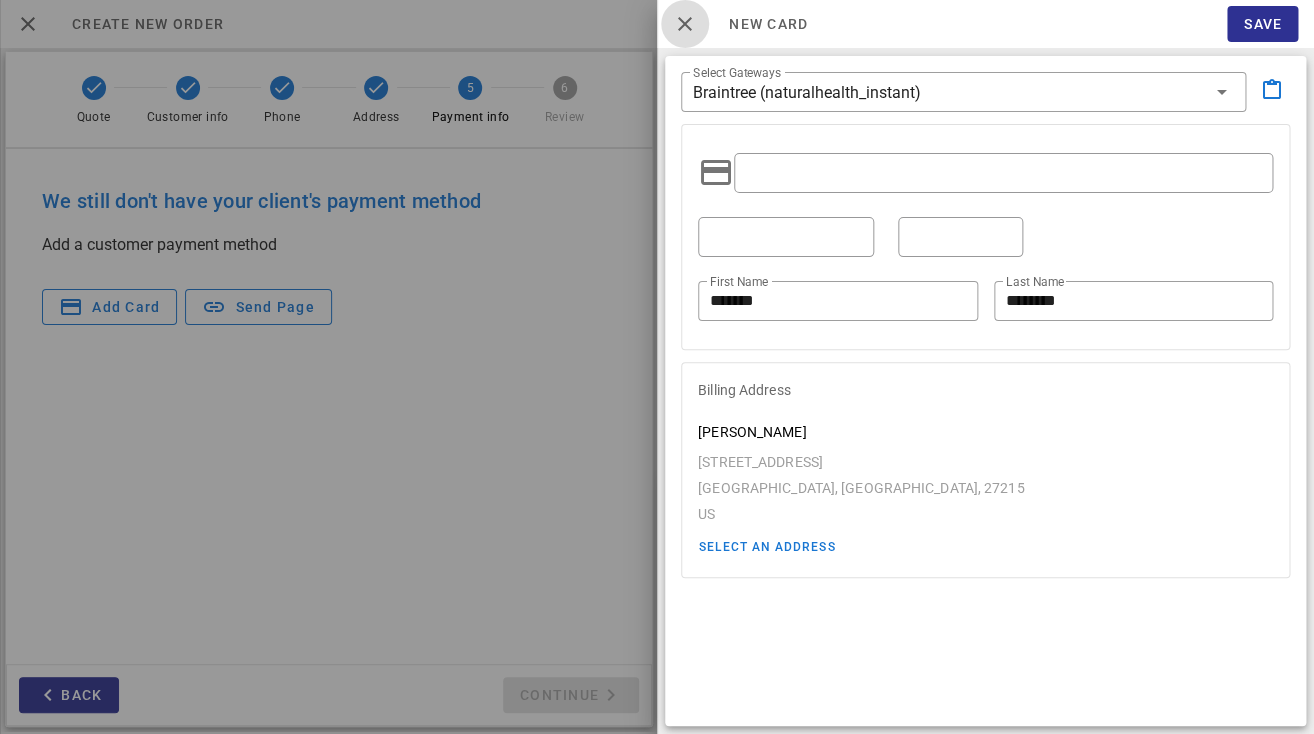 click at bounding box center [685, 24] 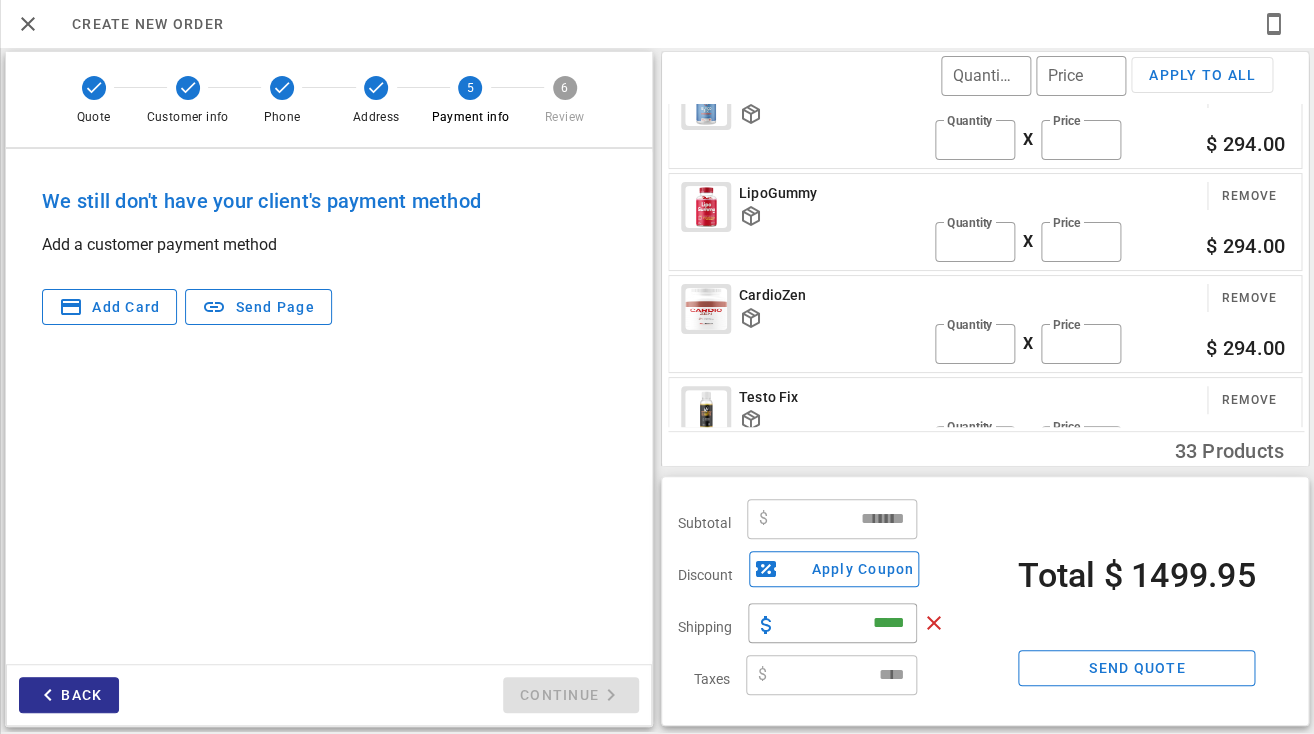 scroll, scrollTop: 0, scrollLeft: 0, axis: both 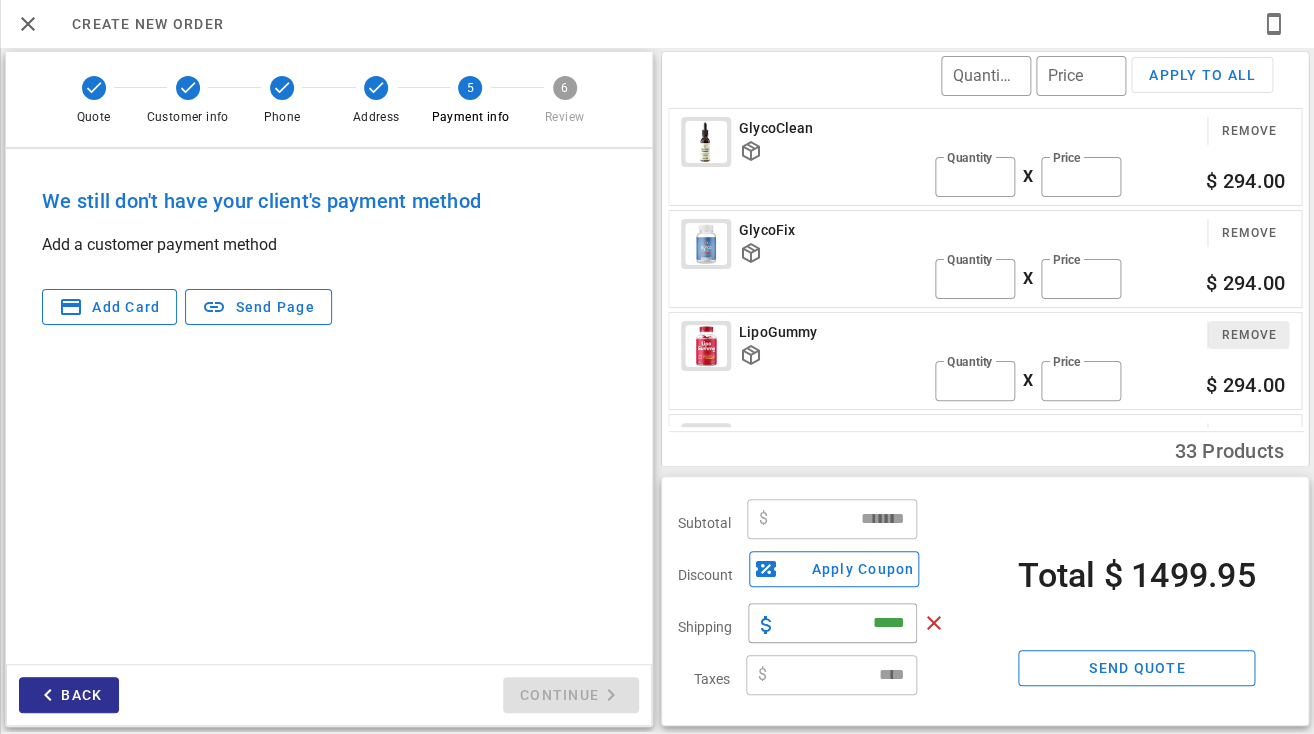 click on "Remove" at bounding box center (1248, 335) 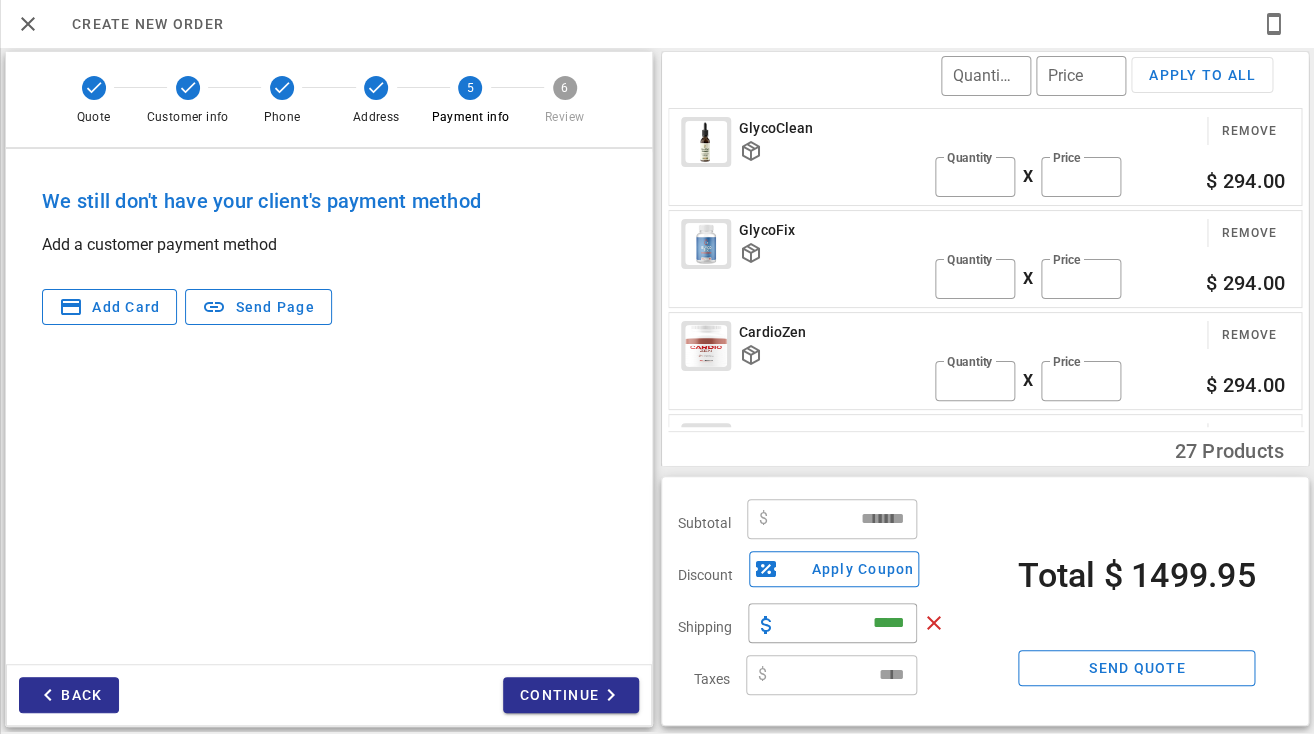 type on "*******" 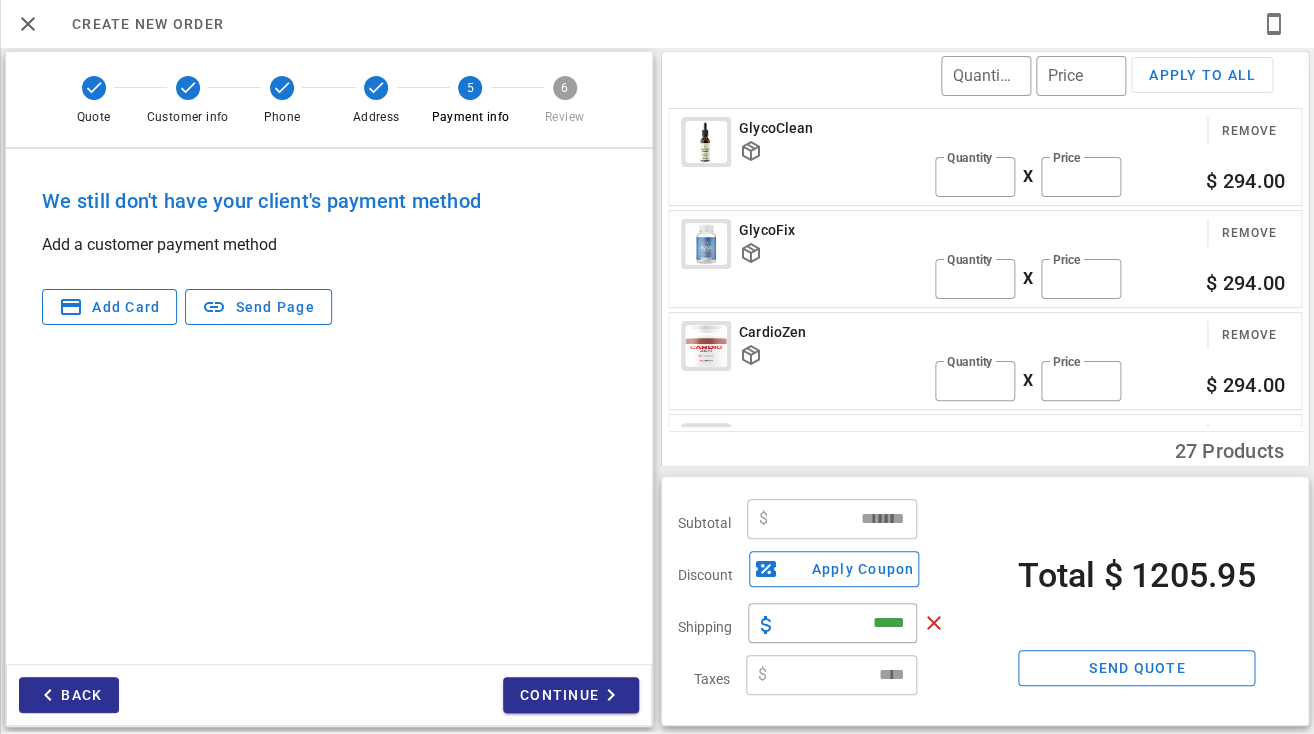 scroll, scrollTop: 0, scrollLeft: 0, axis: both 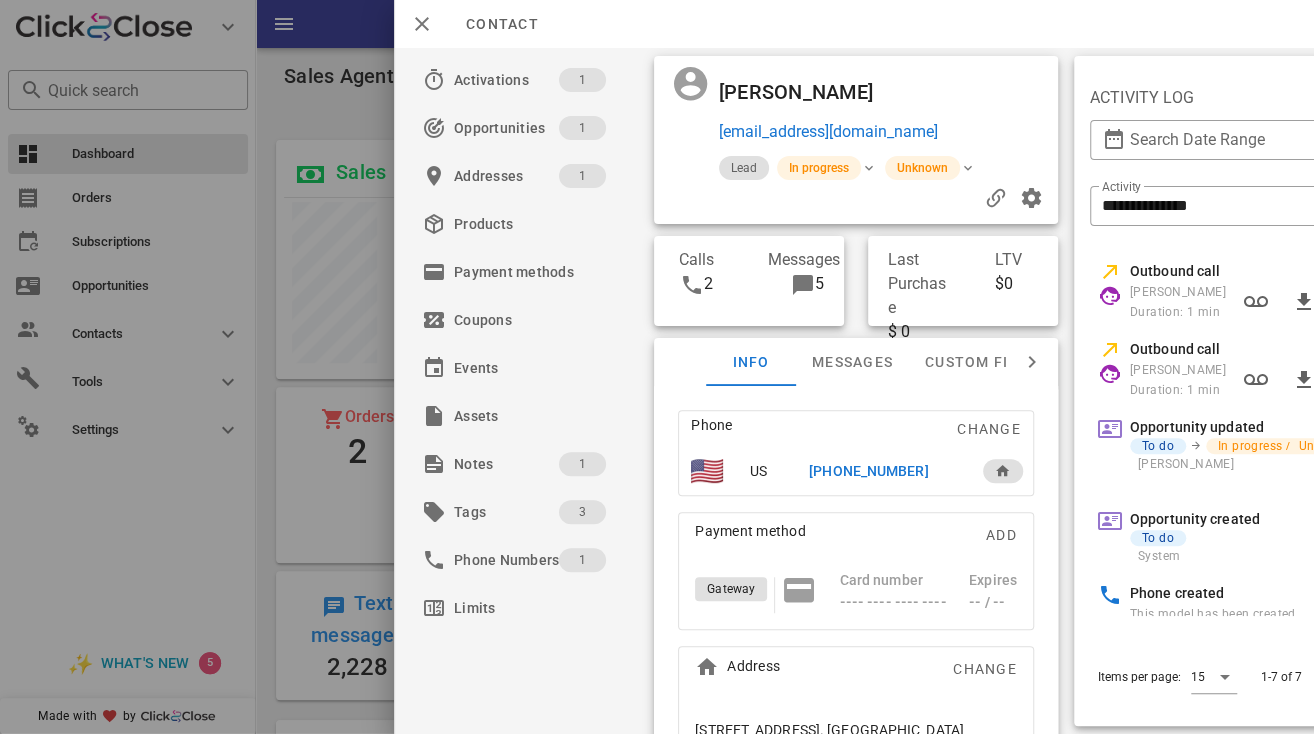 click on "[PHONE_NUMBER]" at bounding box center (868, 471) 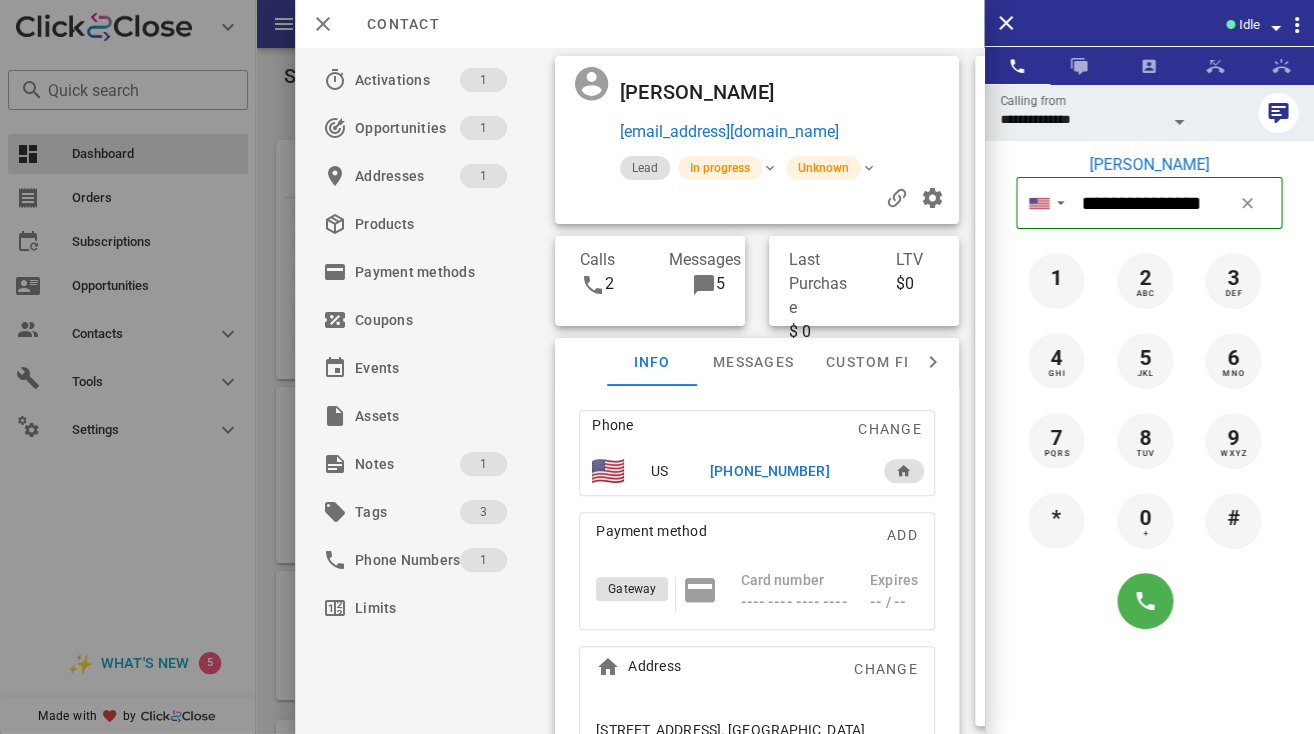 click at bounding box center [1179, 122] 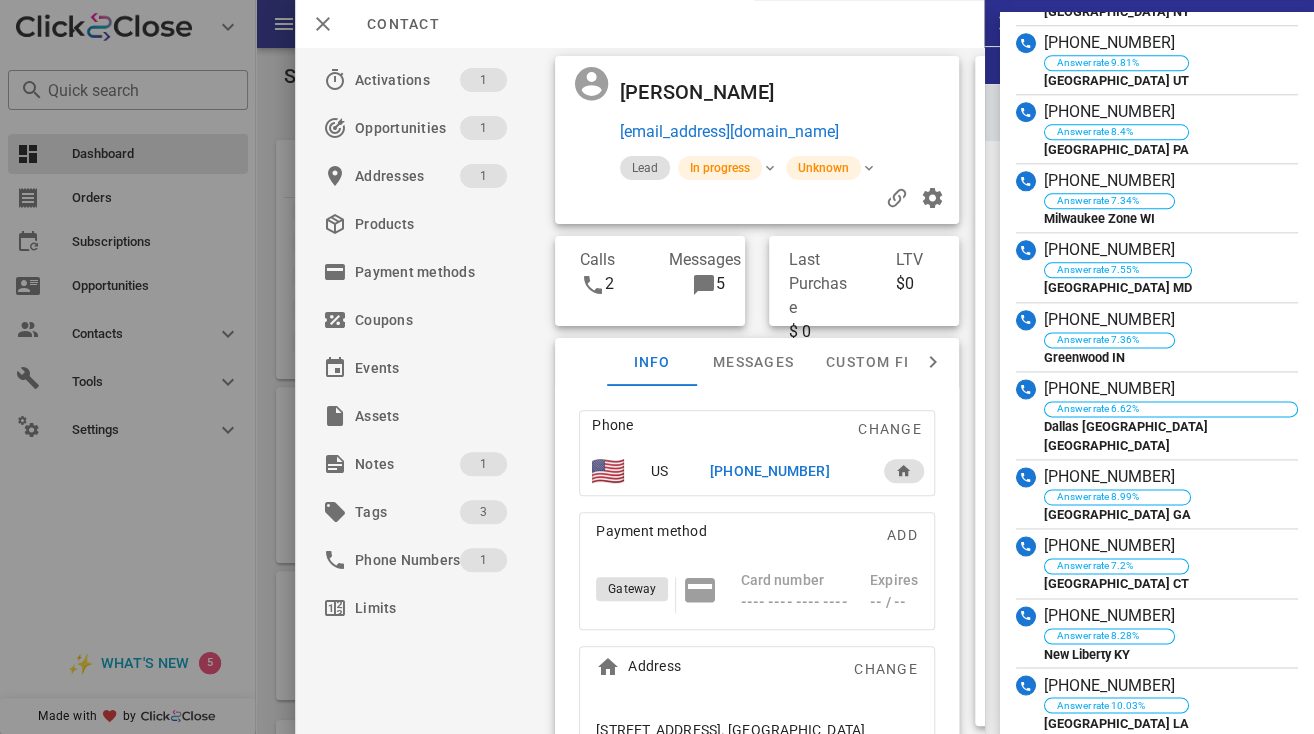 scroll, scrollTop: 822, scrollLeft: 0, axis: vertical 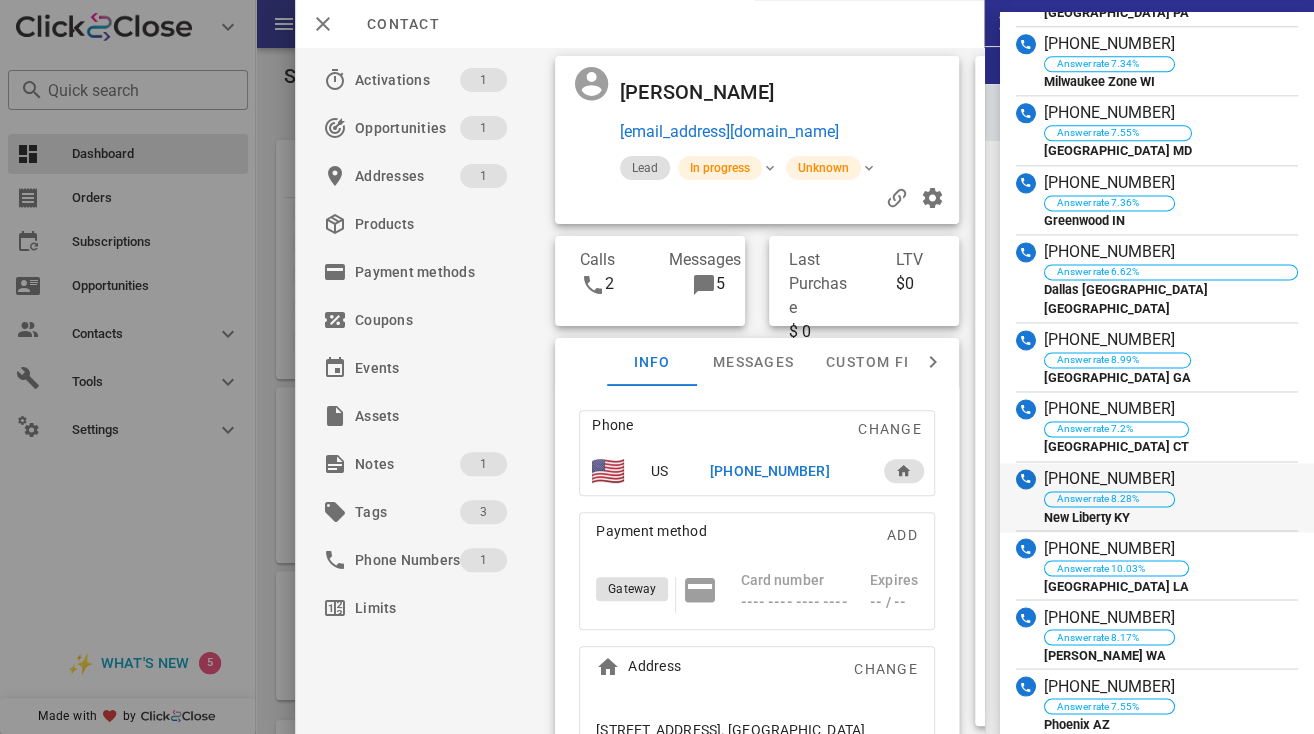 click on "[PHONE_NUMBER]" at bounding box center (1109, 479) 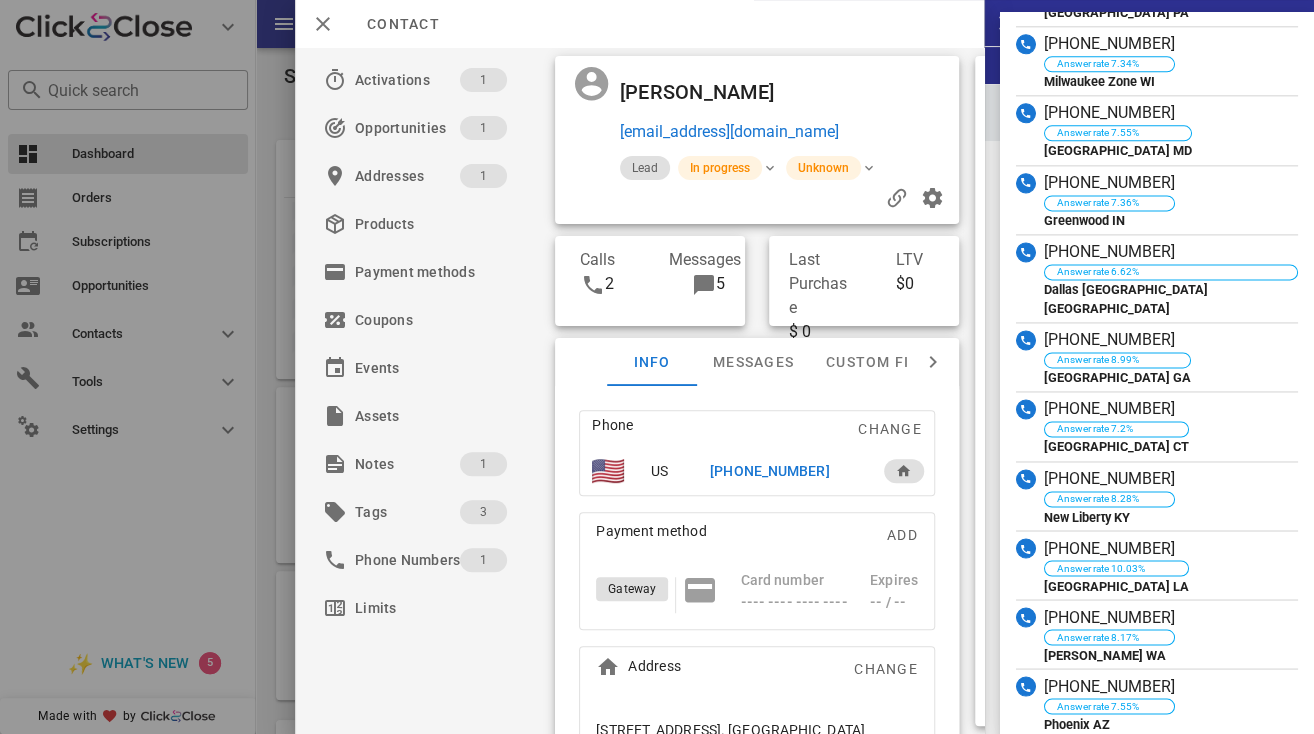 type on "**********" 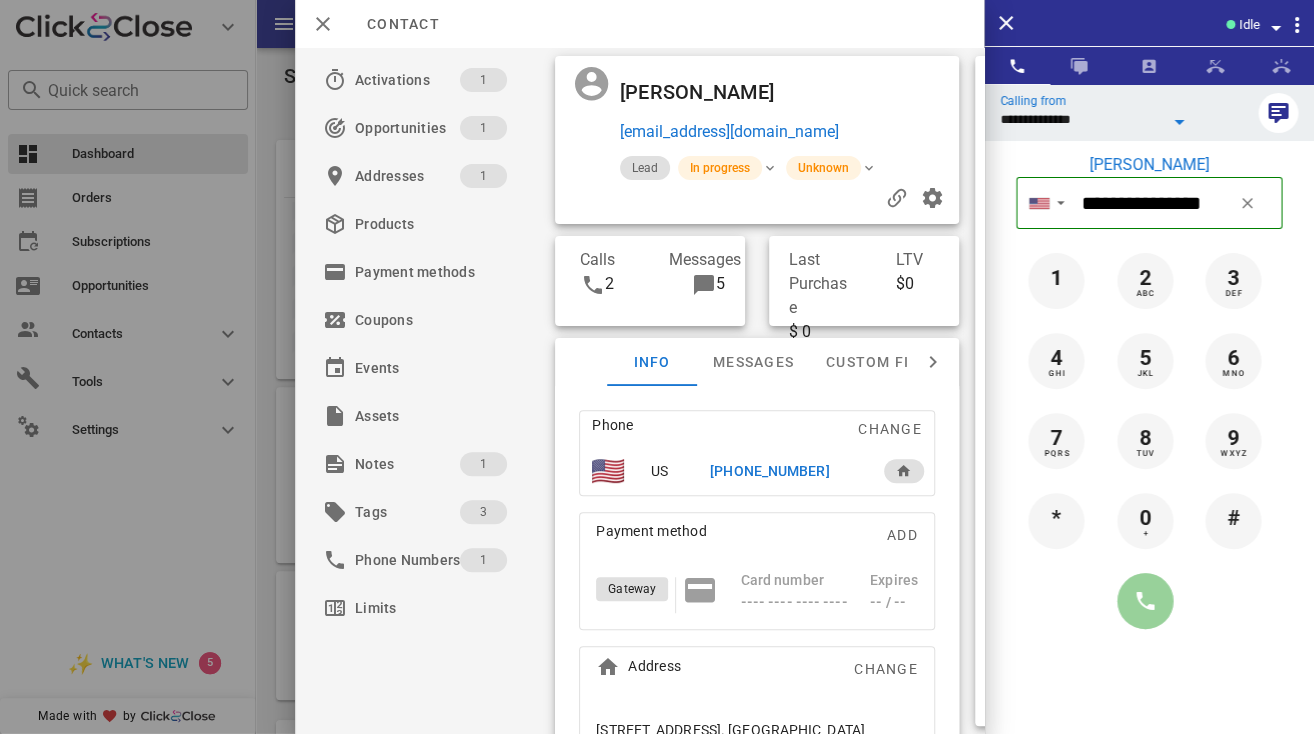 click at bounding box center (1145, 601) 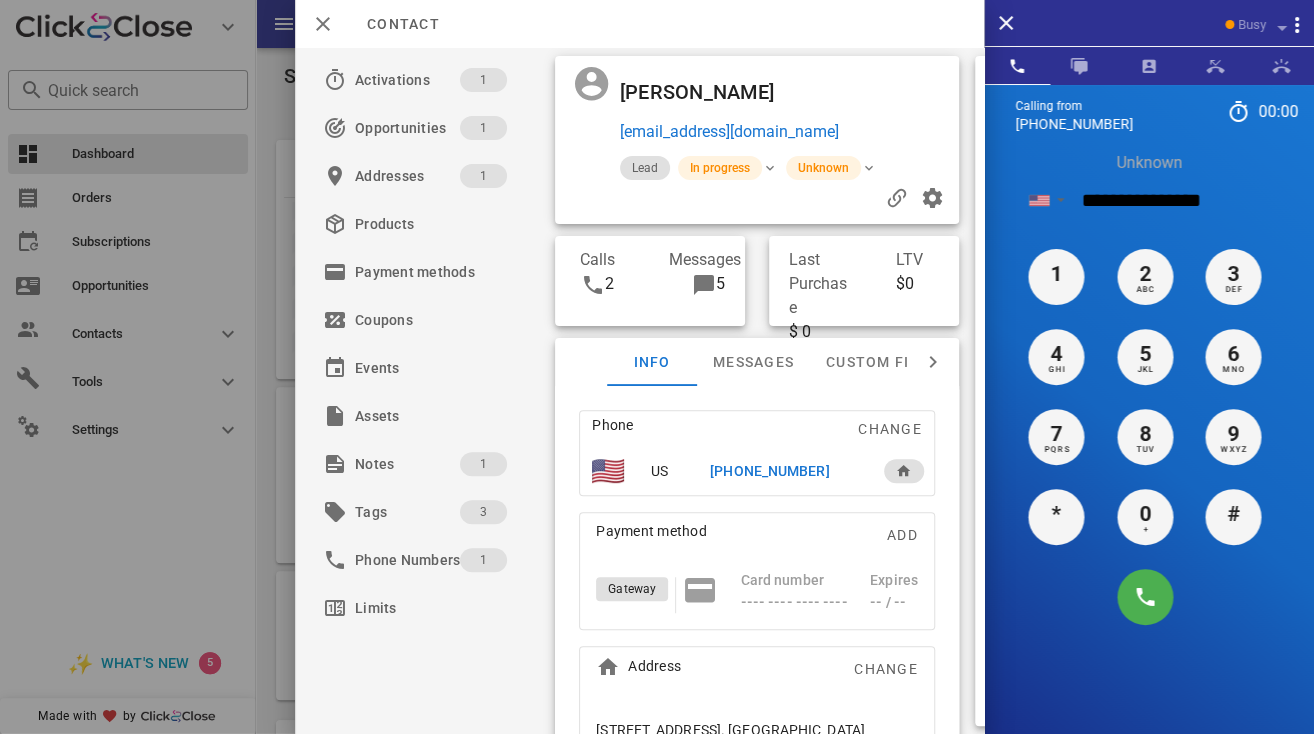 type 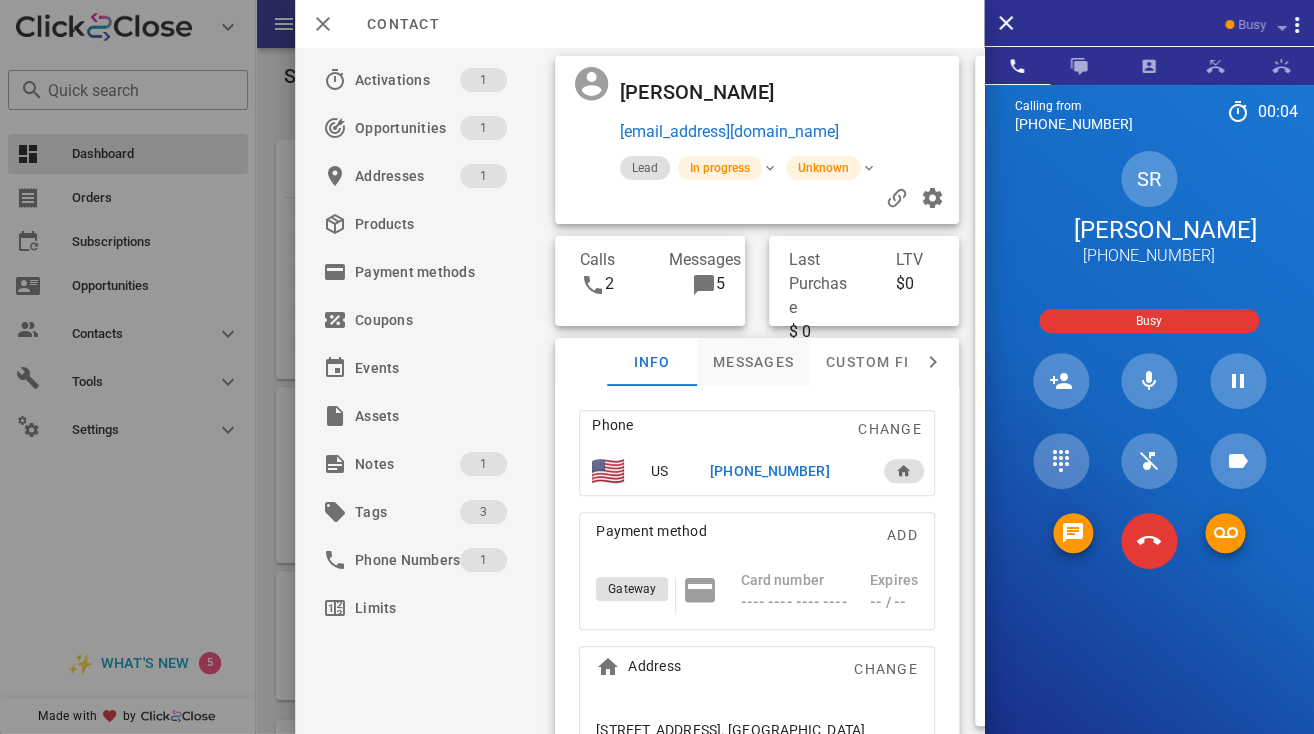 scroll, scrollTop: 65, scrollLeft: 0, axis: vertical 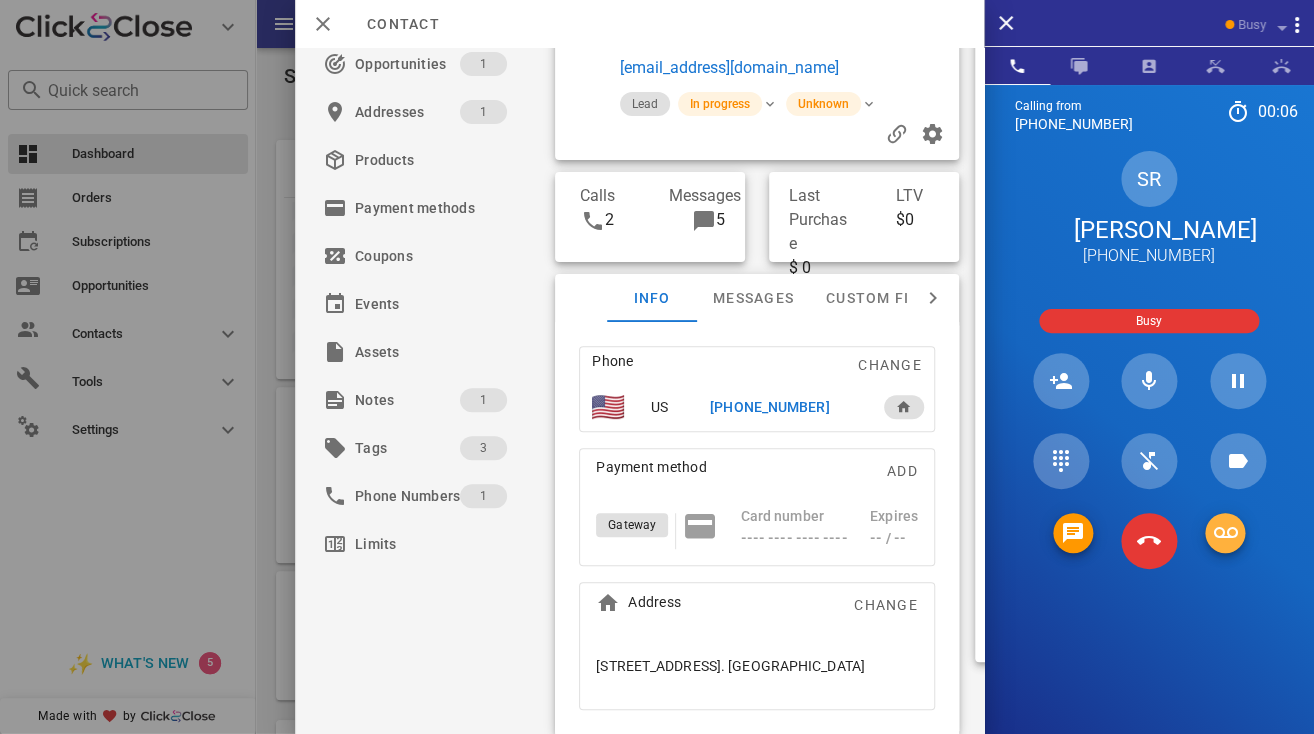 click at bounding box center (1225, 533) 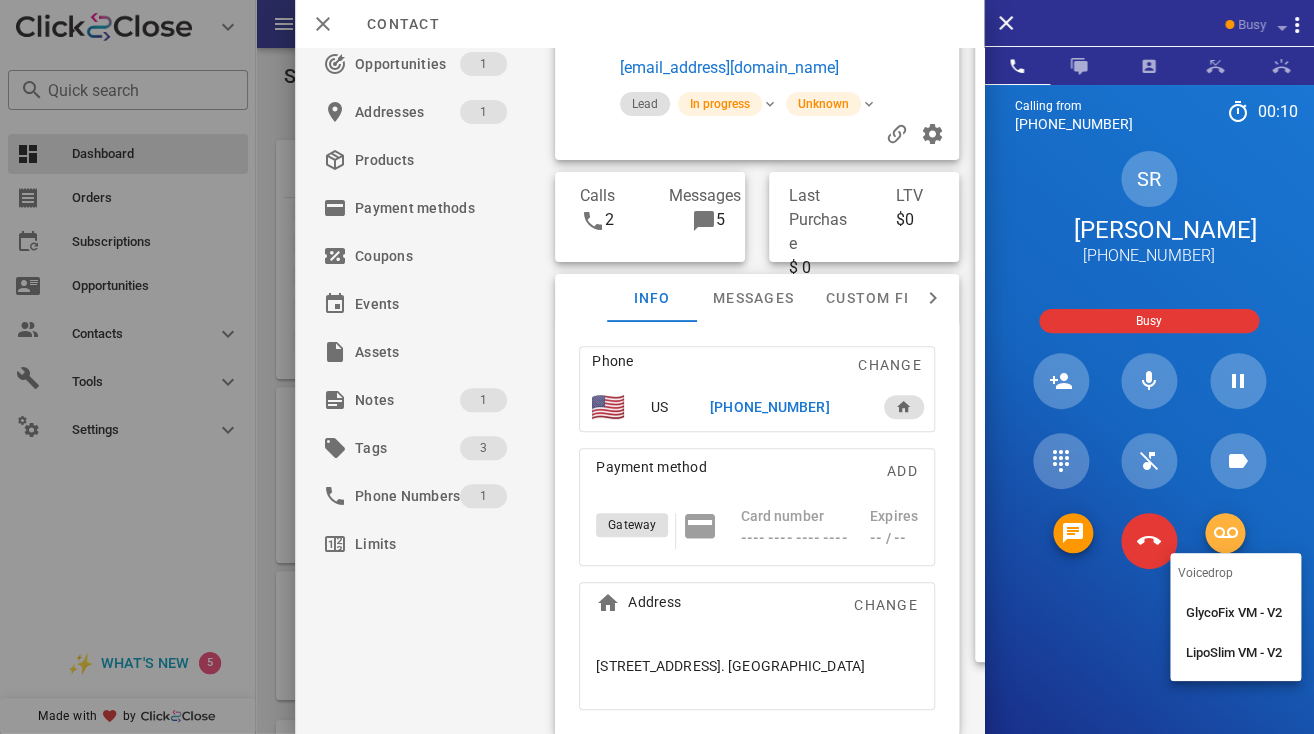 type 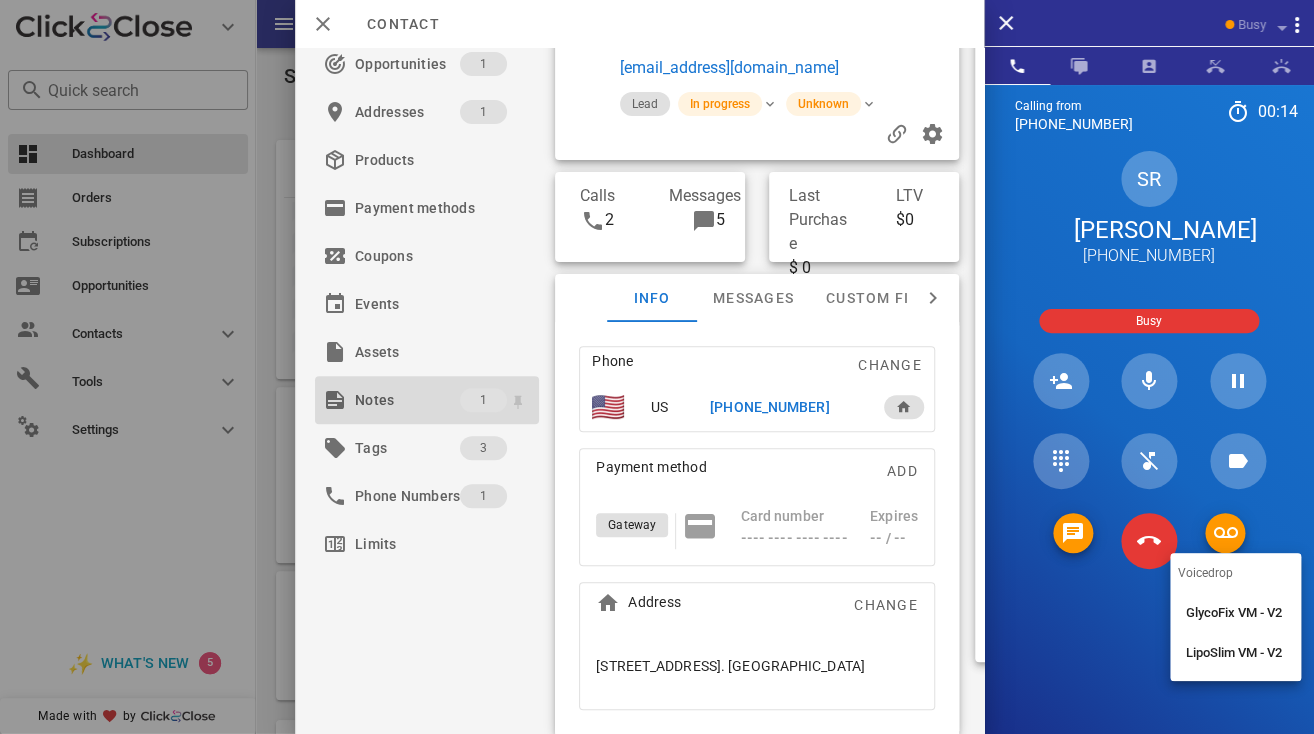 click on "Notes" at bounding box center [407, 400] 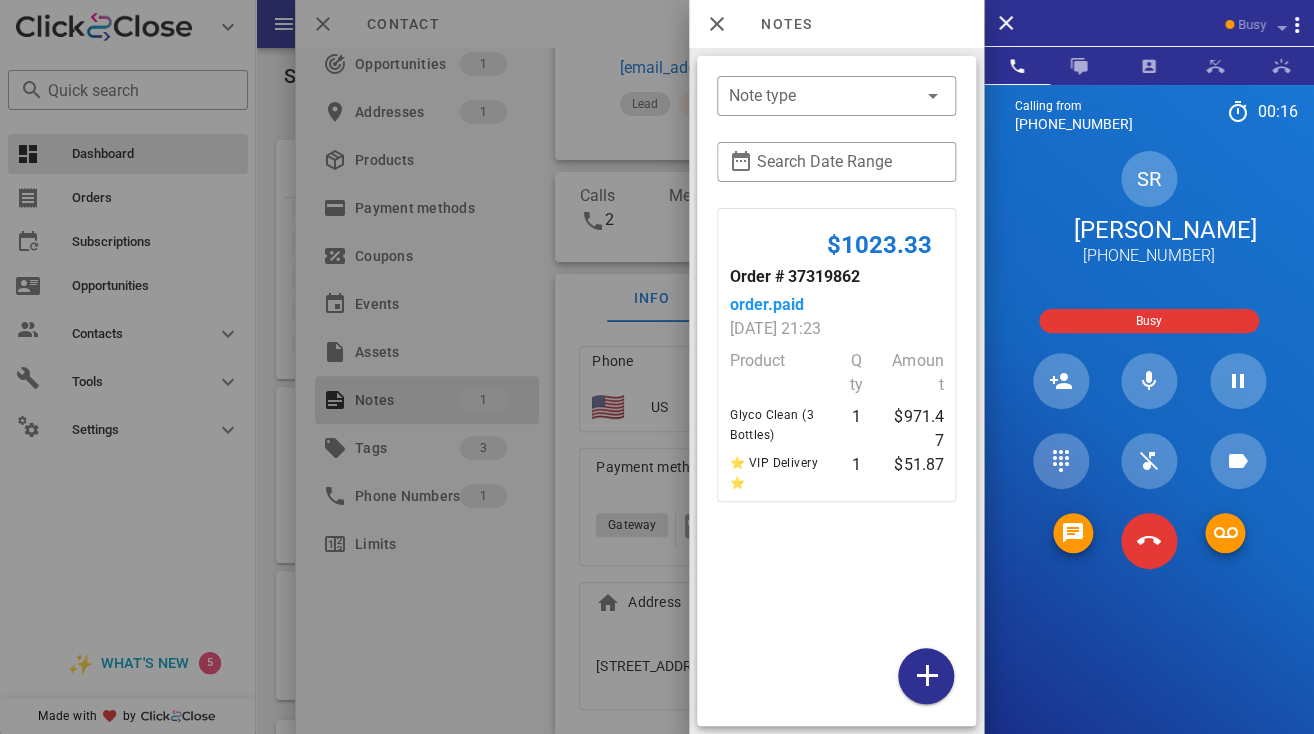click at bounding box center [657, 367] 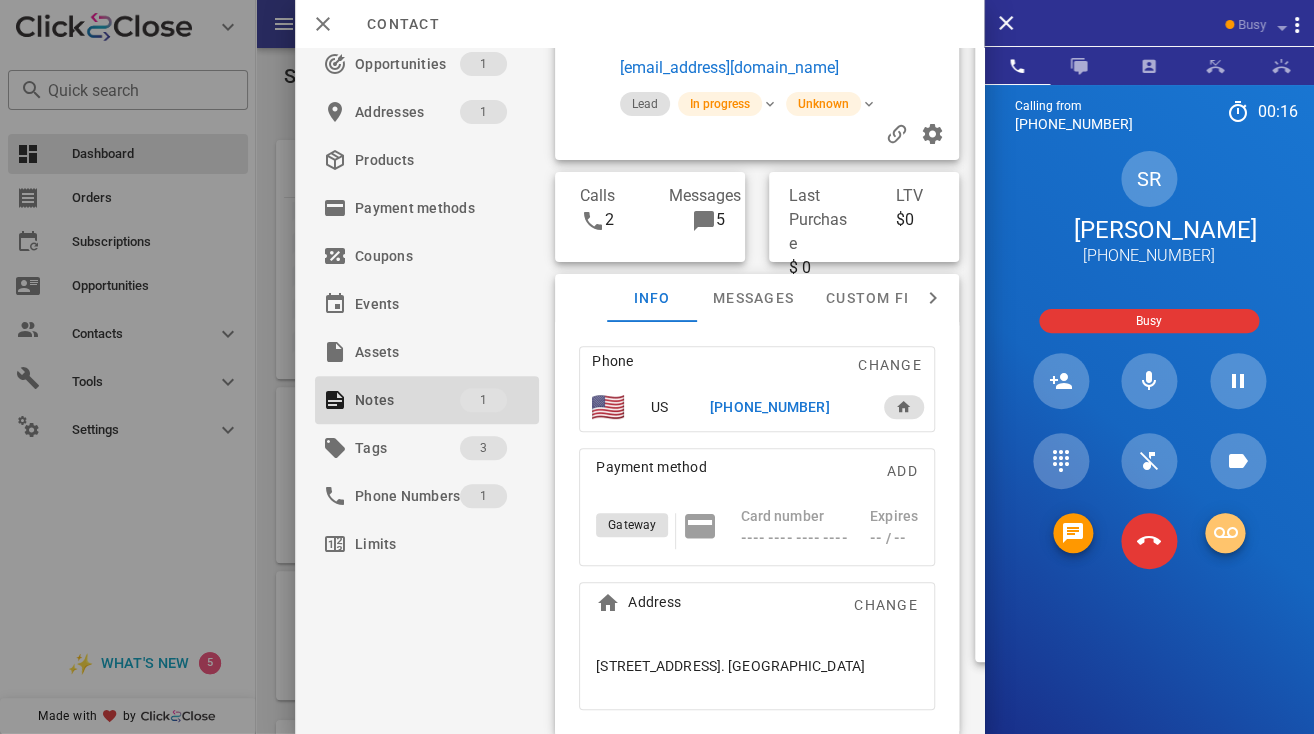 click at bounding box center (1225, 533) 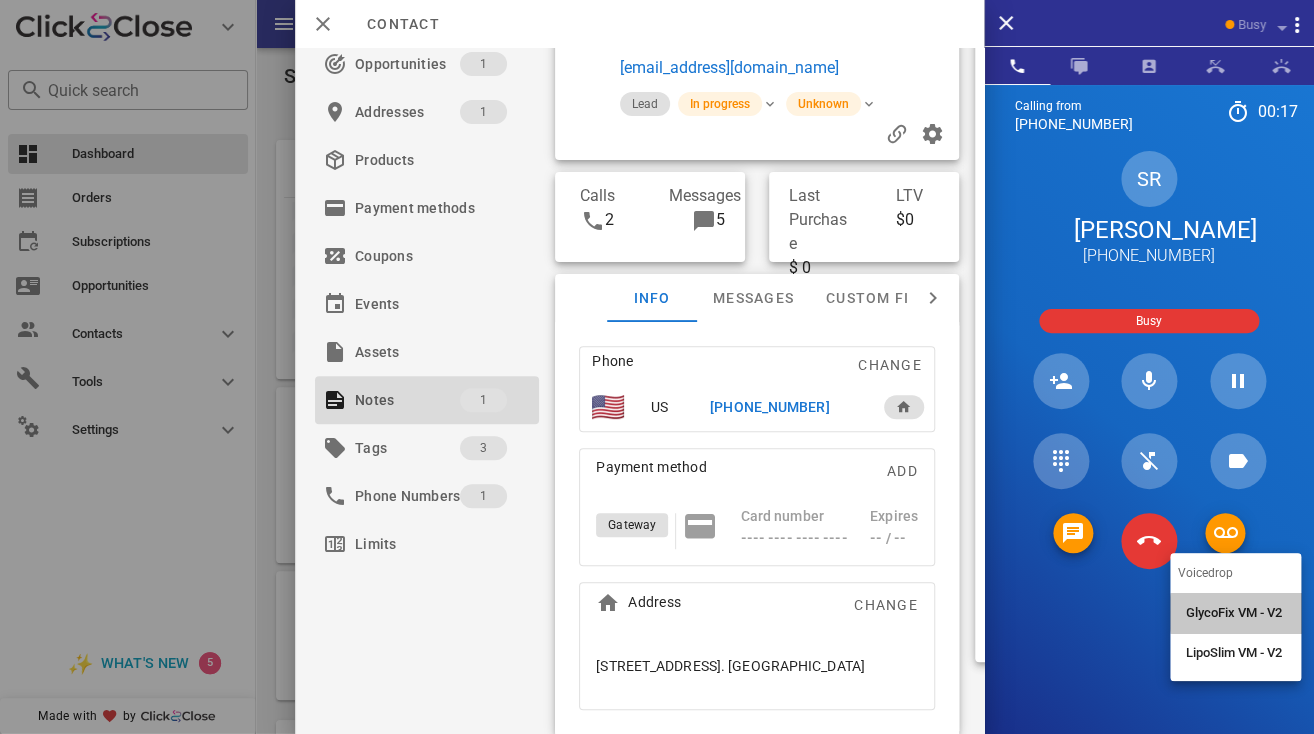 click on "GlycoFix VM - V2" at bounding box center (1235, 613) 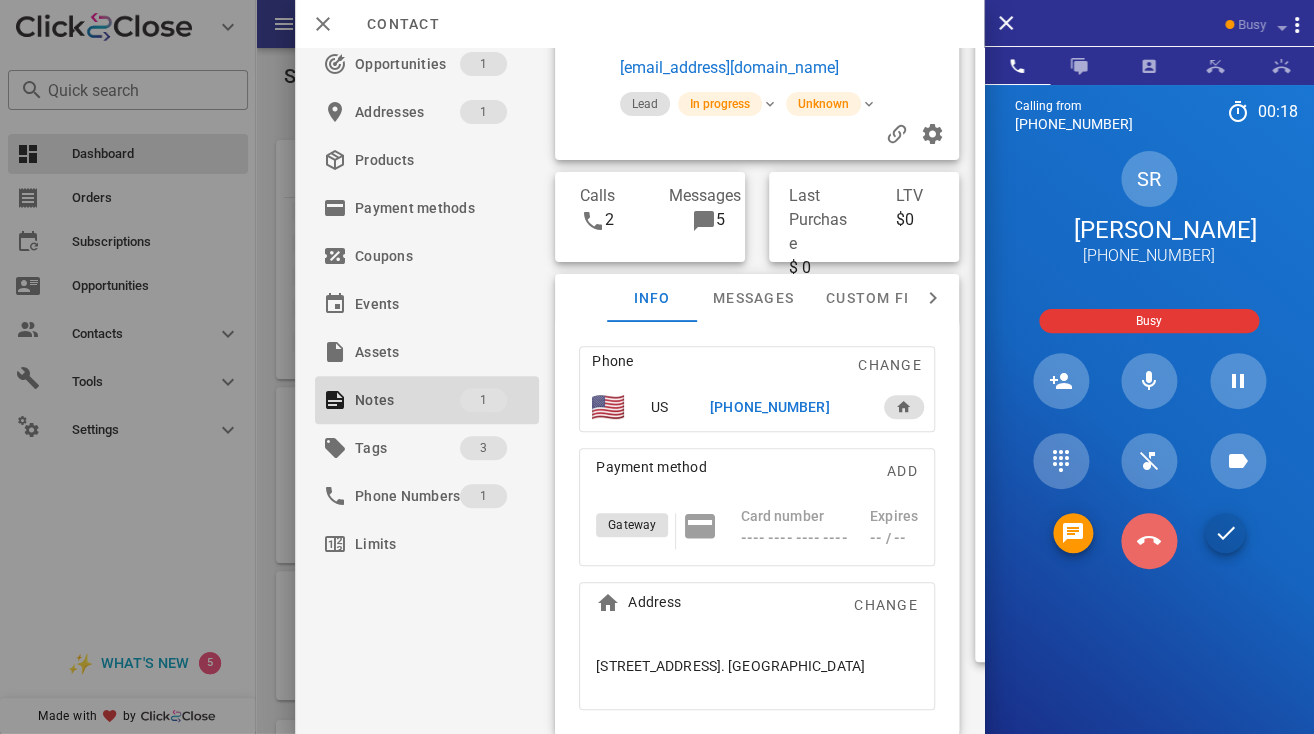 click at bounding box center [1148, 540] 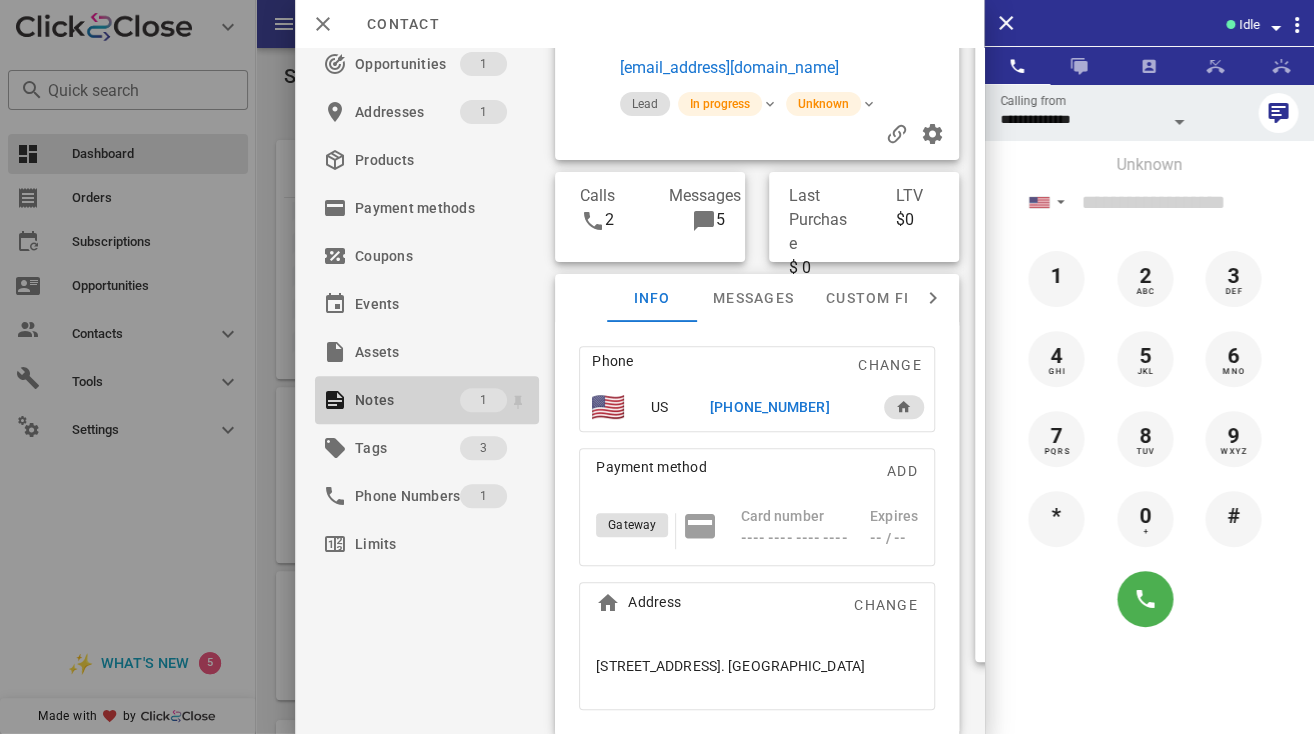 click on "Notes" at bounding box center (407, 400) 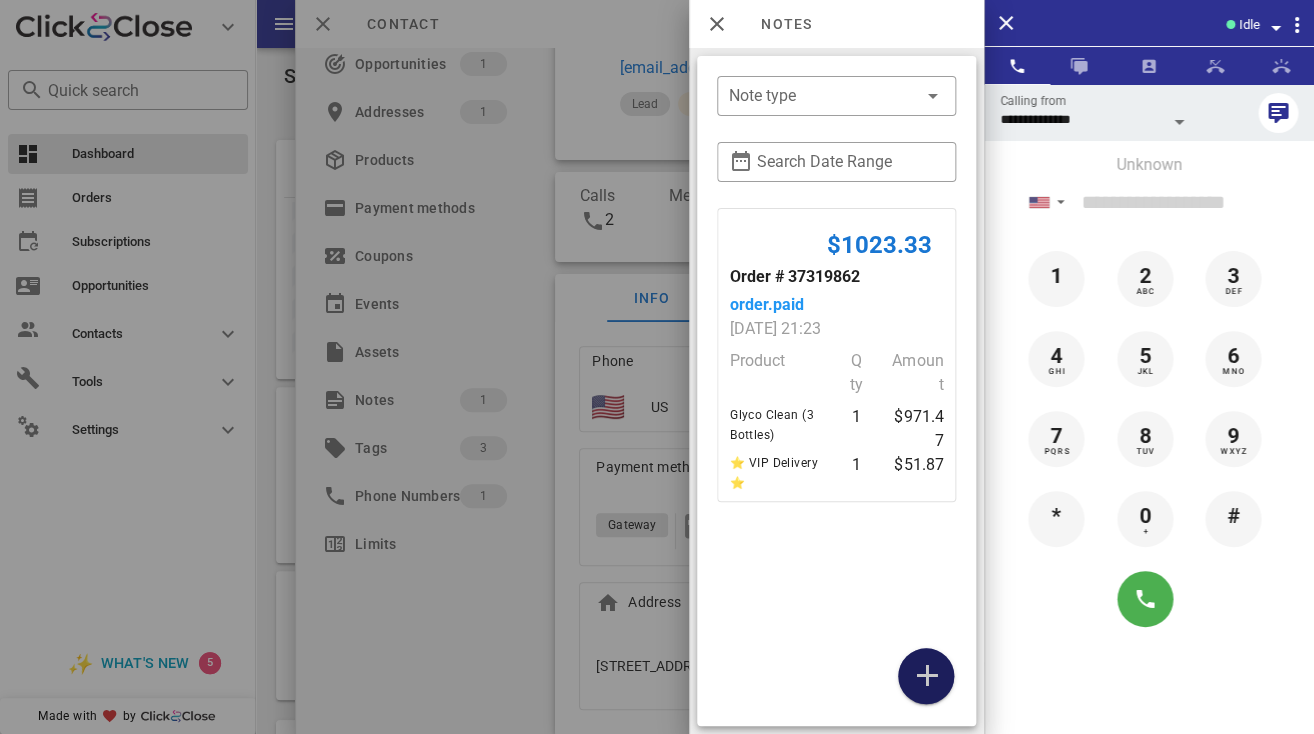 click at bounding box center (926, 676) 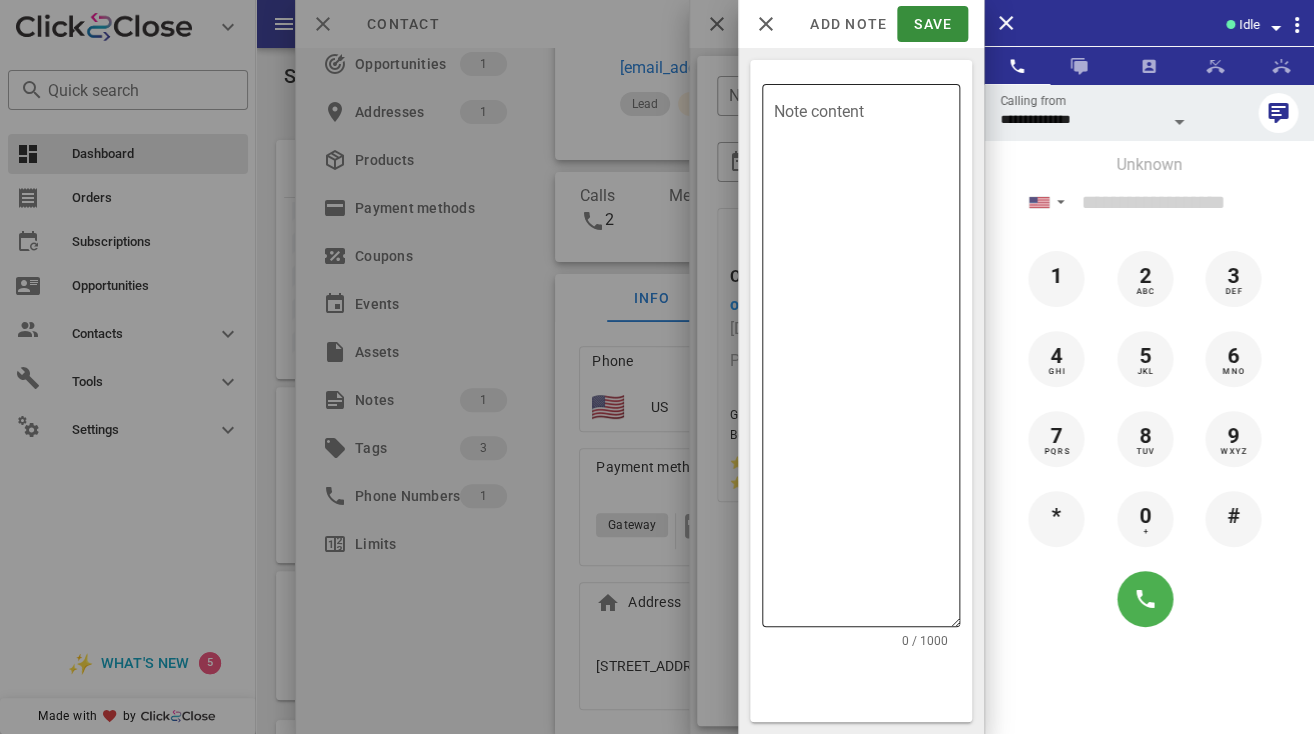 click on "Note content" at bounding box center [867, 360] 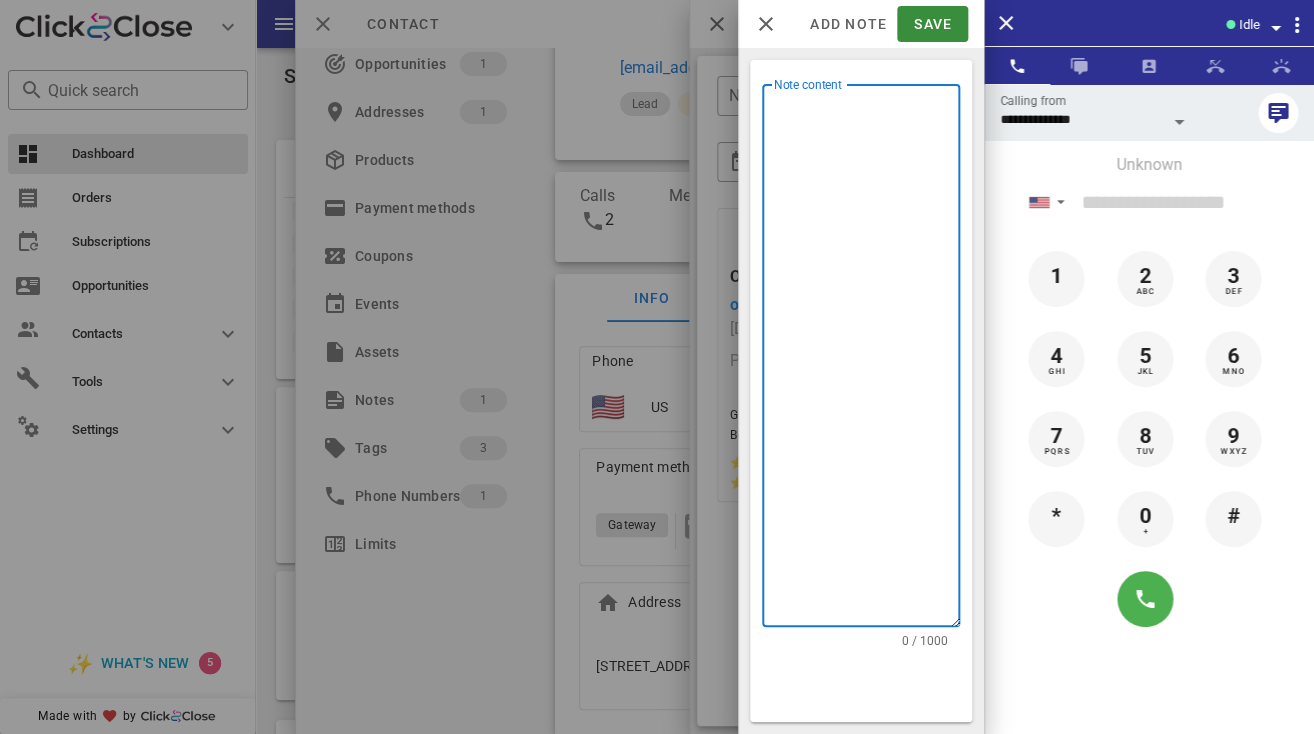 type on "*" 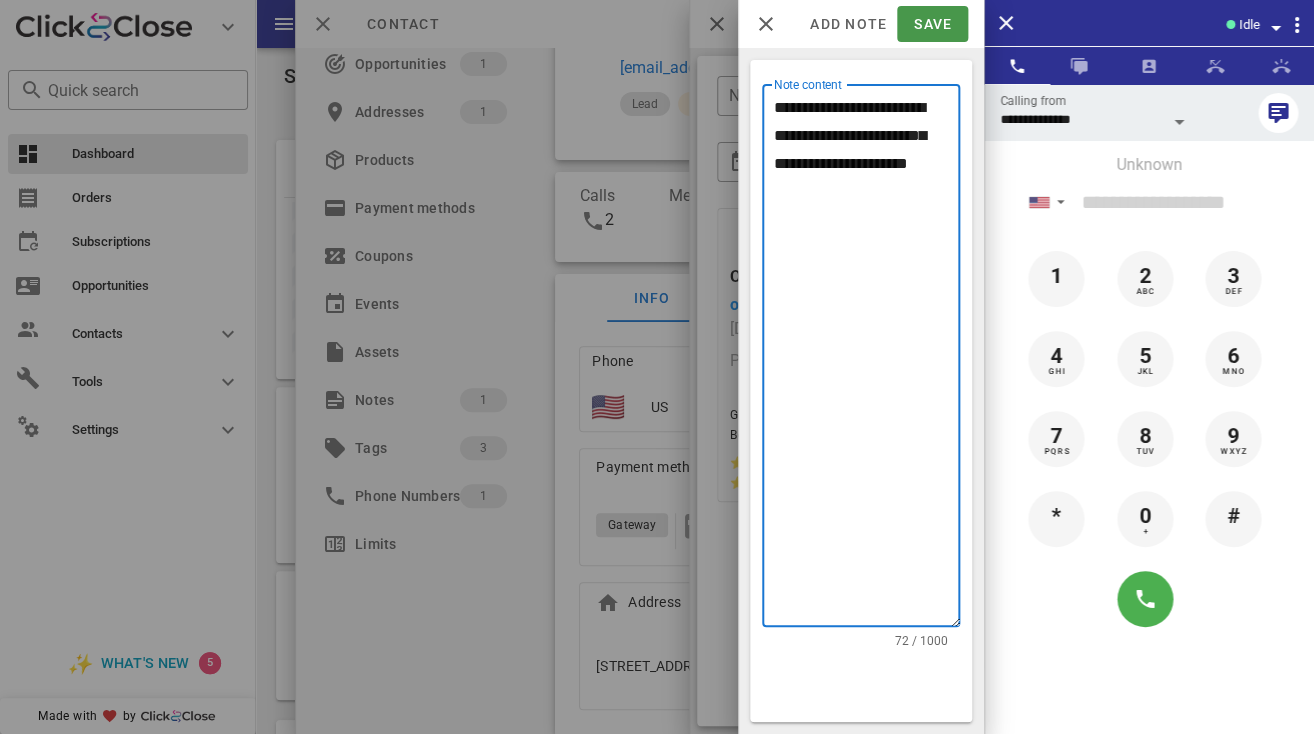 type on "**********" 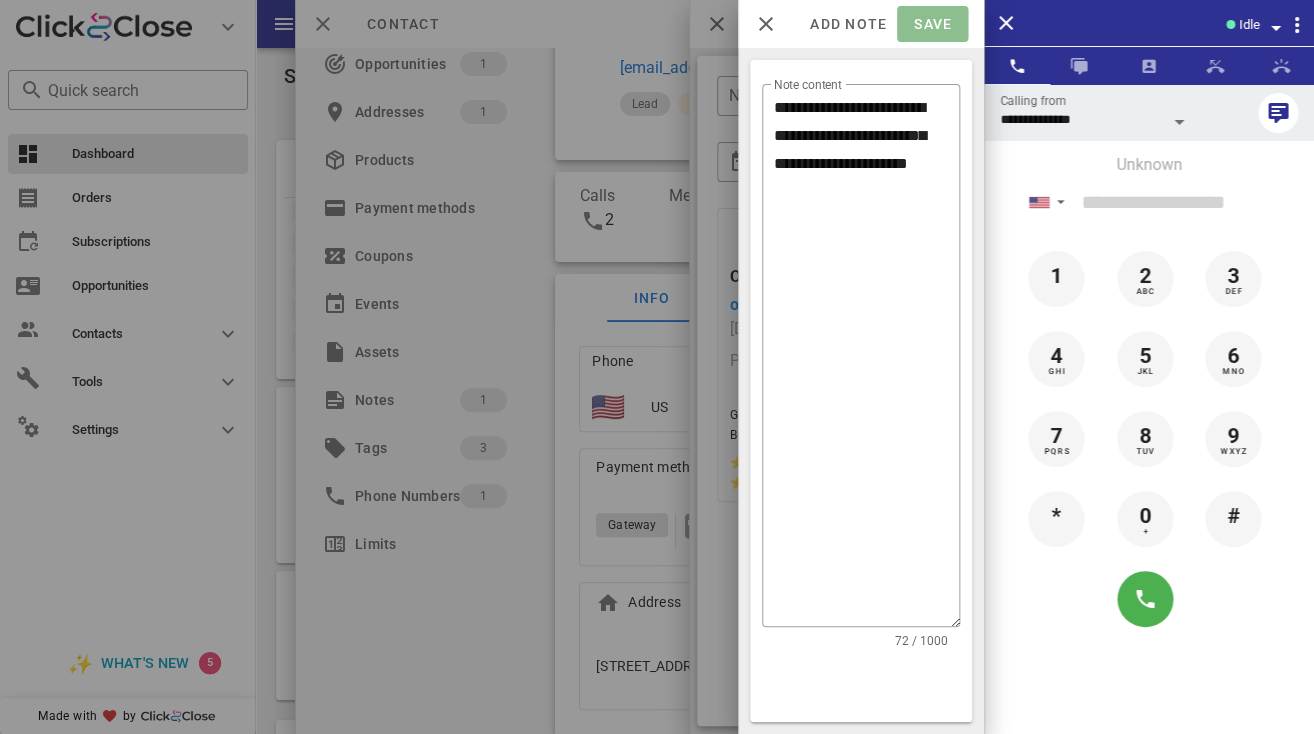 click on "Save" at bounding box center (932, 24) 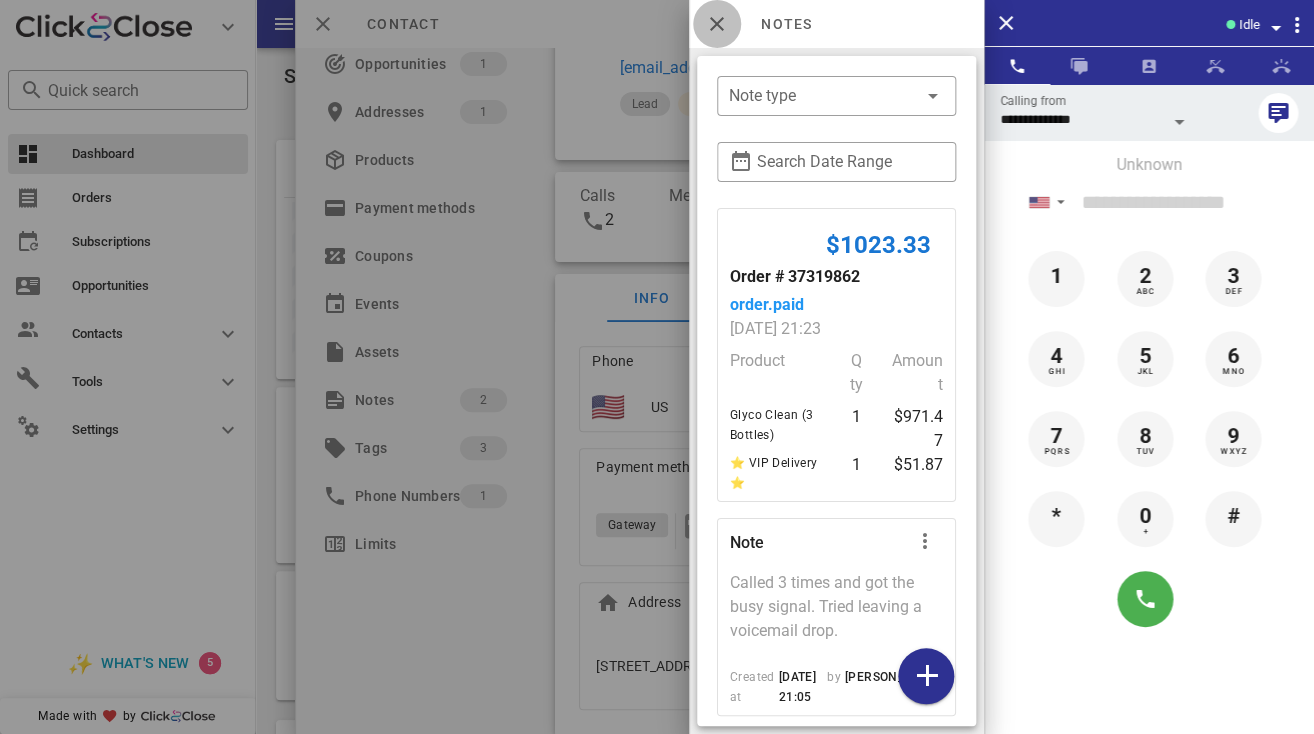 click at bounding box center [717, 24] 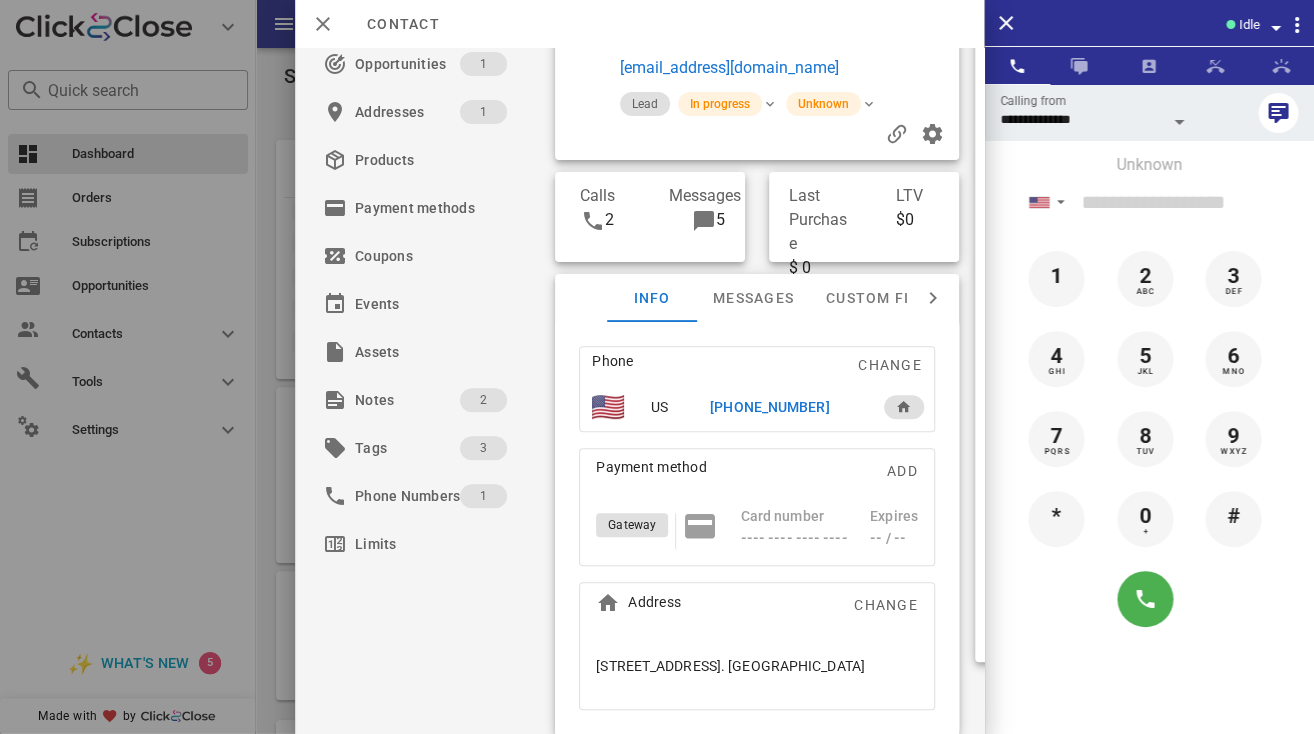 scroll, scrollTop: 0, scrollLeft: 0, axis: both 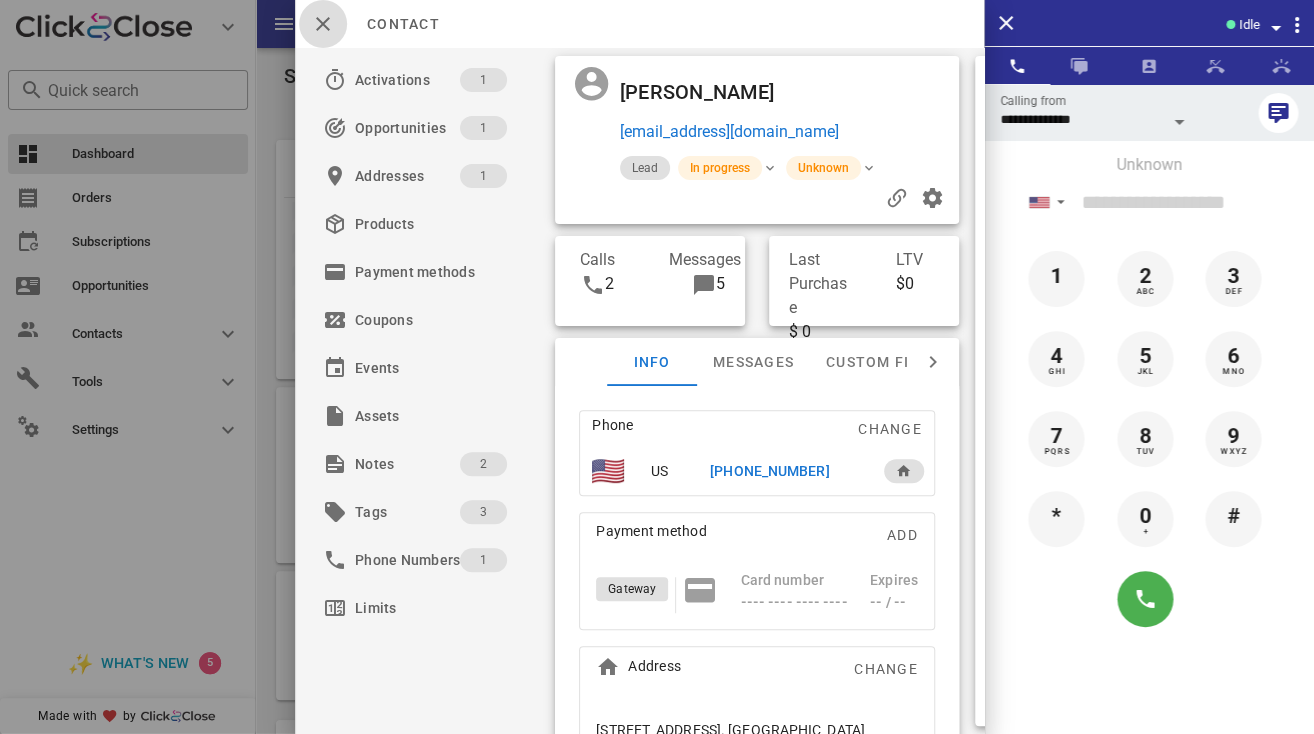click at bounding box center [323, 24] 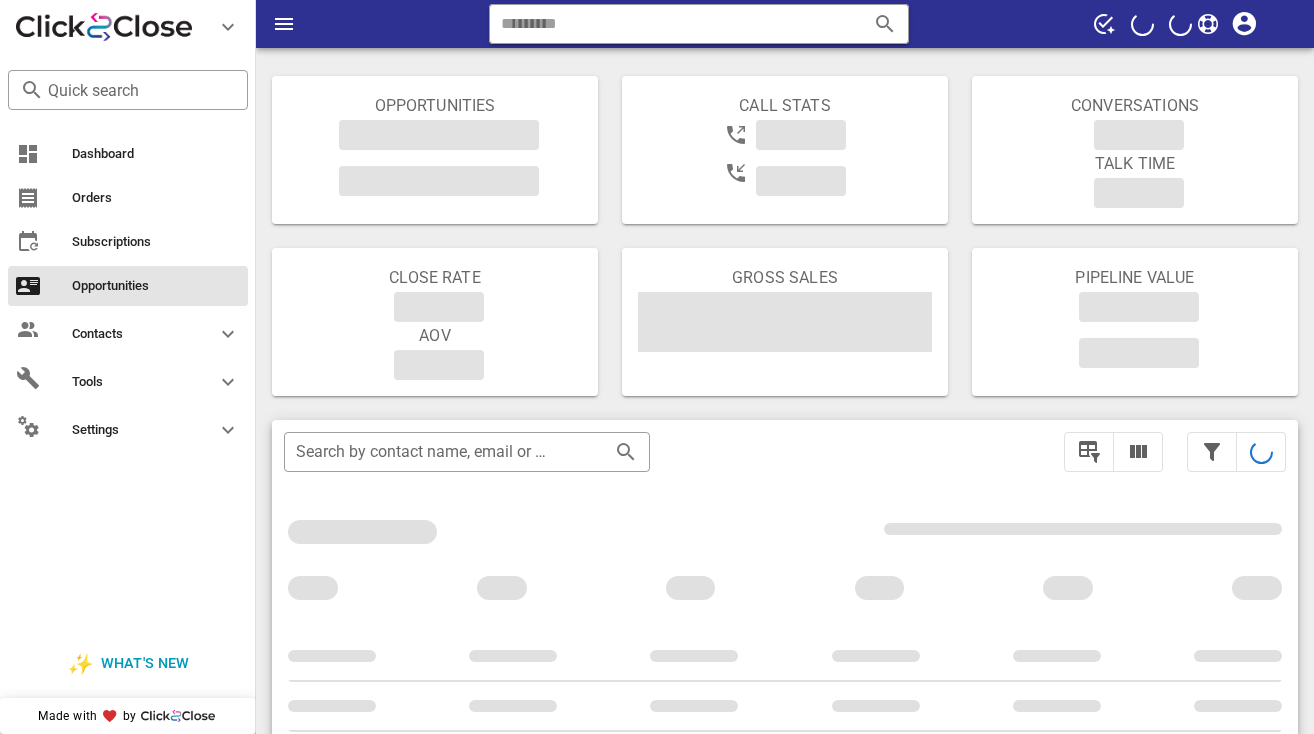 scroll, scrollTop: 235, scrollLeft: 0, axis: vertical 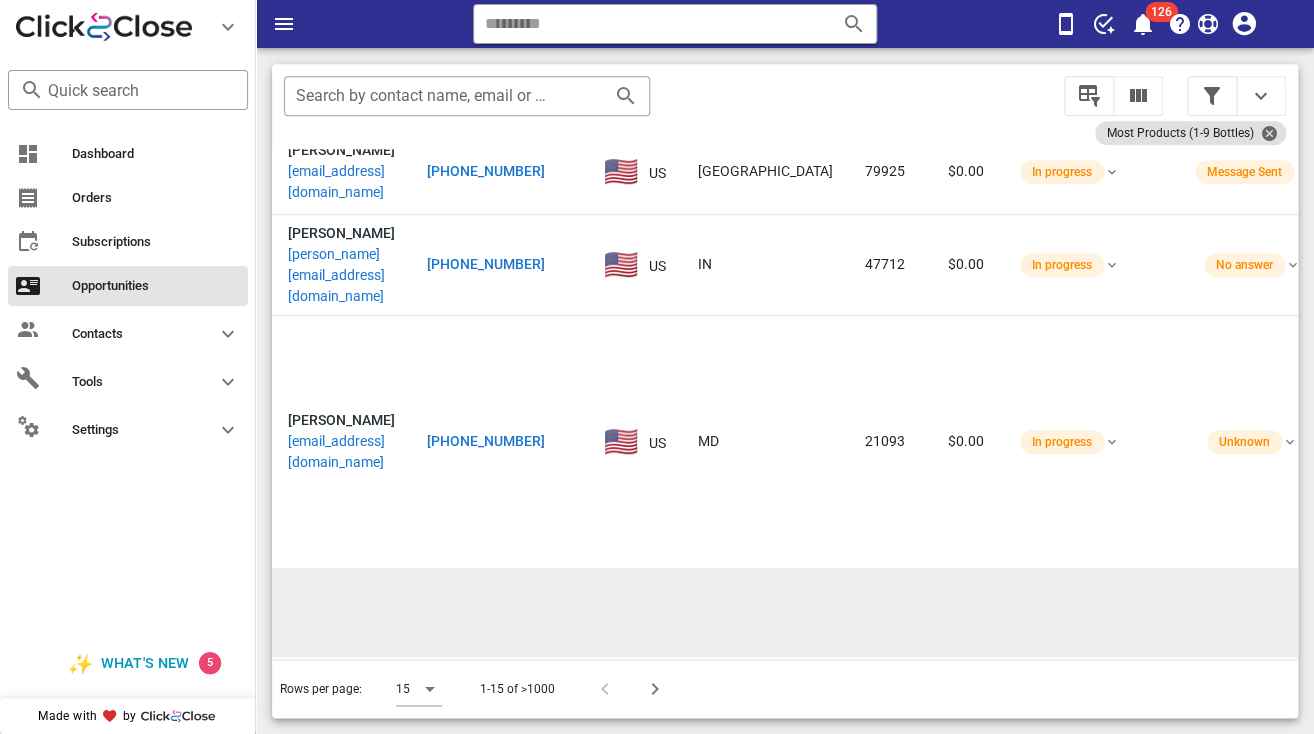 click on "[EMAIL_ADDRESS][DOMAIN_NAME]" at bounding box center [341, 726] 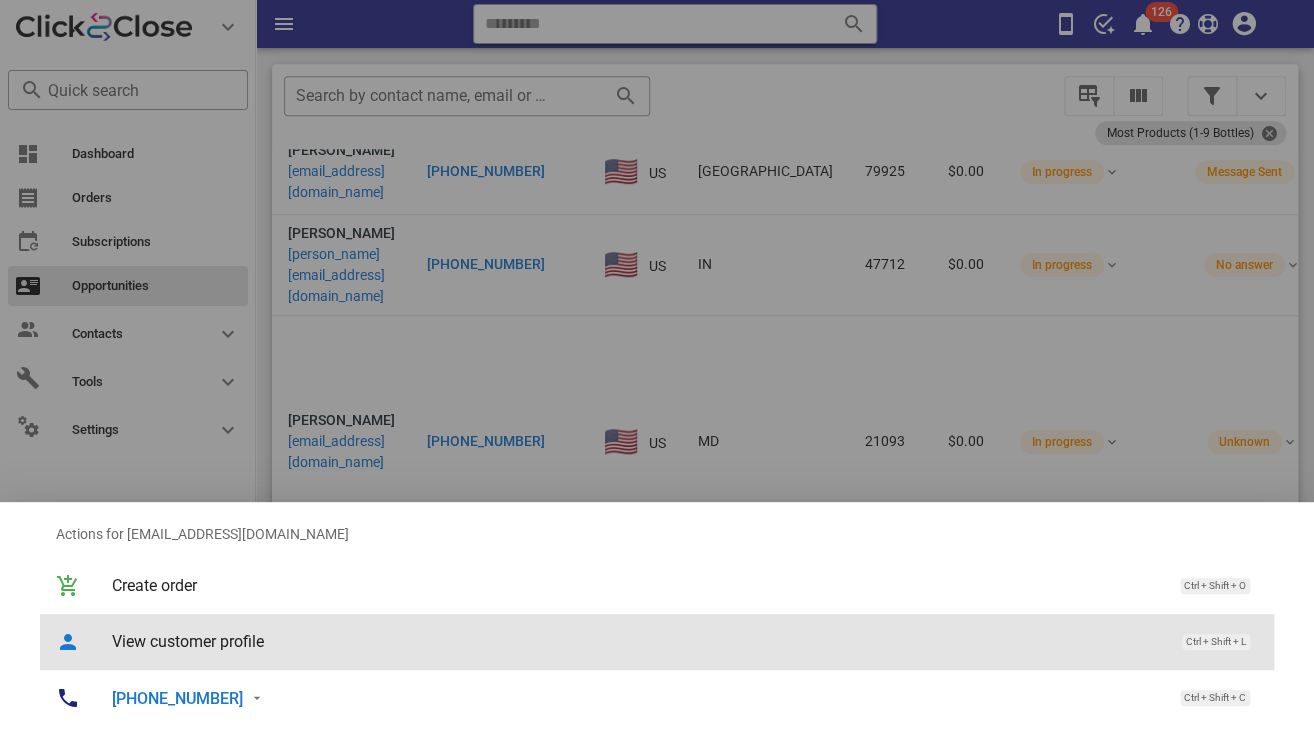 click on "View customer profile" at bounding box center (637, 641) 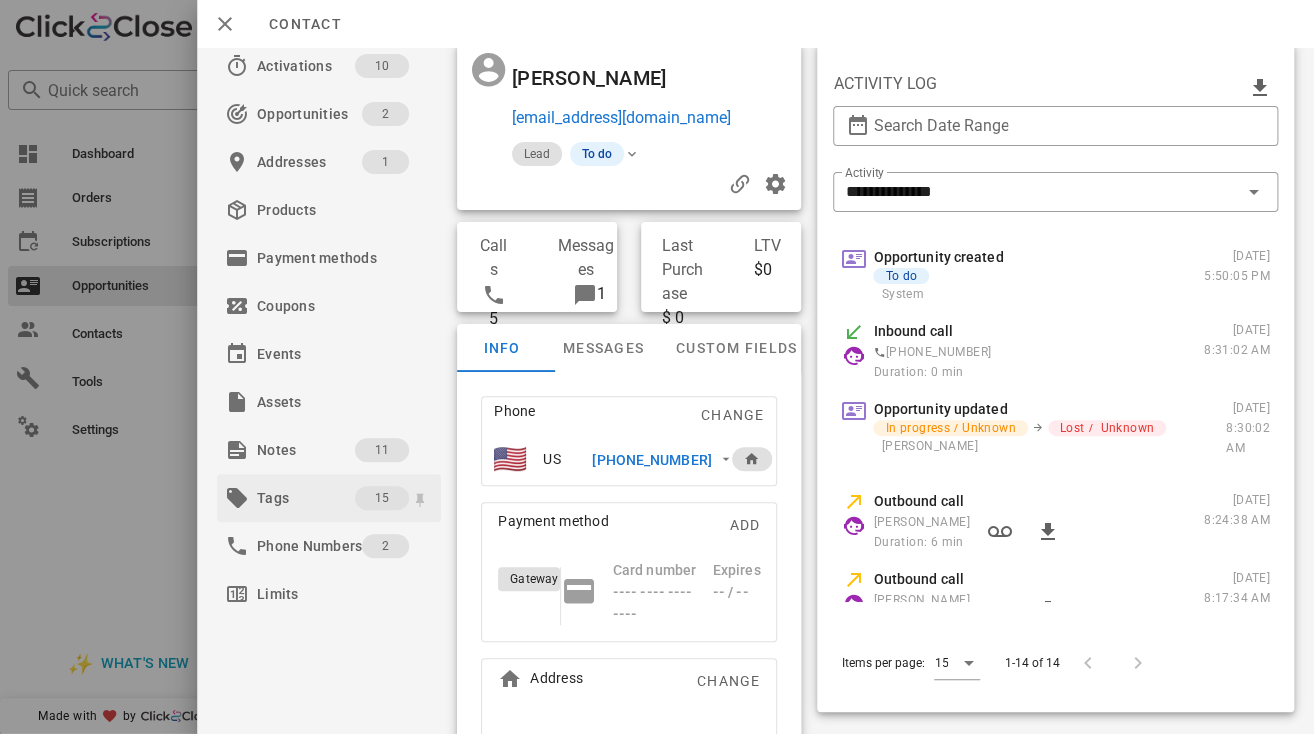 scroll, scrollTop: 0, scrollLeft: 0, axis: both 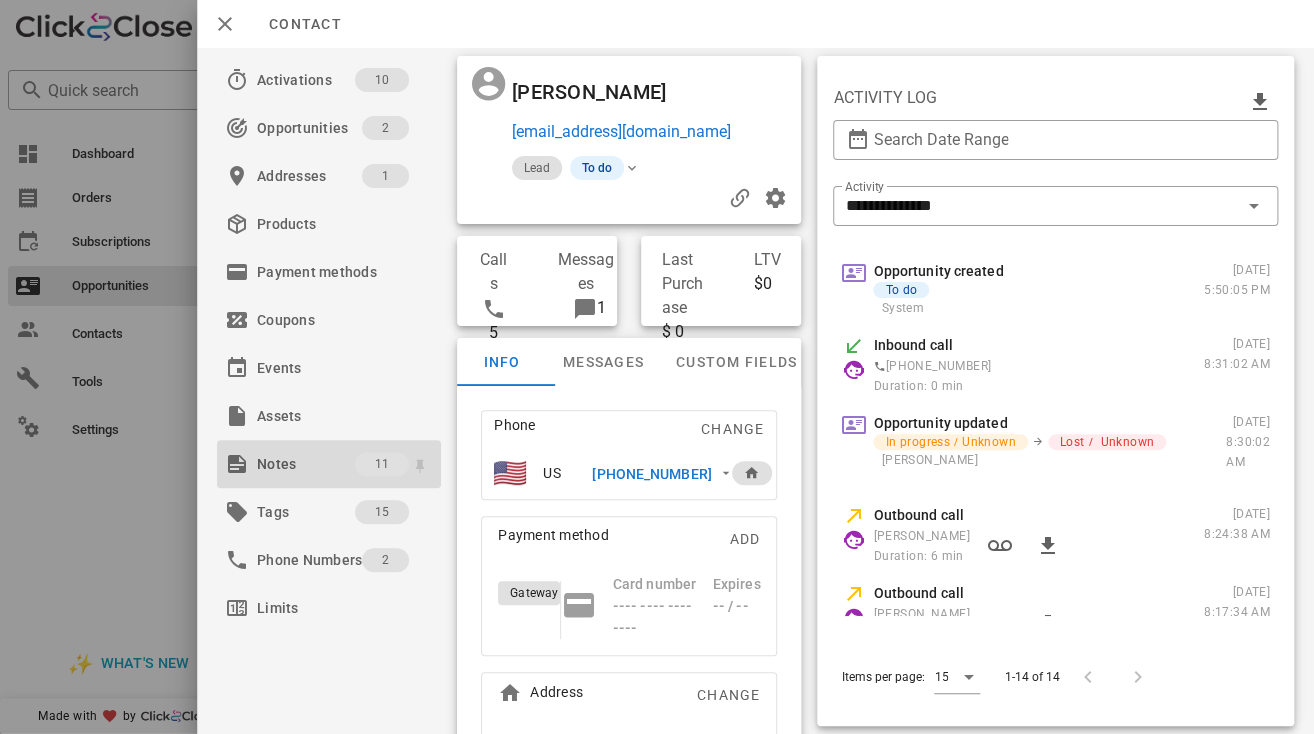 click on "Notes" at bounding box center [306, 464] 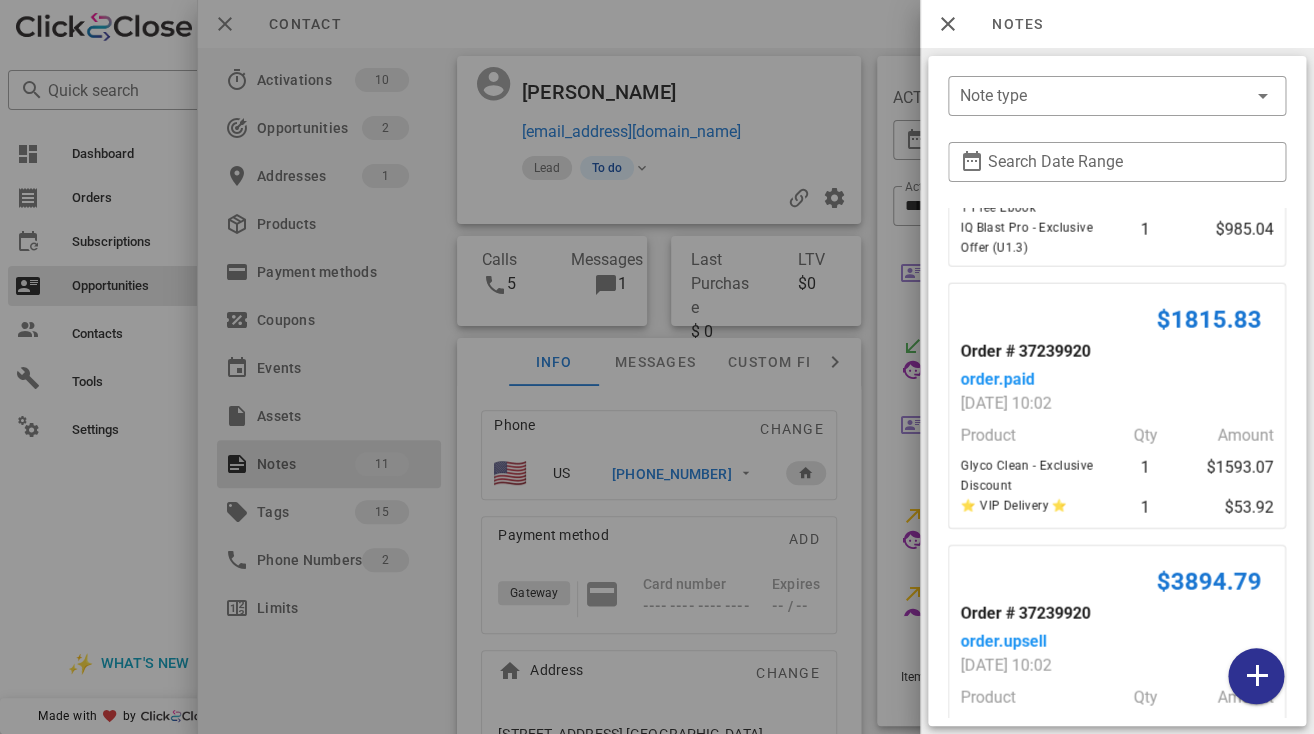scroll, scrollTop: 2322, scrollLeft: 0, axis: vertical 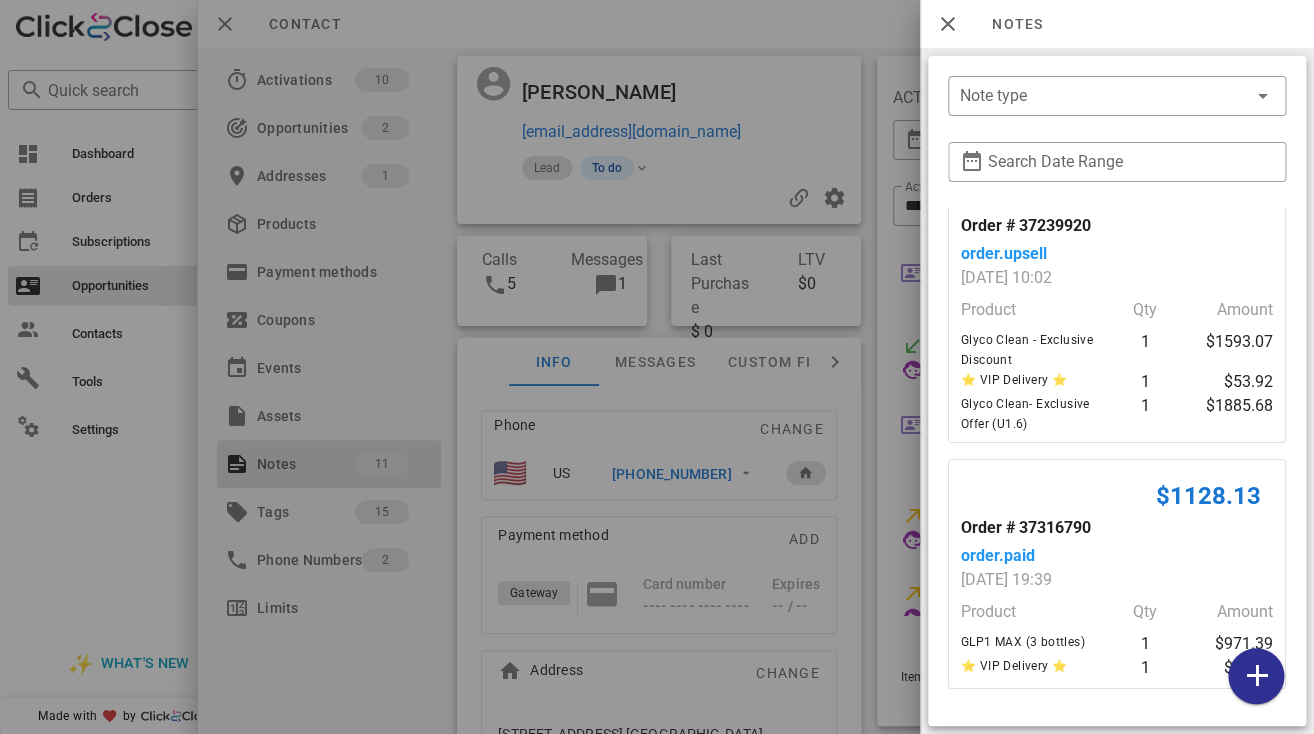 click on "Product" at bounding box center (1033, 612) 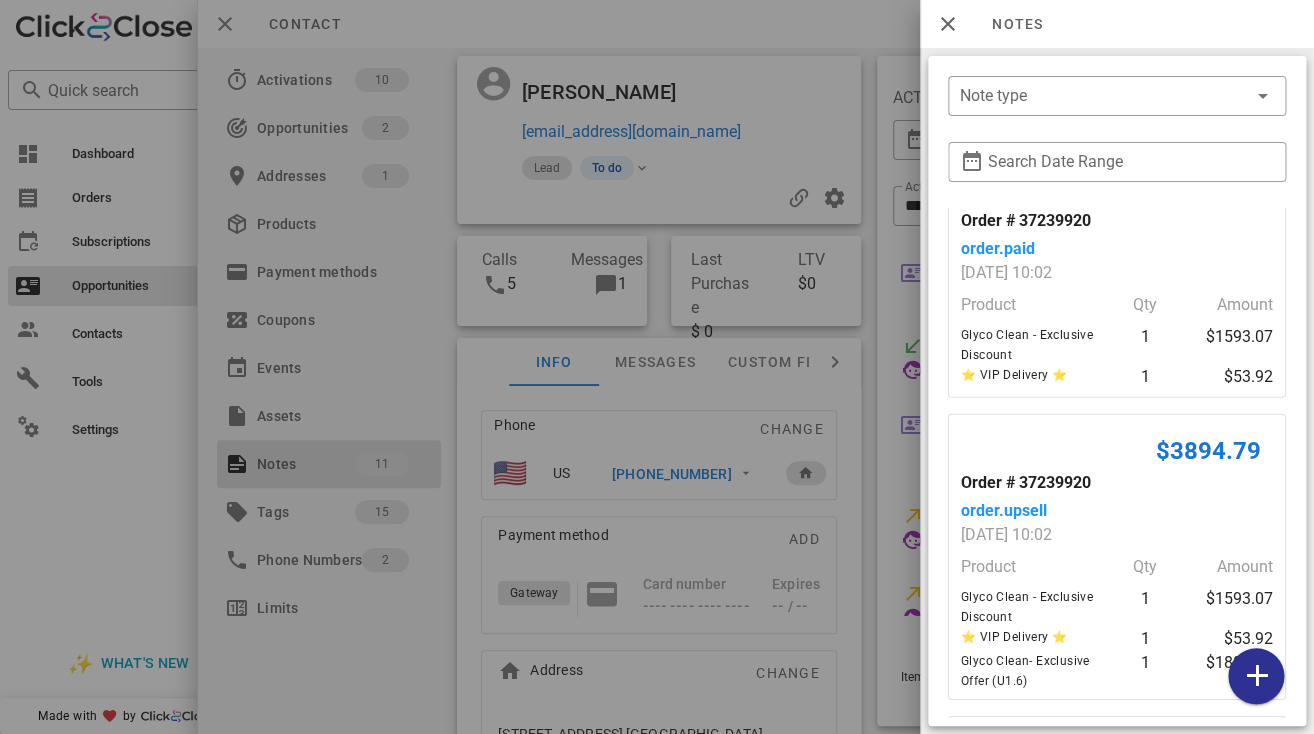 click at bounding box center [657, 367] 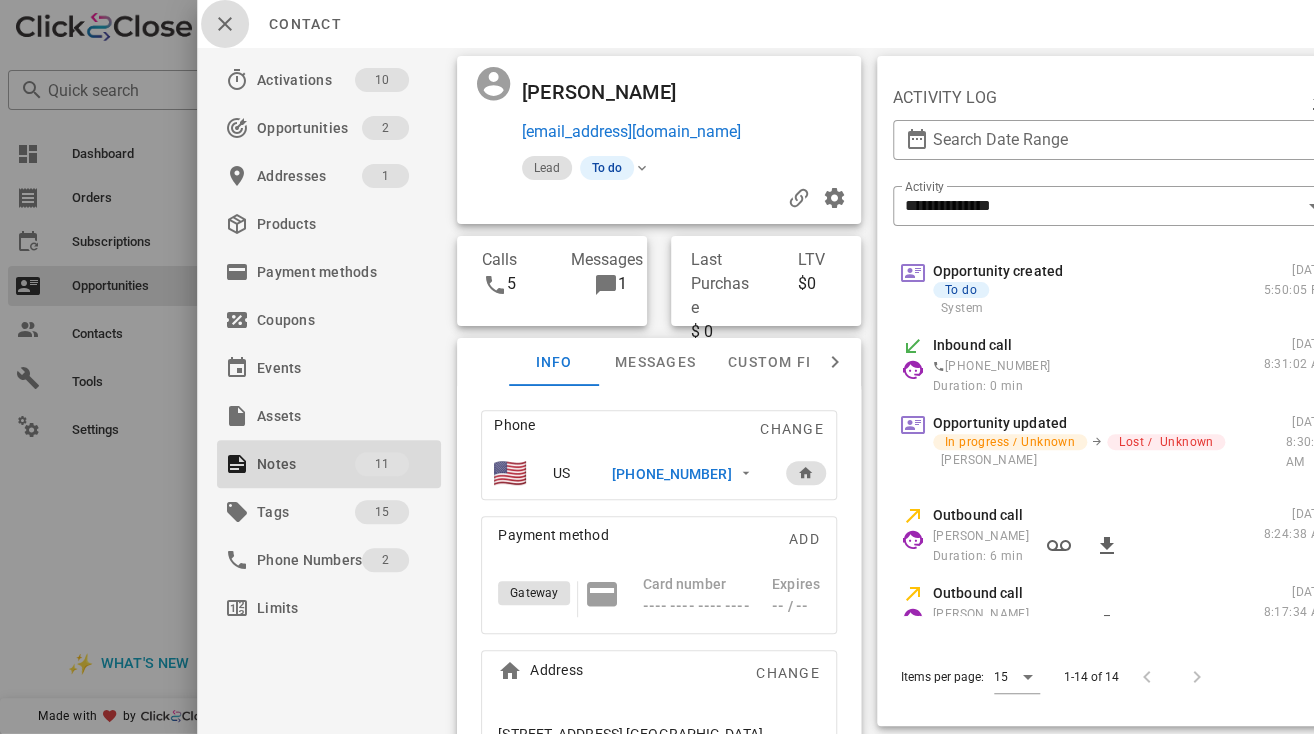 click at bounding box center (225, 24) 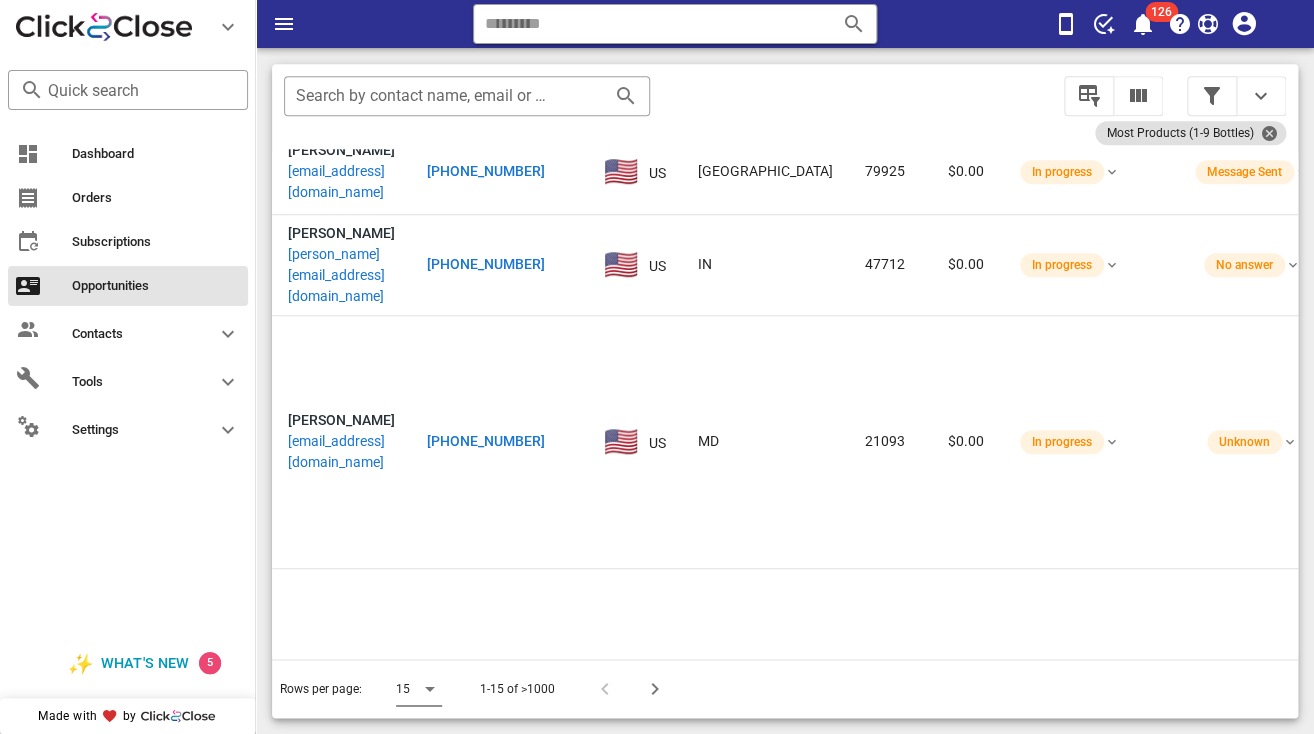click at bounding box center (430, 689) 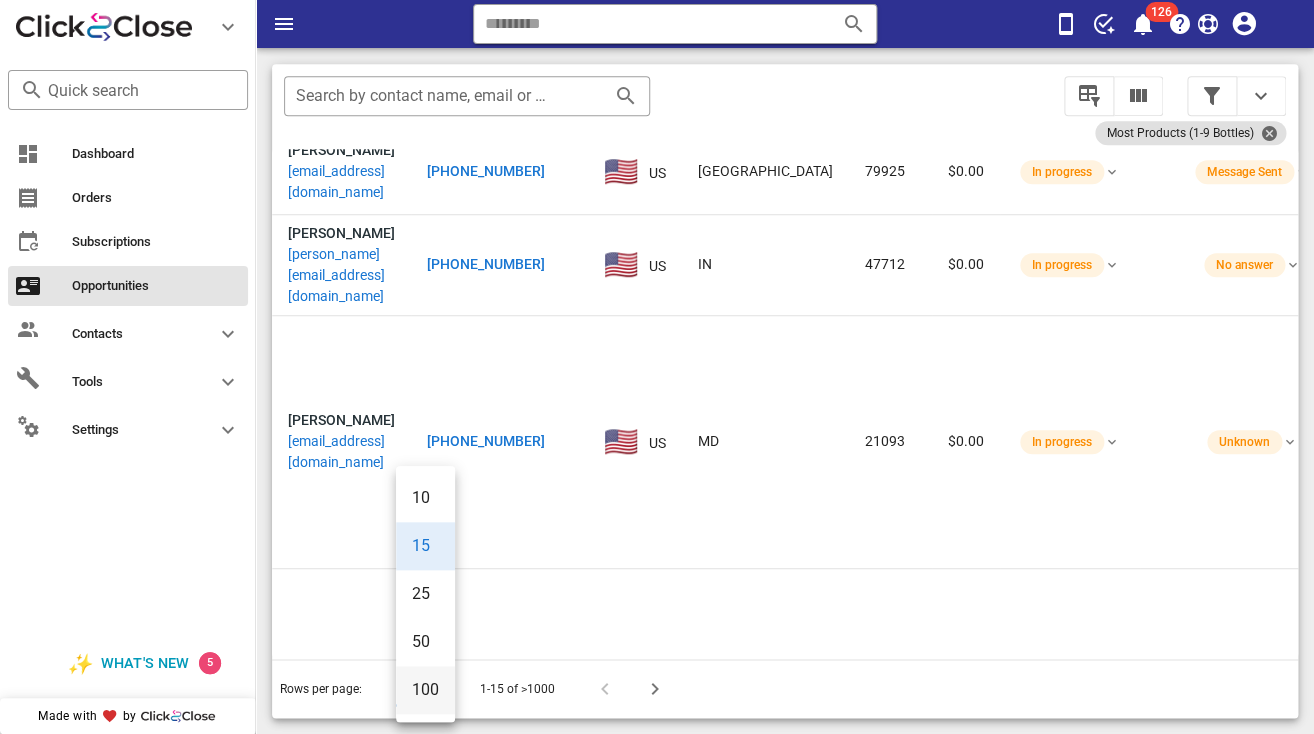 click on "100" at bounding box center [425, 689] 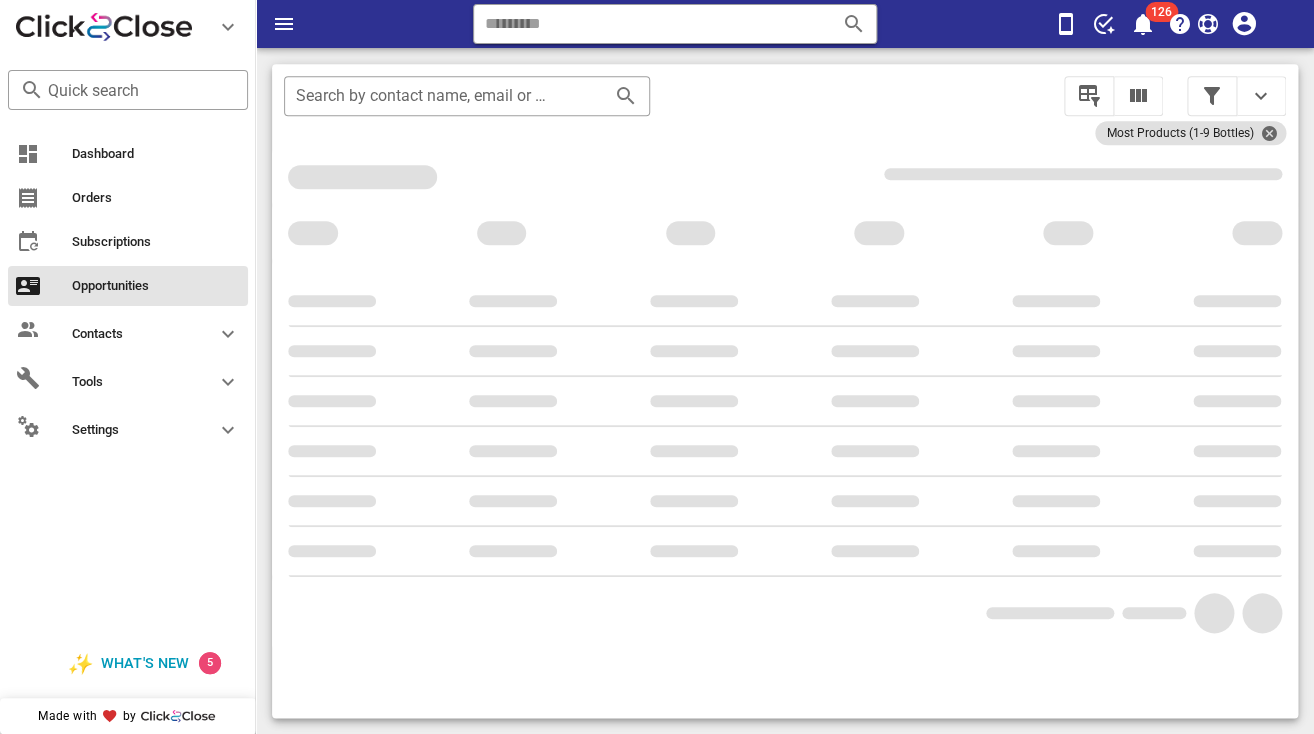 scroll, scrollTop: 356, scrollLeft: 0, axis: vertical 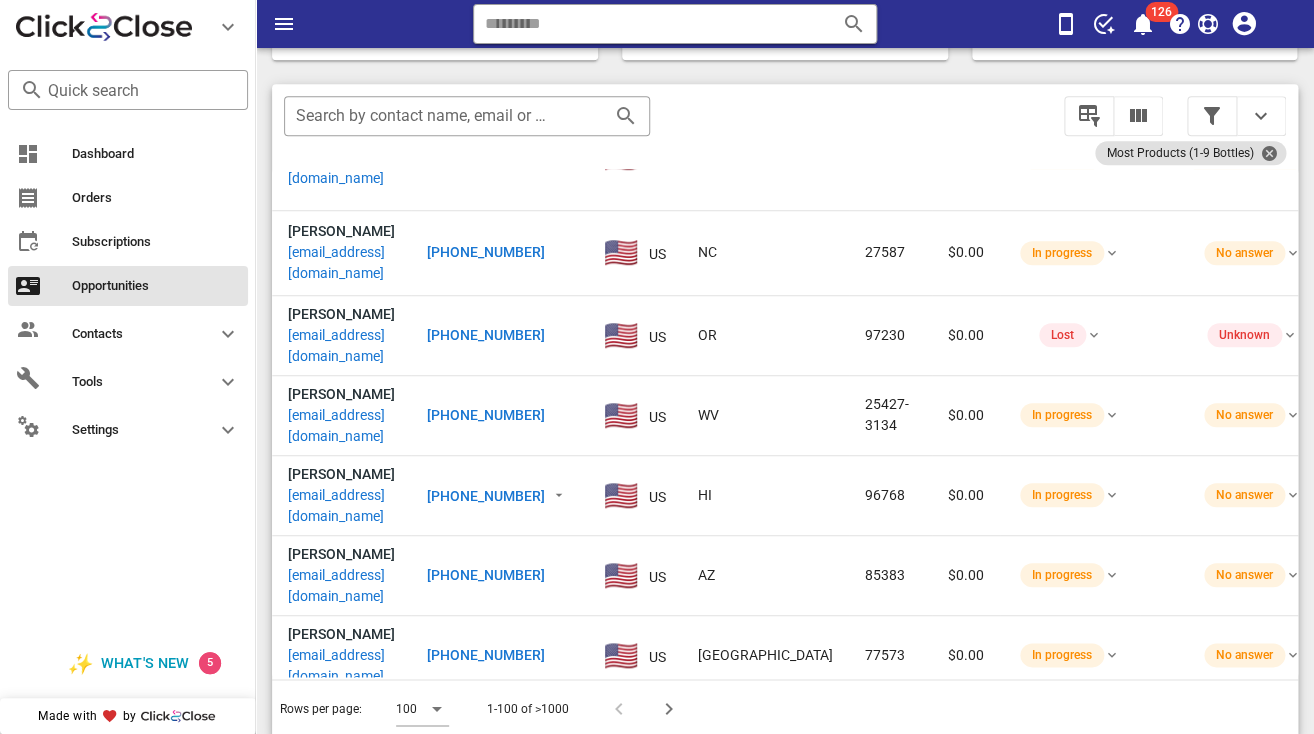 click on "jtvaughan56@gmail.com" at bounding box center [341, 847] 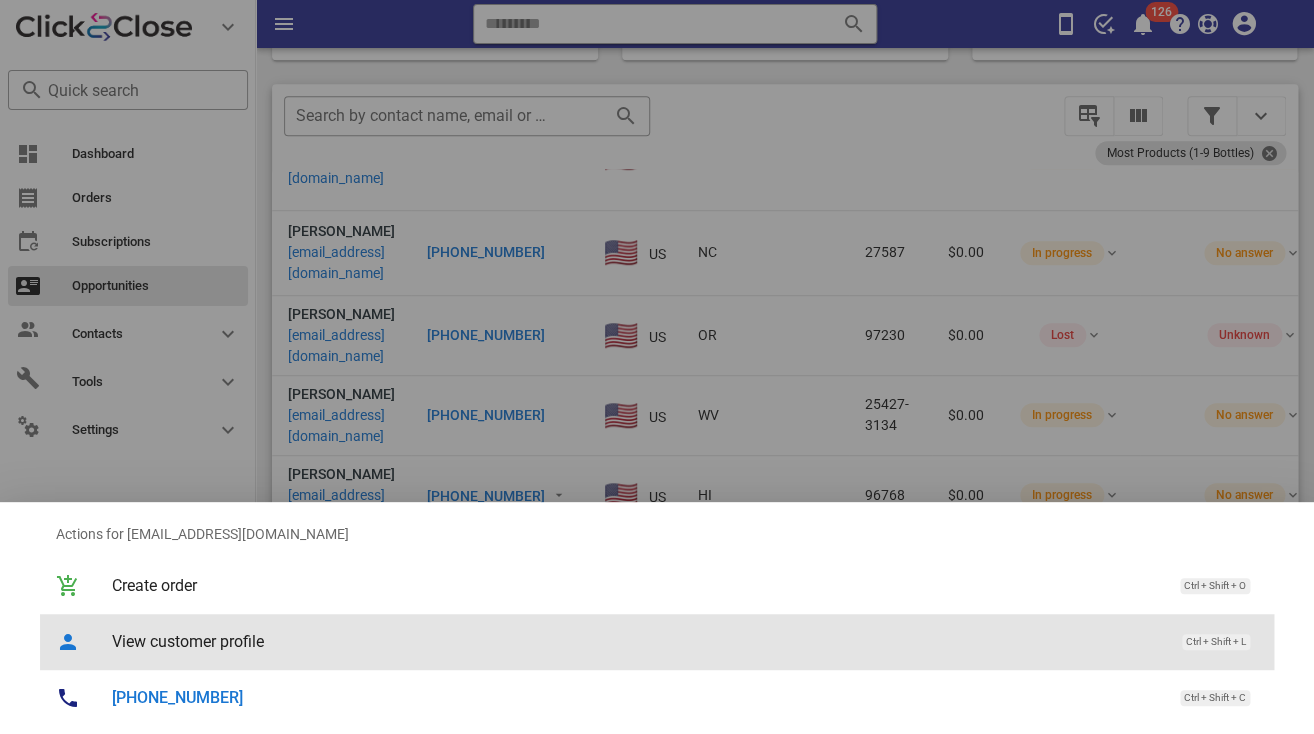 click on "View customer profile" at bounding box center [637, 641] 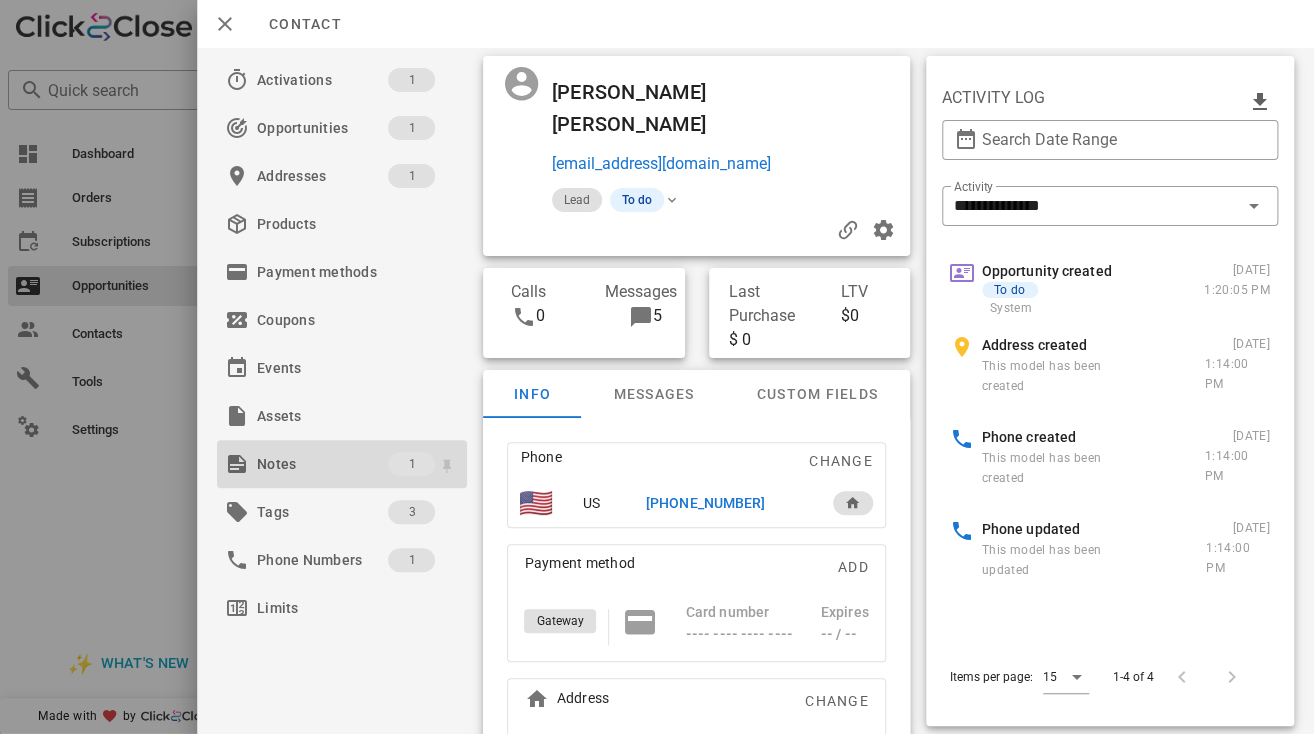 click on "Notes" at bounding box center (322, 464) 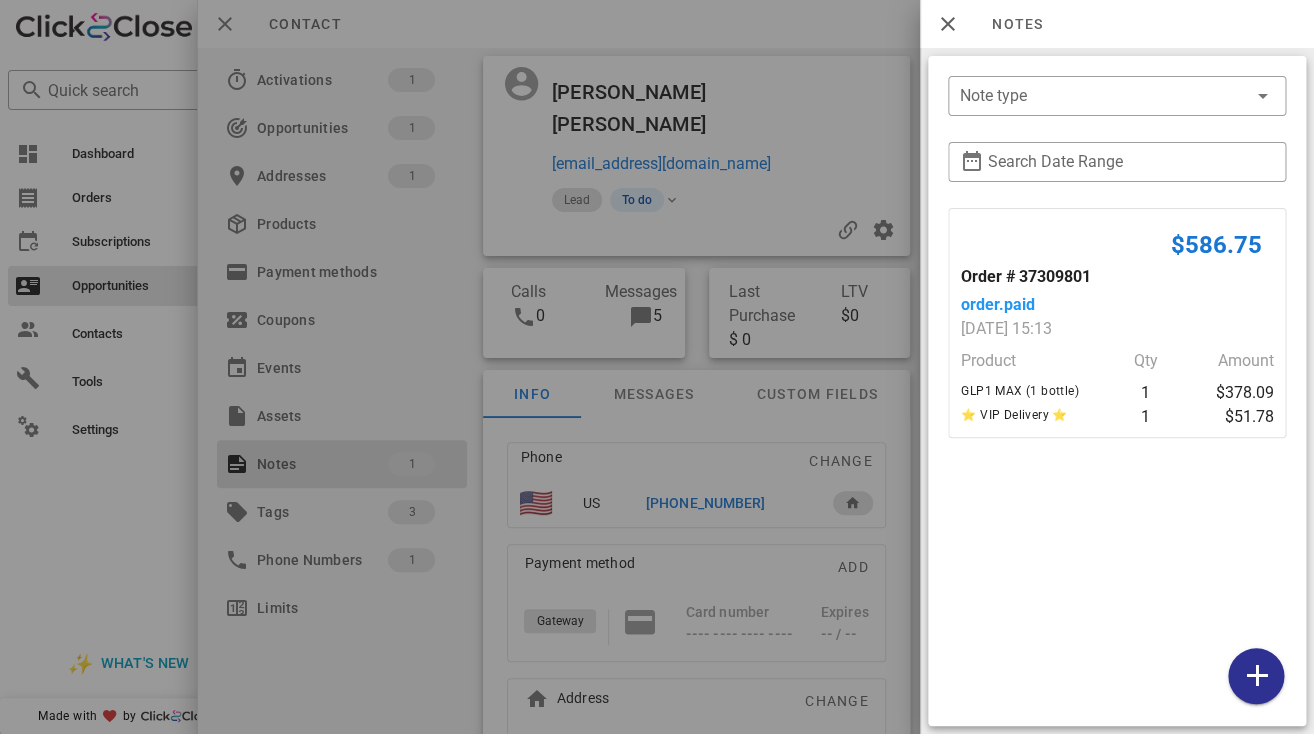 click at bounding box center [657, 367] 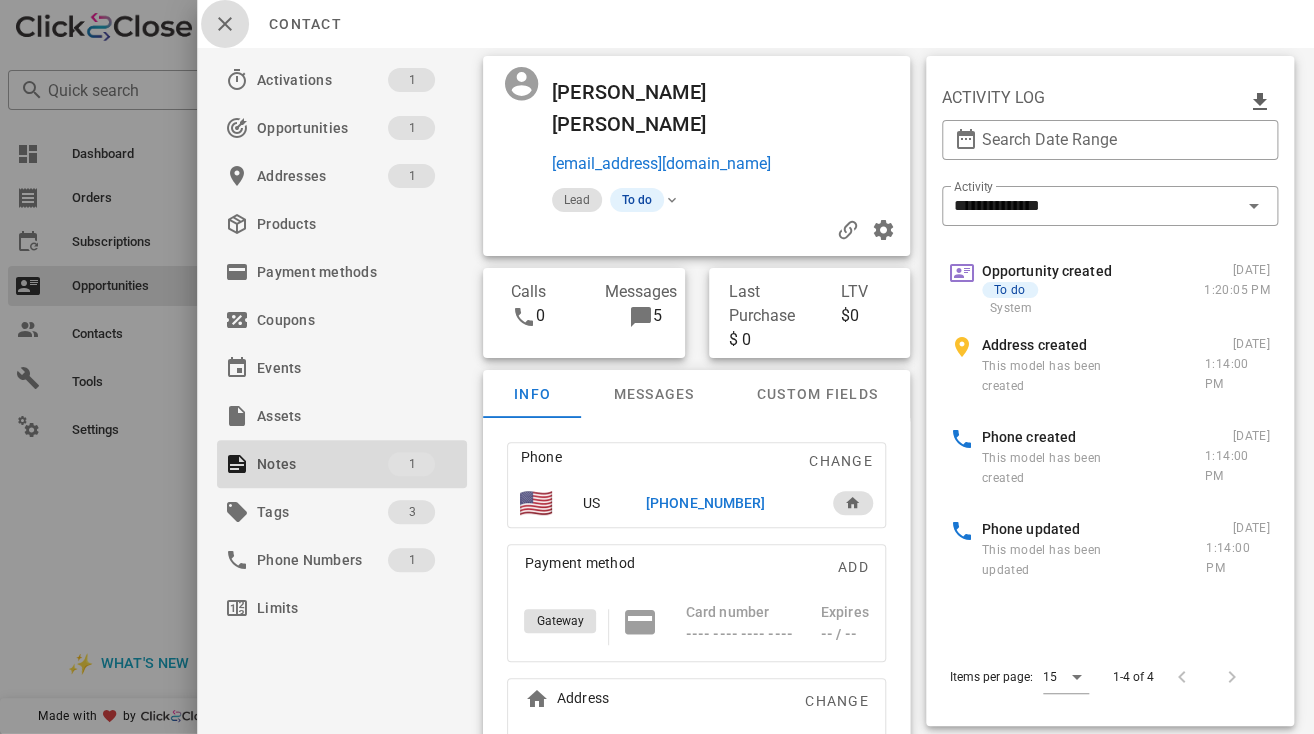 click at bounding box center [225, 24] 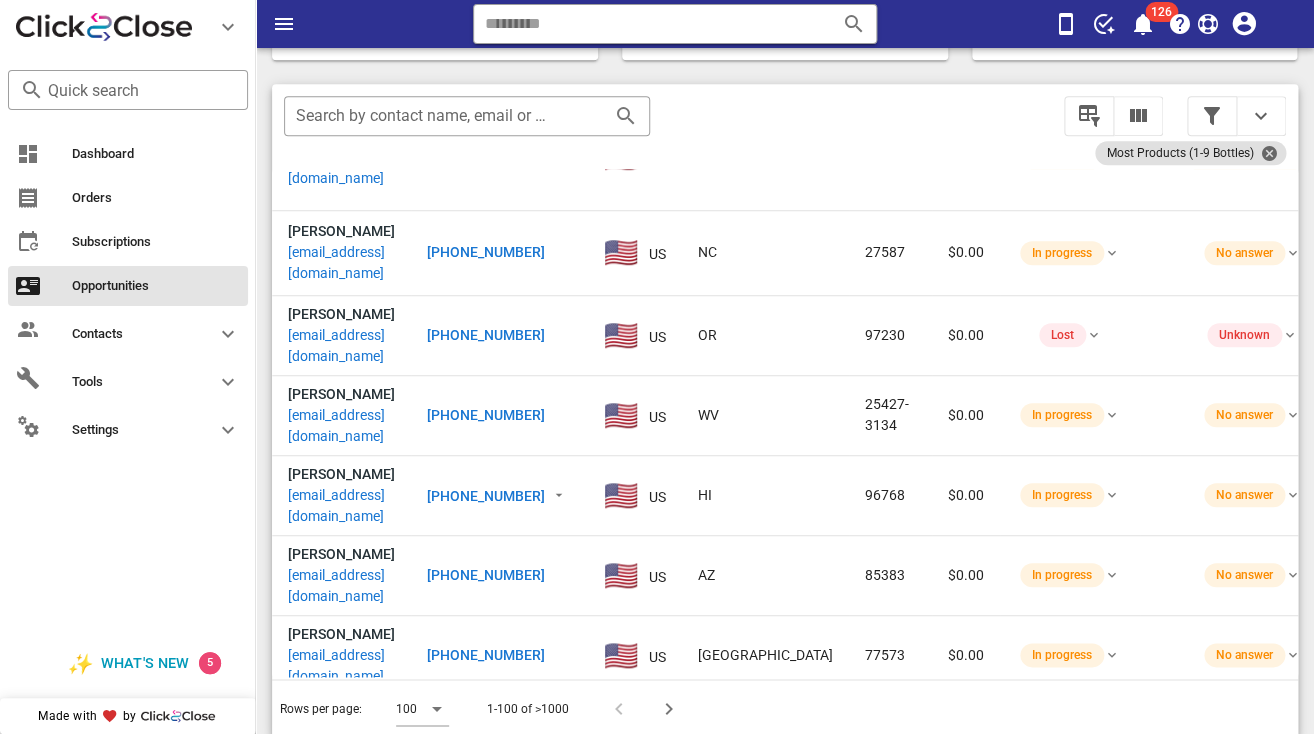 click on "[EMAIL_ADDRESS][DOMAIN_NAME]" at bounding box center (341, 1087) 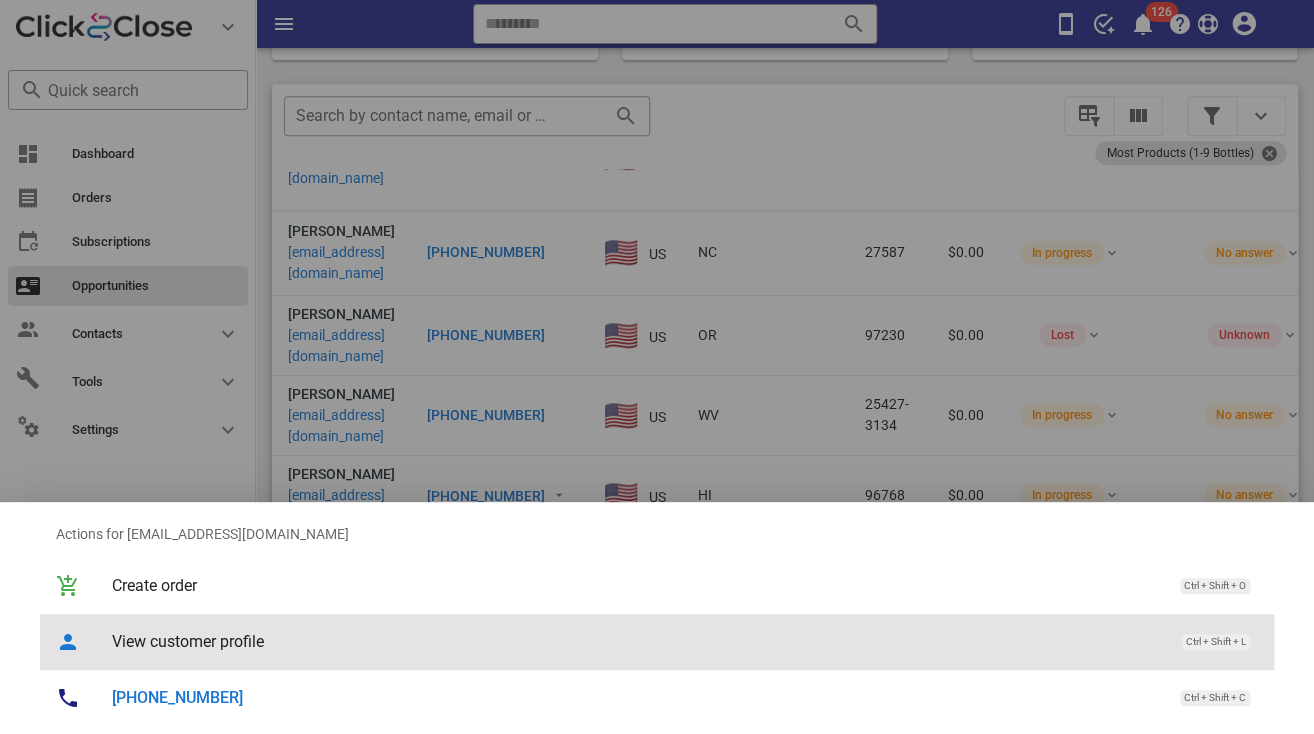 click on "View customer profile Ctrl + Shift + L" at bounding box center (657, 642) 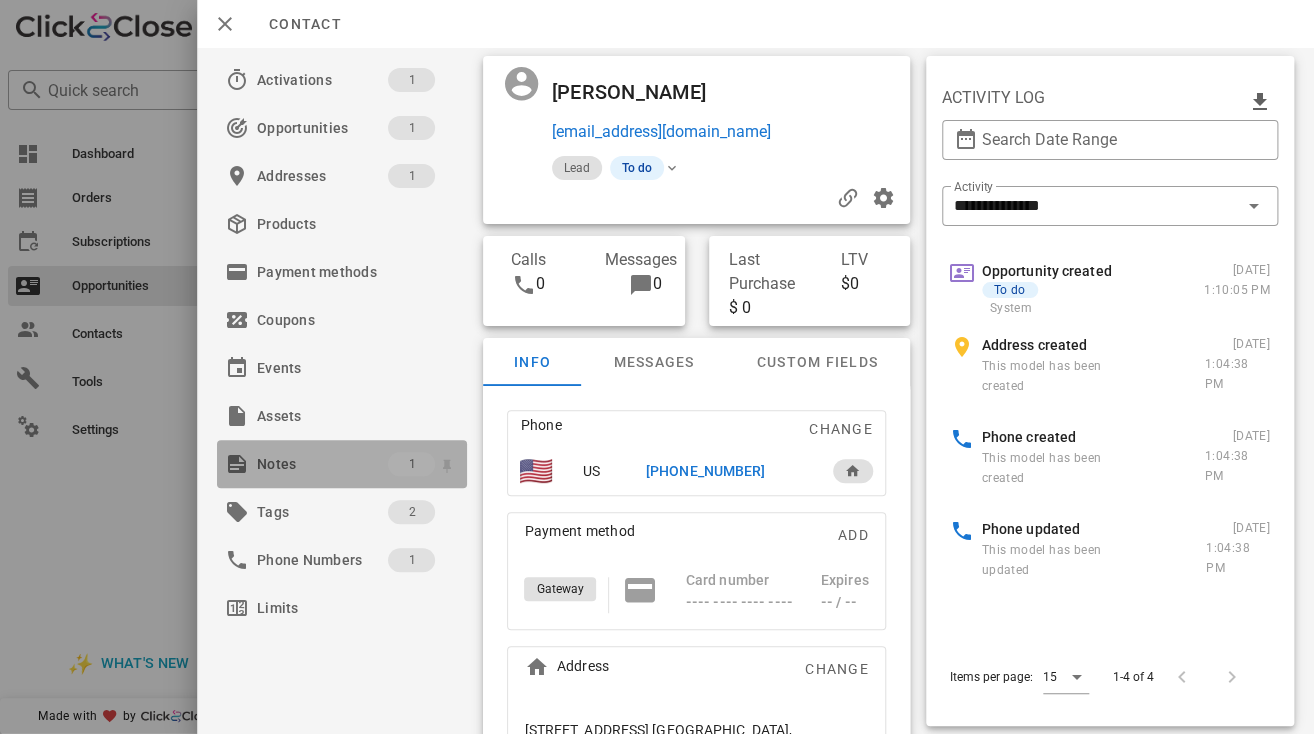 click on "Notes" at bounding box center (322, 464) 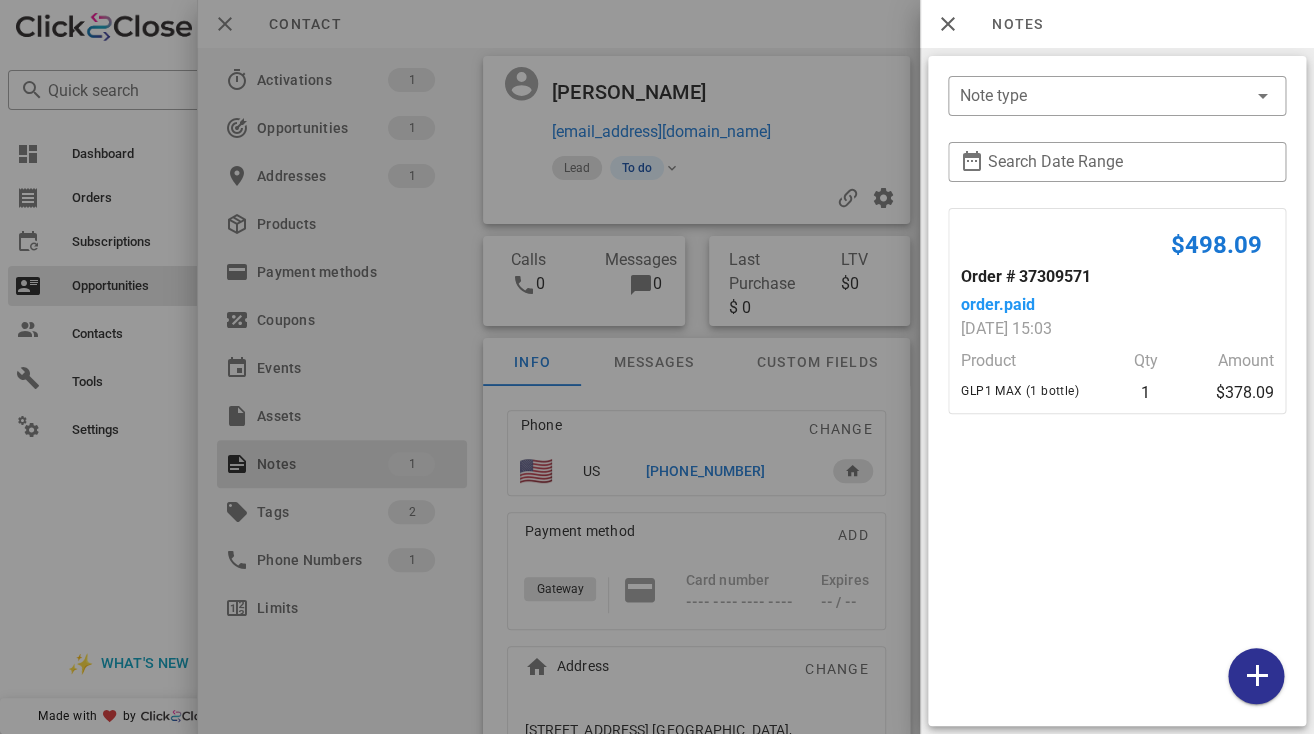 click at bounding box center (657, 367) 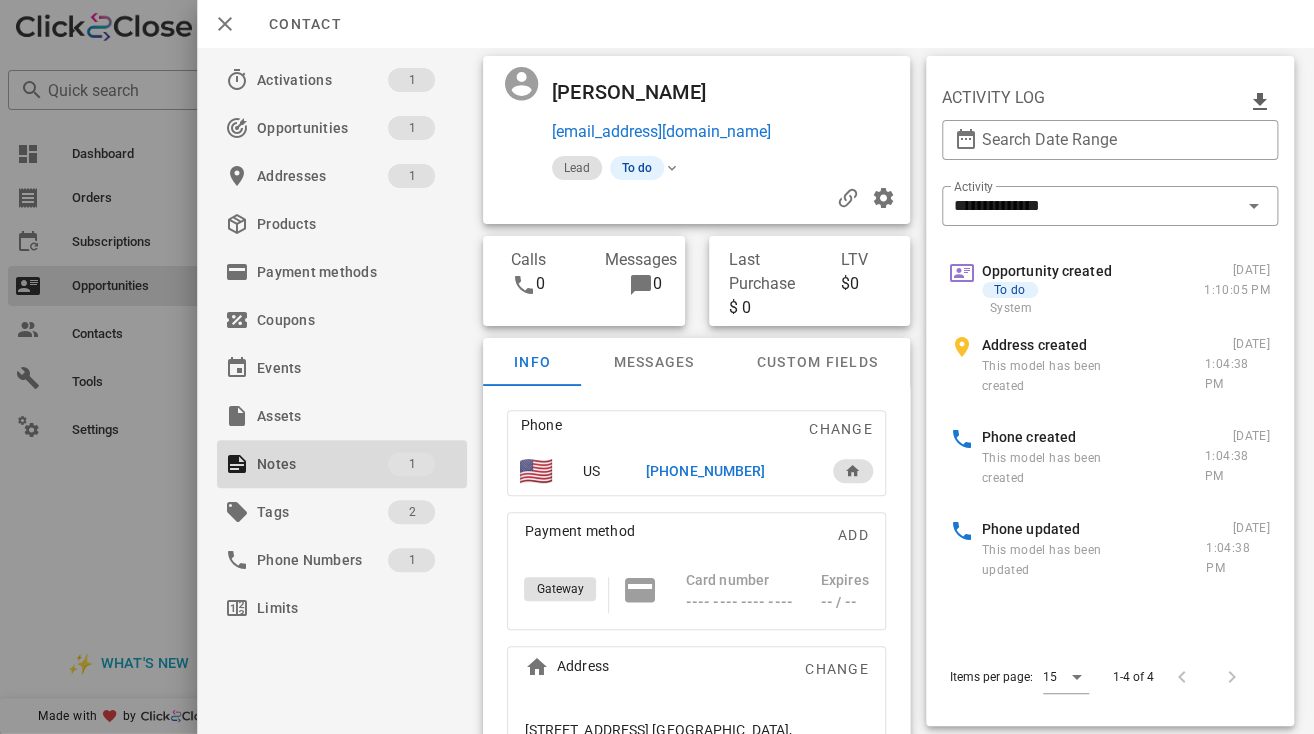 click at bounding box center (657, 367) 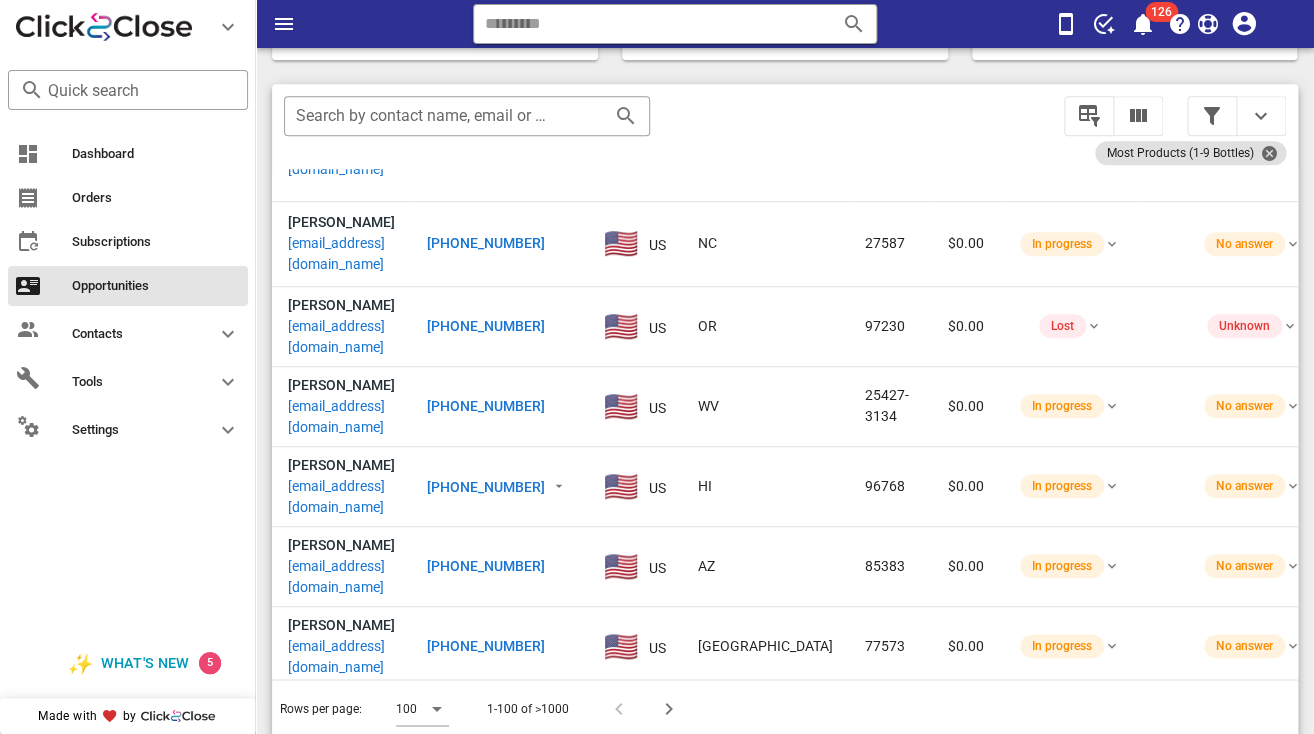 scroll, scrollTop: 3185, scrollLeft: 0, axis: vertical 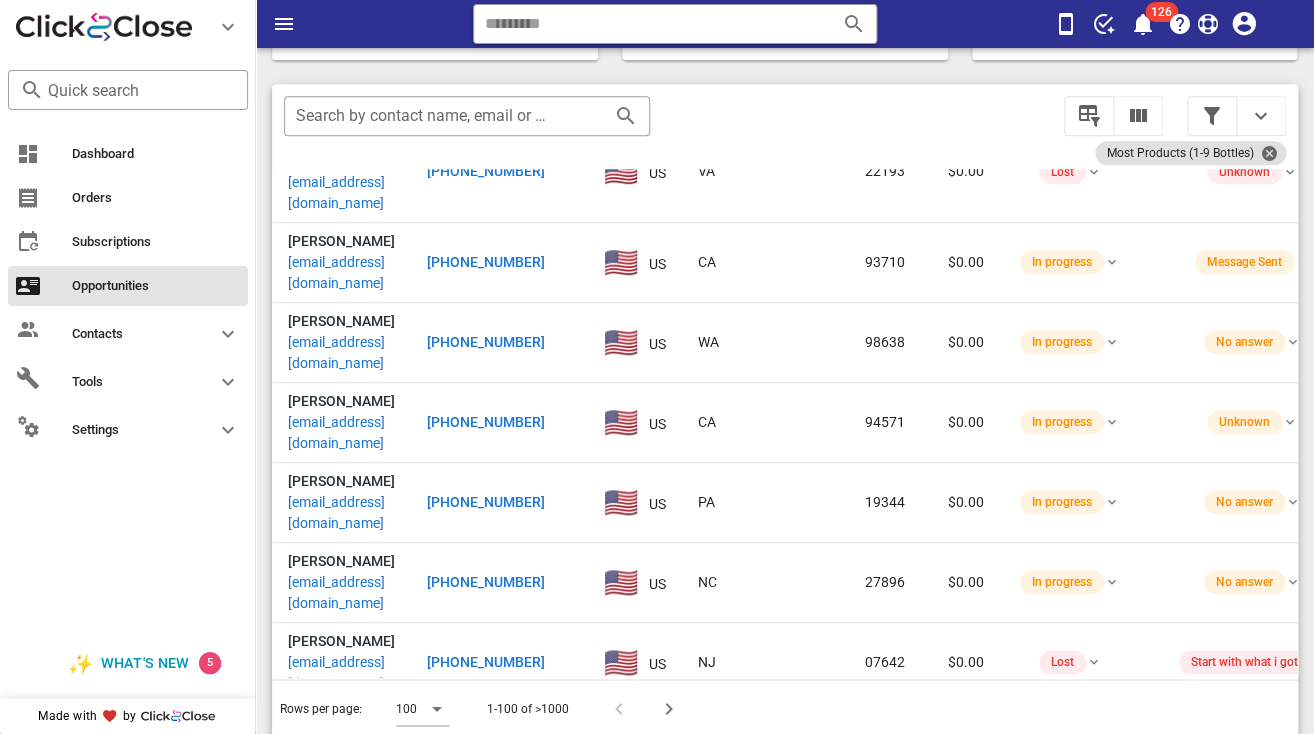click on "dalefoga1014@yahoo.com" at bounding box center (341, 1520) 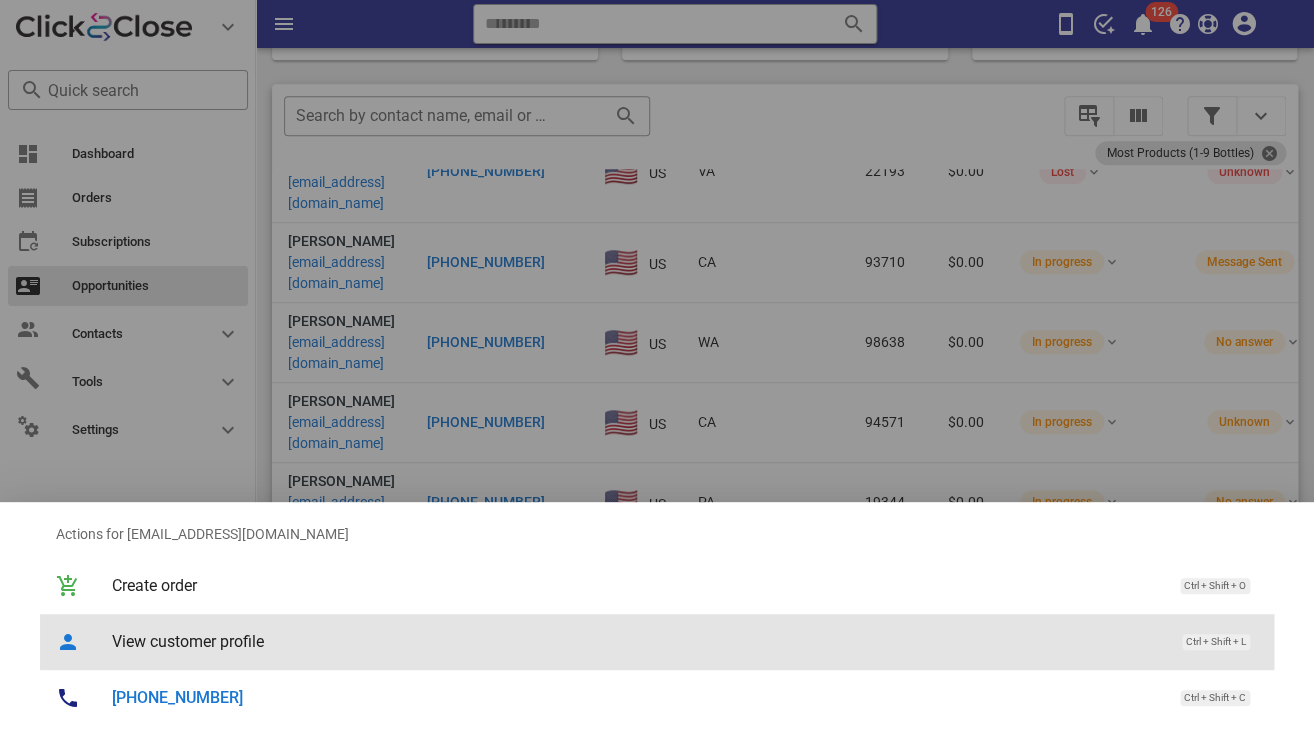 click on "View customer profile" at bounding box center (637, 641) 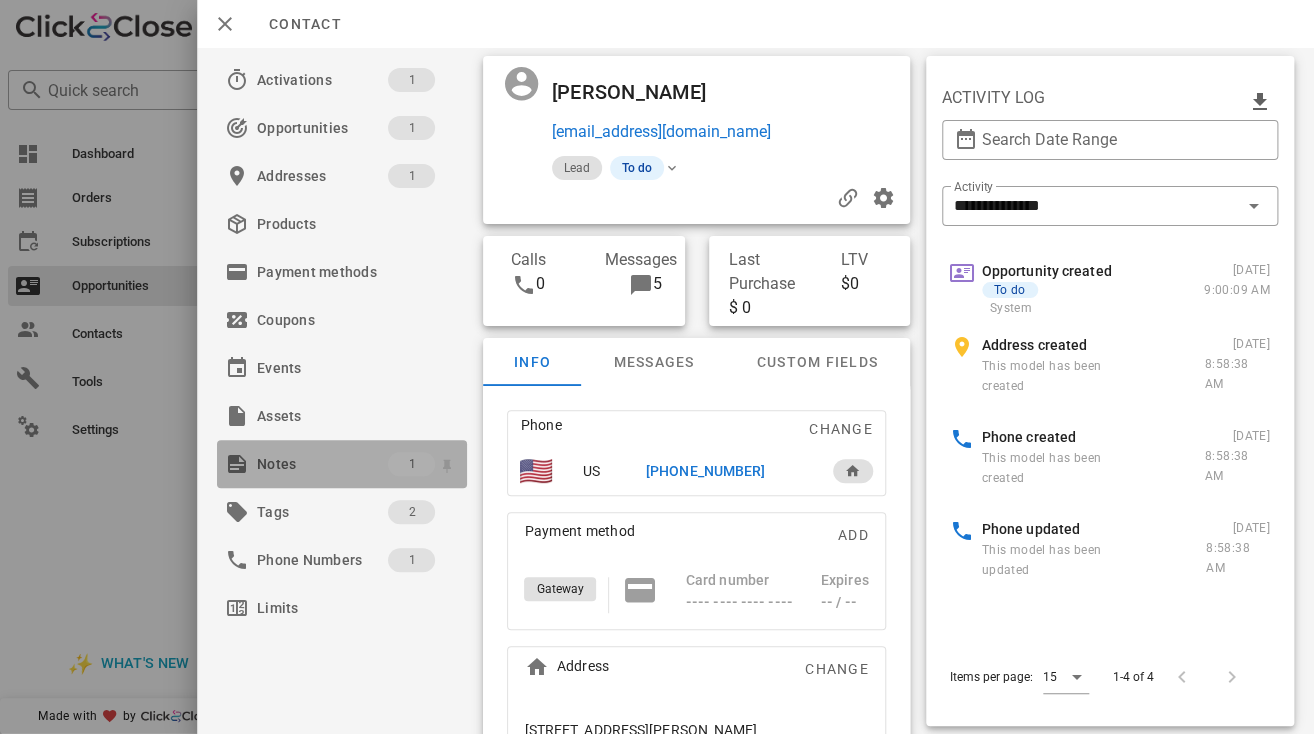 click on "Notes" at bounding box center (322, 464) 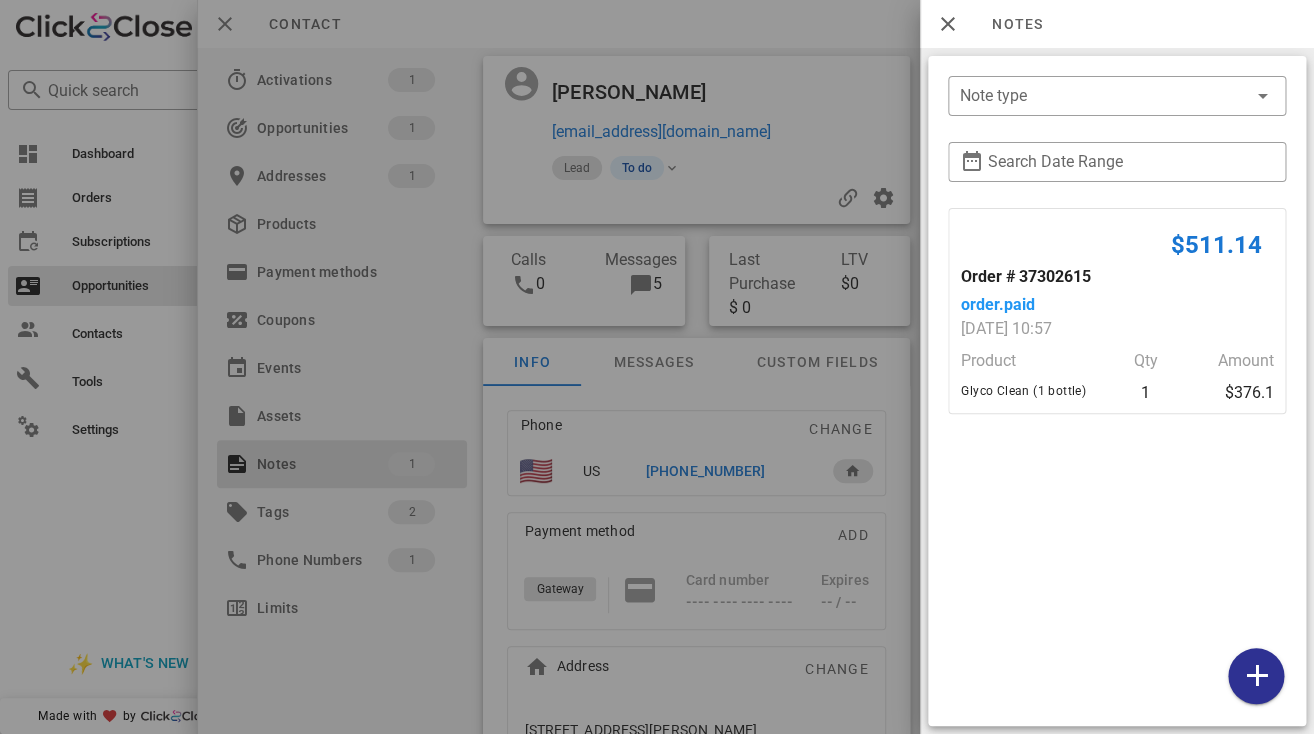 click at bounding box center (657, 367) 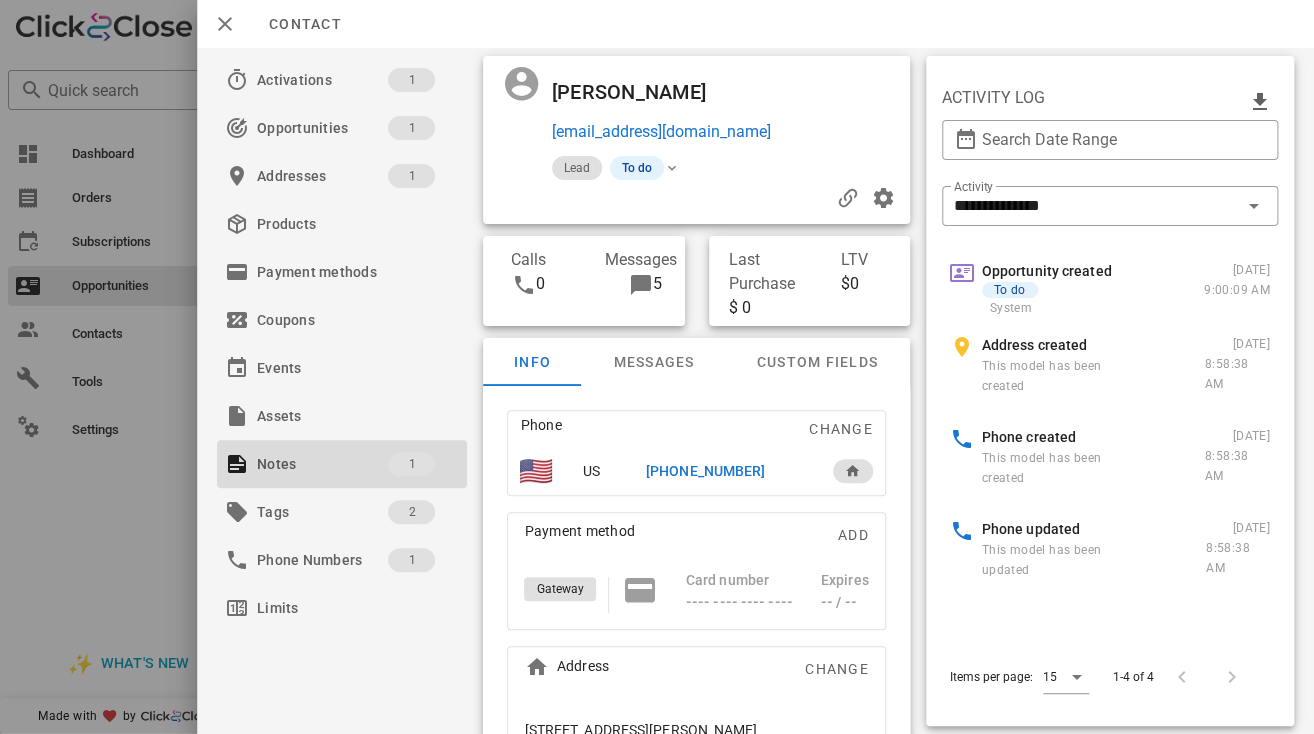 click at bounding box center (657, 367) 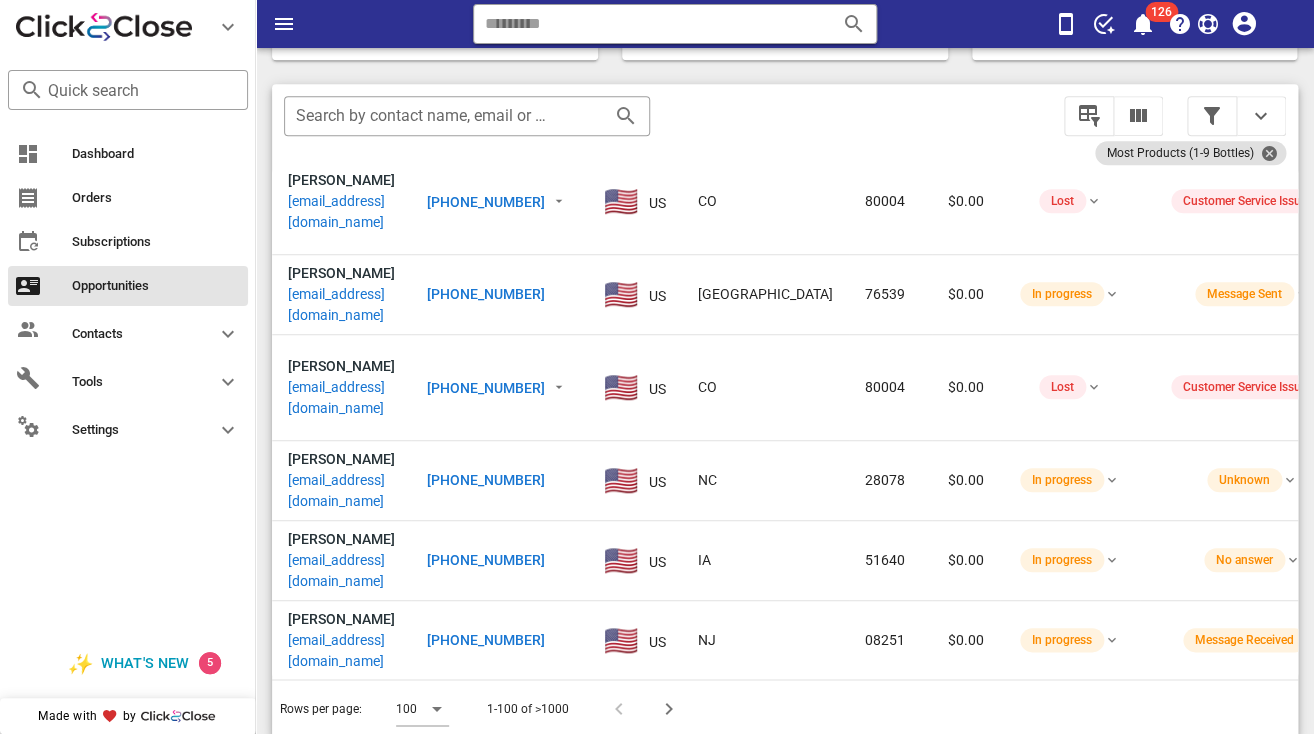 scroll, scrollTop: 4957, scrollLeft: 0, axis: vertical 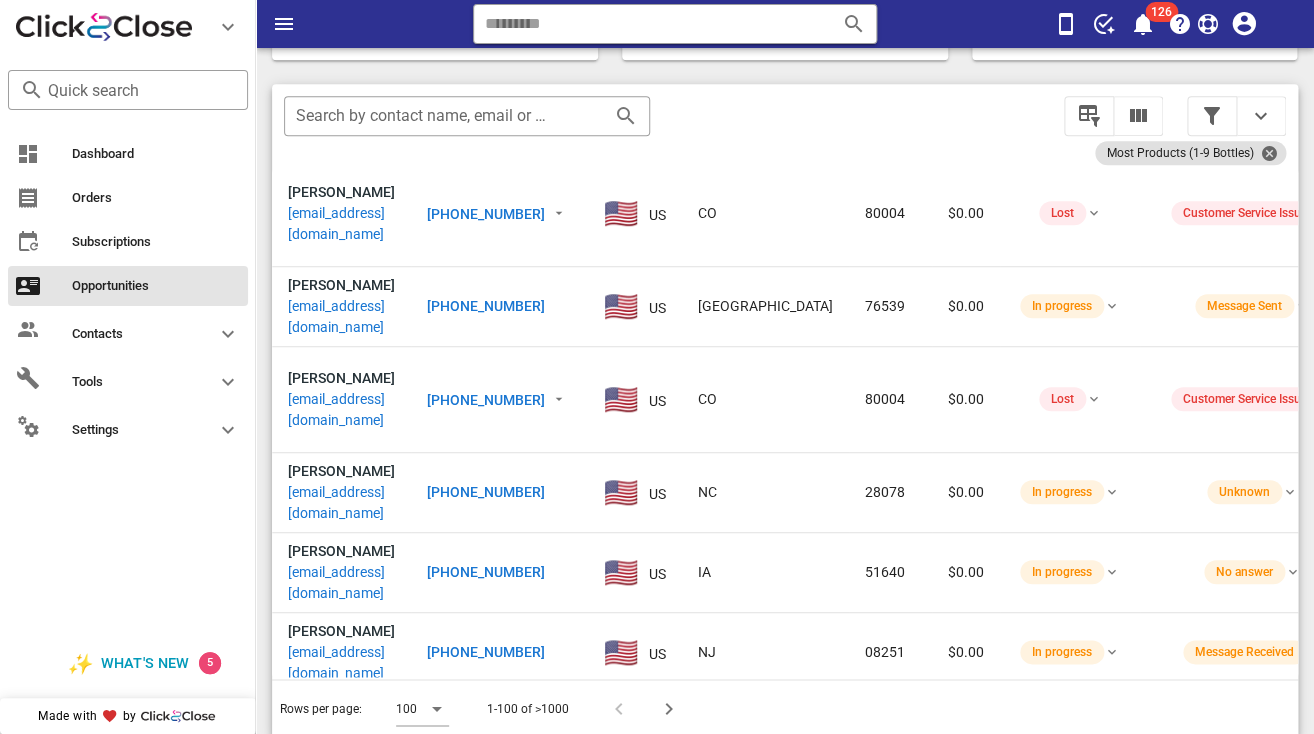 click on "takahashiblayney@gmail.com" at bounding box center [341, 1783] 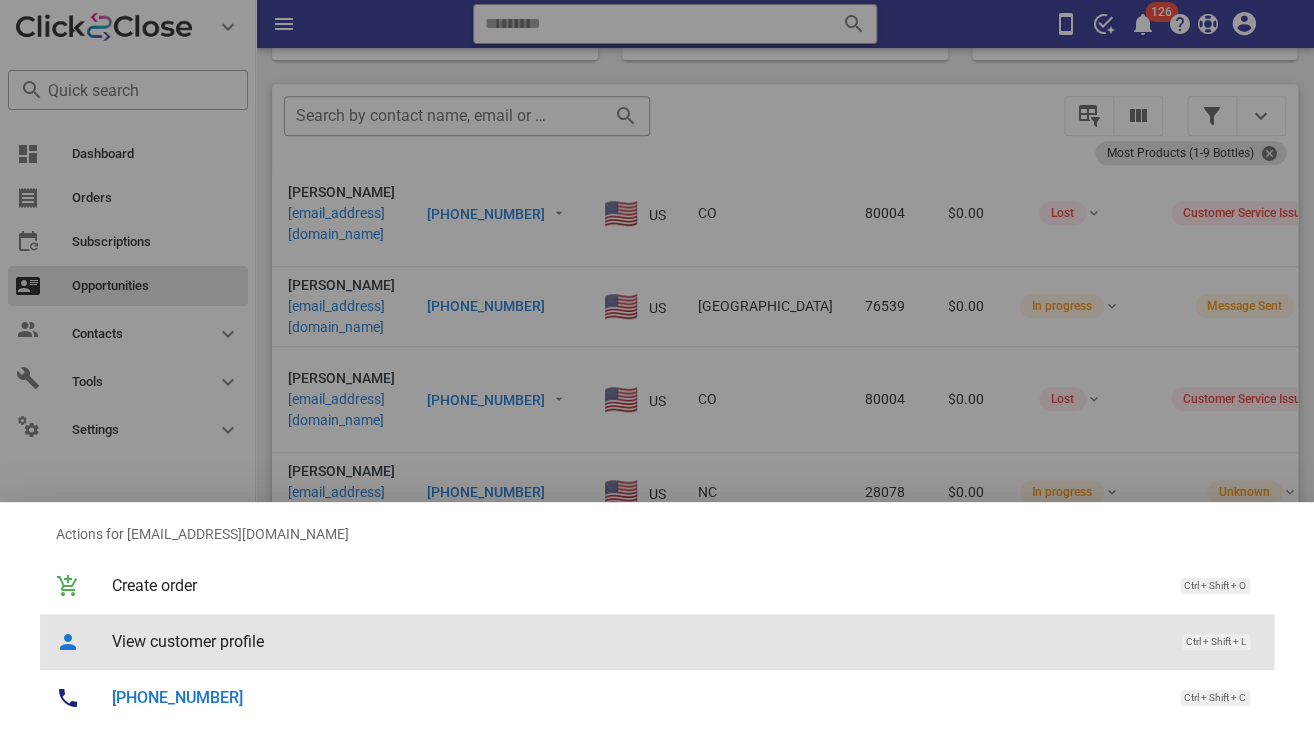 click on "View customer profile" at bounding box center [637, 641] 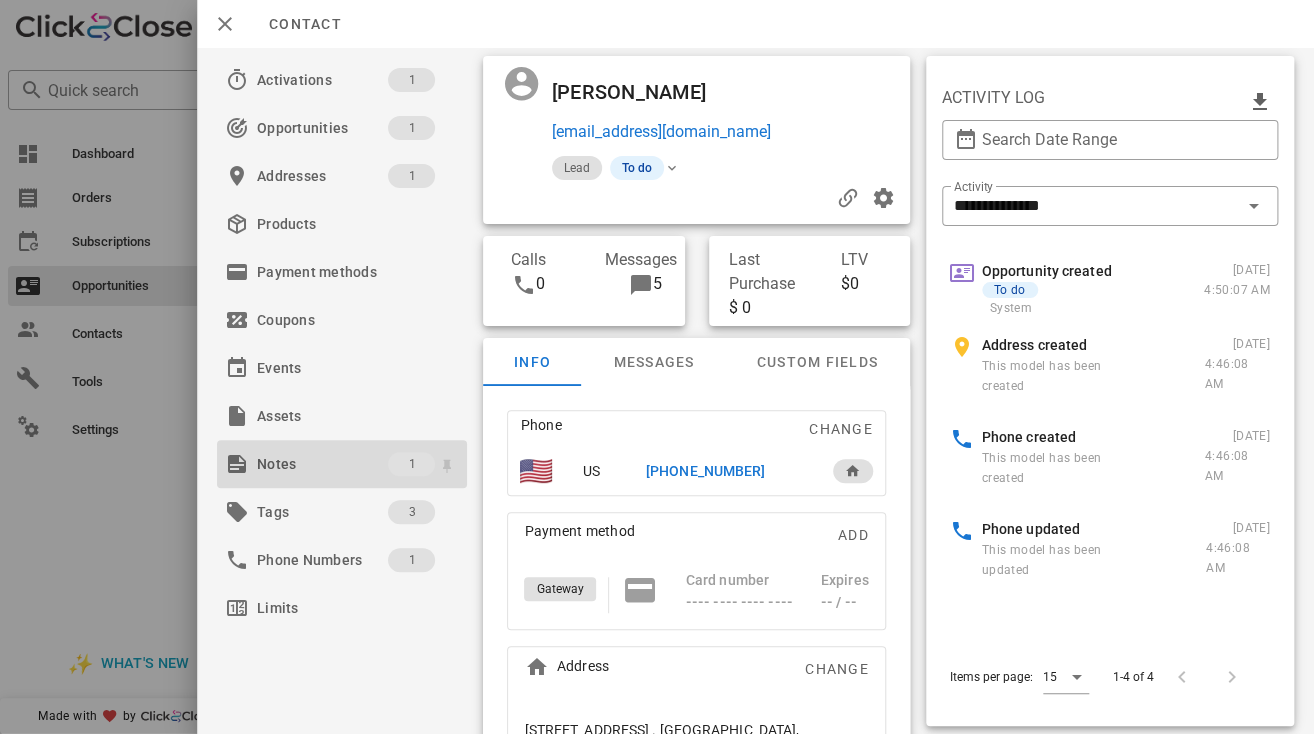 click on "Notes" at bounding box center [322, 464] 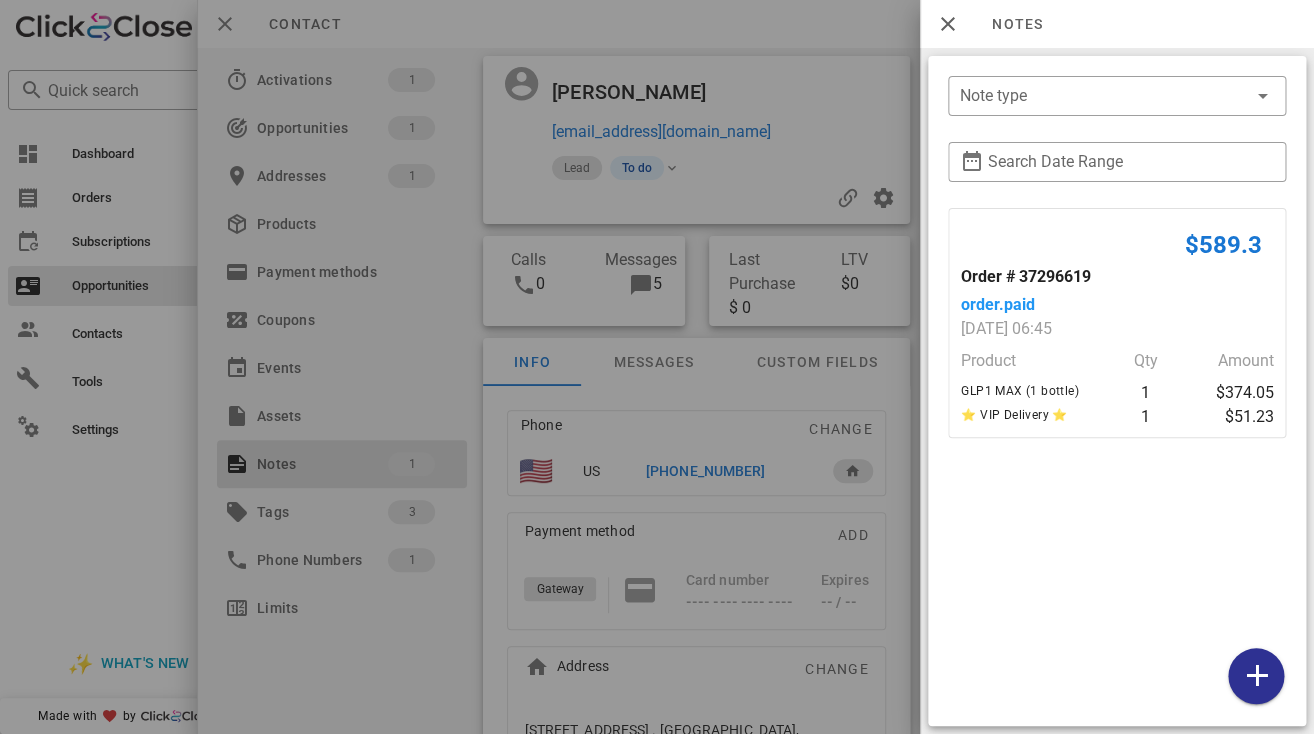 click at bounding box center [657, 367] 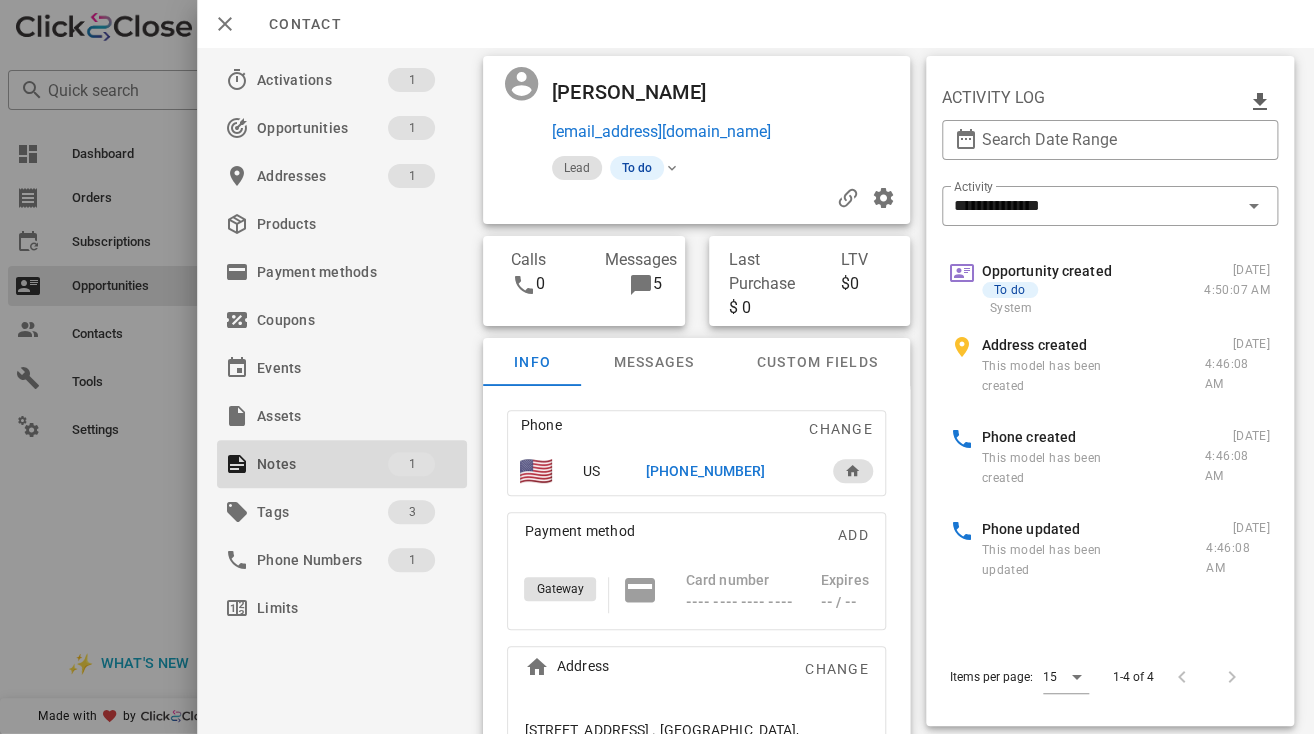 click at bounding box center [657, 367] 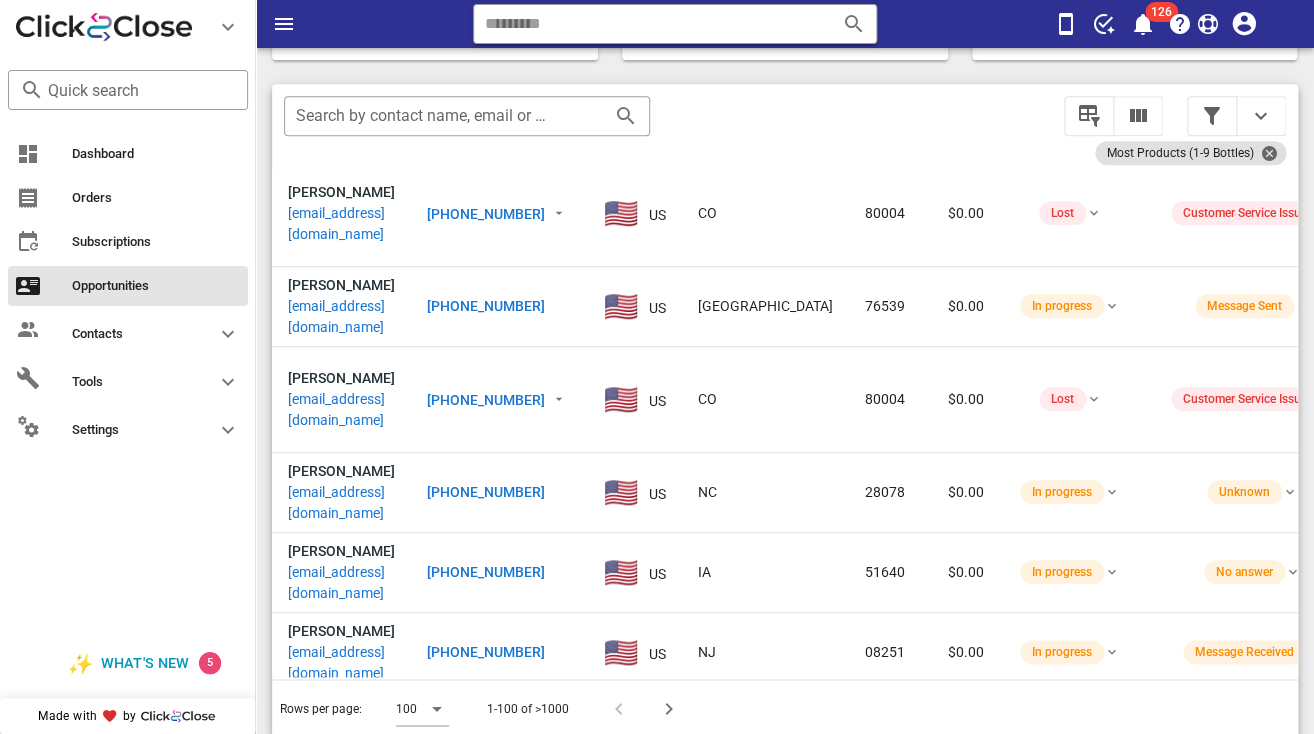 click on "michelemesser8@gmail.com" at bounding box center [341, 1945] 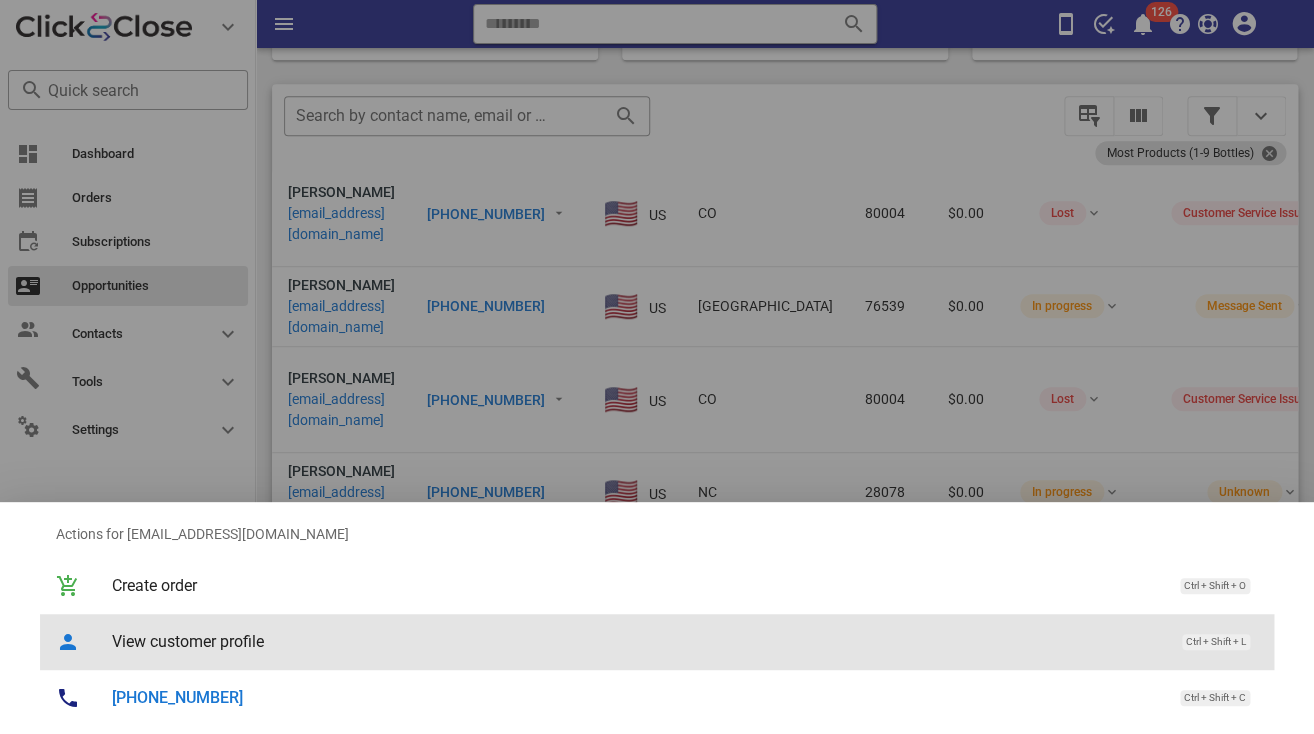 click on "View customer profile Ctrl + Shift + L" at bounding box center (685, 641) 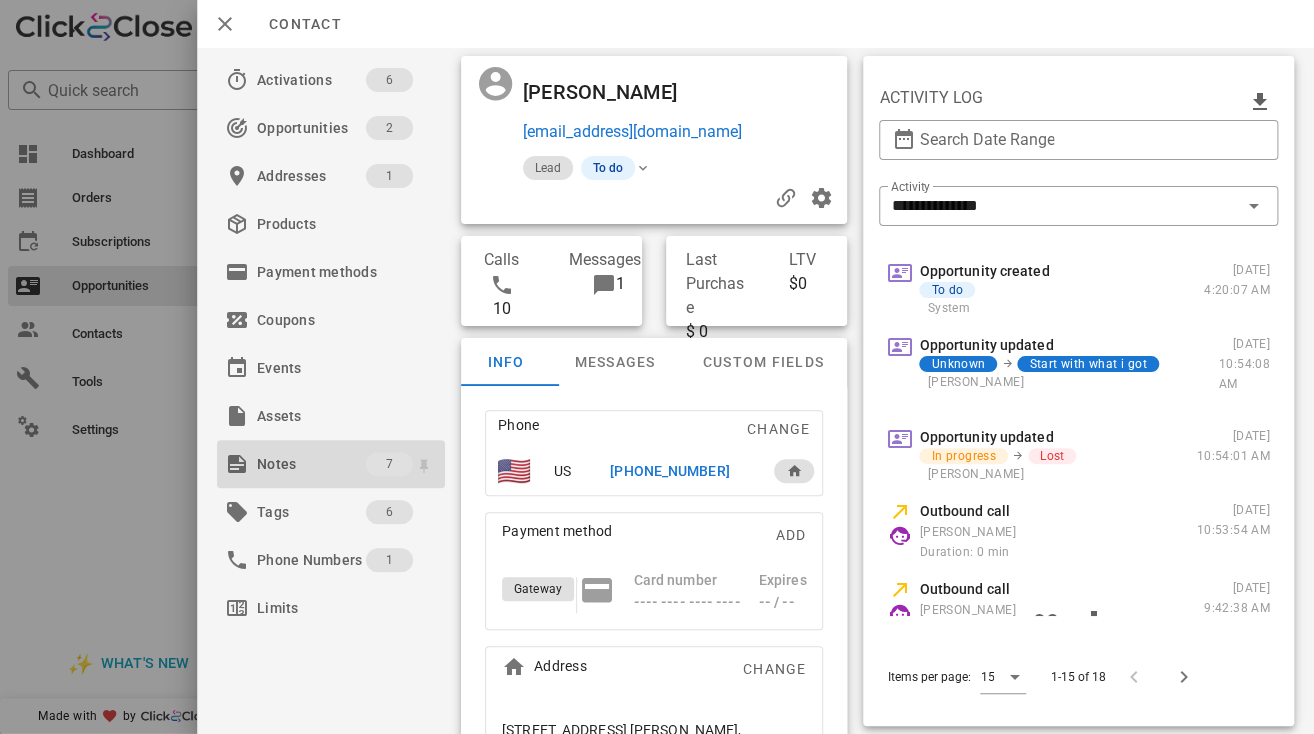 click on "Notes" at bounding box center [311, 464] 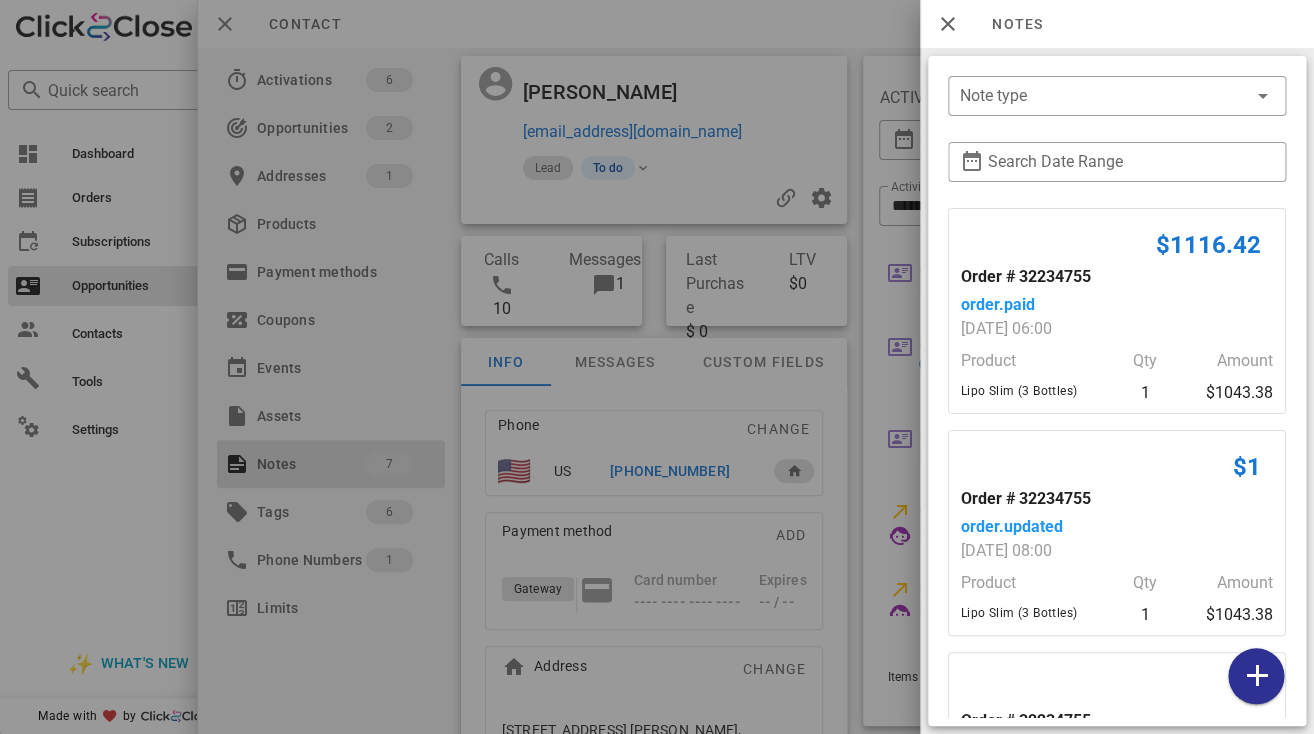 scroll, scrollTop: 376, scrollLeft: 0, axis: vertical 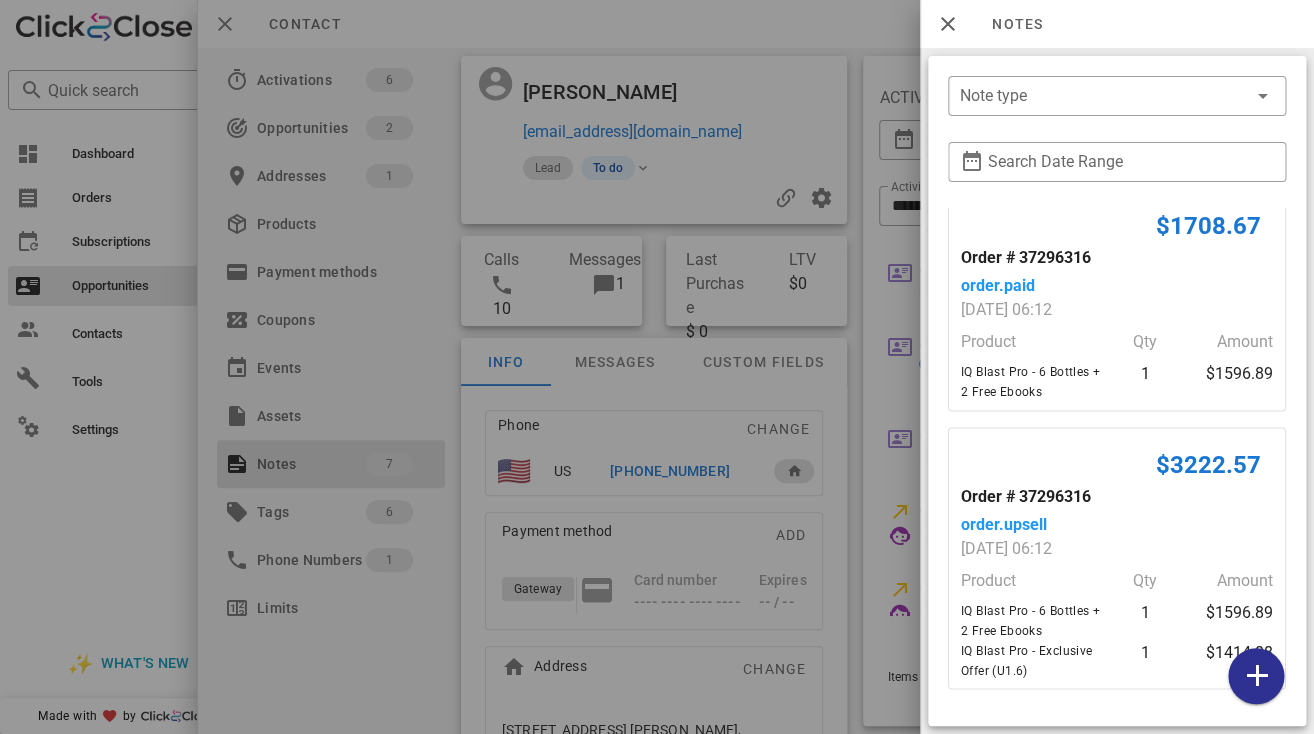 click at bounding box center (657, 367) 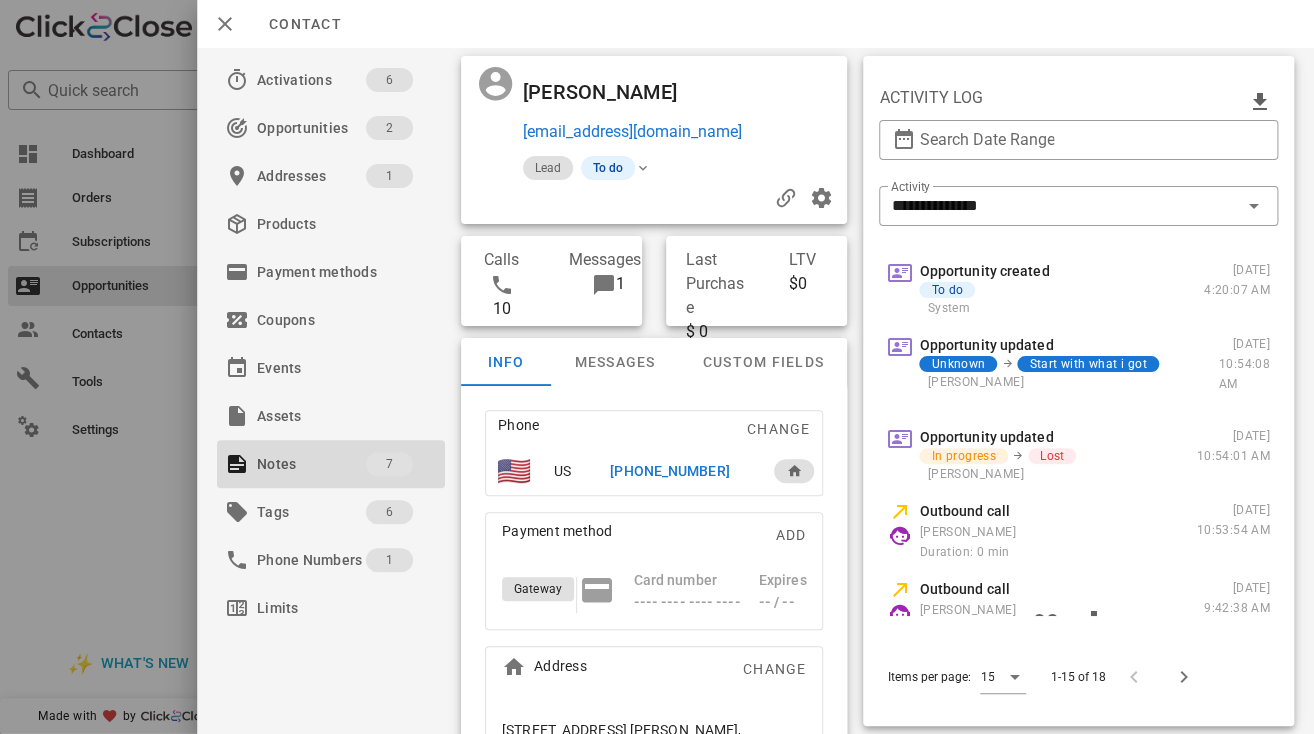 click at bounding box center (657, 367) 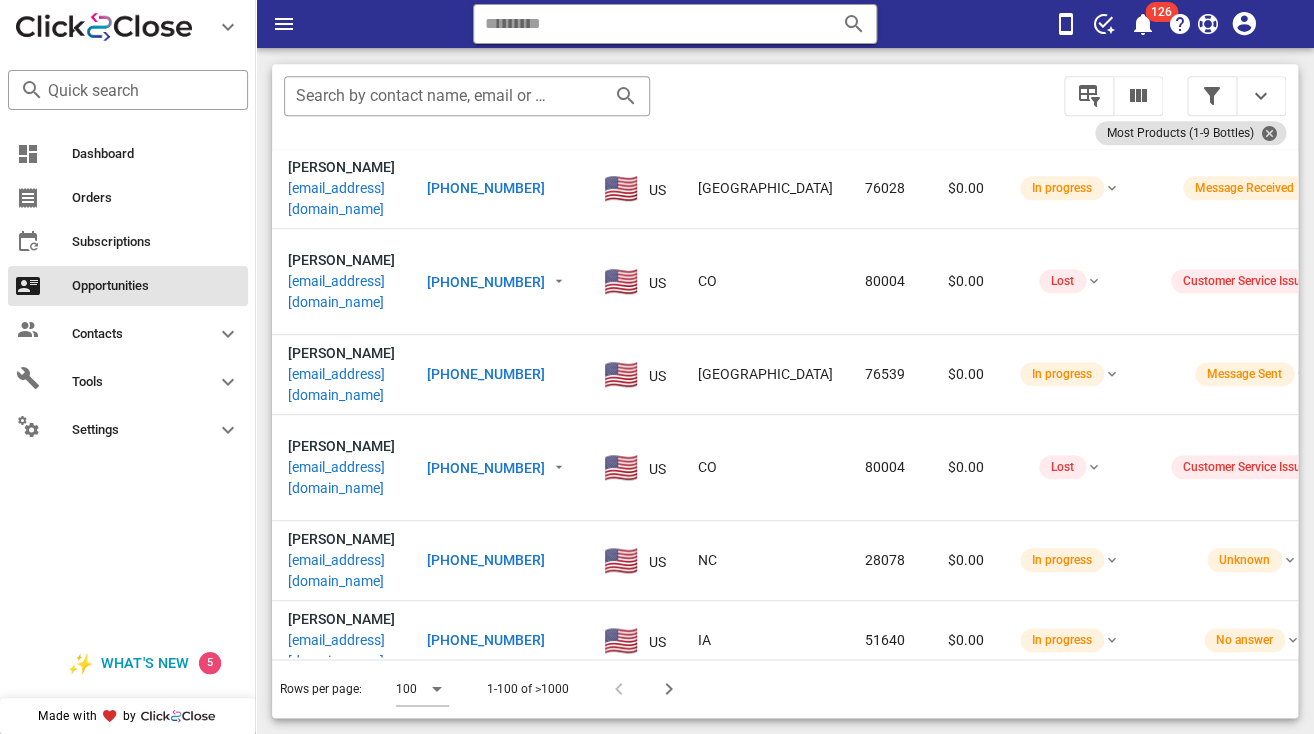 scroll, scrollTop: 4851, scrollLeft: 0, axis: vertical 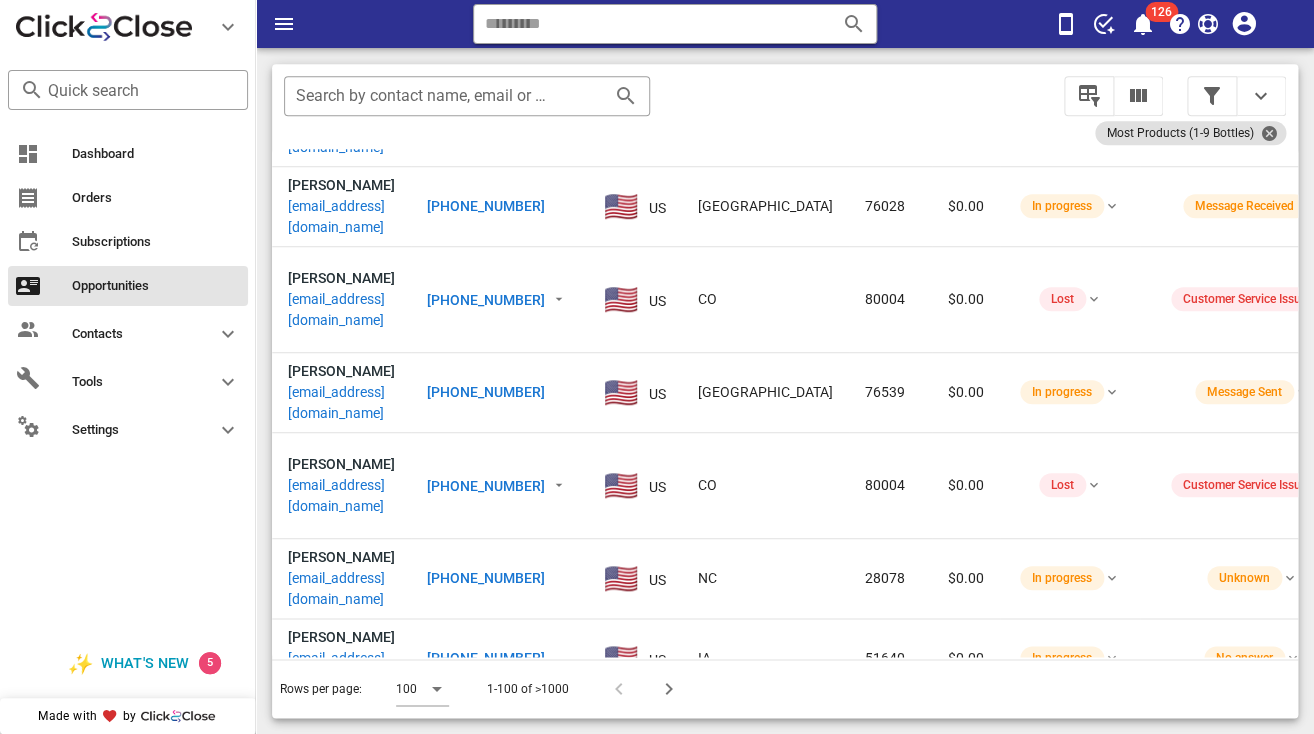 click on "mollyangel4401@aol.com" at bounding box center (341, 1709) 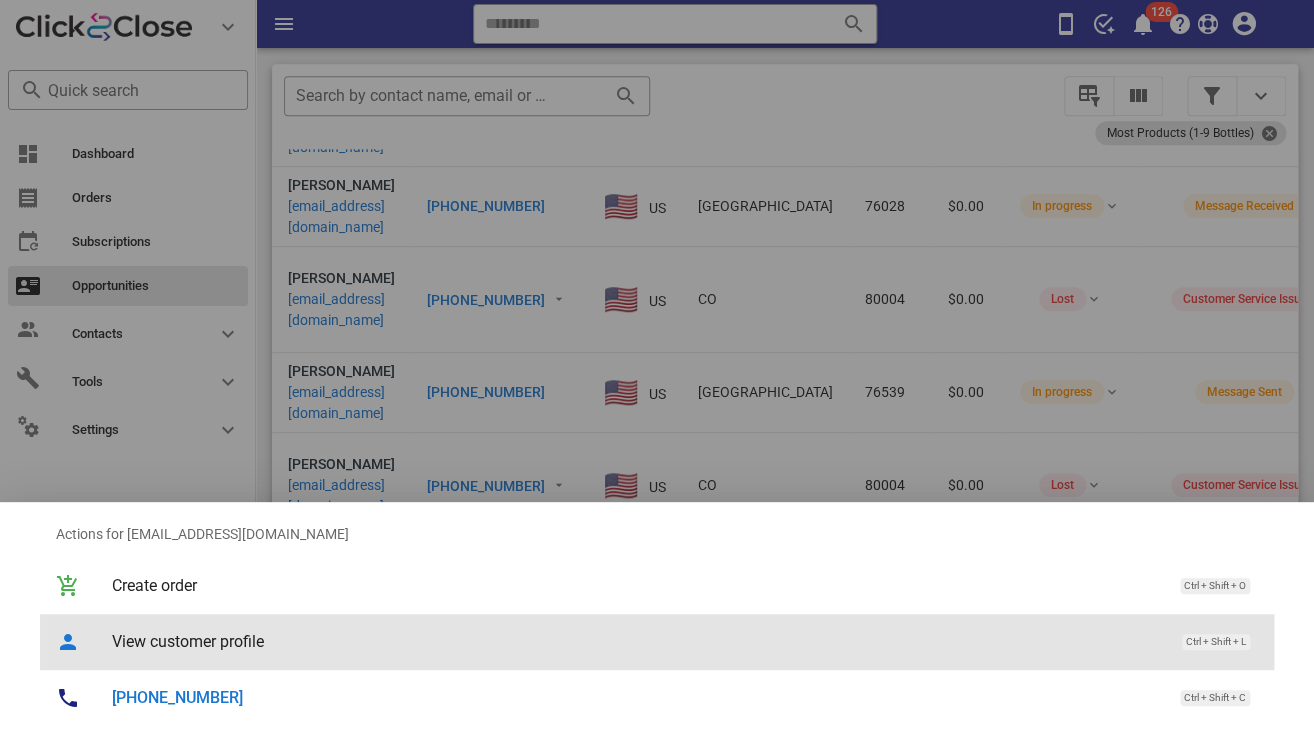 click on "View customer profile Ctrl + Shift + L" at bounding box center [685, 641] 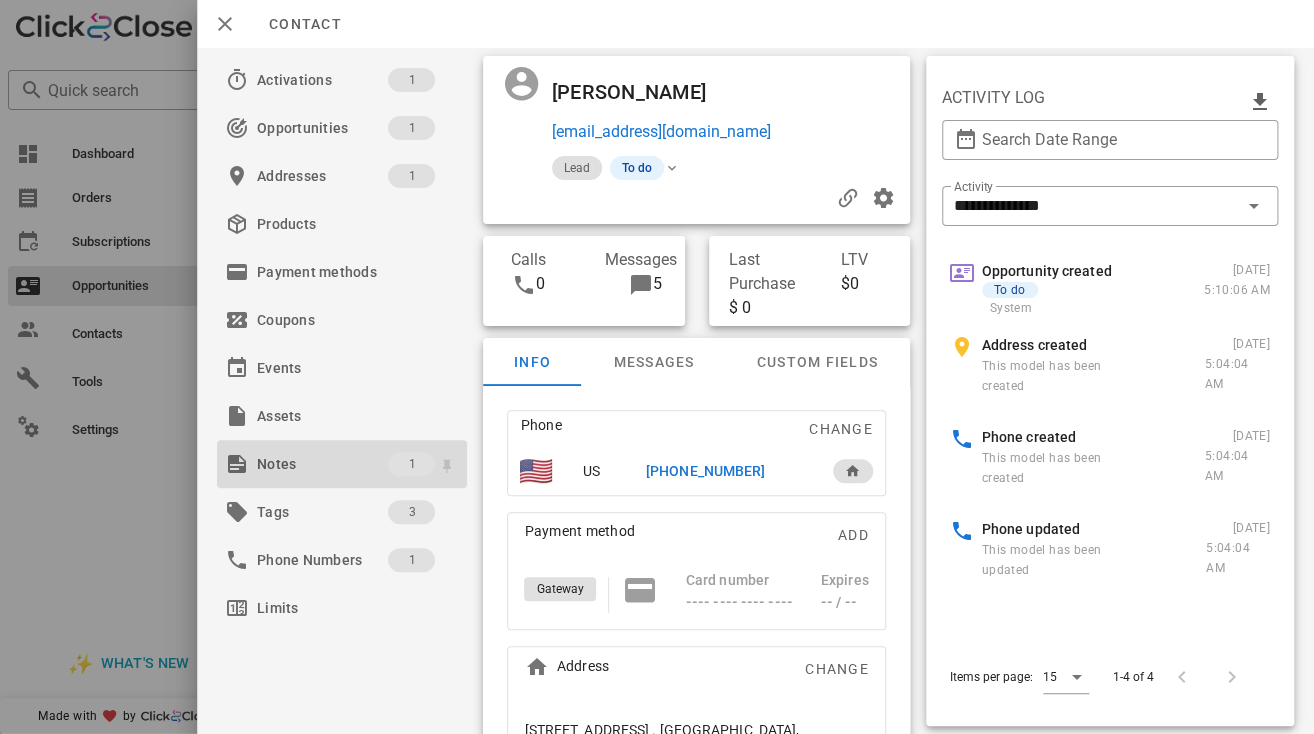 click on "Notes" at bounding box center [322, 464] 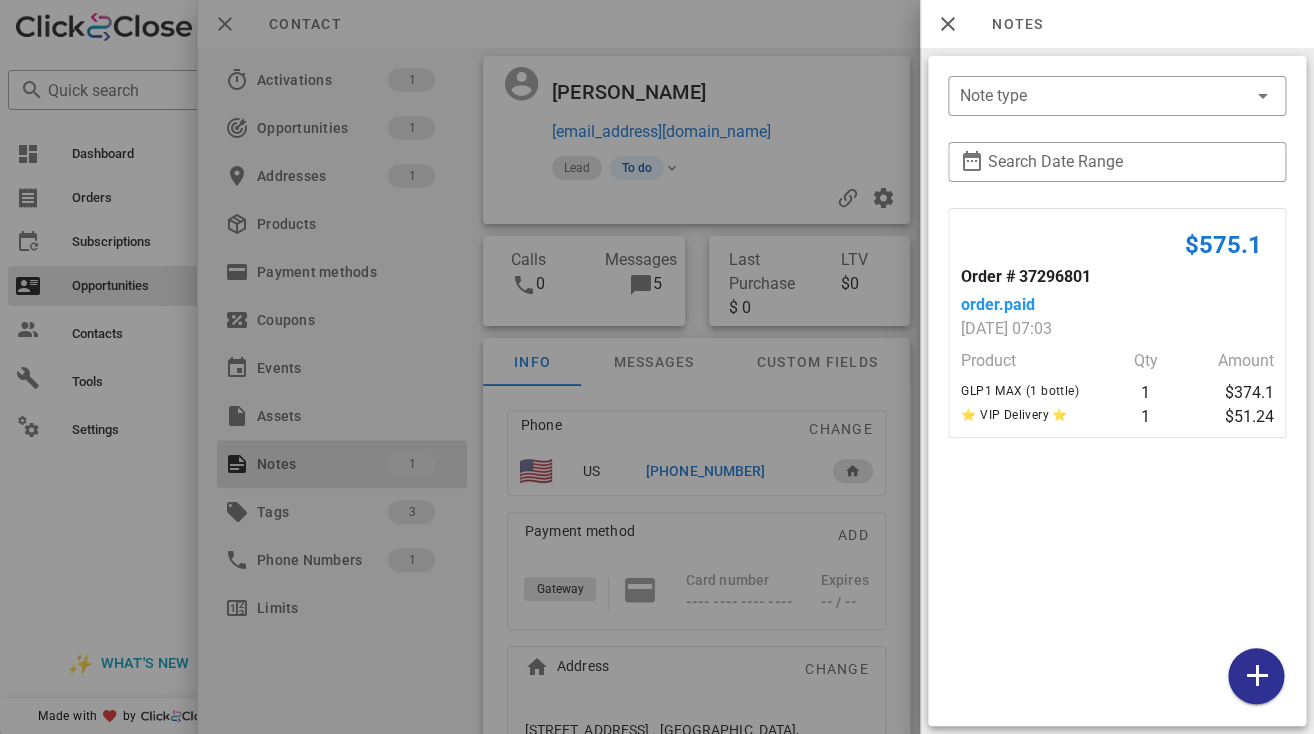click at bounding box center (657, 367) 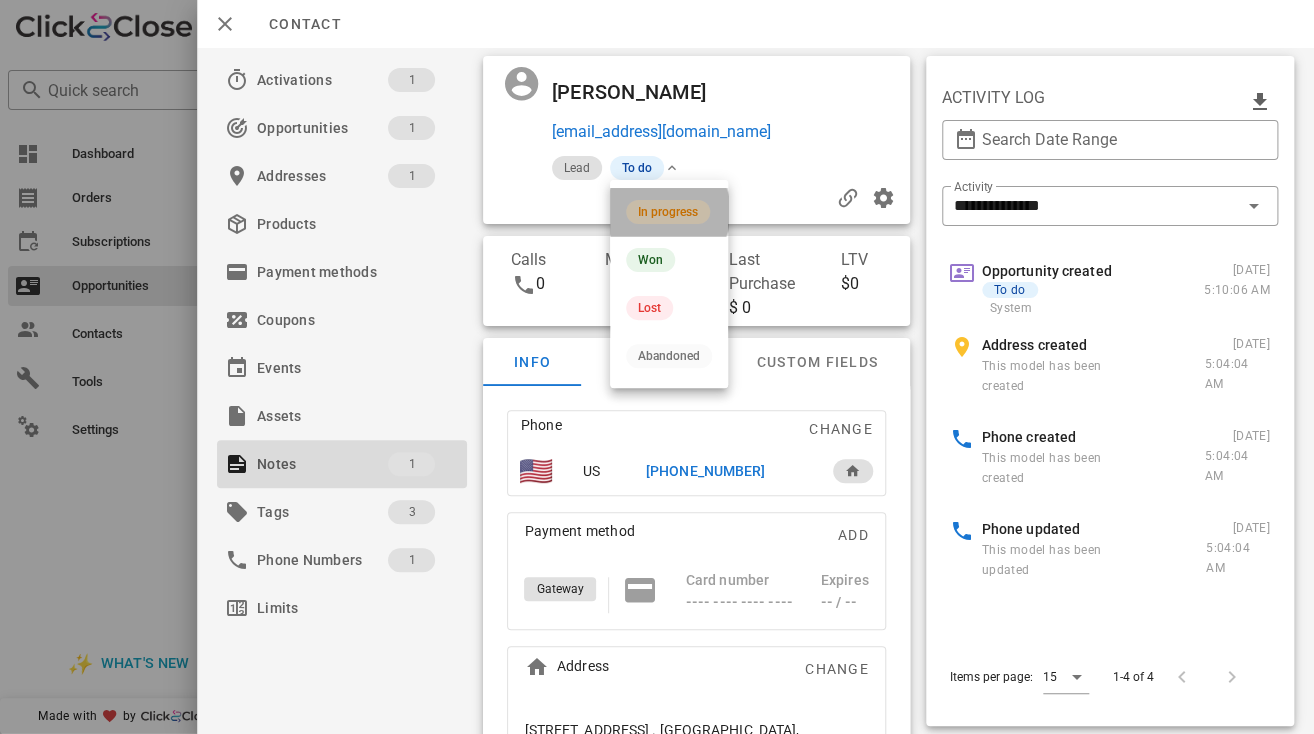 click on "In progress" at bounding box center (668, 212) 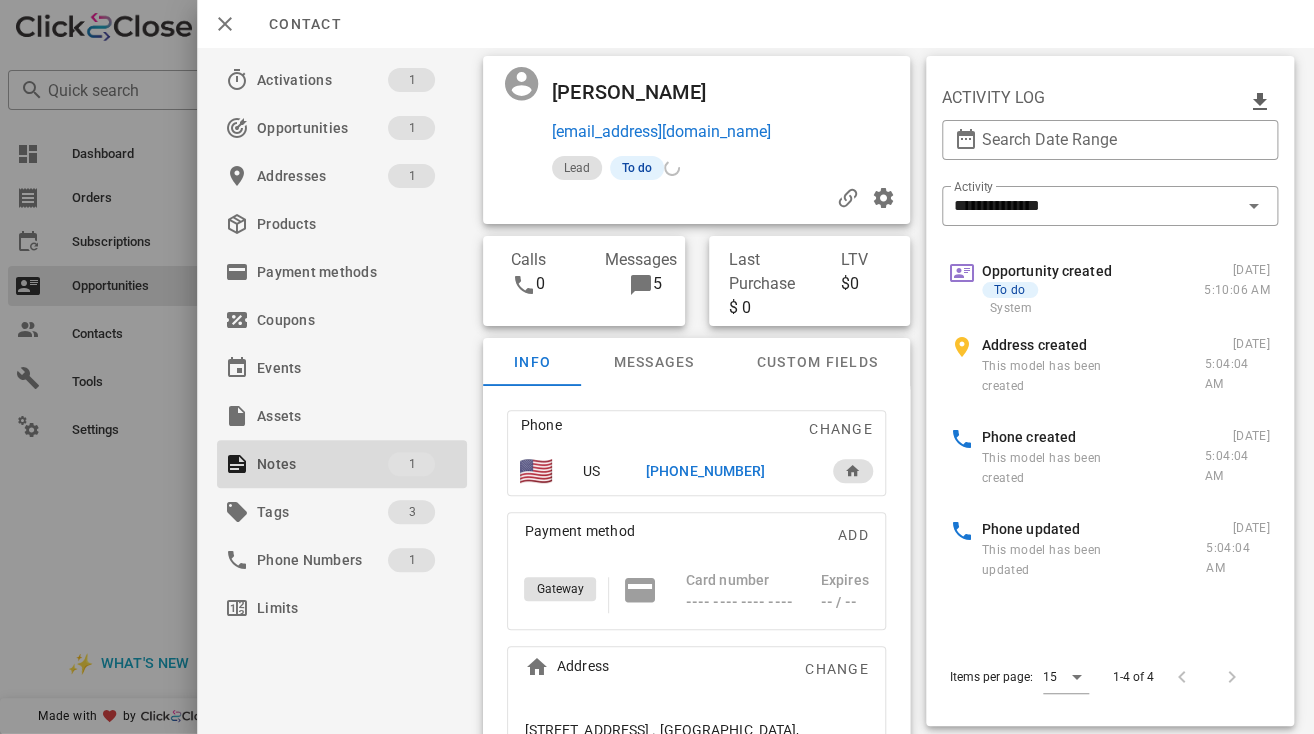 click on "Shirley Timmons" at bounding box center [639, 92] 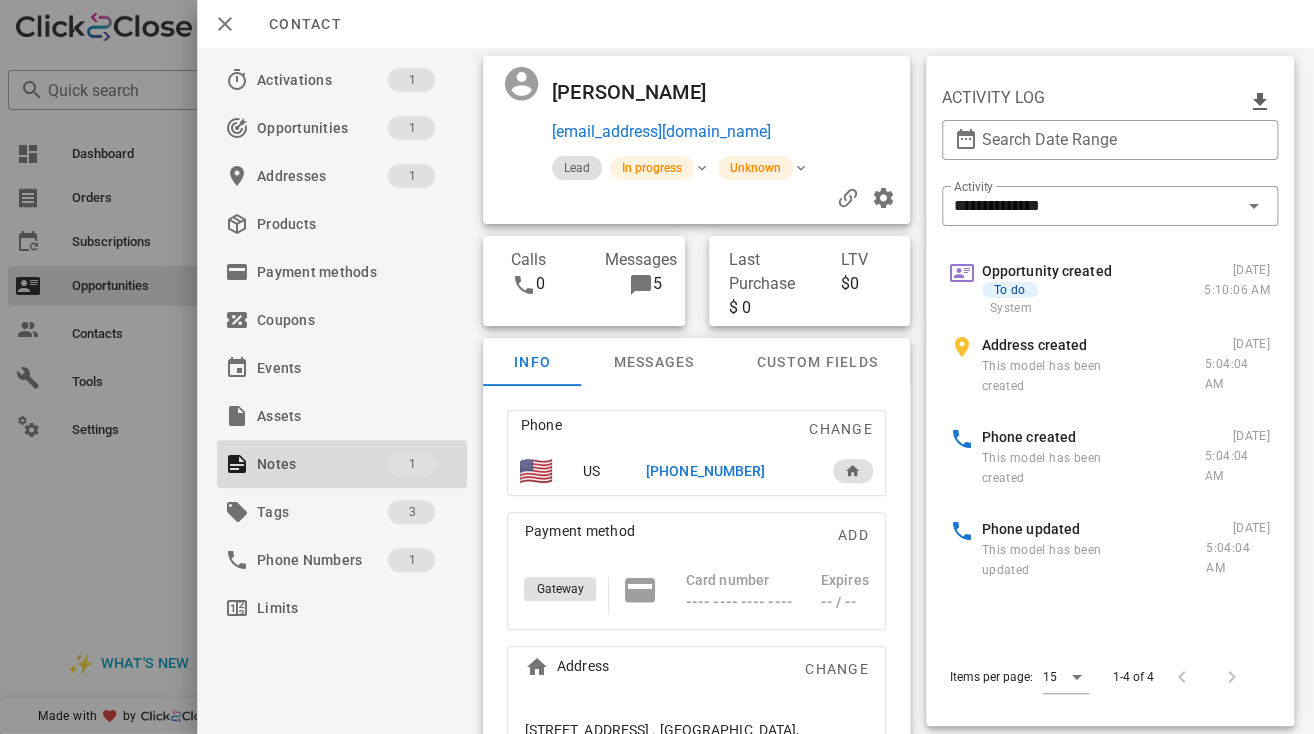 click on "Shirley Timmons" at bounding box center (639, 92) 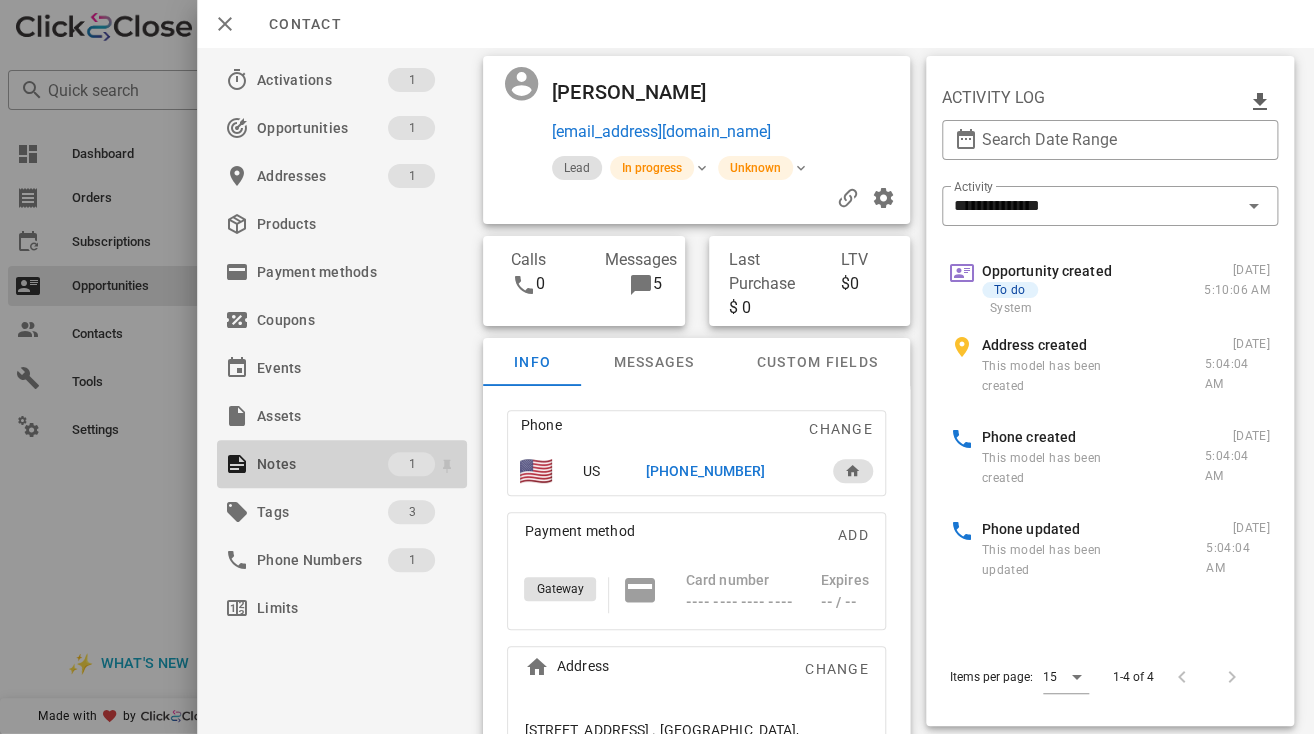 click on "Notes" at bounding box center (322, 464) 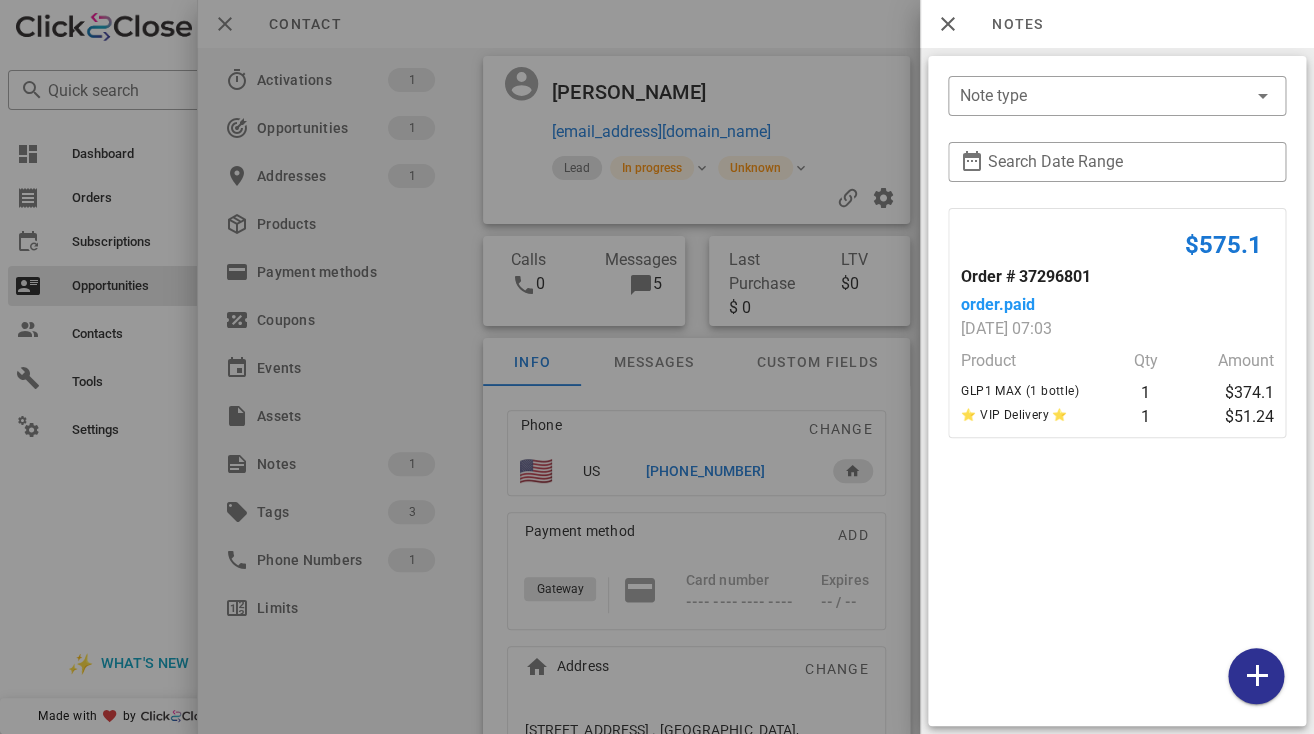 click at bounding box center (657, 367) 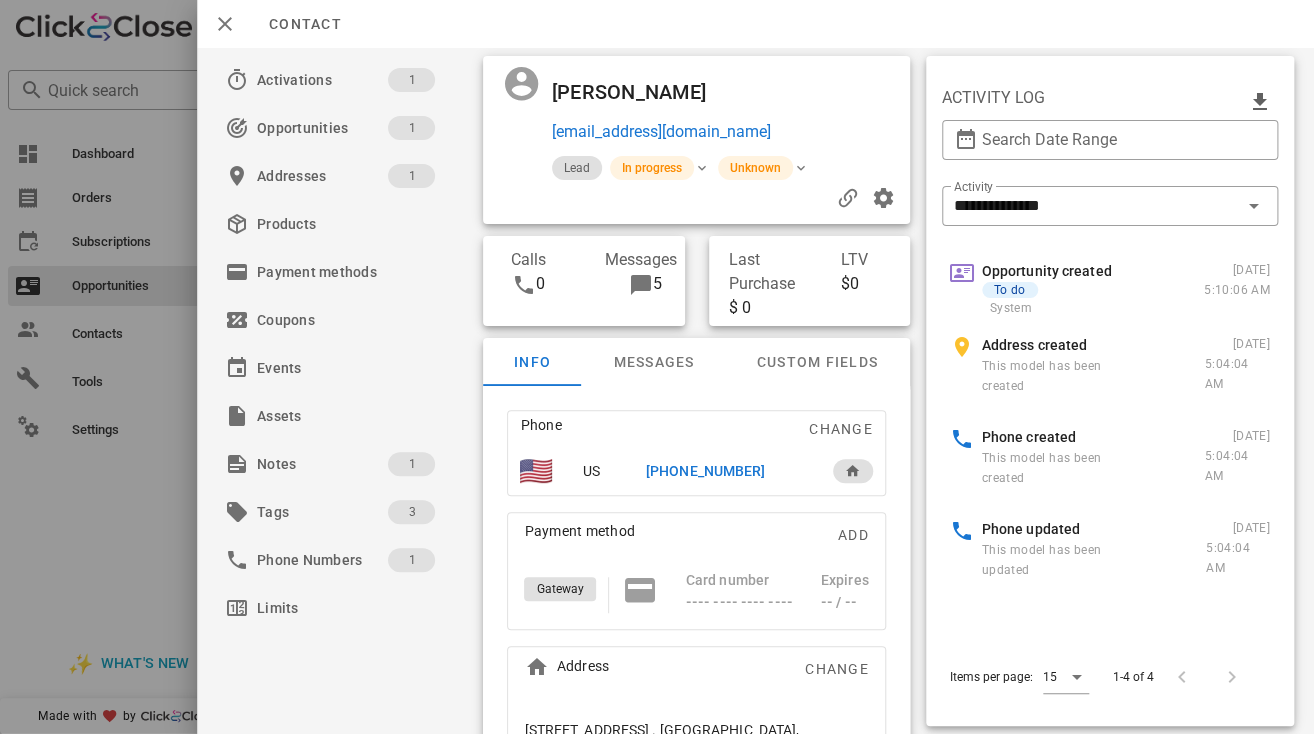 click on "+13364087603" at bounding box center [705, 471] 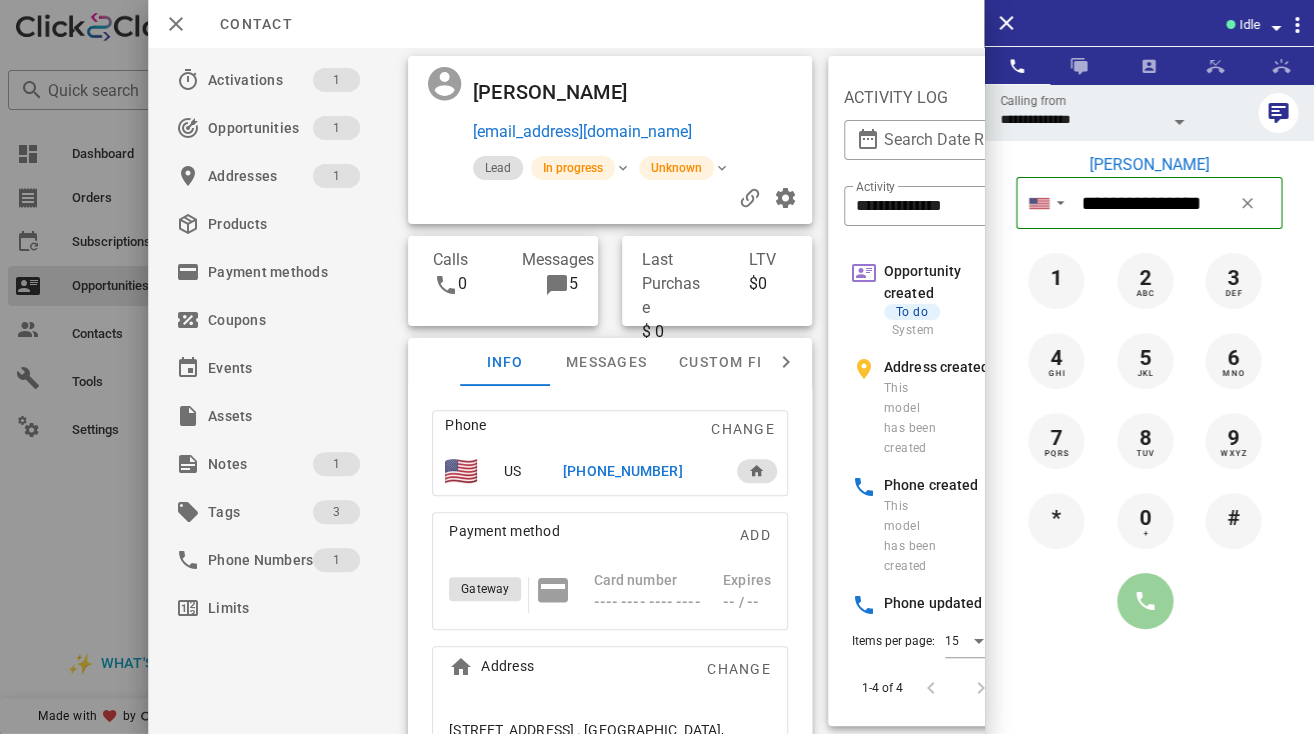 click at bounding box center (1145, 601) 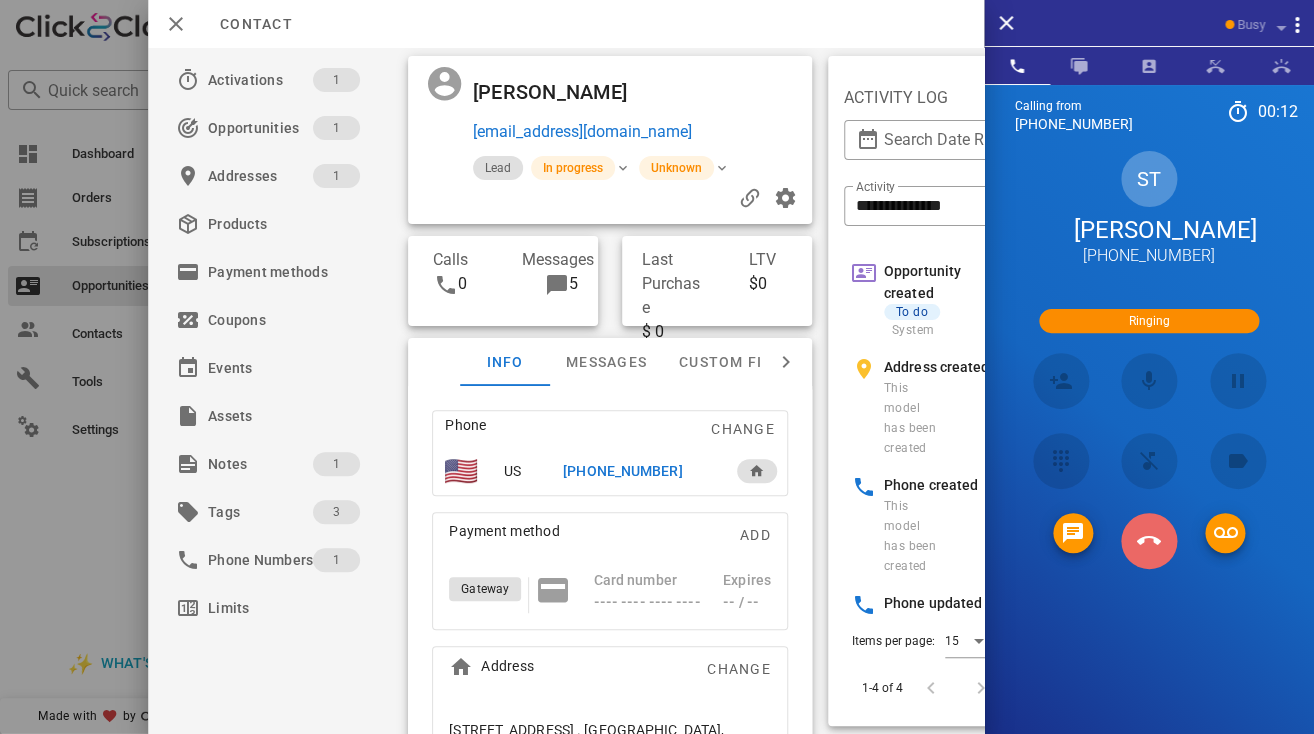 click at bounding box center [1149, 541] 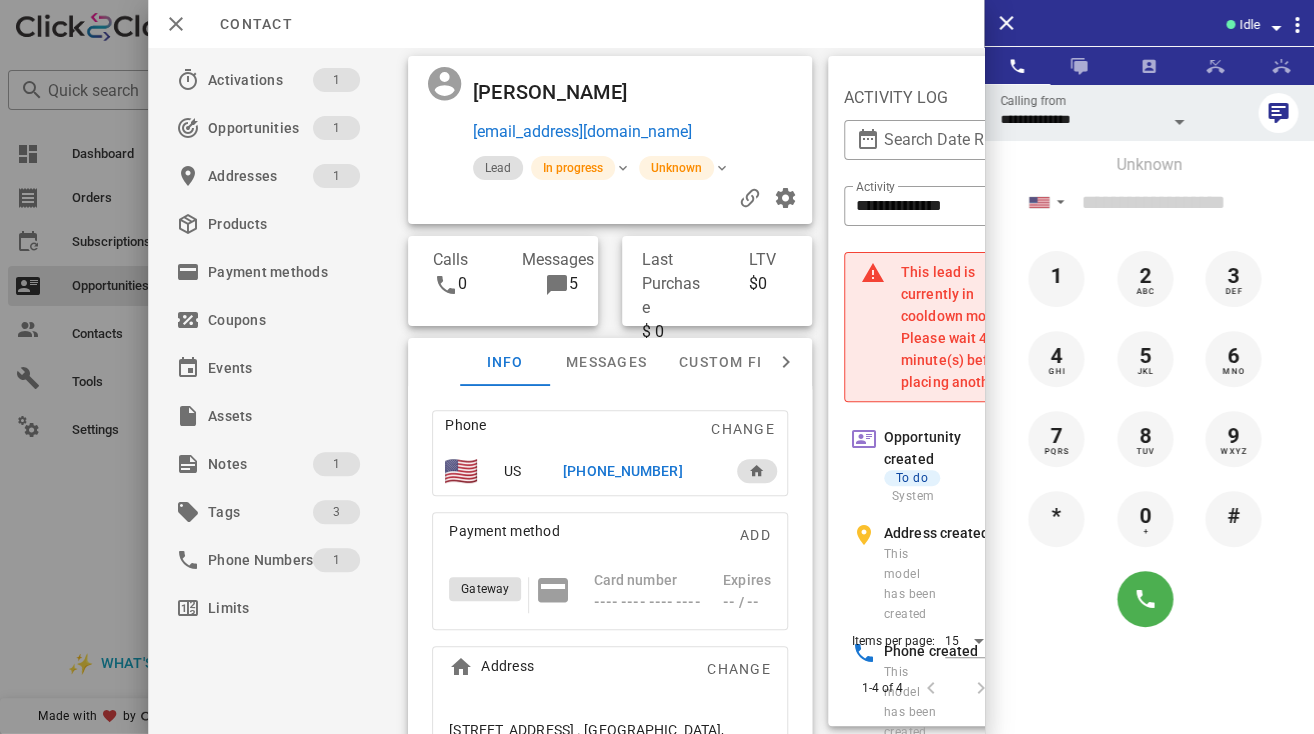 click on "+13364087603" at bounding box center [622, 471] 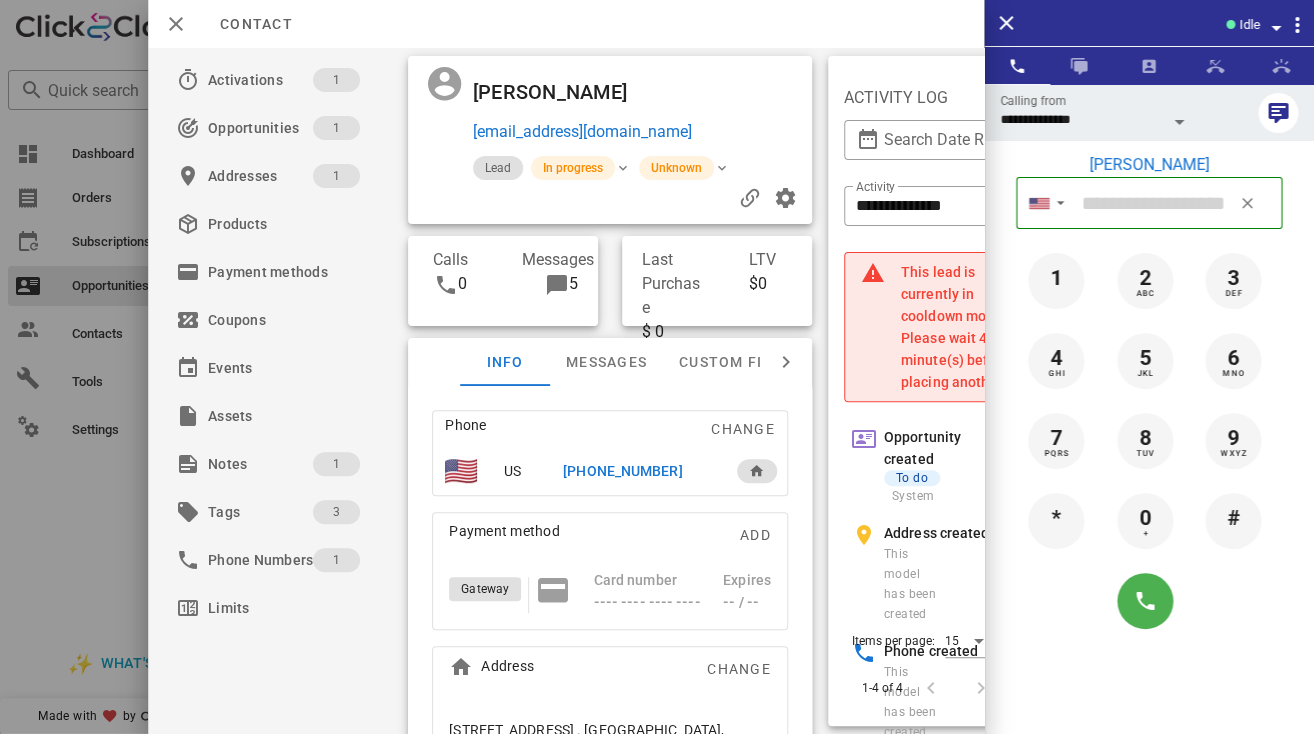 type on "**********" 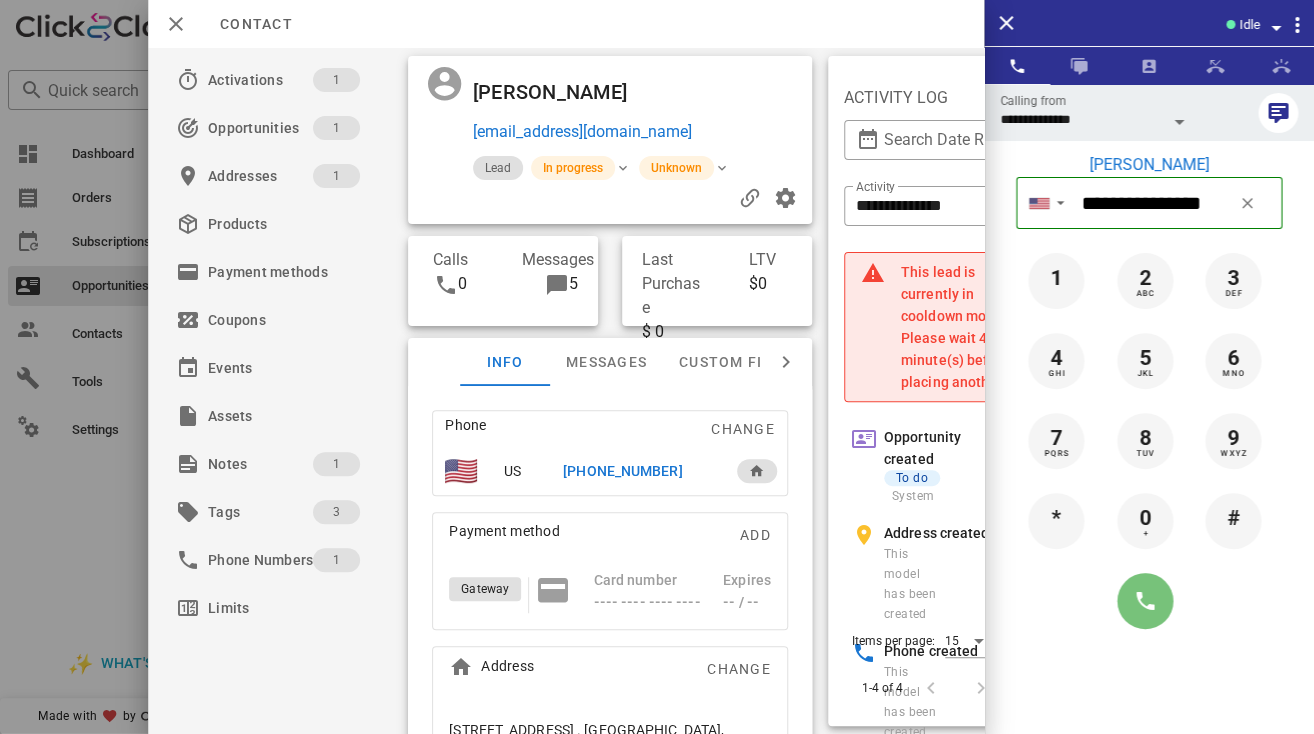 click at bounding box center (1145, 601) 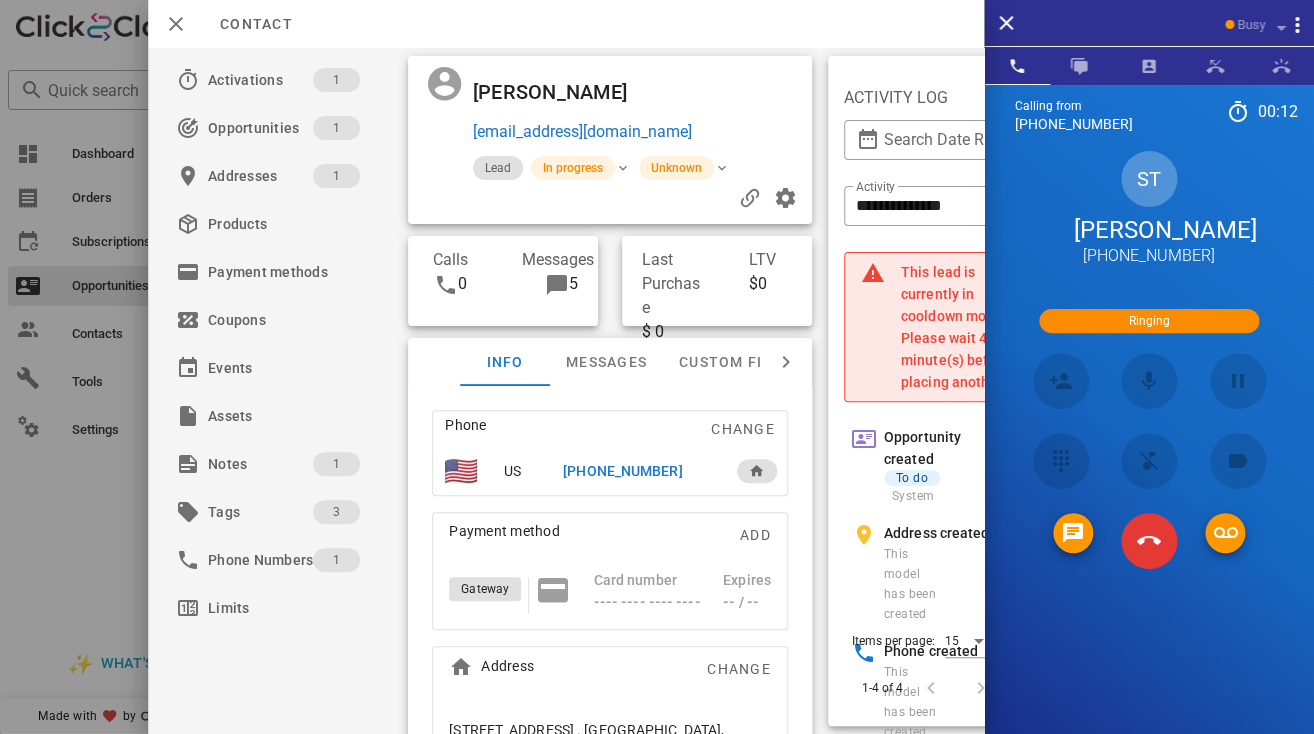 scroll, scrollTop: 65, scrollLeft: 0, axis: vertical 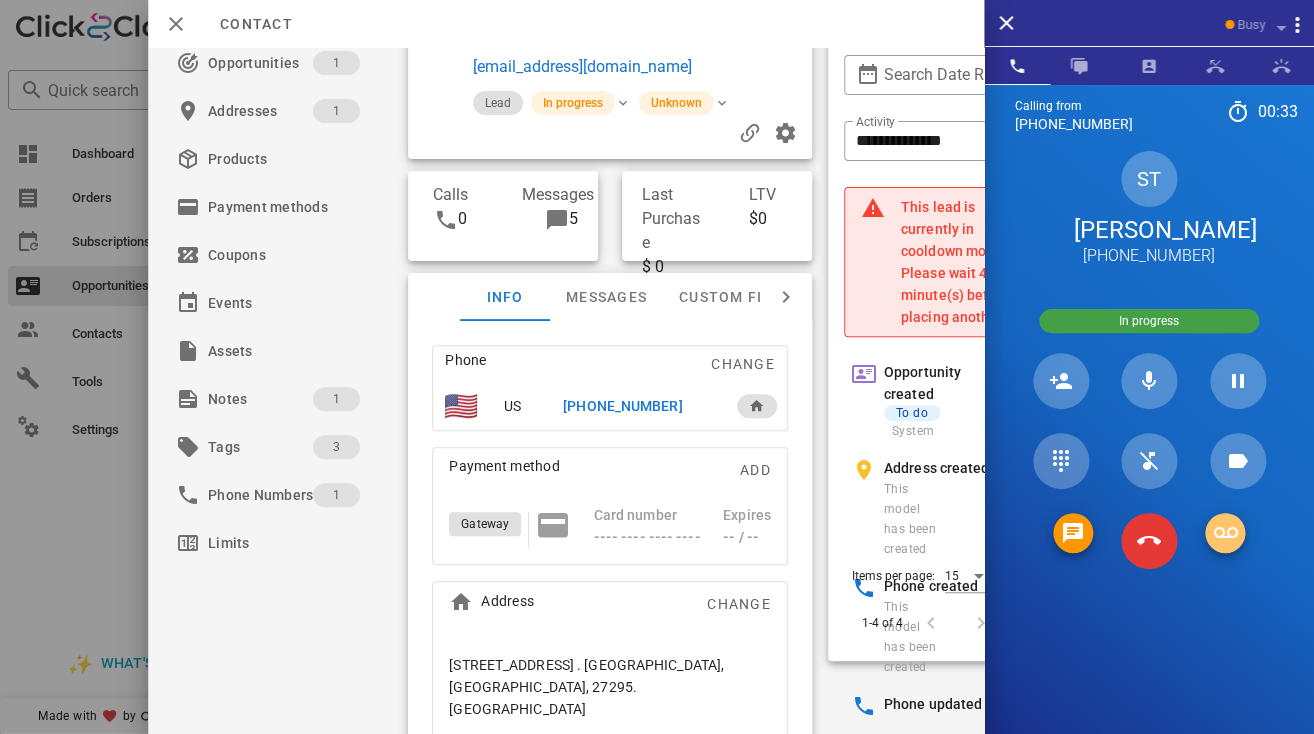 click at bounding box center [1225, 533] 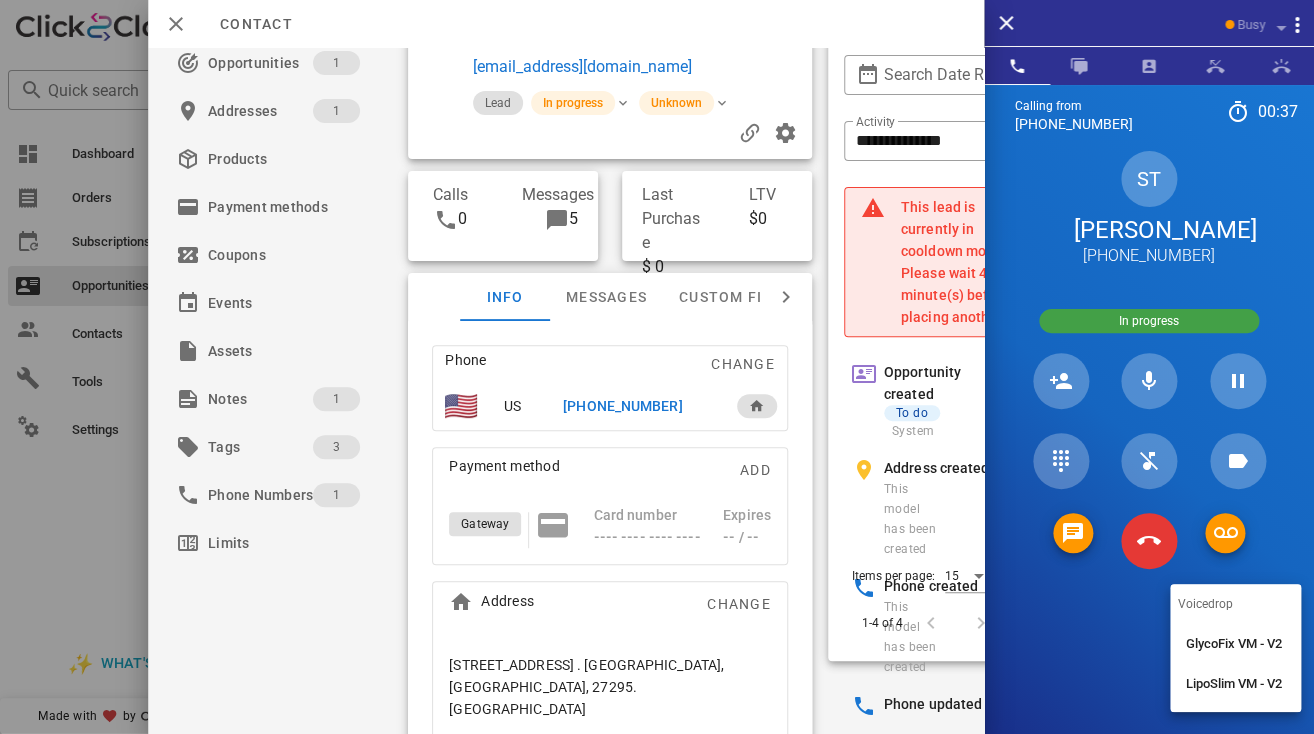 click on "GlycoFix VM - V2" at bounding box center [1235, 644] 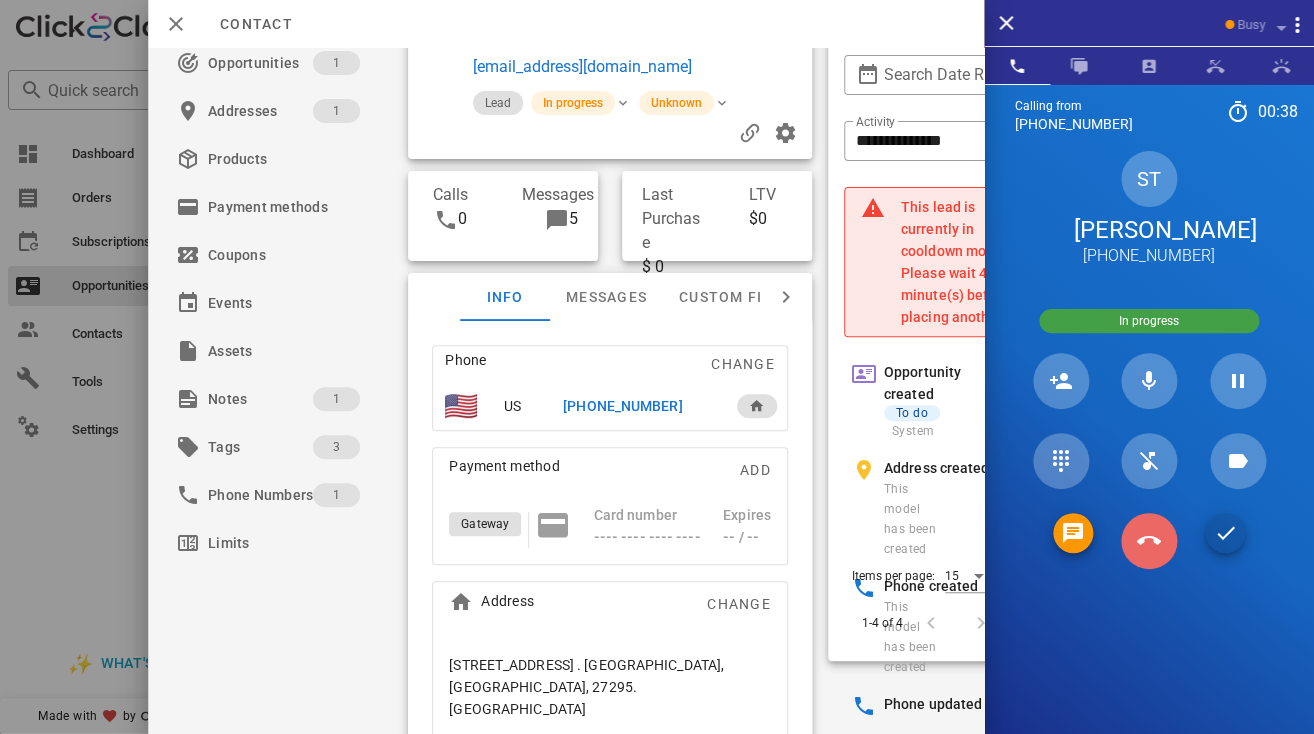click at bounding box center (1149, 541) 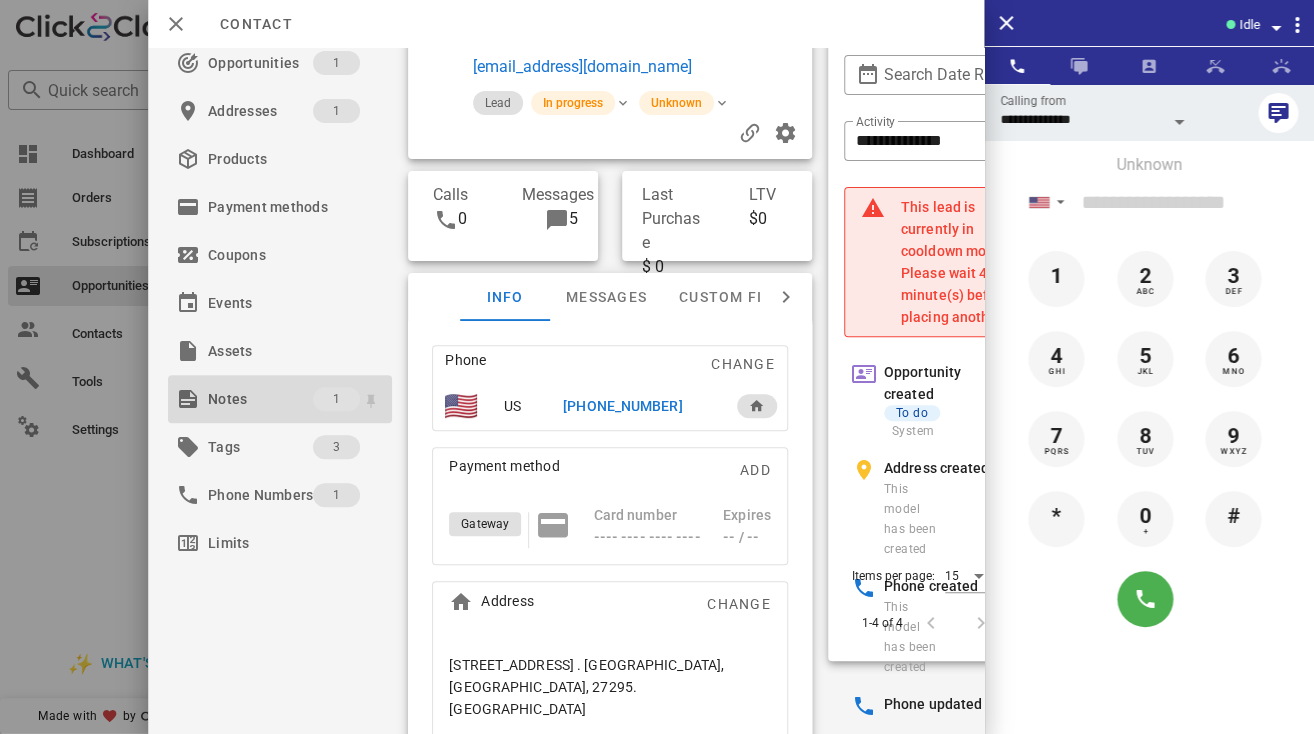 click on "Notes" at bounding box center [260, 399] 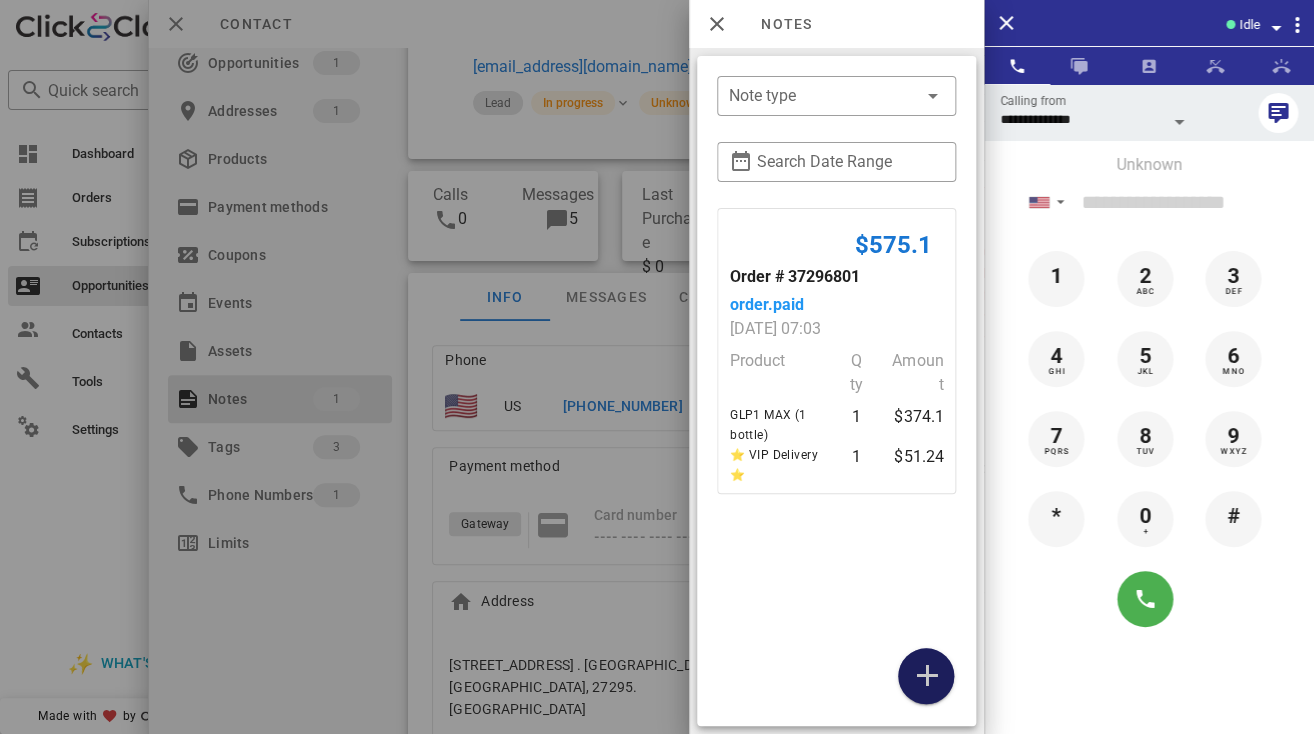 click at bounding box center (926, 676) 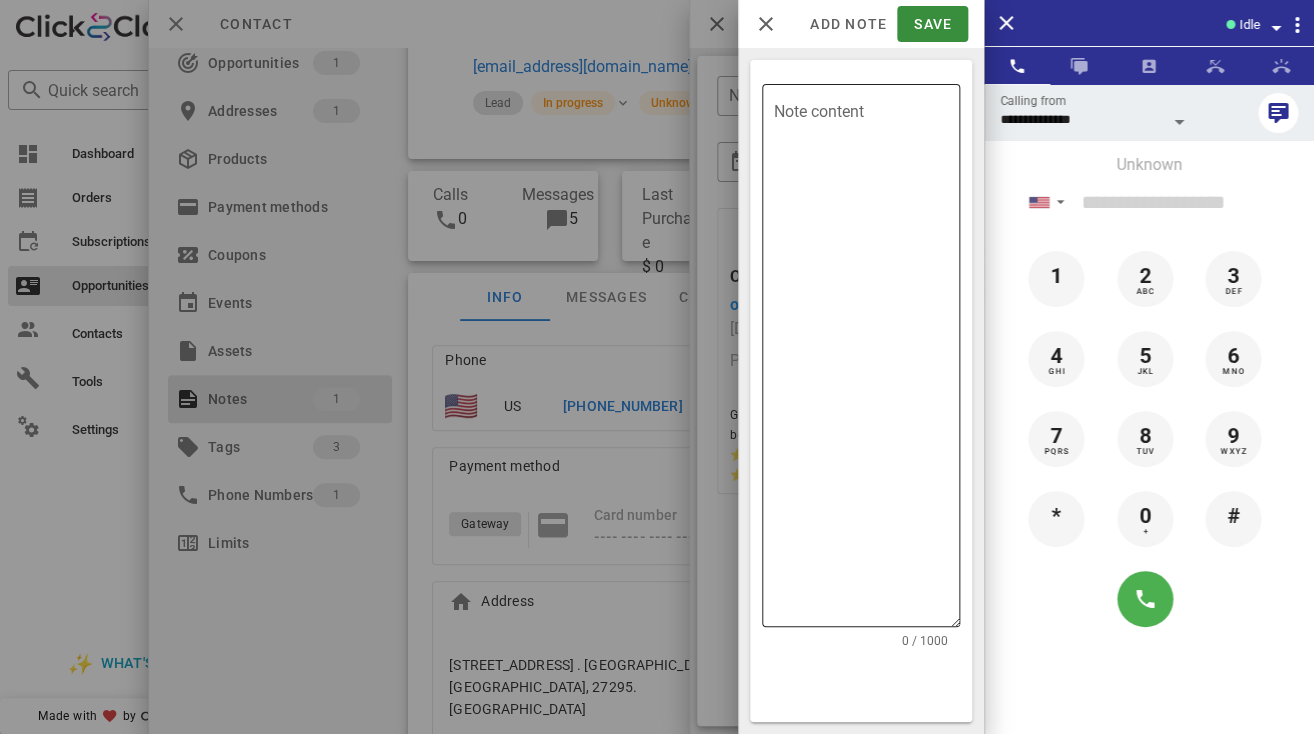 click on "Note content" at bounding box center (867, 360) 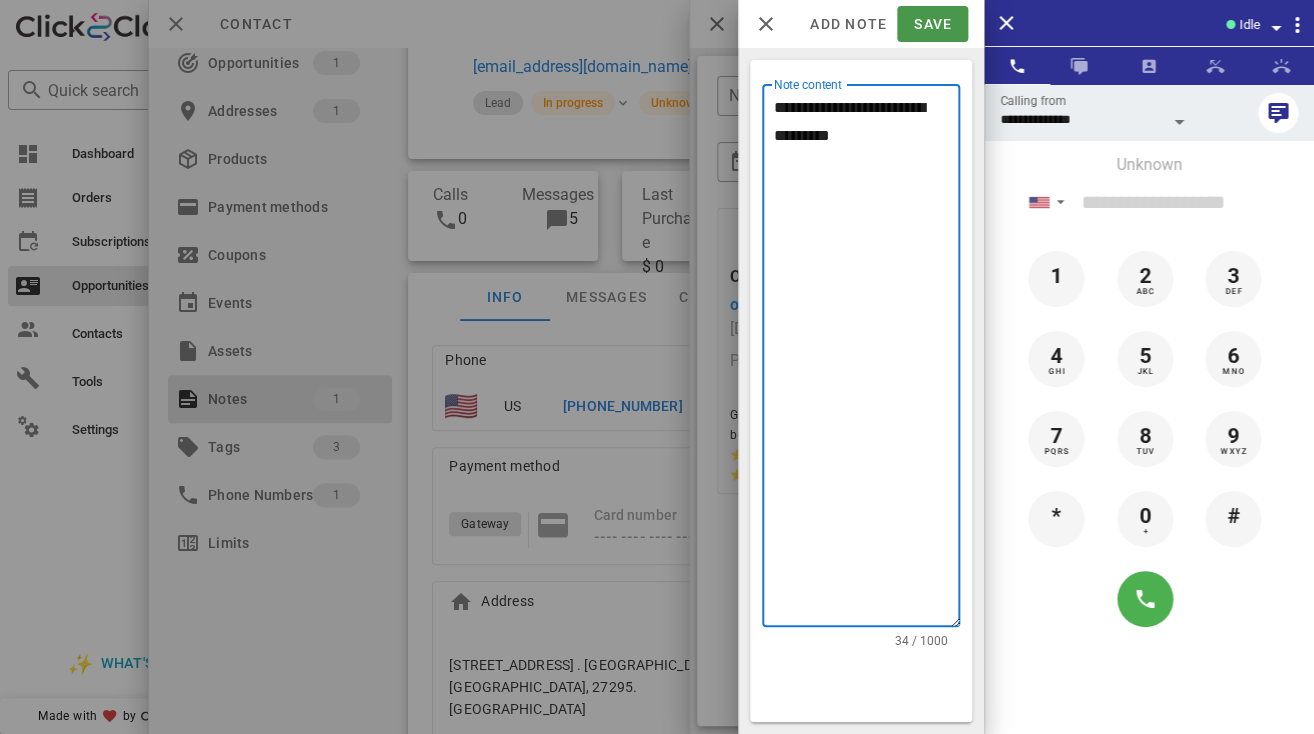 type on "**********" 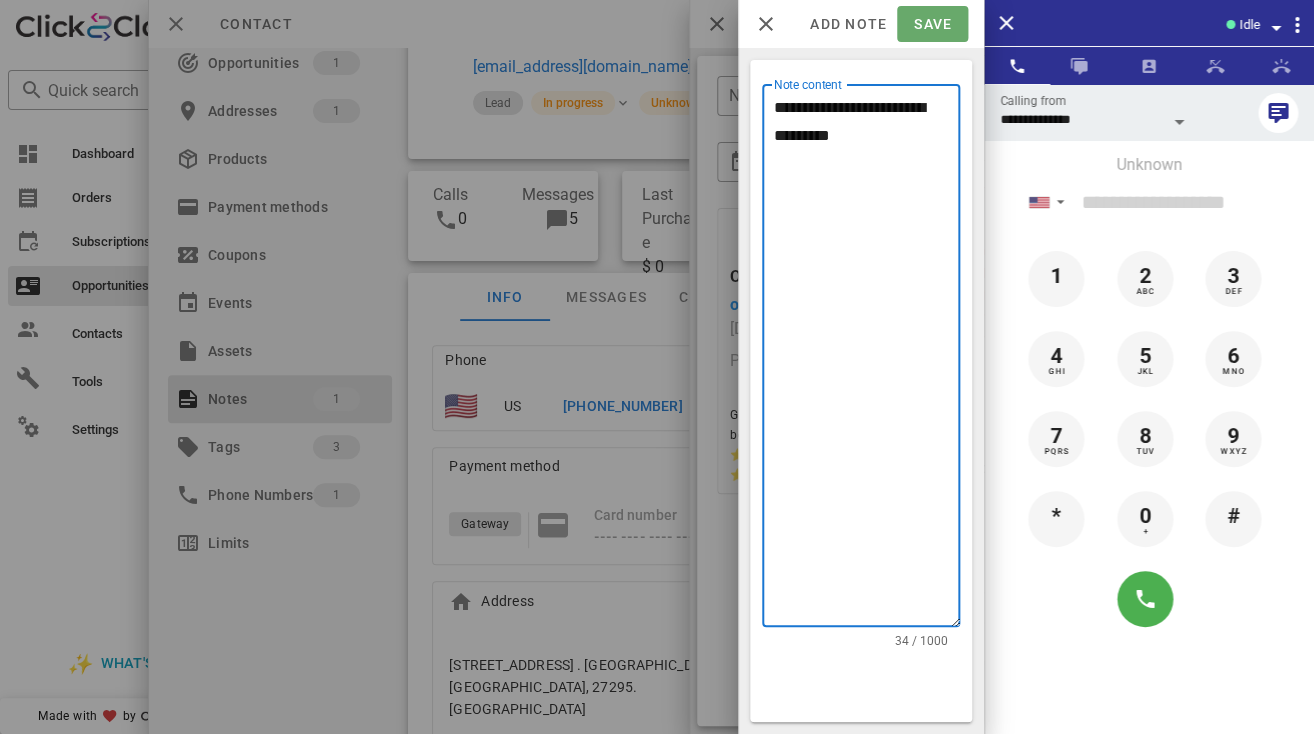click on "Save" at bounding box center [932, 24] 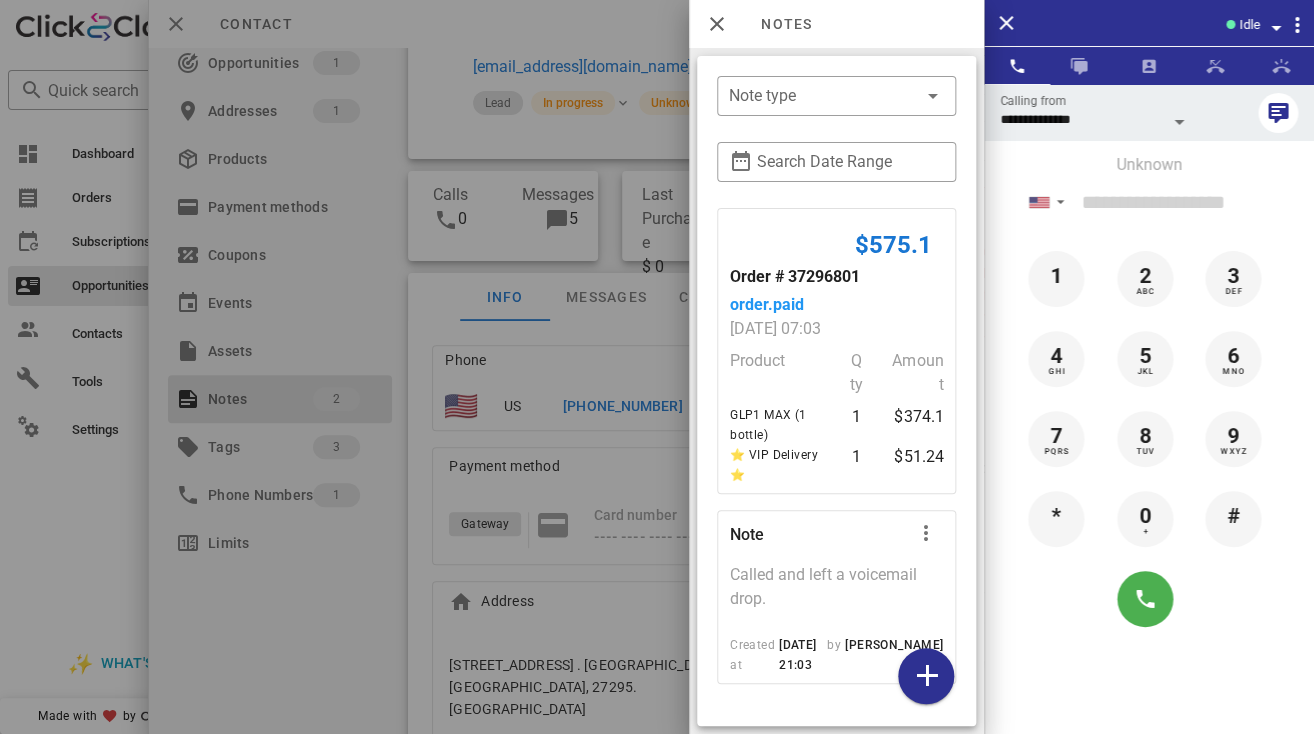 click at bounding box center (657, 367) 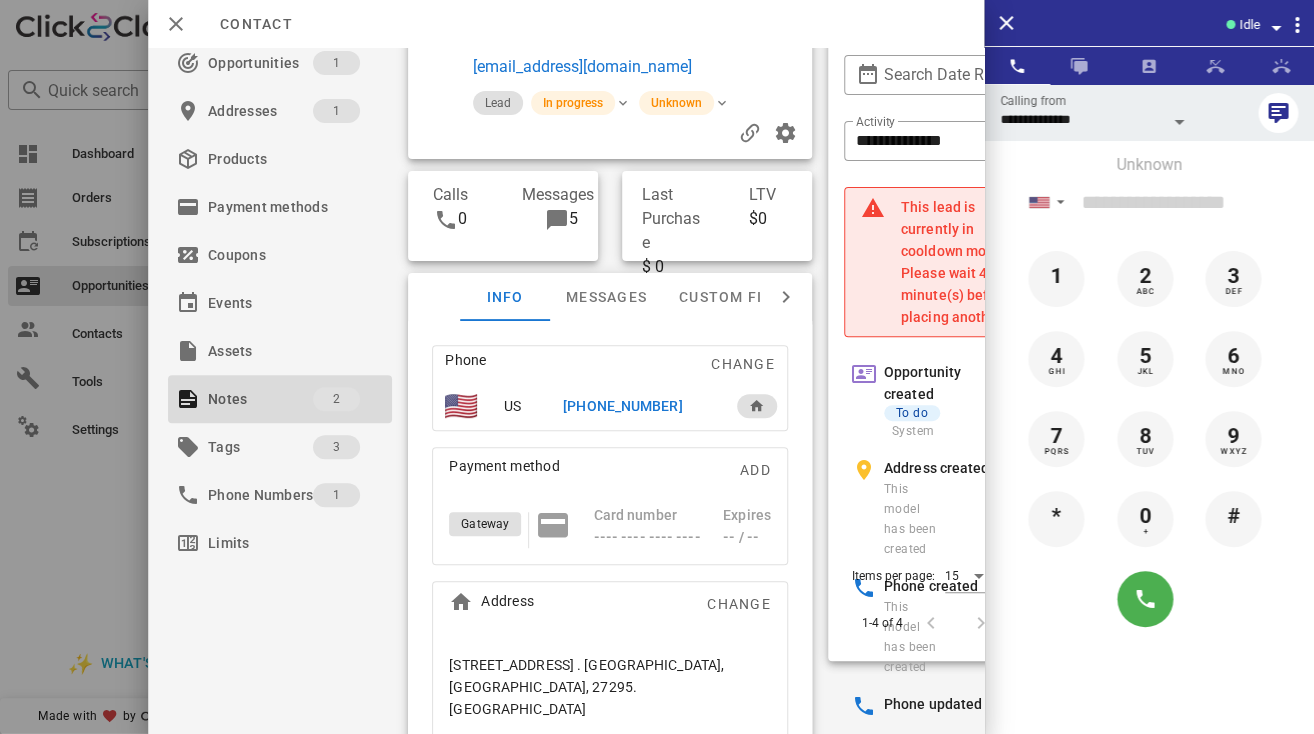 click at bounding box center (610, 133) 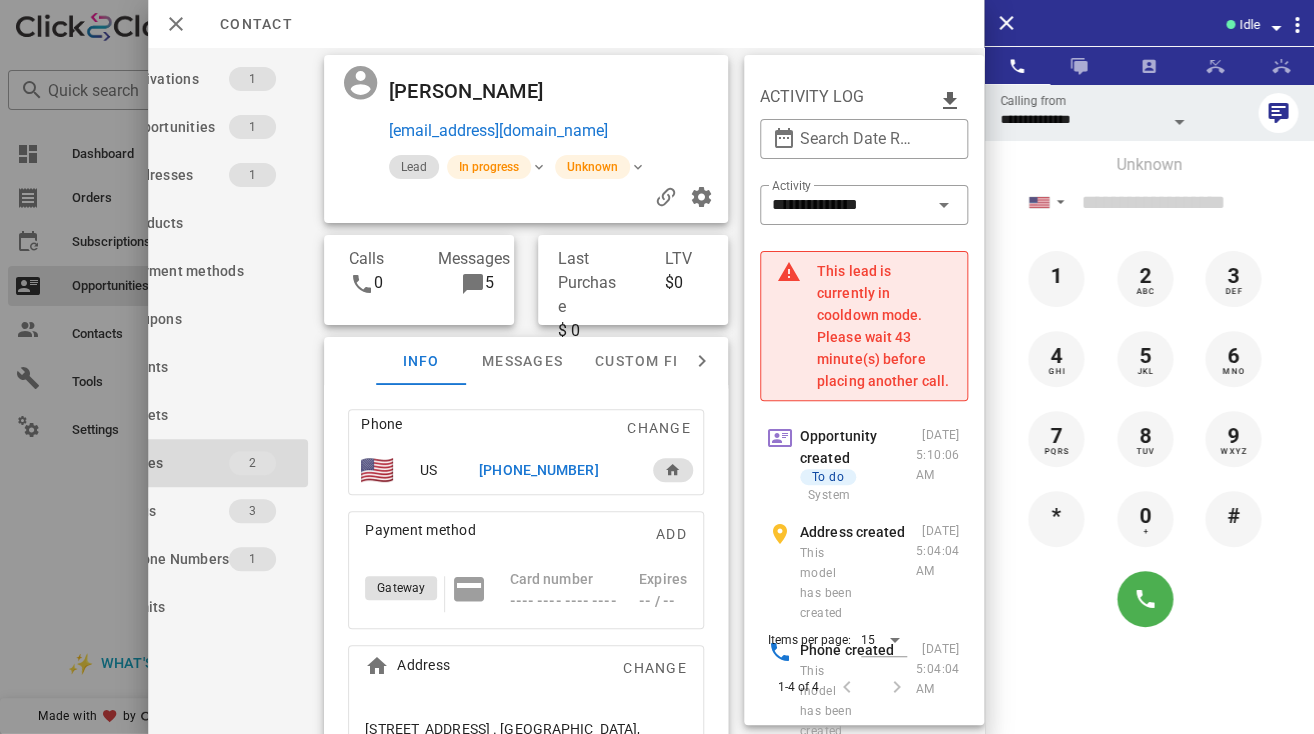 scroll, scrollTop: 1, scrollLeft: 0, axis: vertical 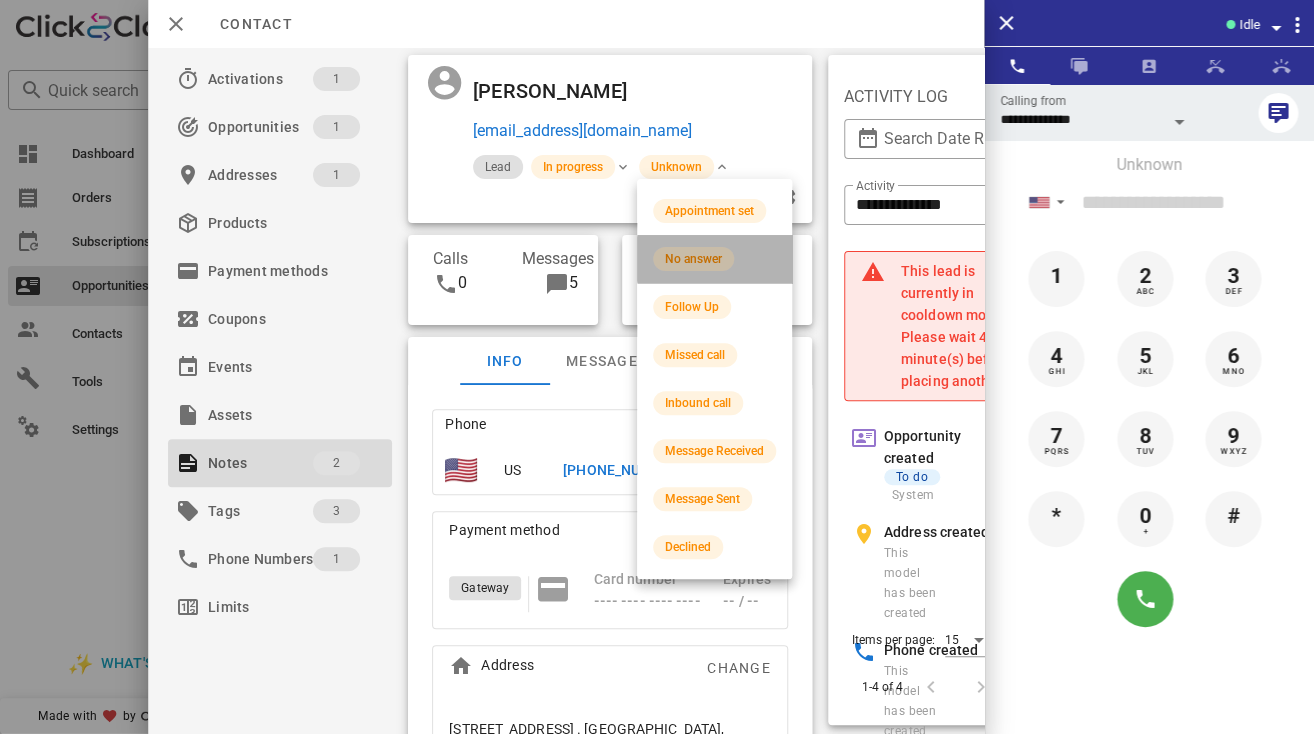 click on "No answer" at bounding box center [693, 259] 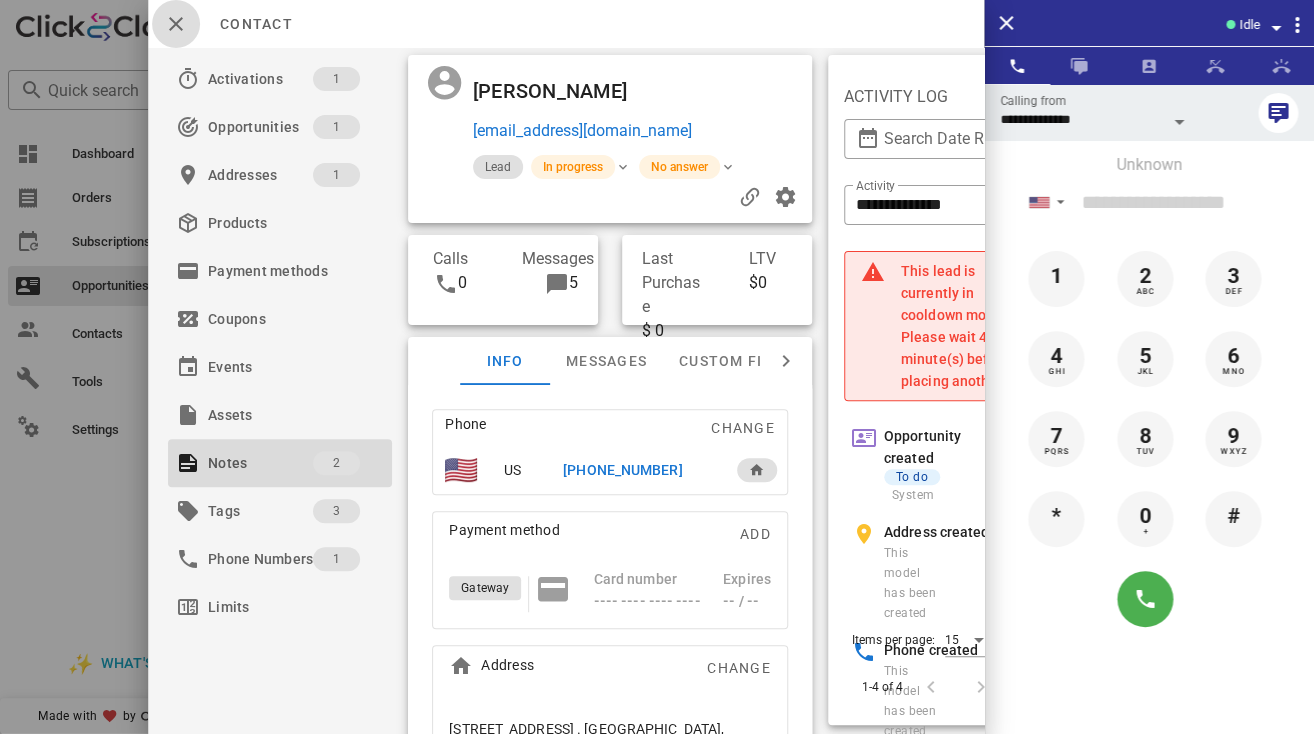 click at bounding box center (176, 24) 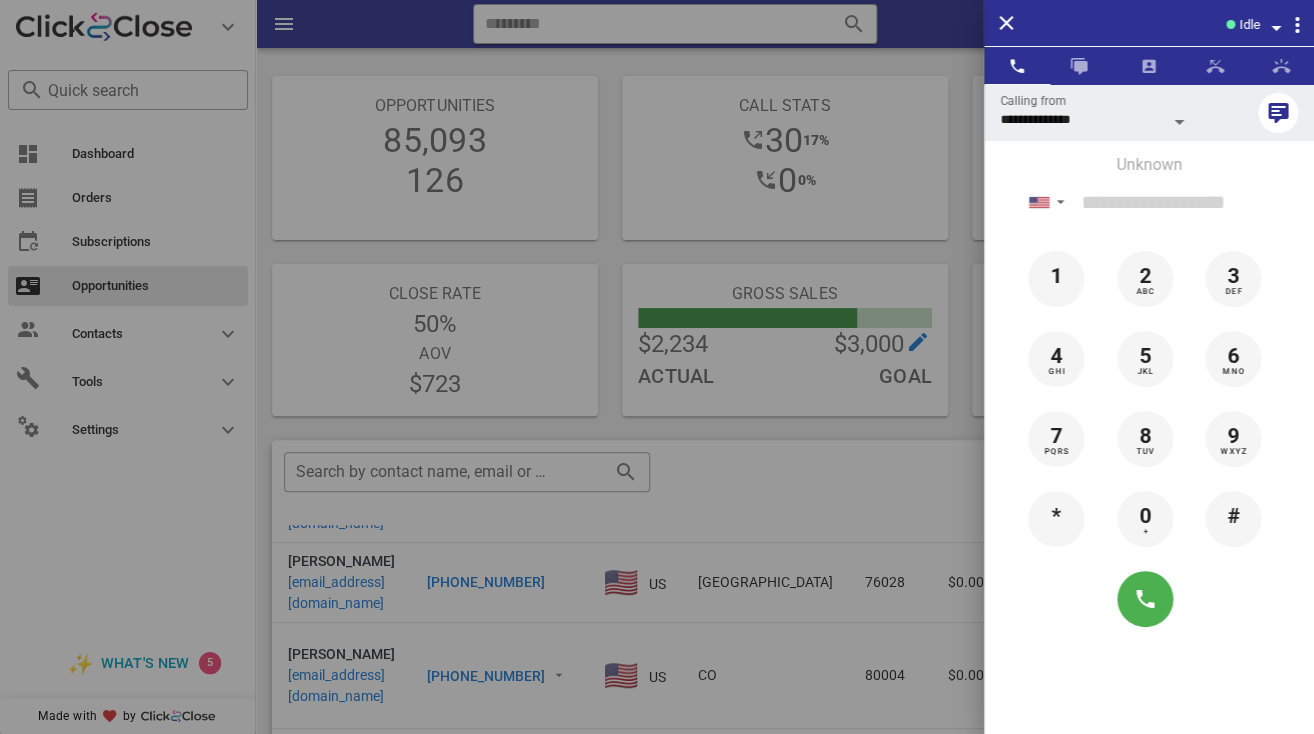 click at bounding box center [657, 367] 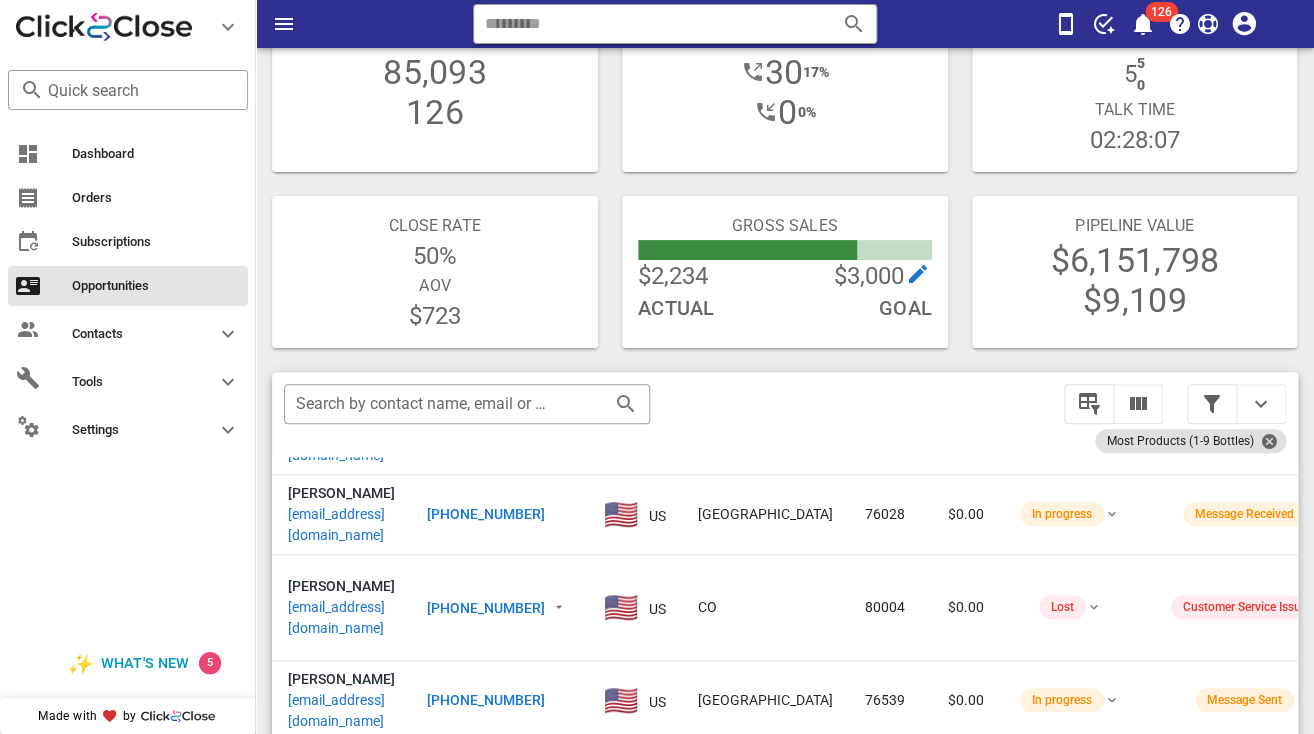 scroll, scrollTop: 181, scrollLeft: 0, axis: vertical 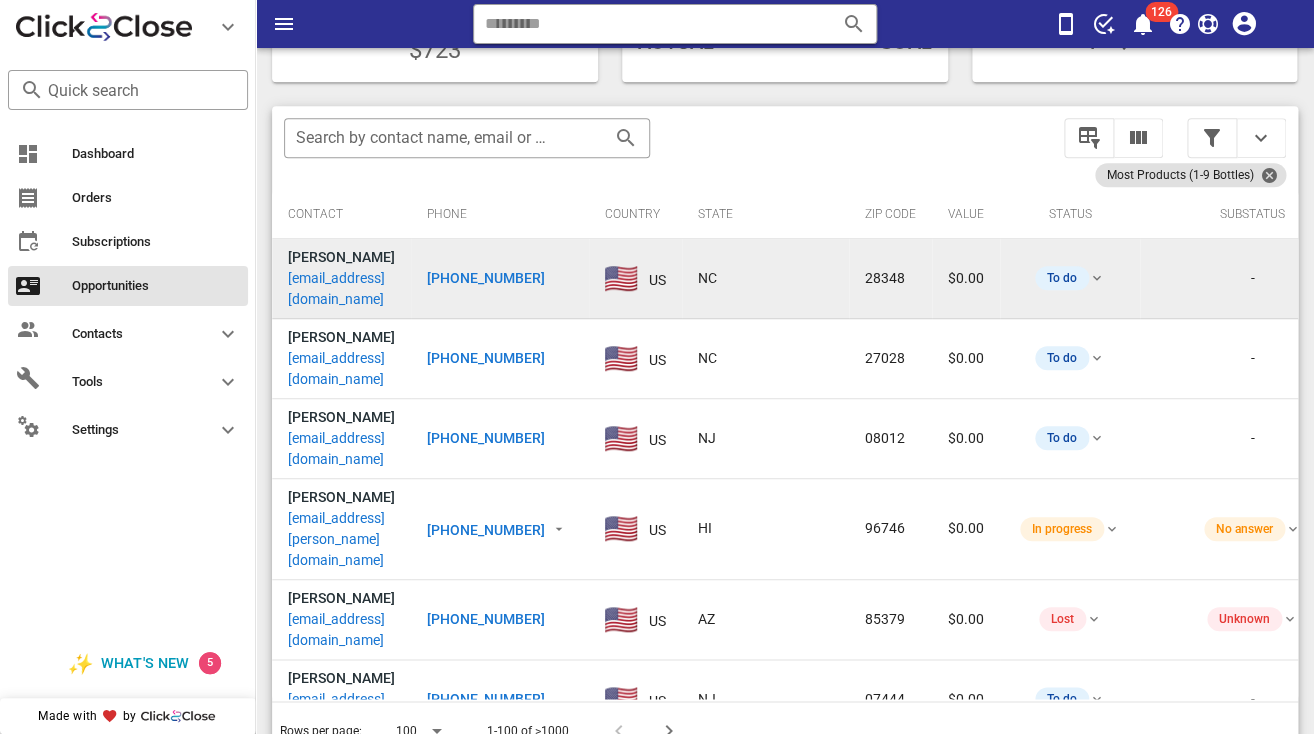 click on "krshockley74@gmail.com" at bounding box center (341, 289) 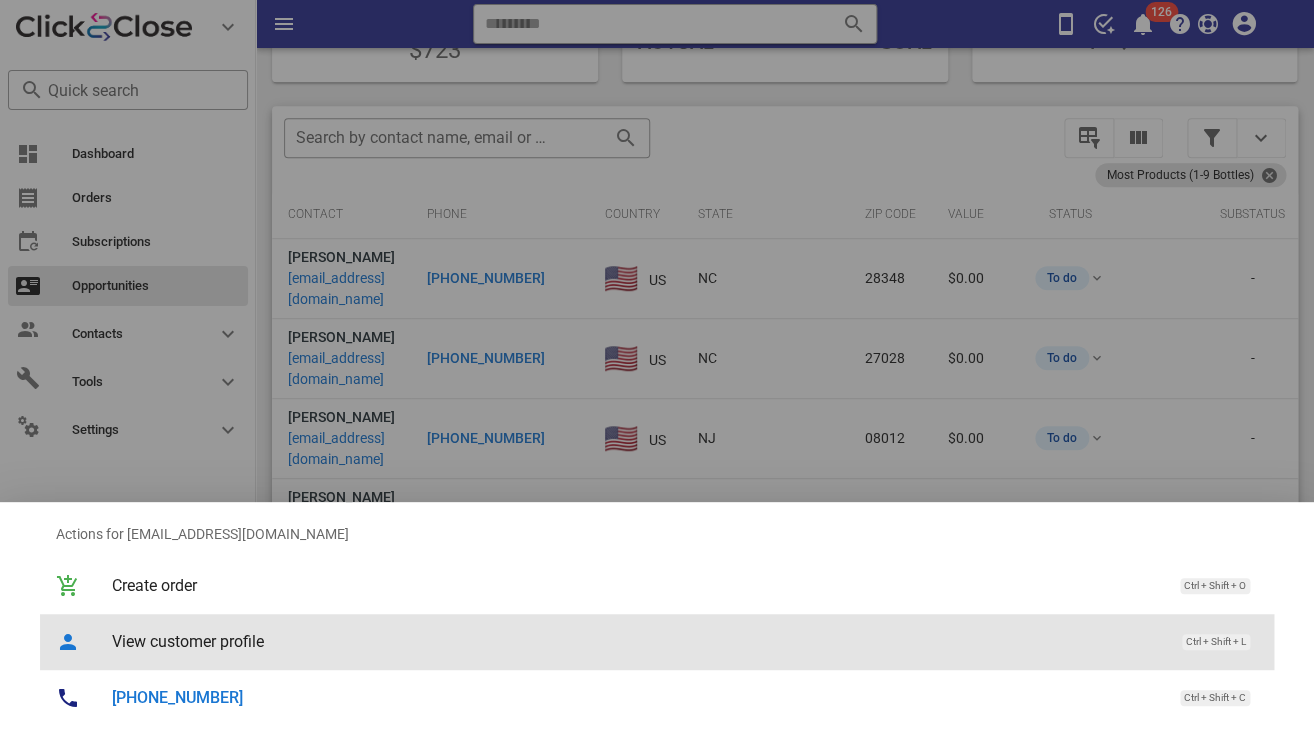 click on "View customer profile Ctrl + Shift + L" at bounding box center [685, 641] 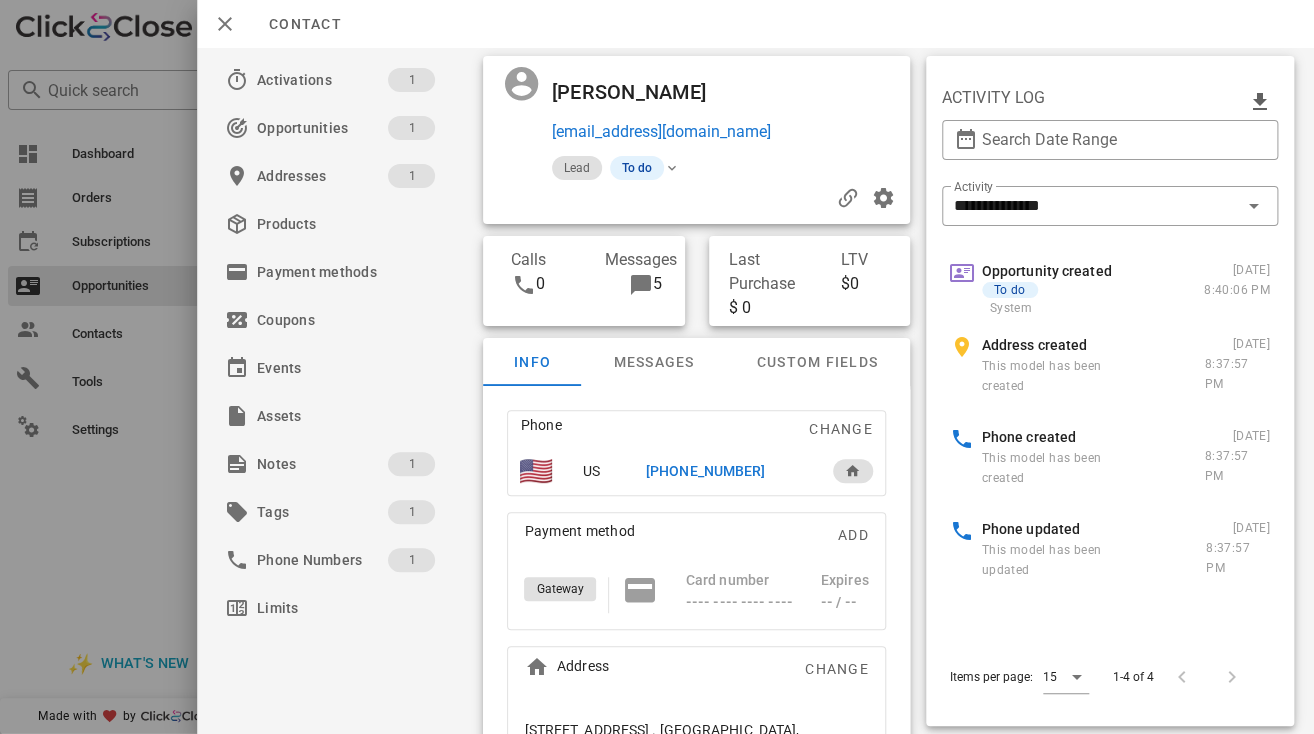 scroll, scrollTop: 65, scrollLeft: 0, axis: vertical 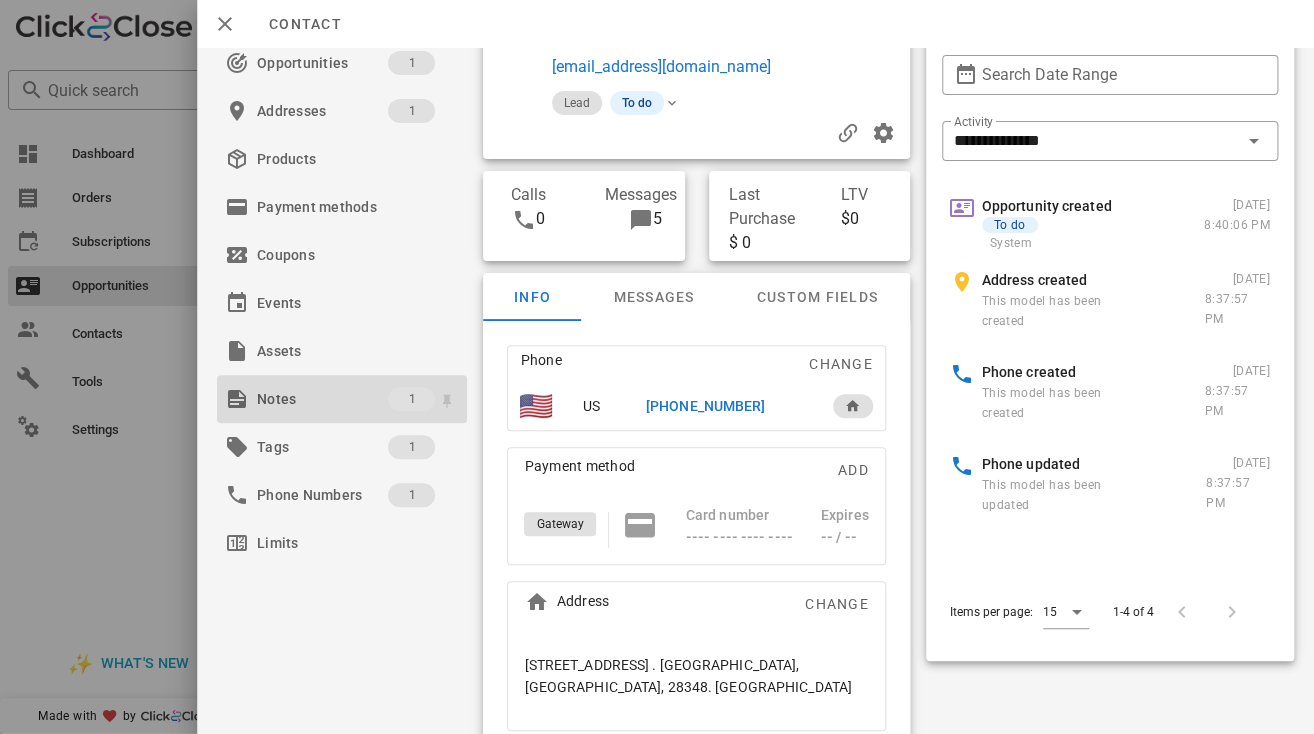 click on "Notes" at bounding box center (322, 399) 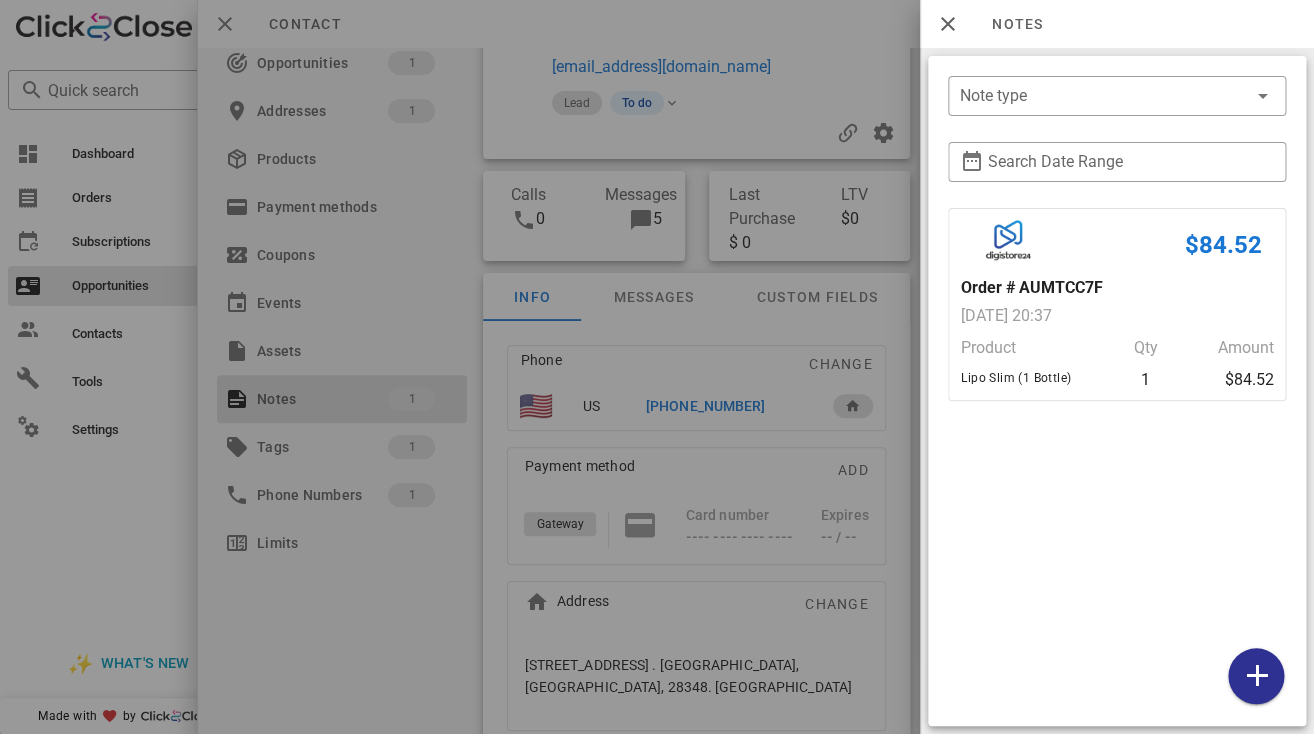 click at bounding box center (657, 367) 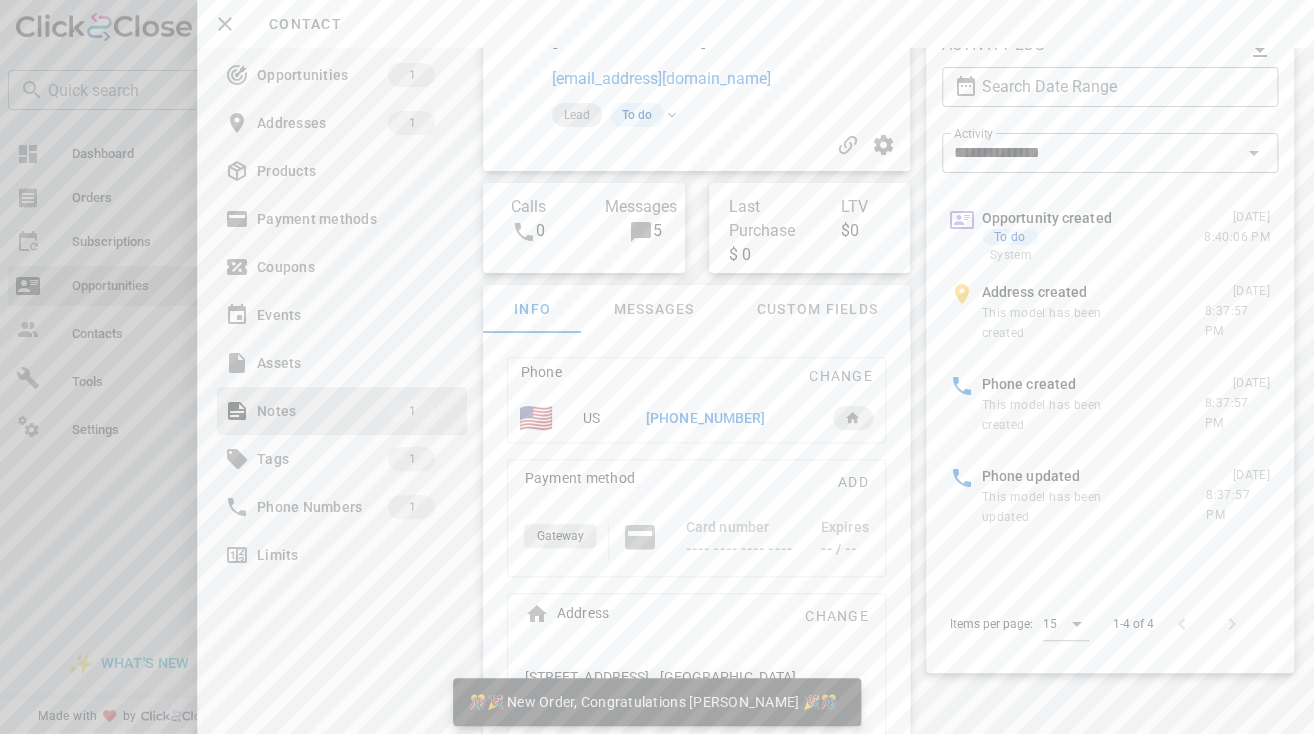 scroll, scrollTop: 38, scrollLeft: 0, axis: vertical 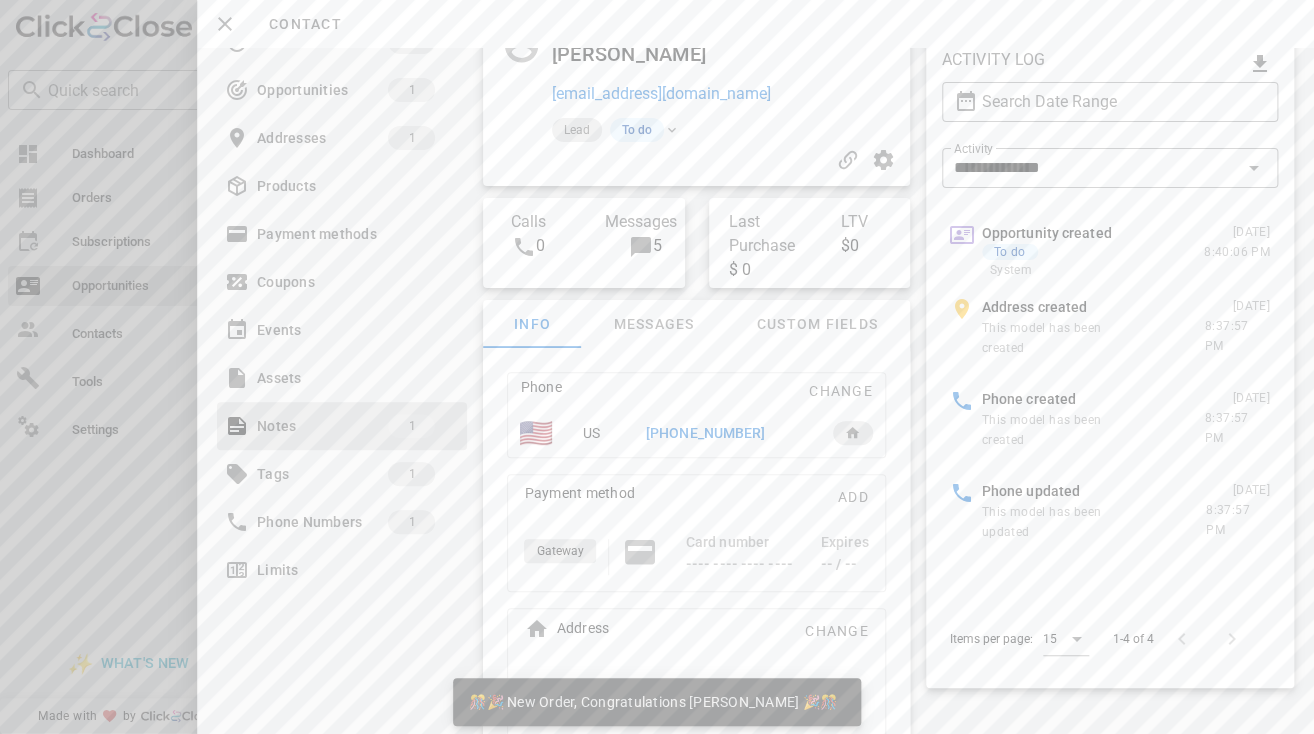 click at bounding box center [657, 367] 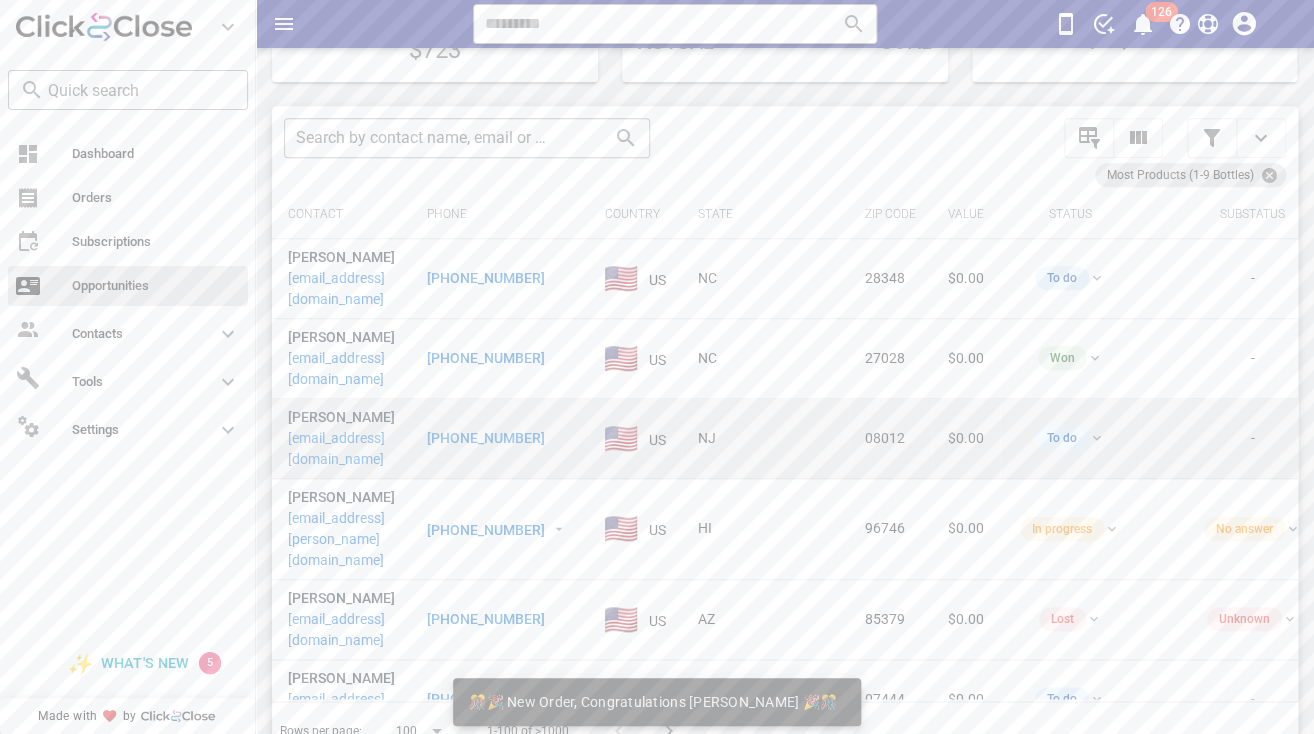 click on "[EMAIL_ADDRESS][DOMAIN_NAME]" at bounding box center [341, 449] 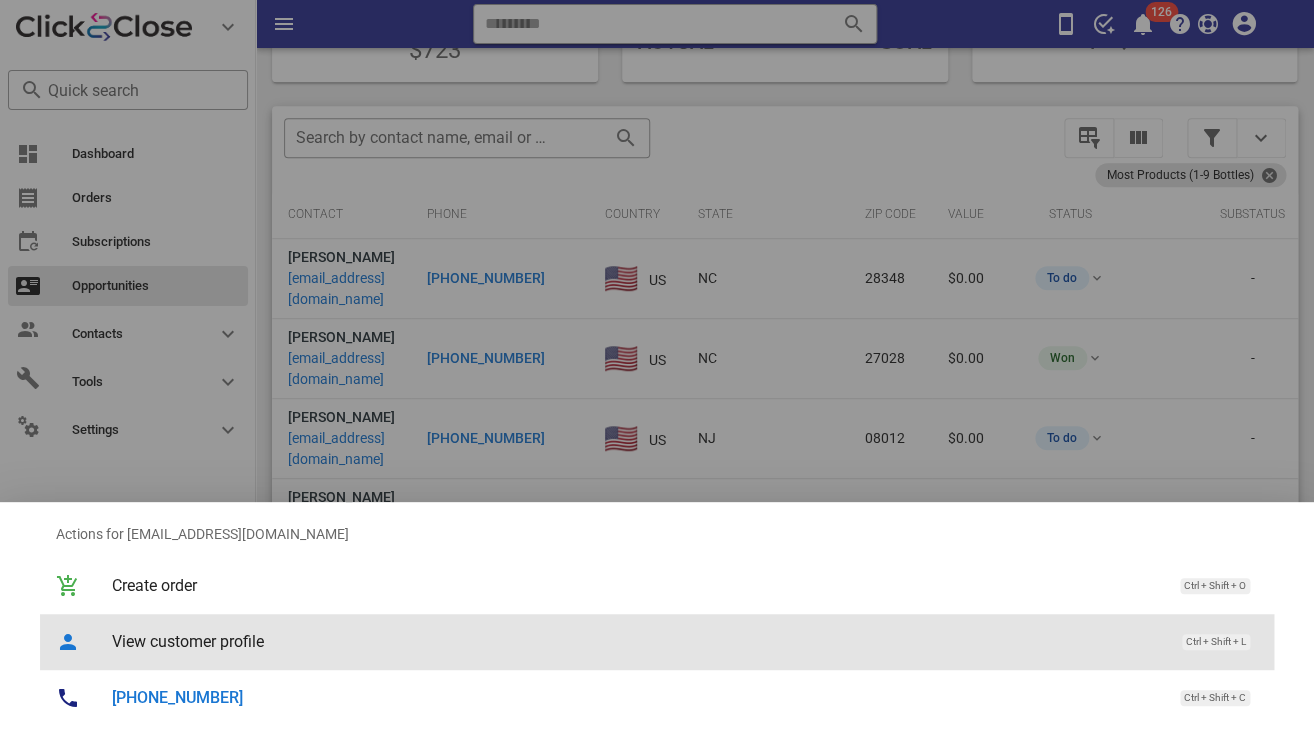 click on "View customer profile Ctrl + Shift + L" at bounding box center (685, 641) 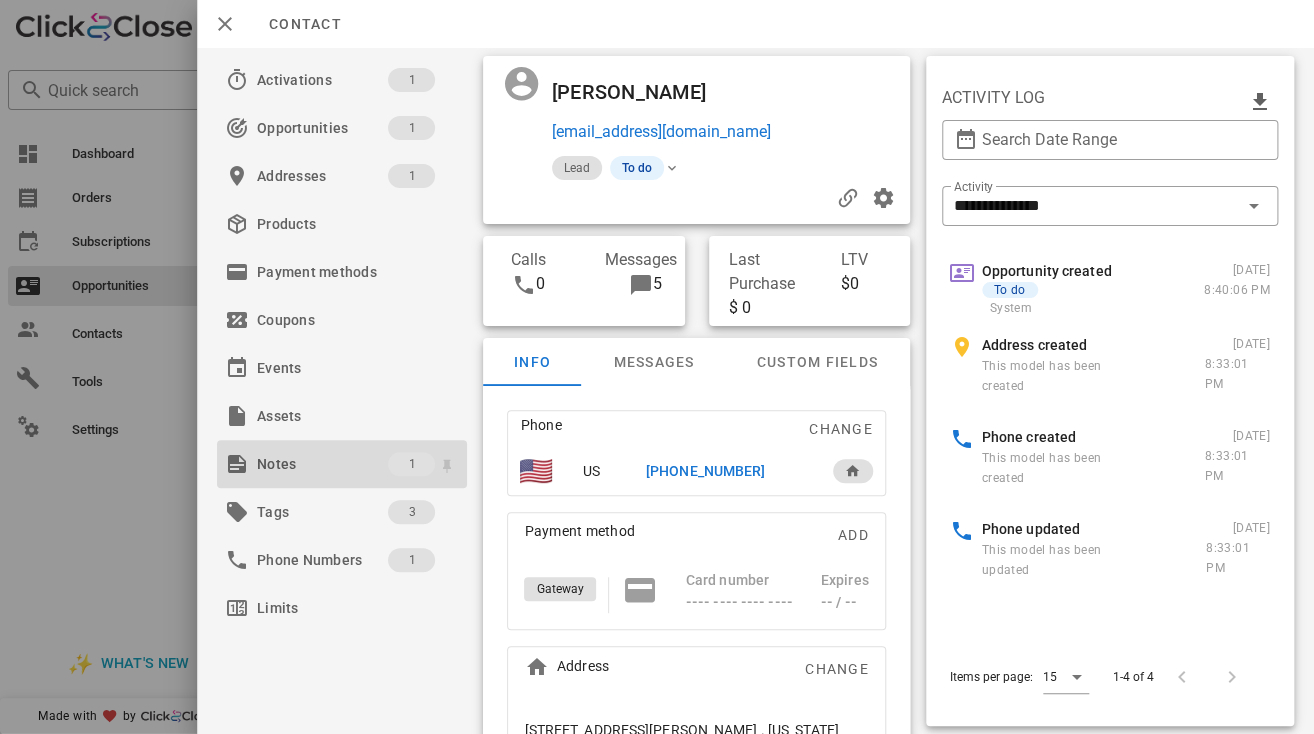 click on "Notes" at bounding box center [322, 464] 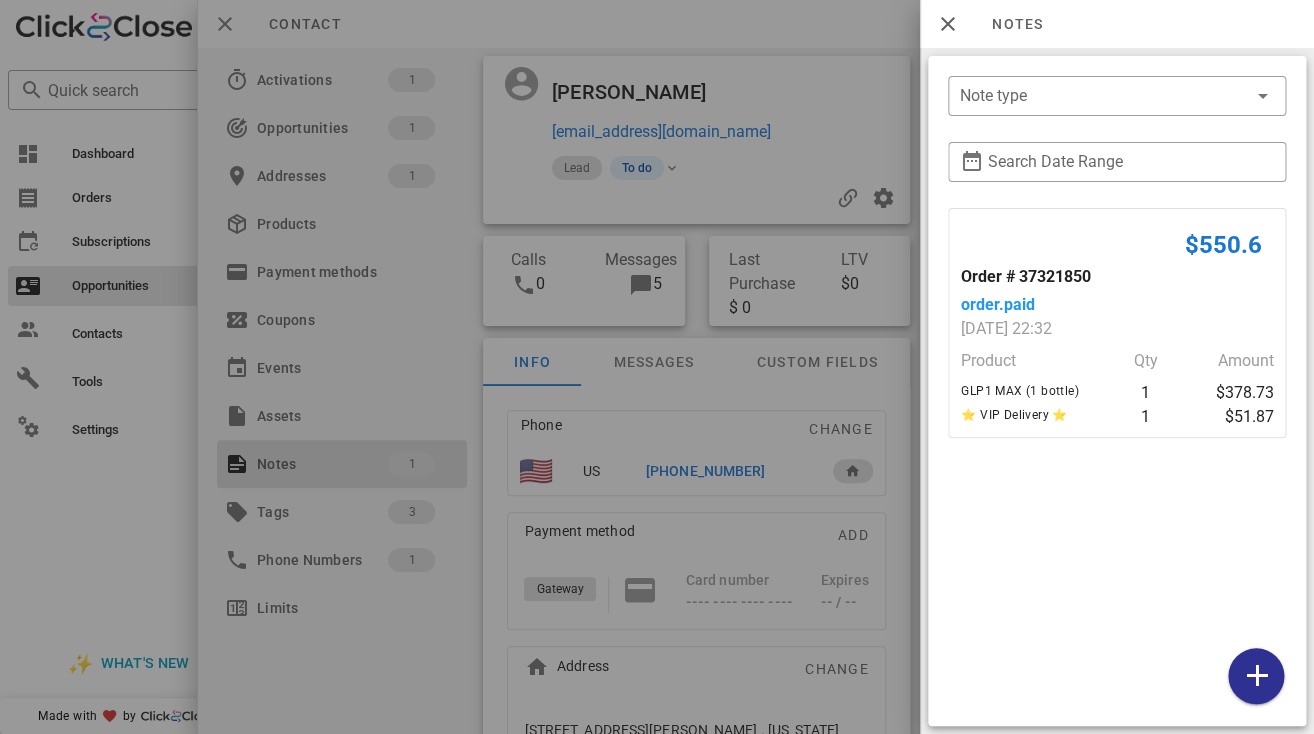 click at bounding box center (657, 367) 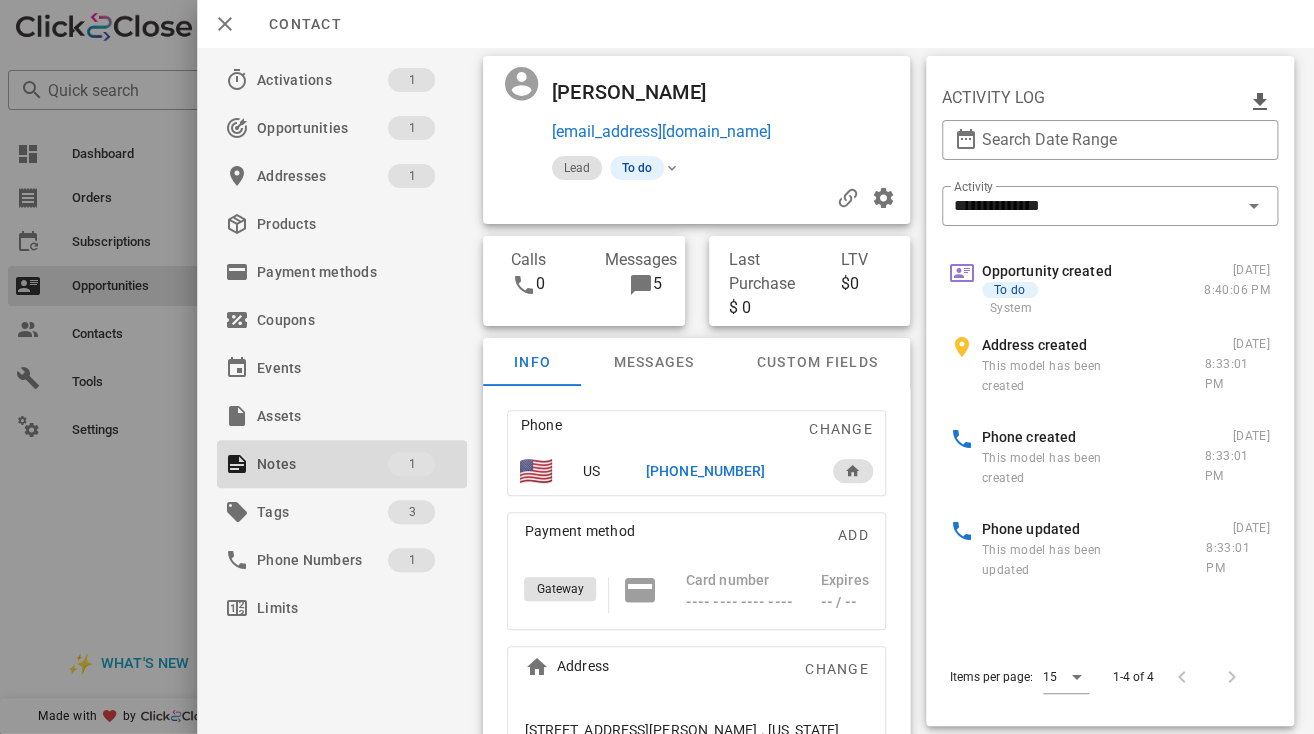 click at bounding box center [657, 367] 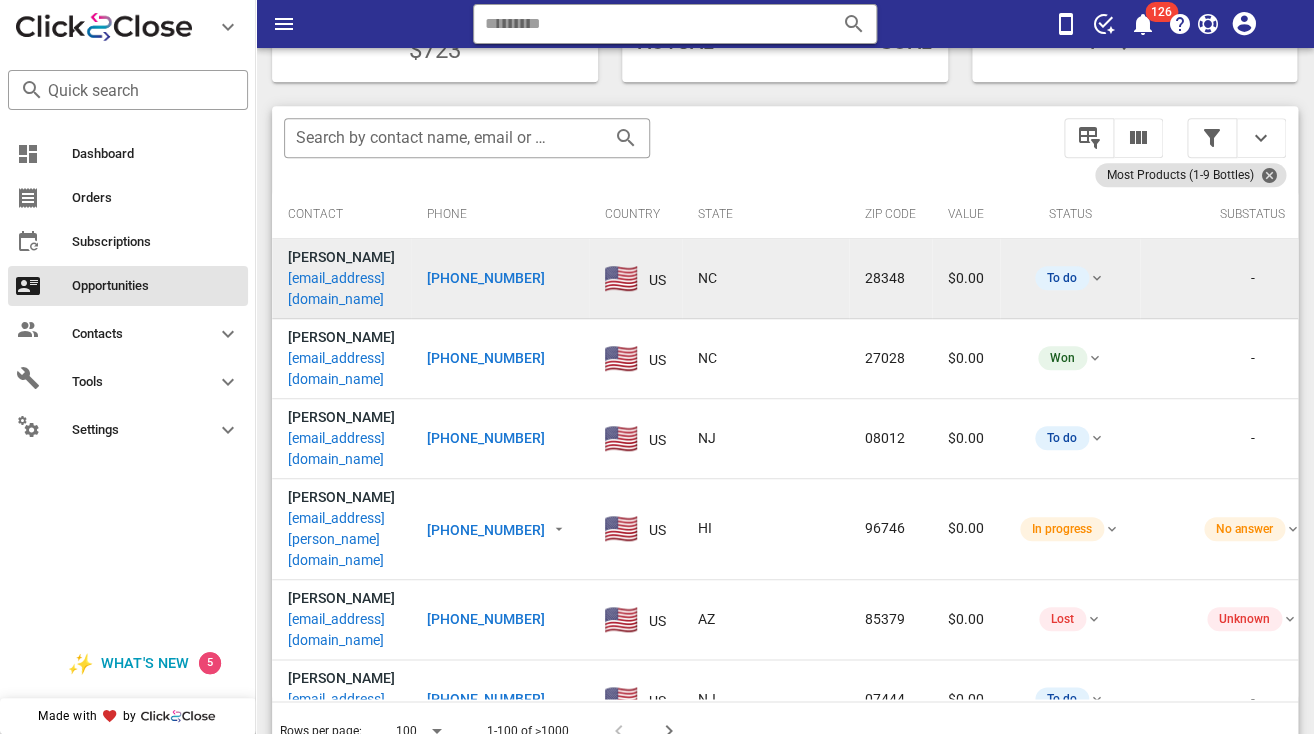click on "krshockley74@gmail.com" at bounding box center (341, 289) 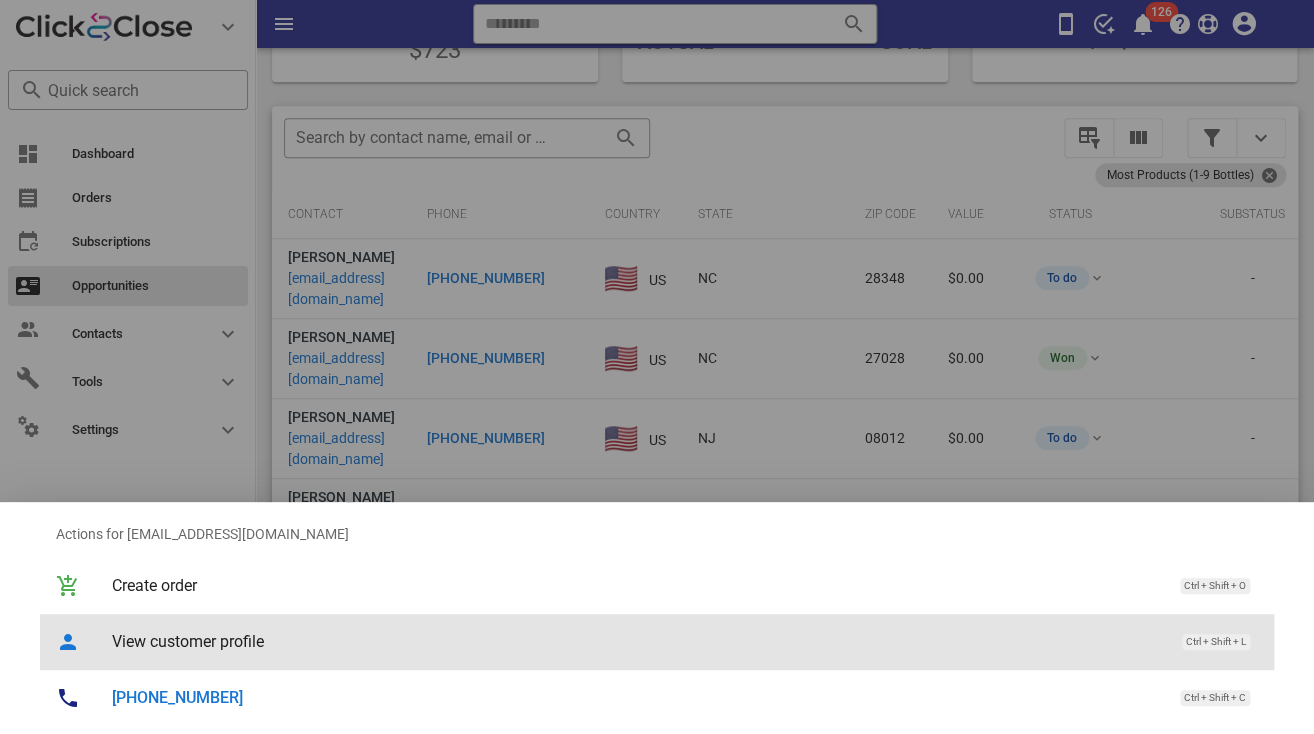 click on "View customer profile Ctrl + Shift + L" at bounding box center [685, 641] 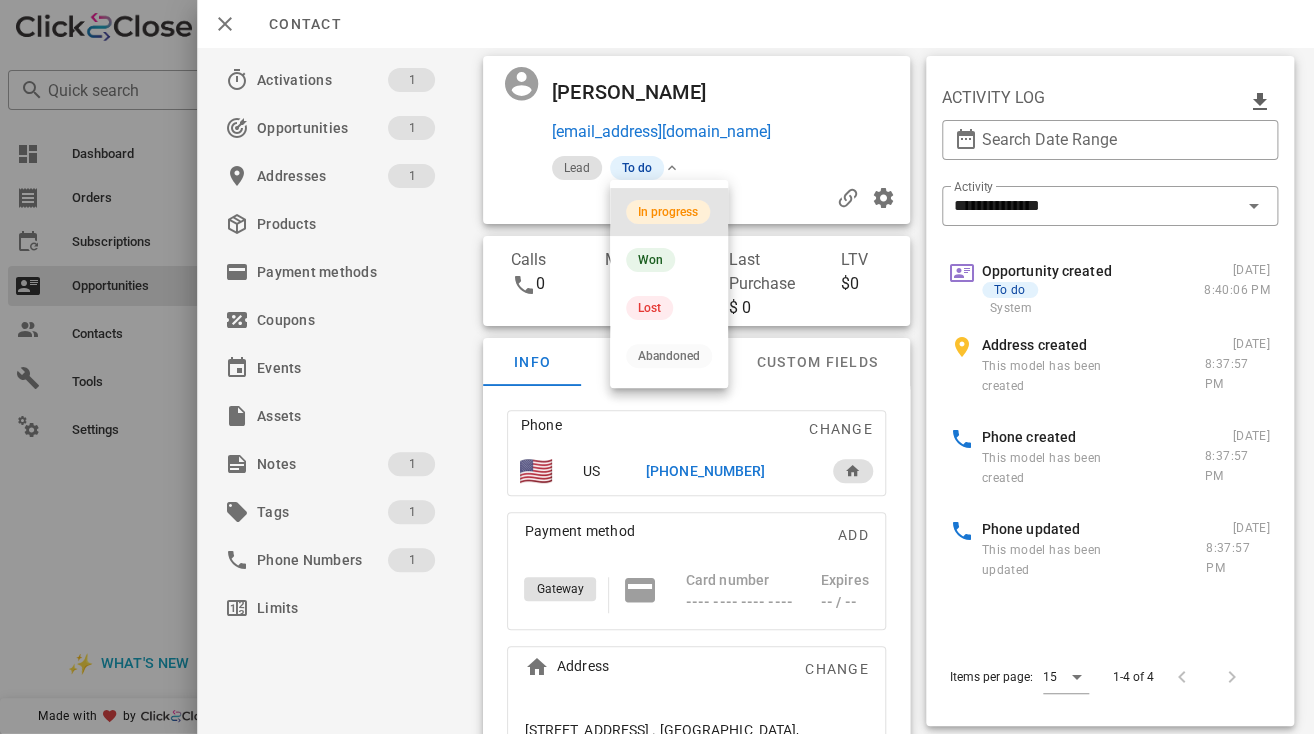 click on "In progress" at bounding box center (668, 212) 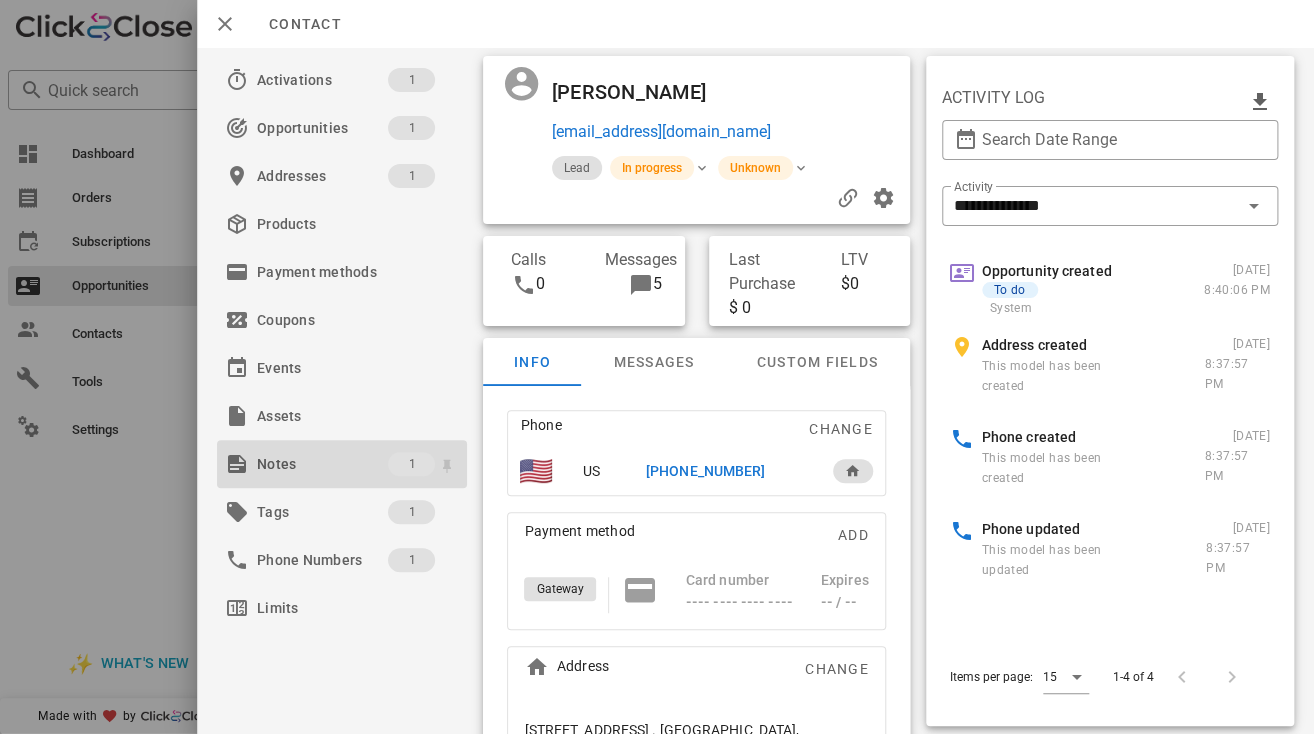 click on "Notes" at bounding box center [322, 464] 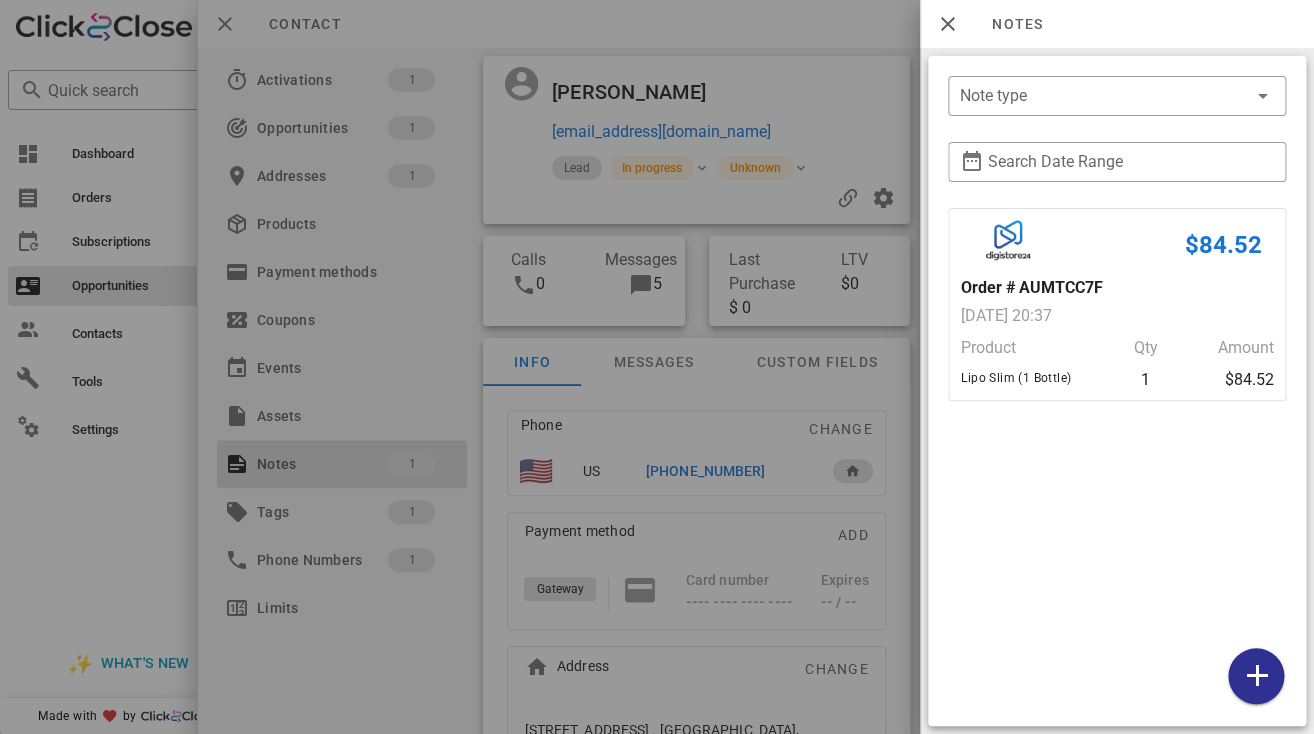 click at bounding box center [657, 367] 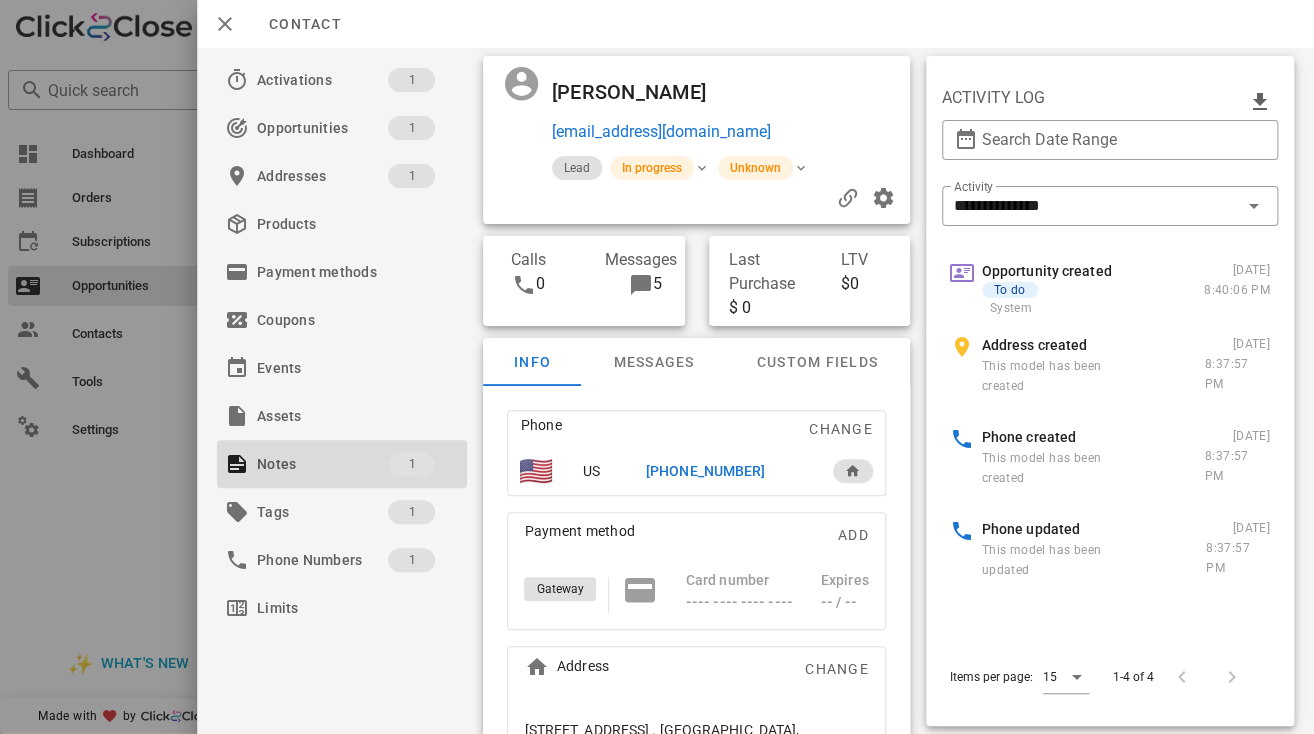 click on "Keisha Robinson" at bounding box center (639, 92) 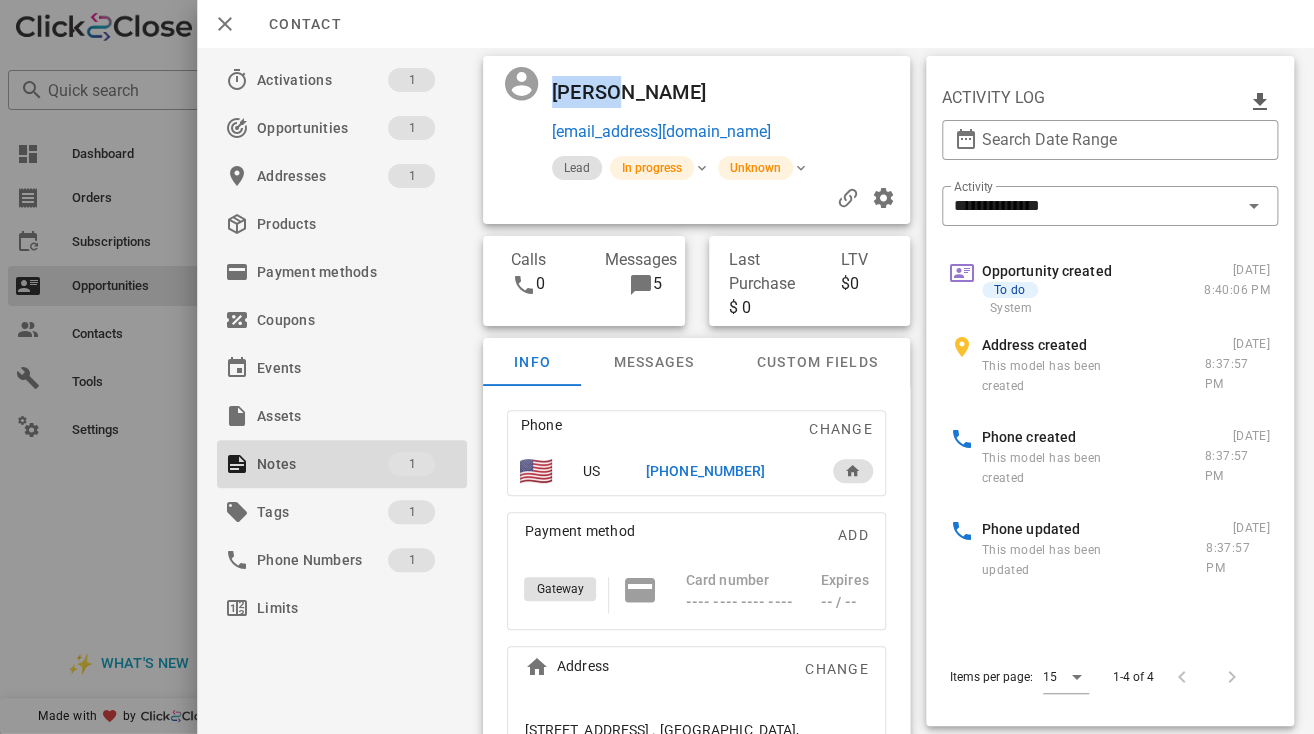 click on "Keisha Robinson" at bounding box center [639, 92] 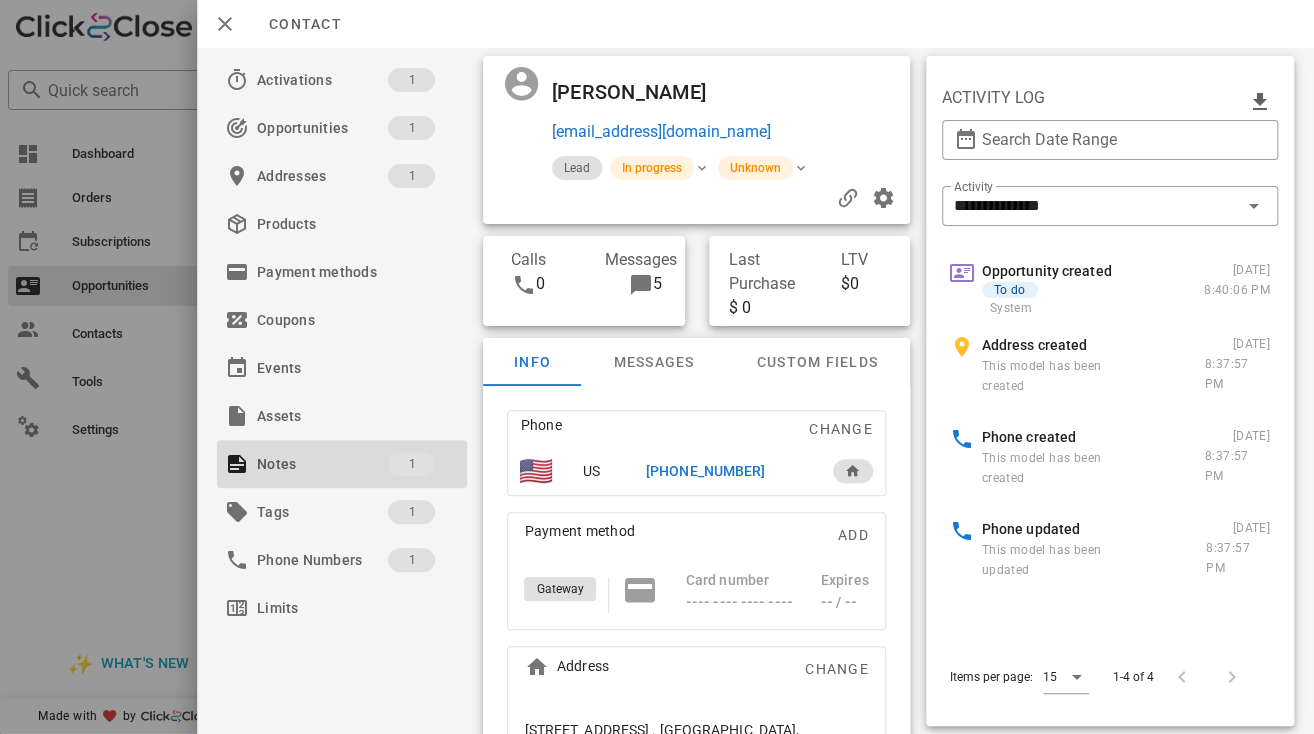 click on "Keisha Robinson" at bounding box center (639, 92) 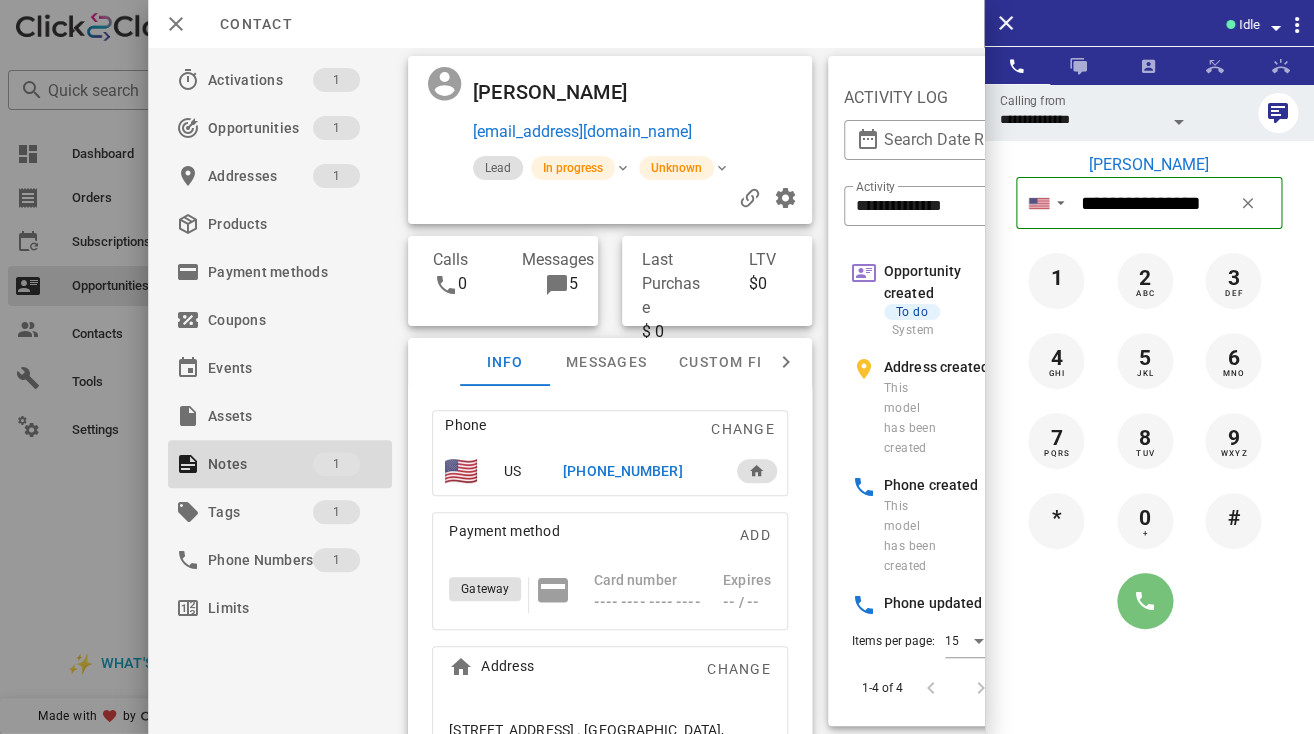 click at bounding box center (1145, 601) 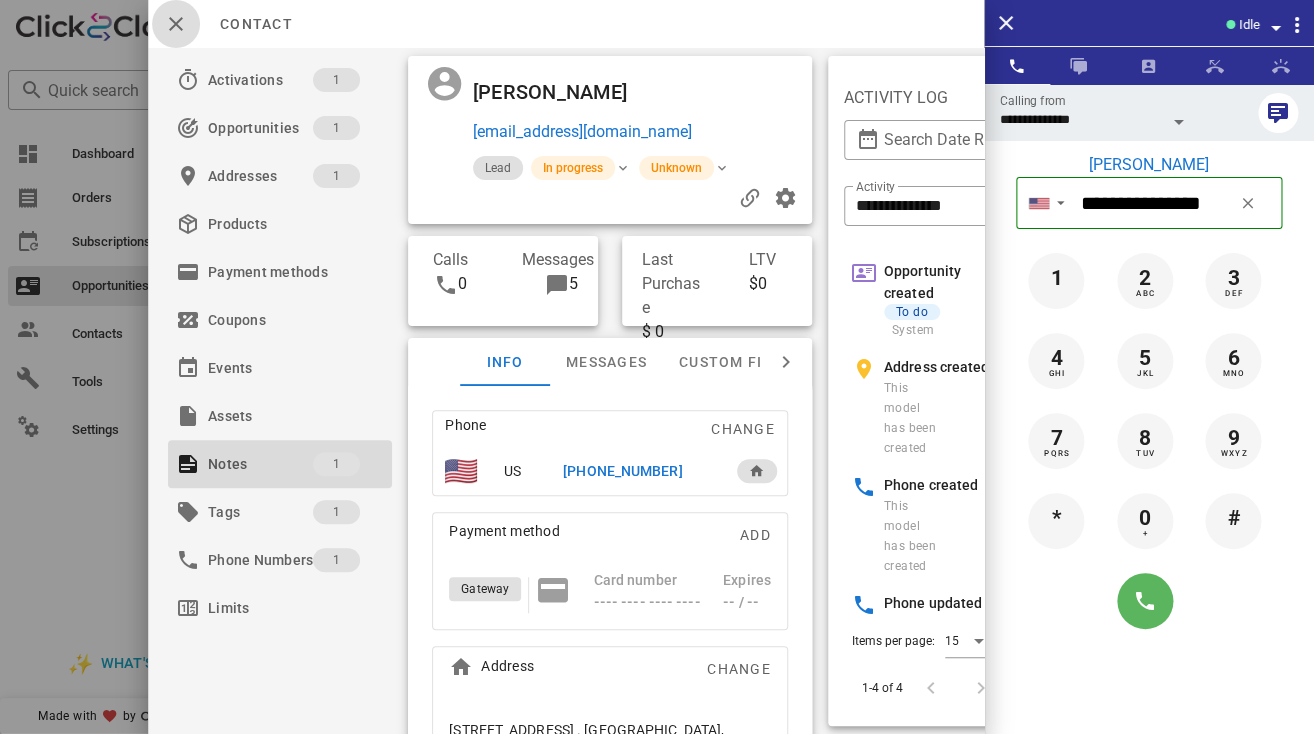 type 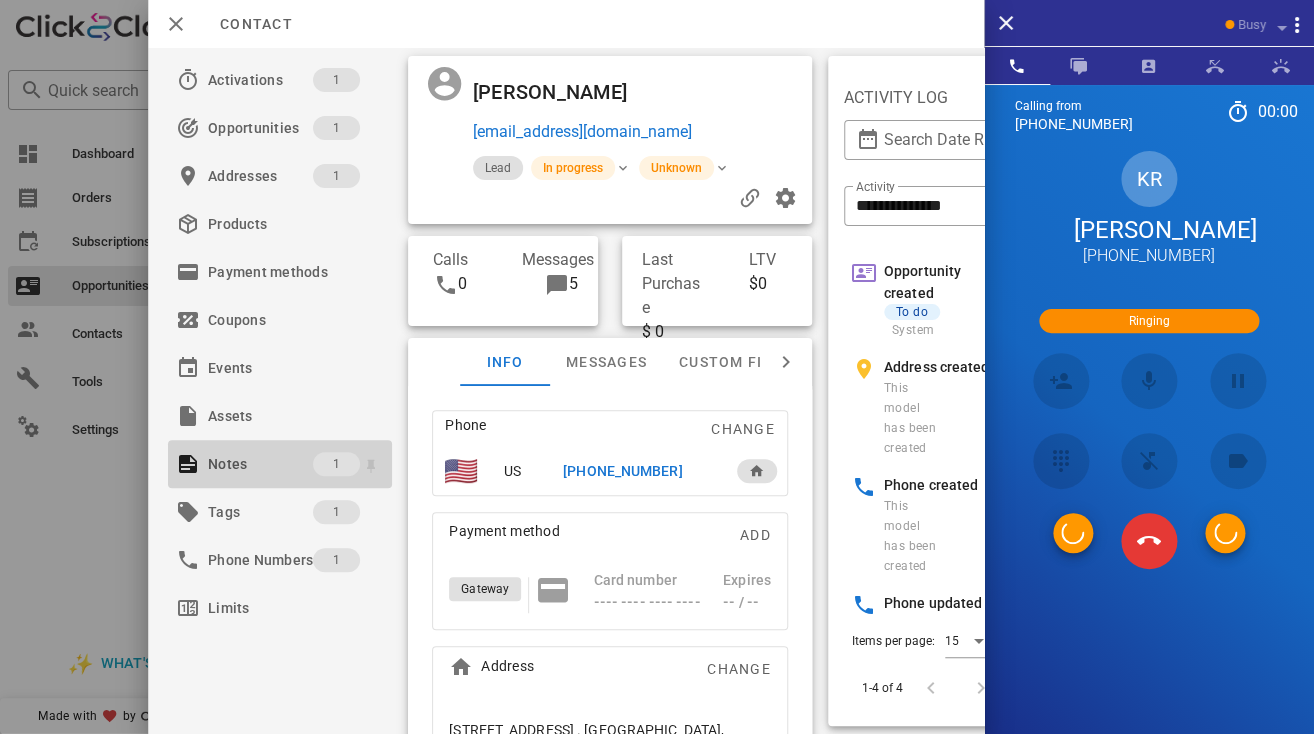 click on "Notes" at bounding box center [260, 464] 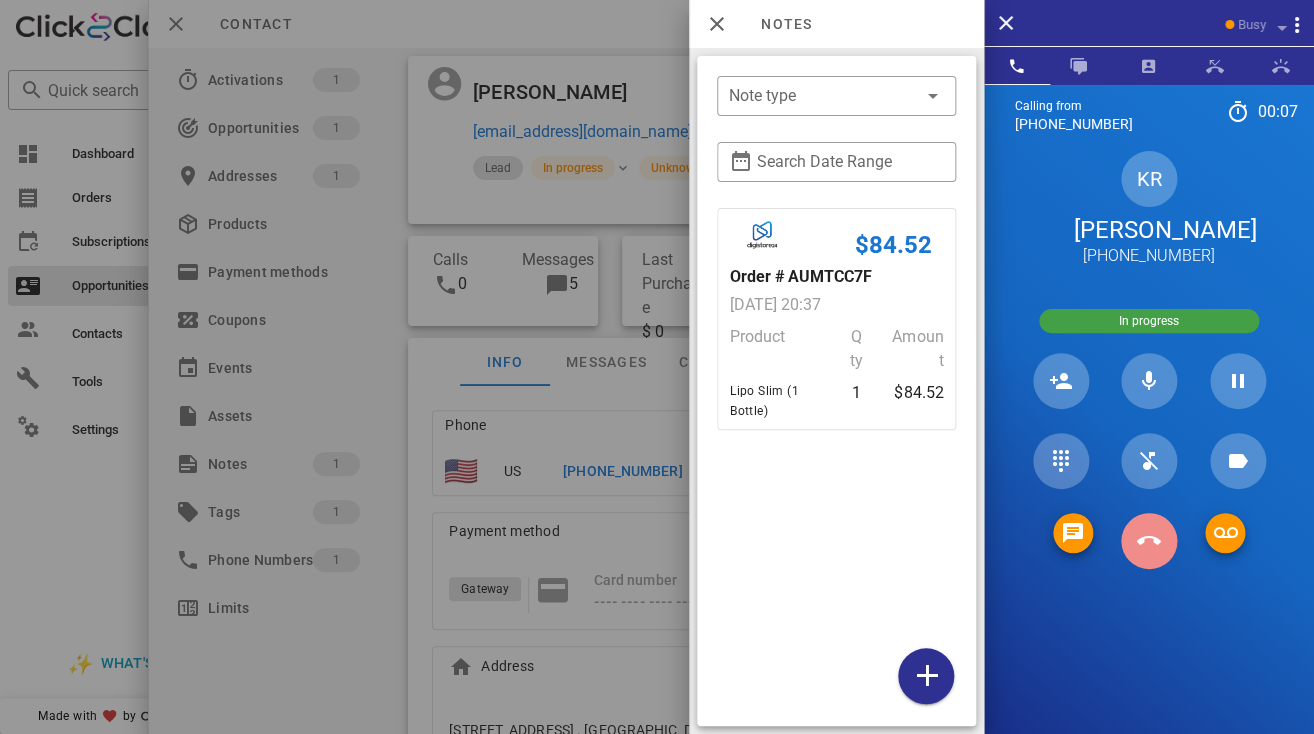 click at bounding box center [1149, 541] 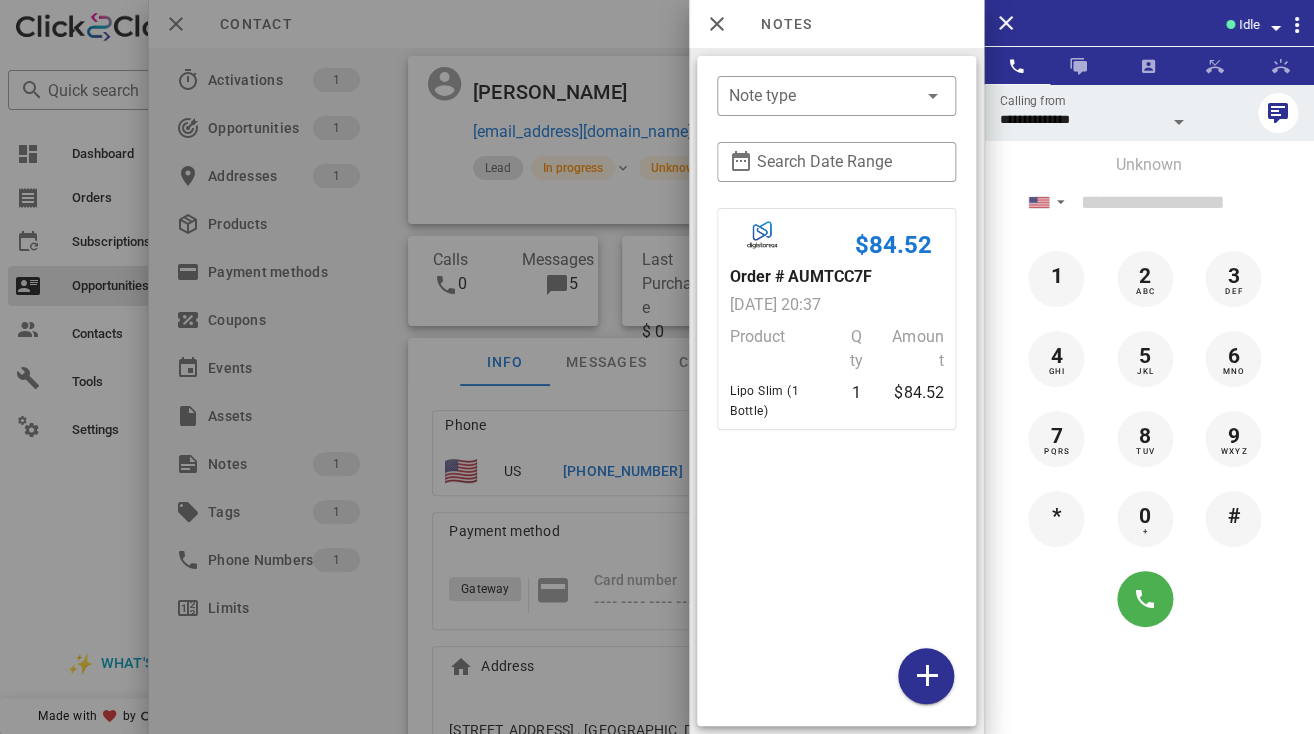 click at bounding box center (657, 367) 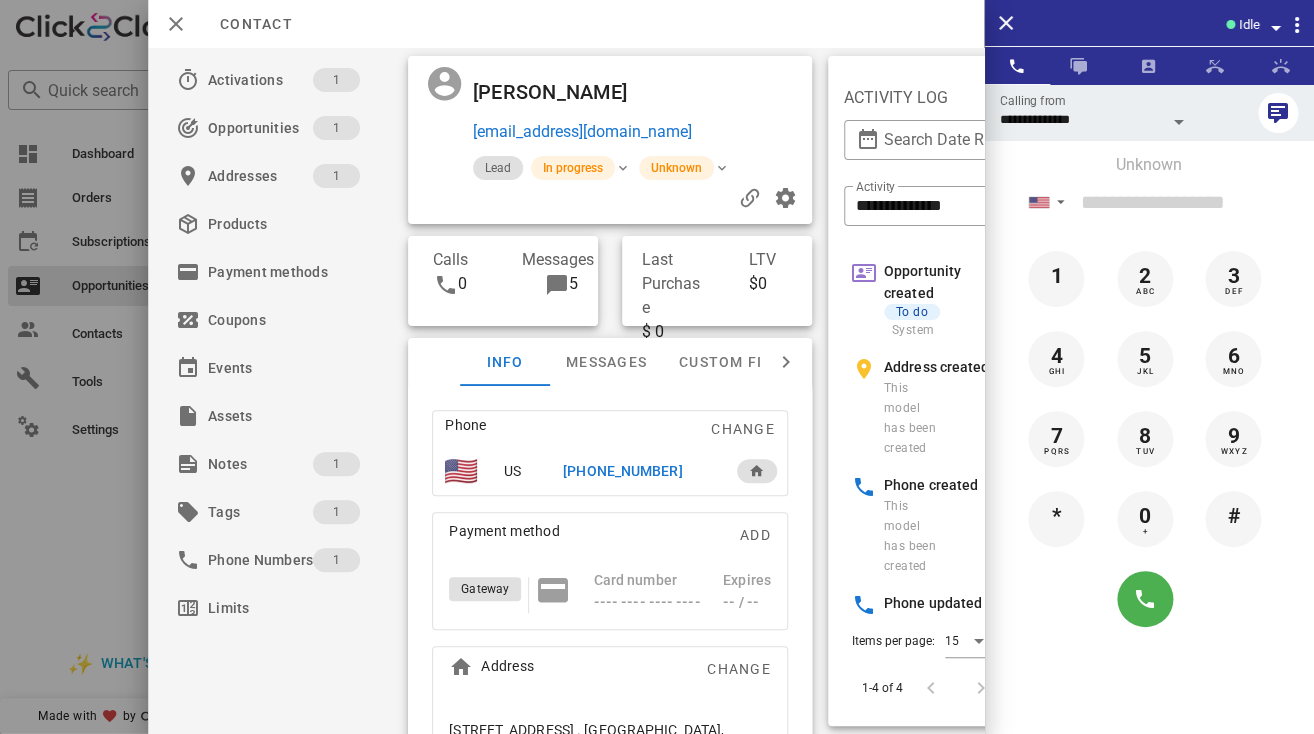 click on "+19193309053" at bounding box center (622, 471) 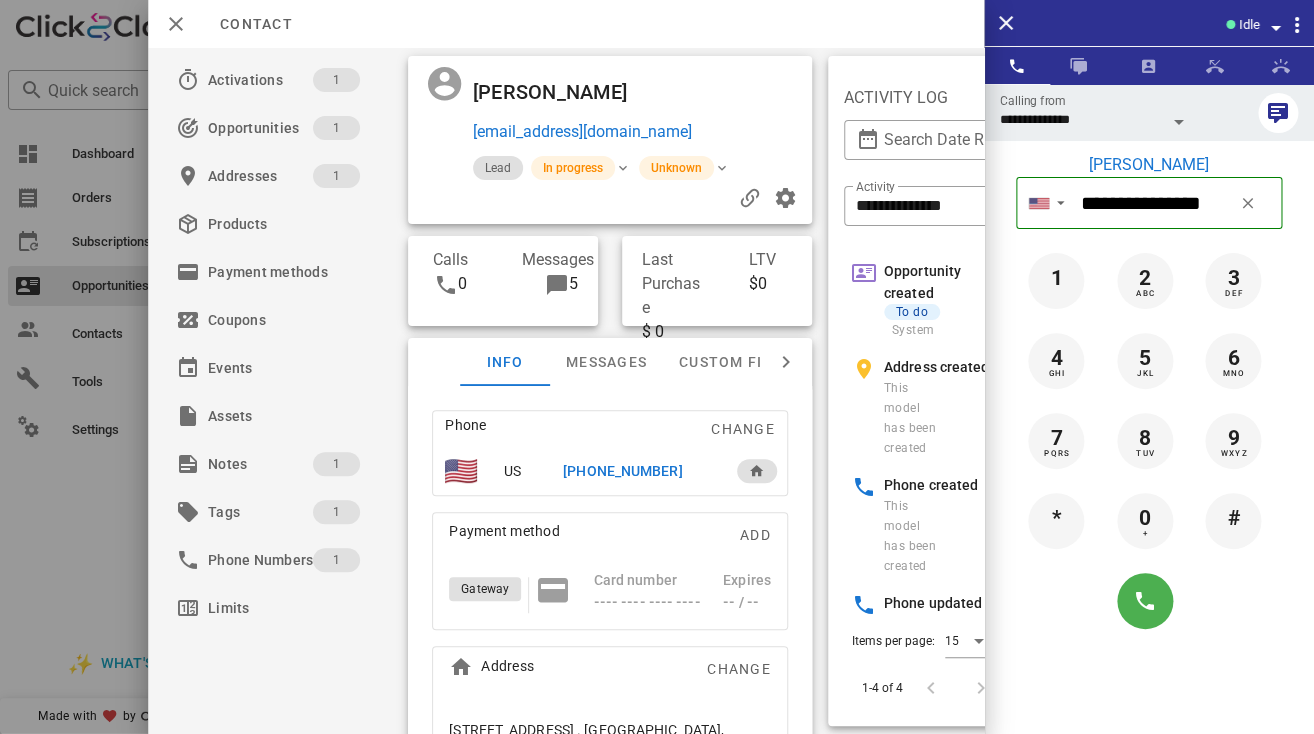 click at bounding box center (1149, 601) 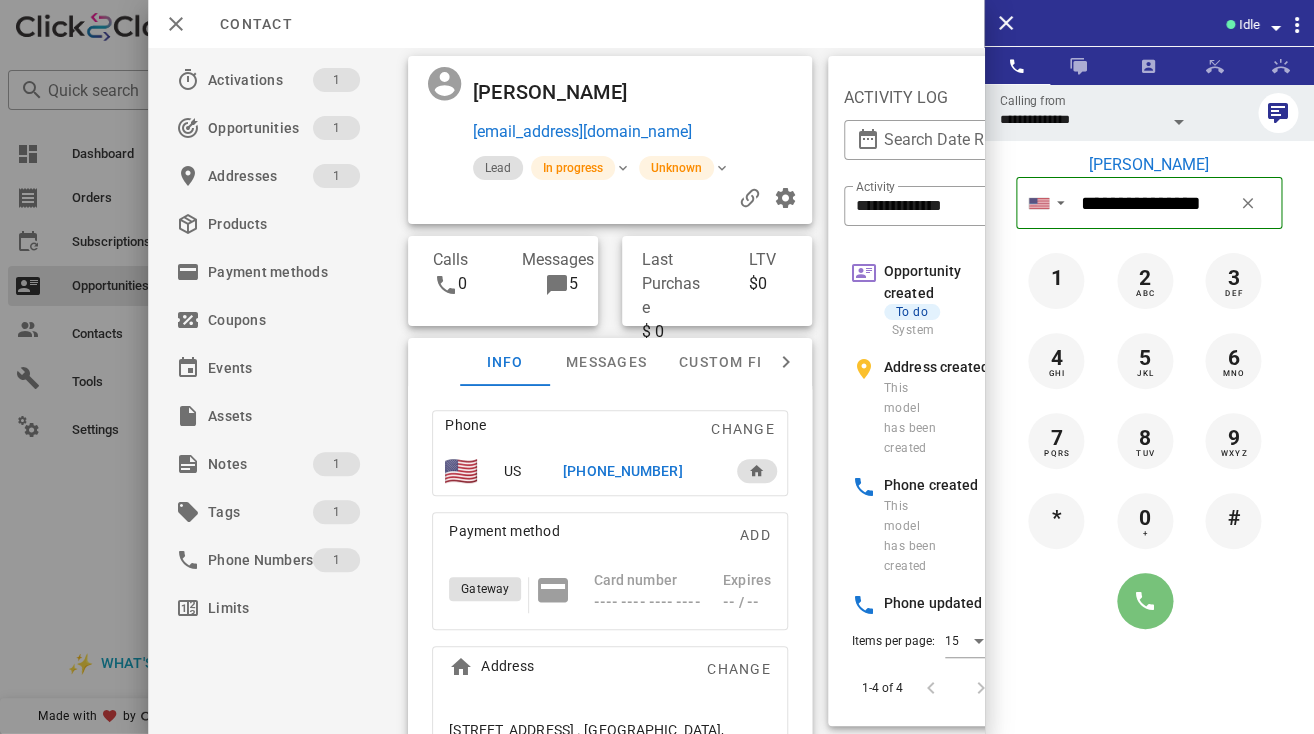 click at bounding box center (1145, 601) 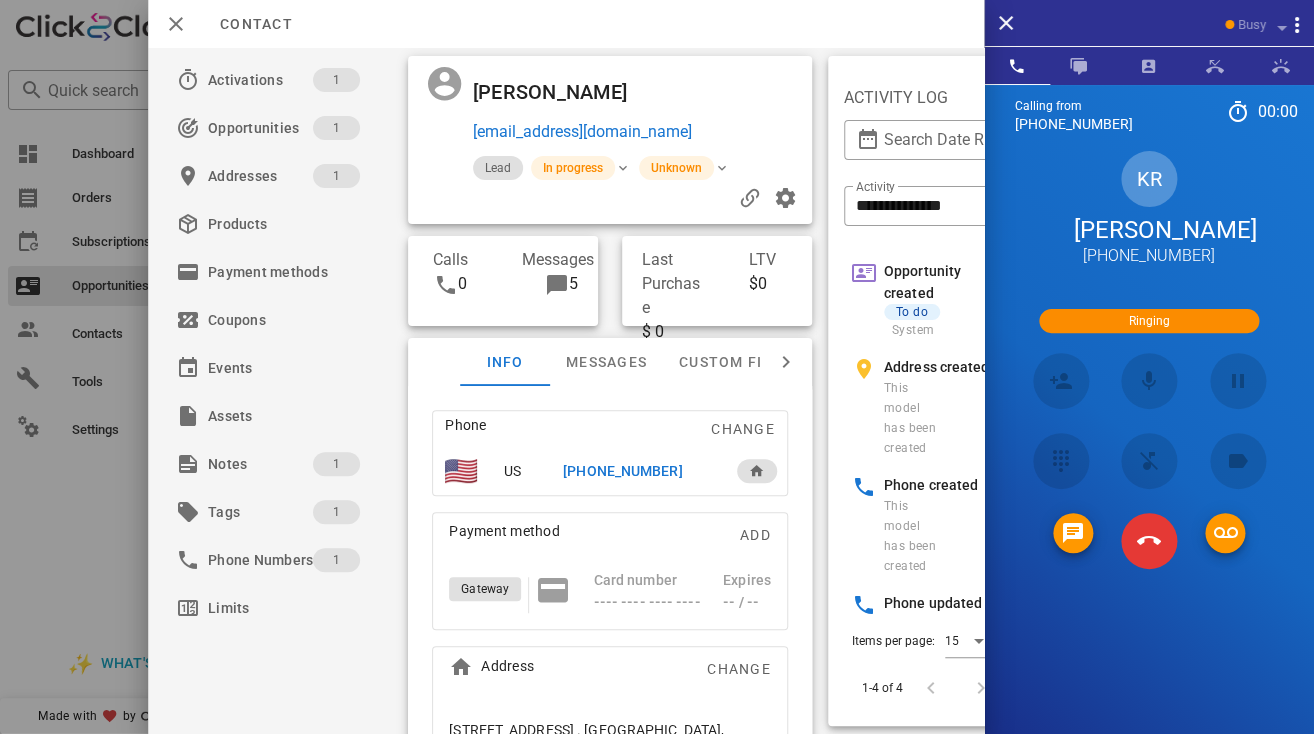 scroll, scrollTop: 65, scrollLeft: 0, axis: vertical 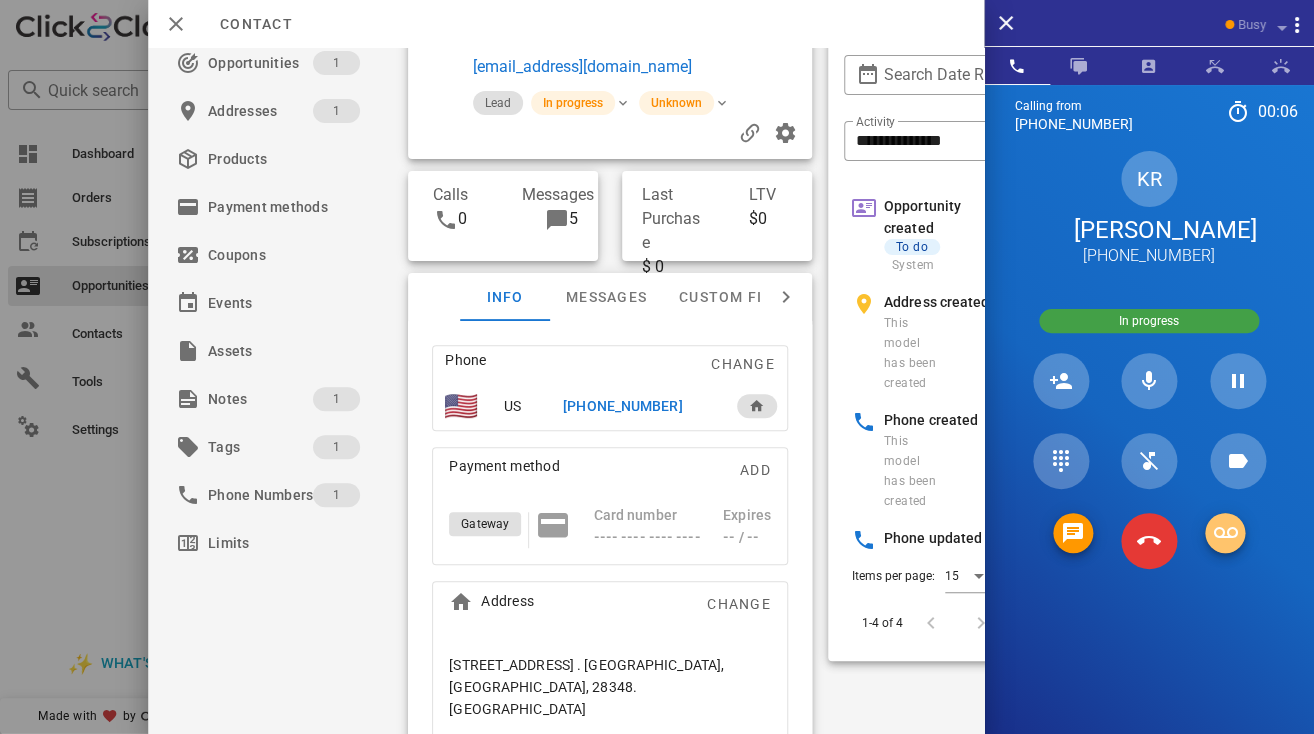 click at bounding box center (1225, 533) 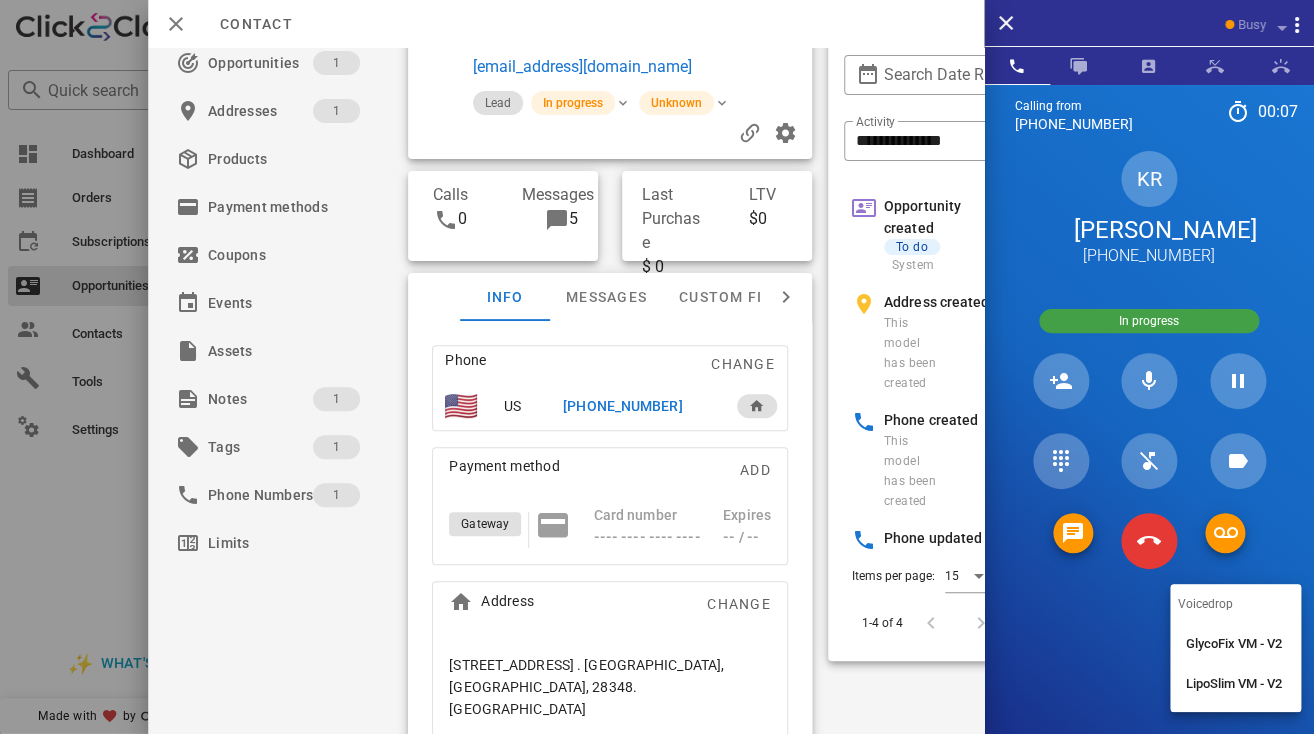 click on "LipoSlim VM - V2" at bounding box center (1235, 684) 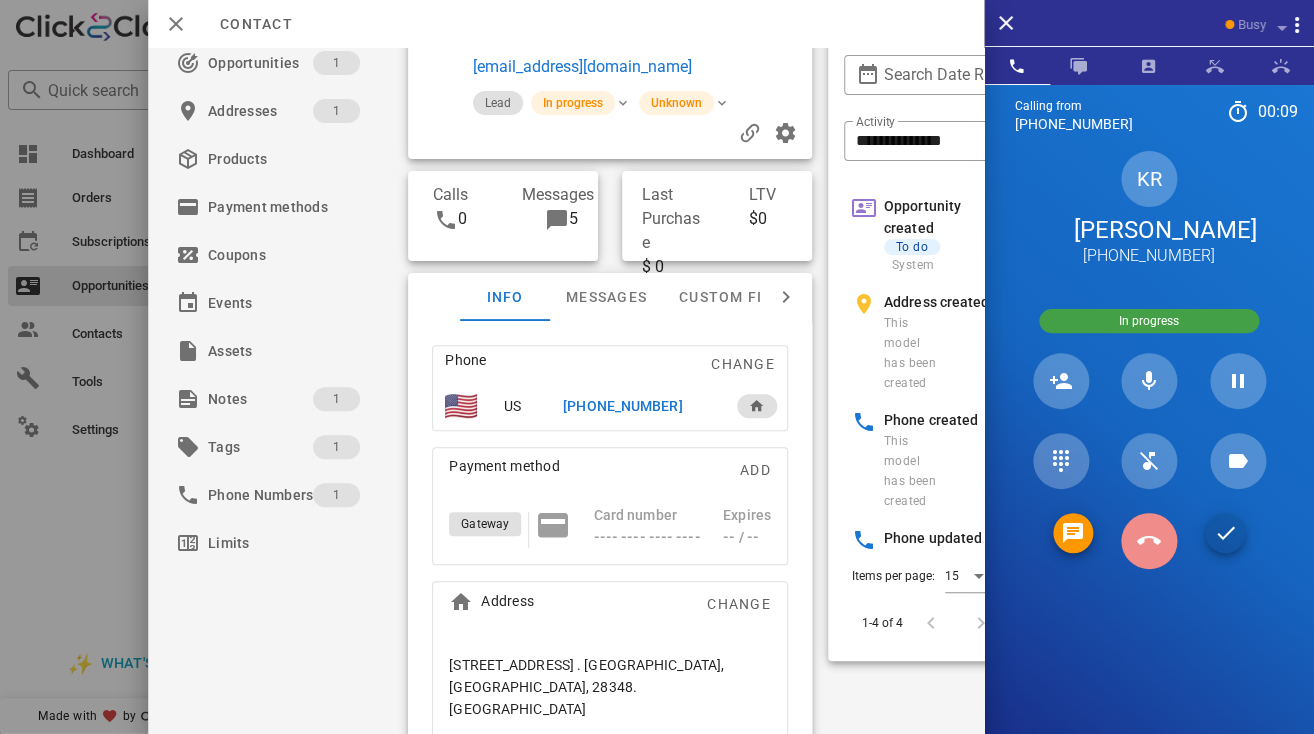 click at bounding box center (1149, 541) 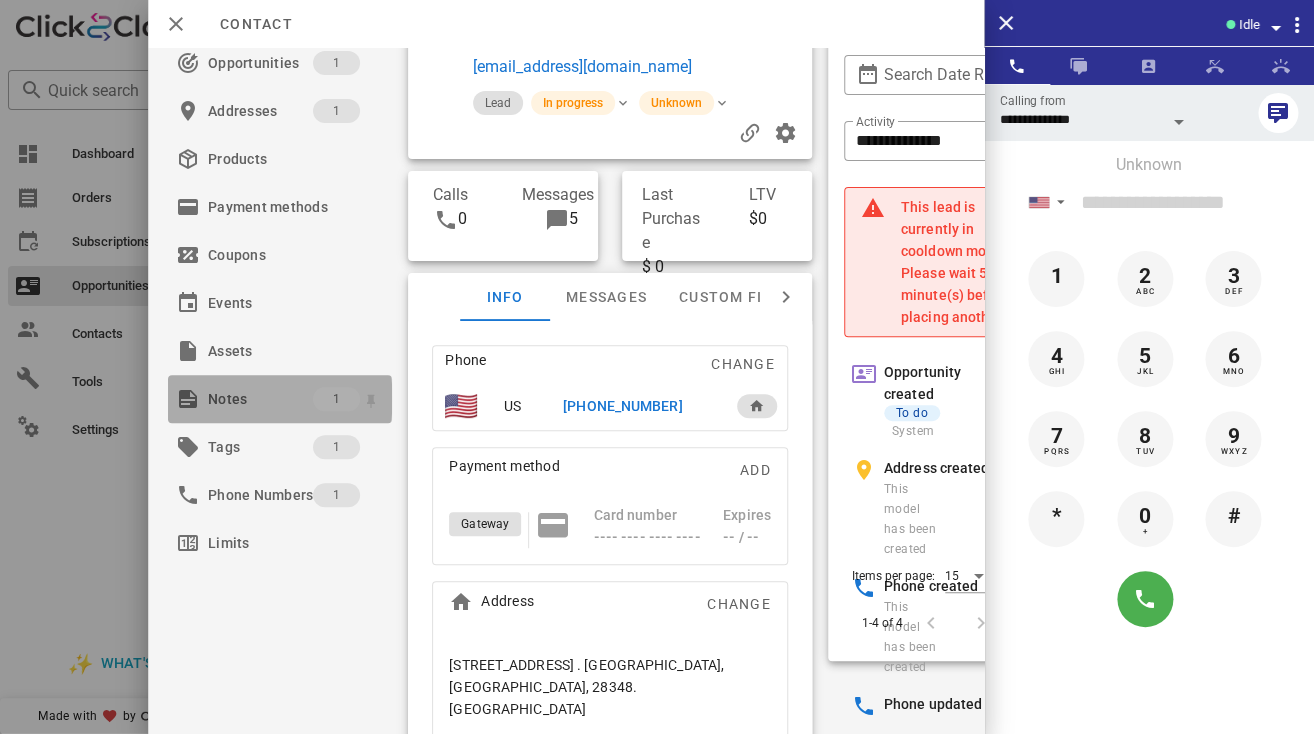 click on "Notes" at bounding box center (260, 399) 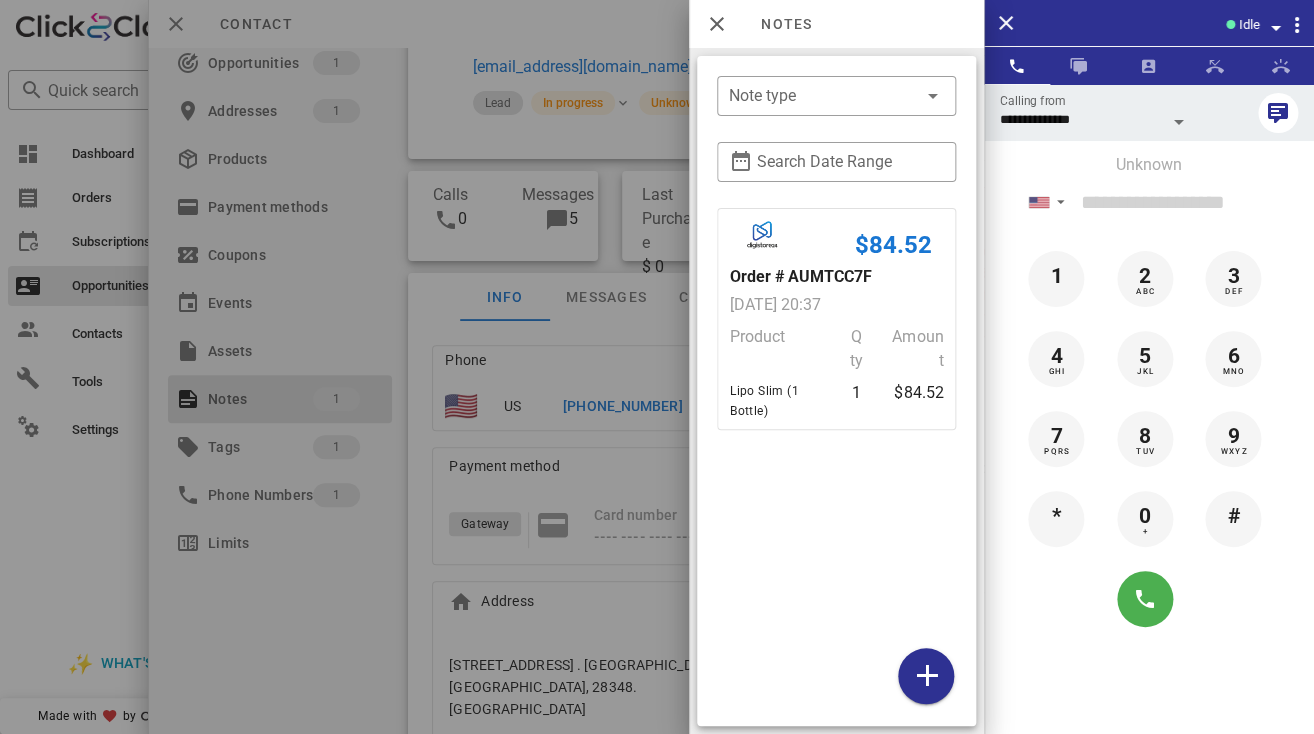 click on "$84.52   Order # AUMTCC7F   07/07/2025 20:37   Product Qty Amount  Lipo Slim (1 Bottle)  1 $84.52" at bounding box center [836, 462] 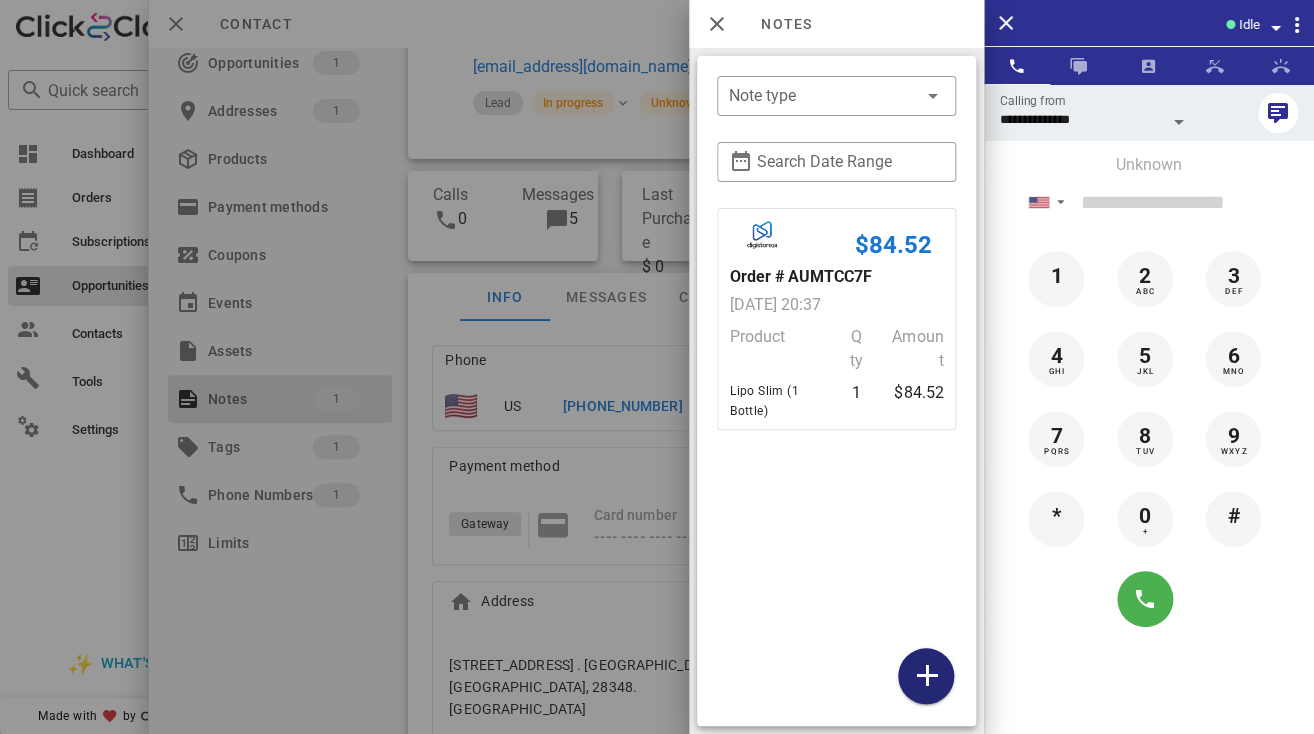 click at bounding box center [926, 676] 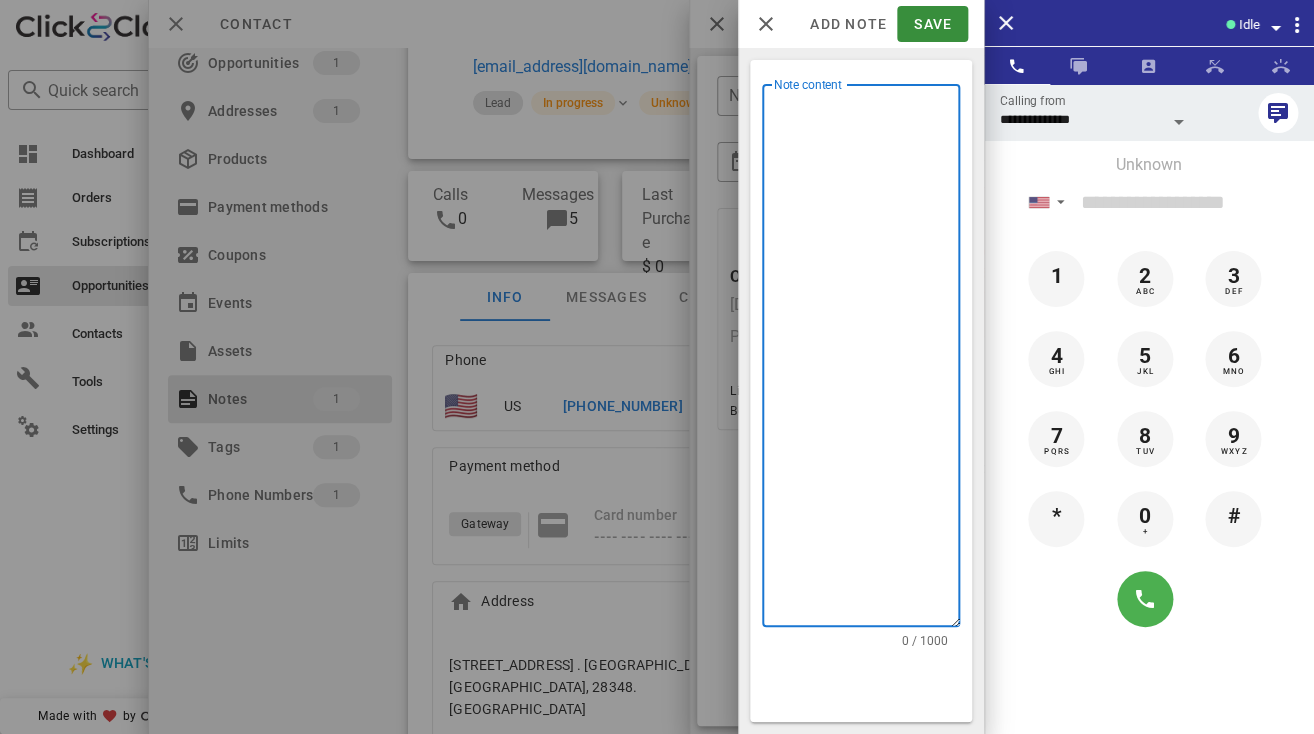 click on "Note content" at bounding box center [867, 360] 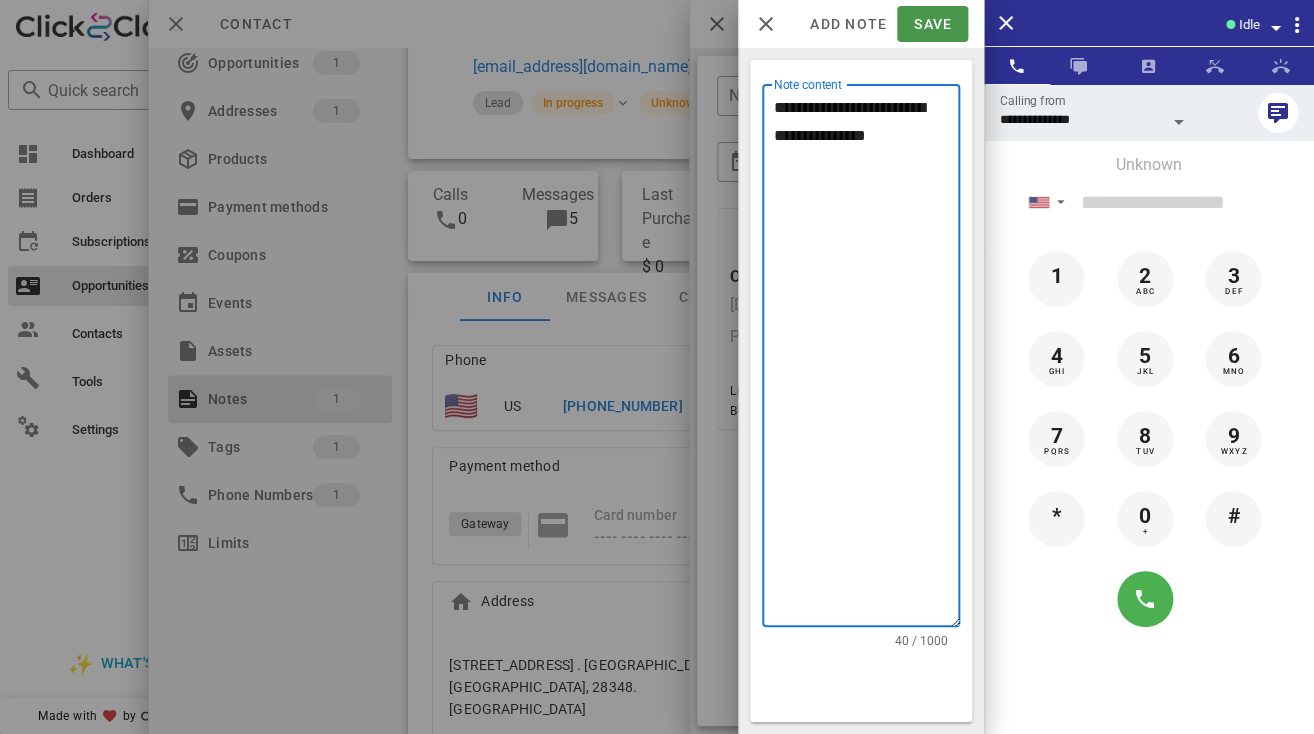 type on "**********" 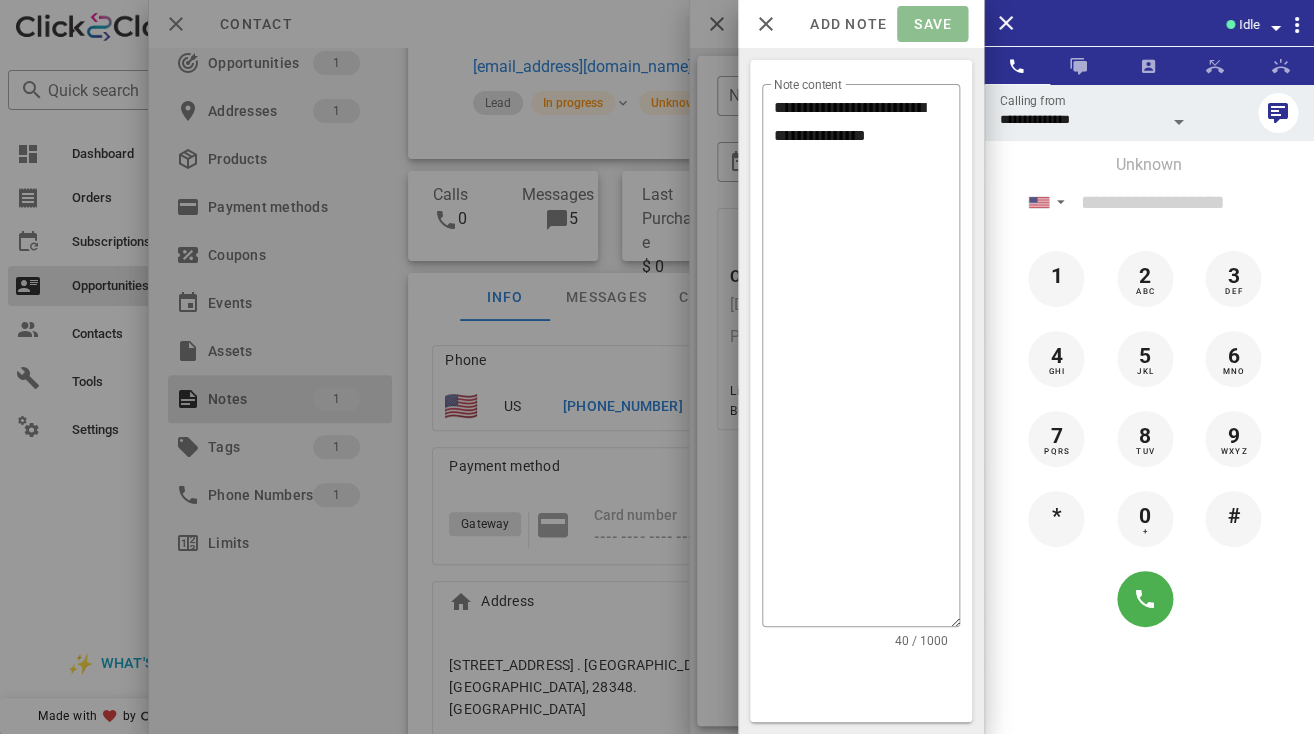 click on "Save" at bounding box center (932, 24) 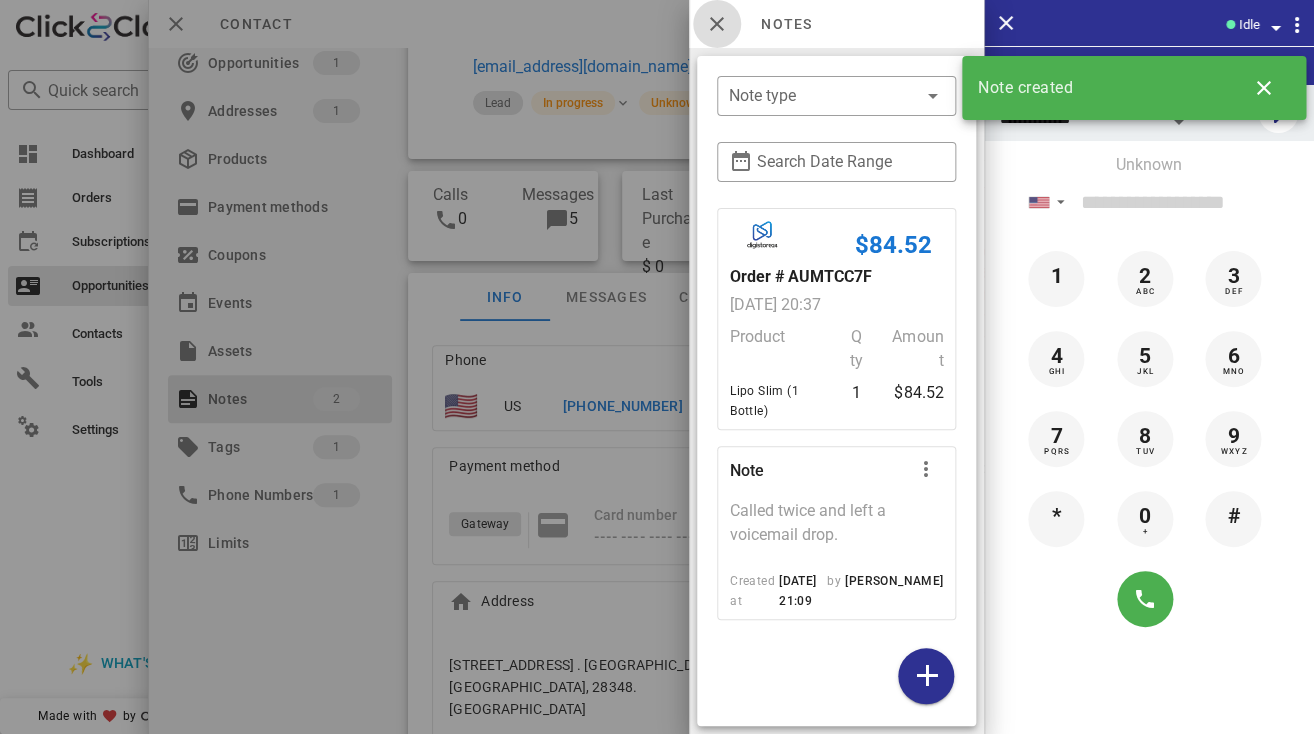 click at bounding box center [717, 24] 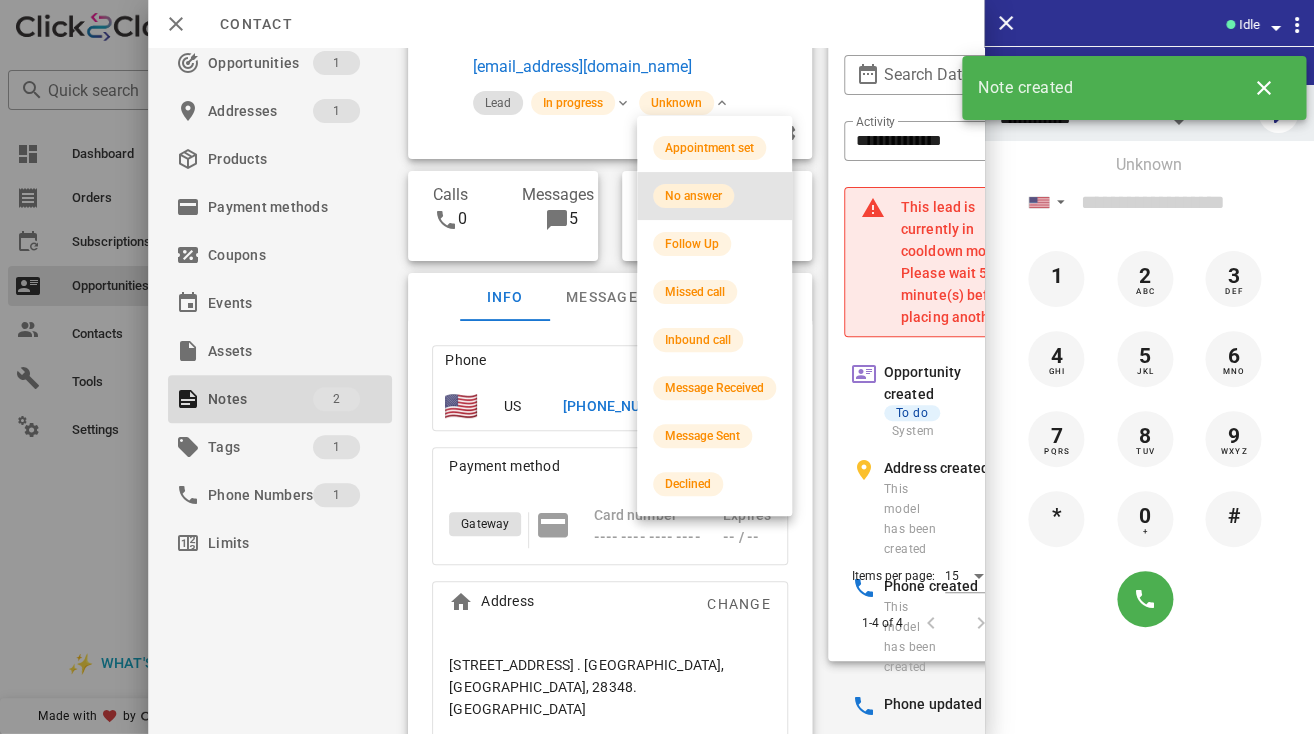 click on "No answer" at bounding box center [693, 196] 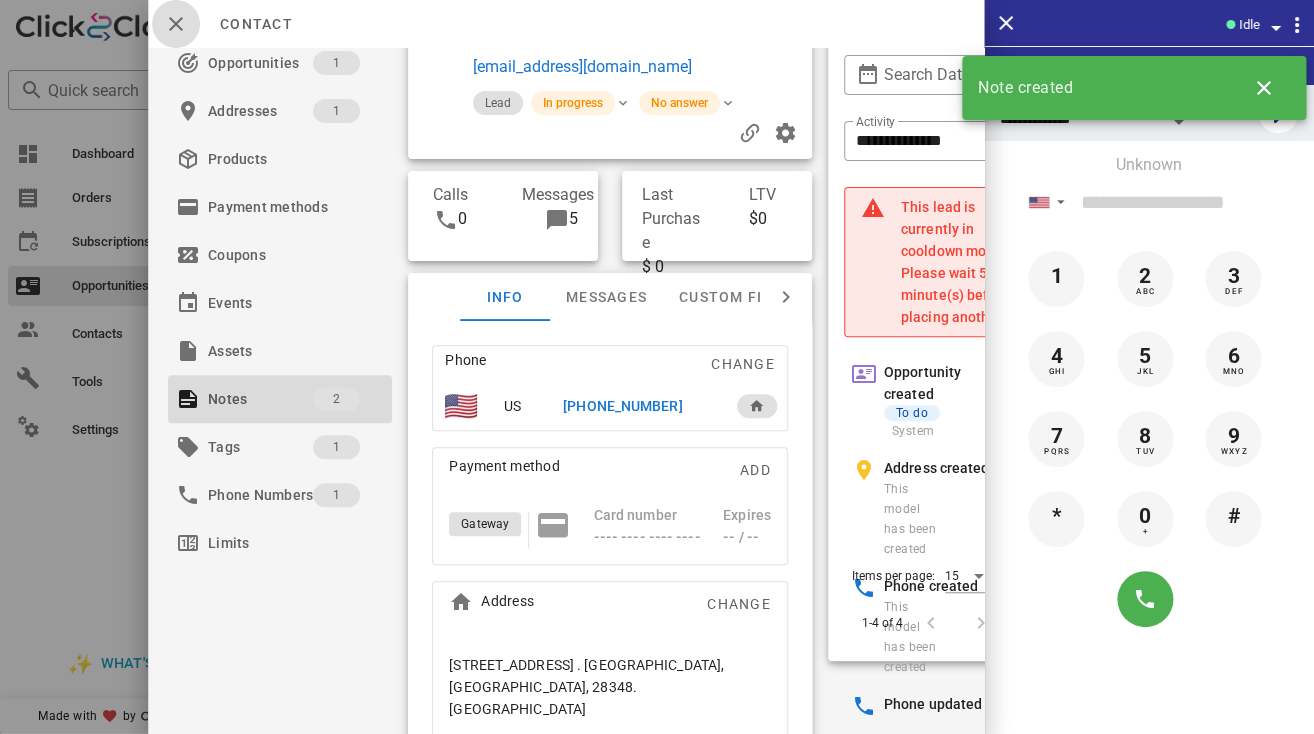 click at bounding box center (176, 24) 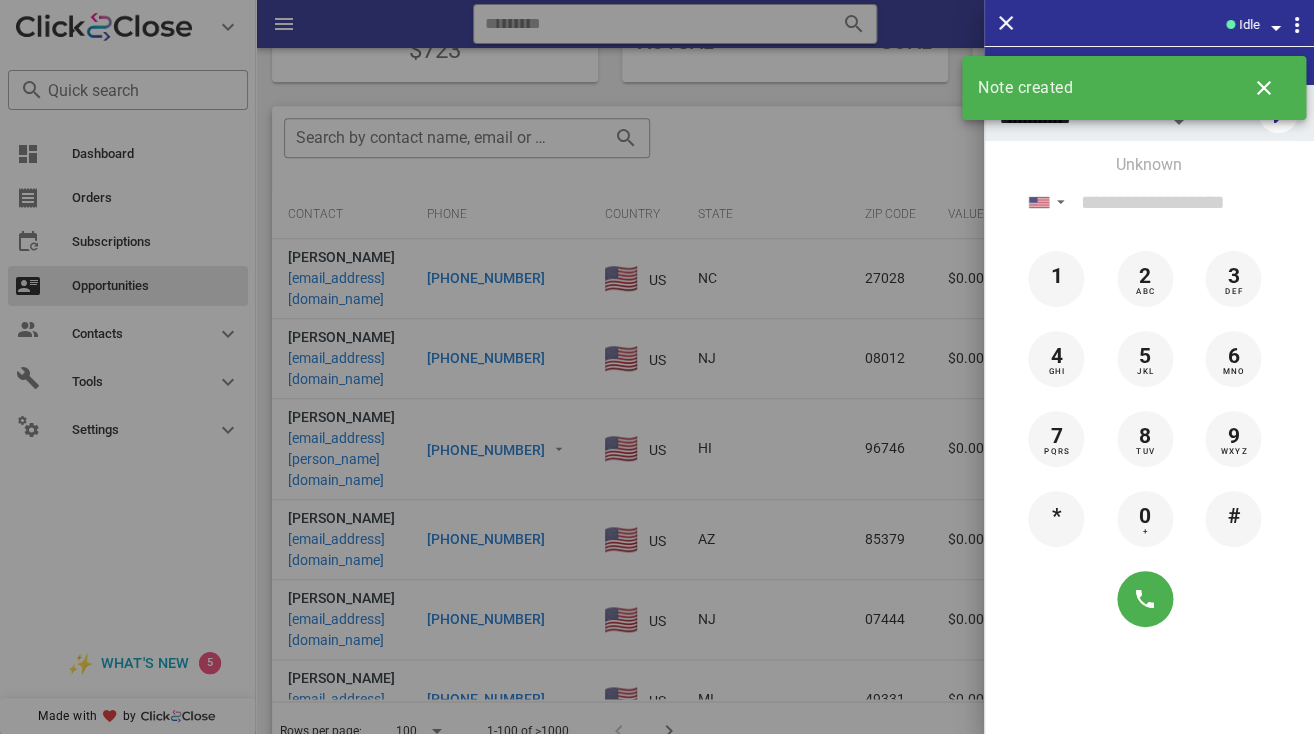 click at bounding box center [657, 367] 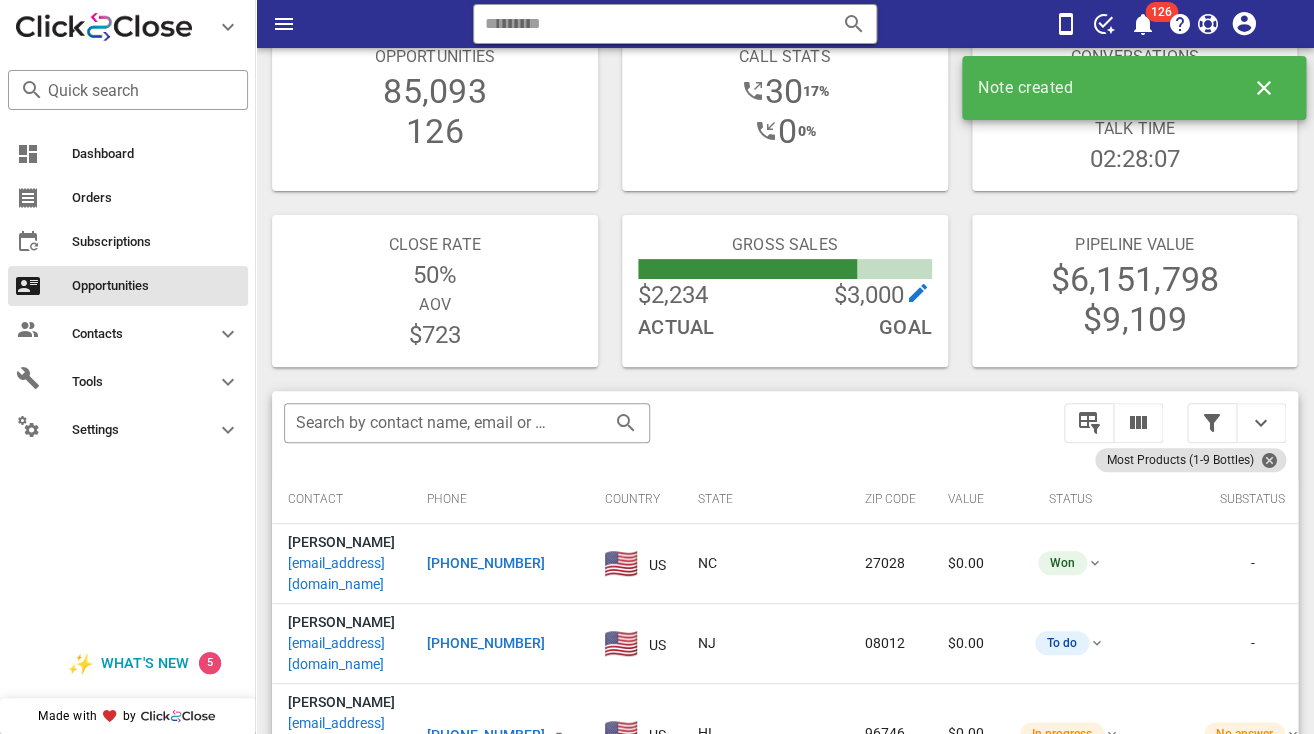 scroll, scrollTop: 0, scrollLeft: 0, axis: both 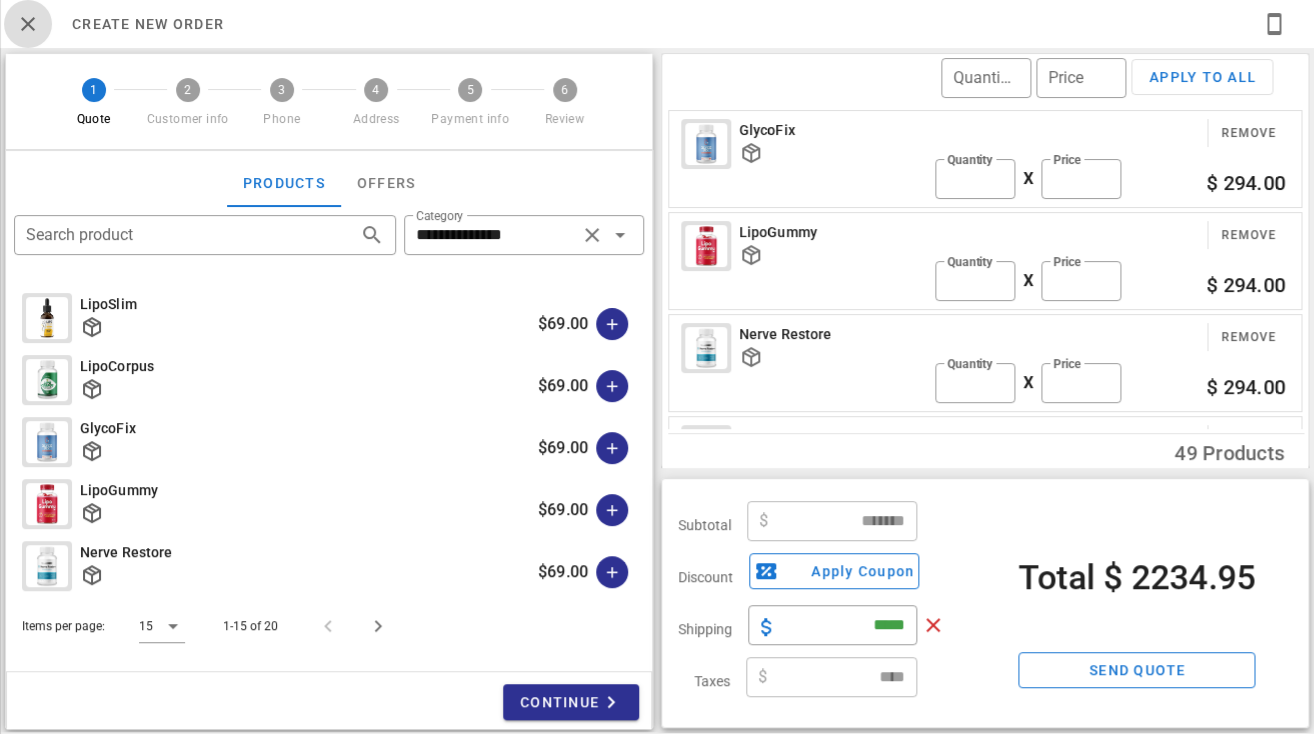 click at bounding box center [28, 24] 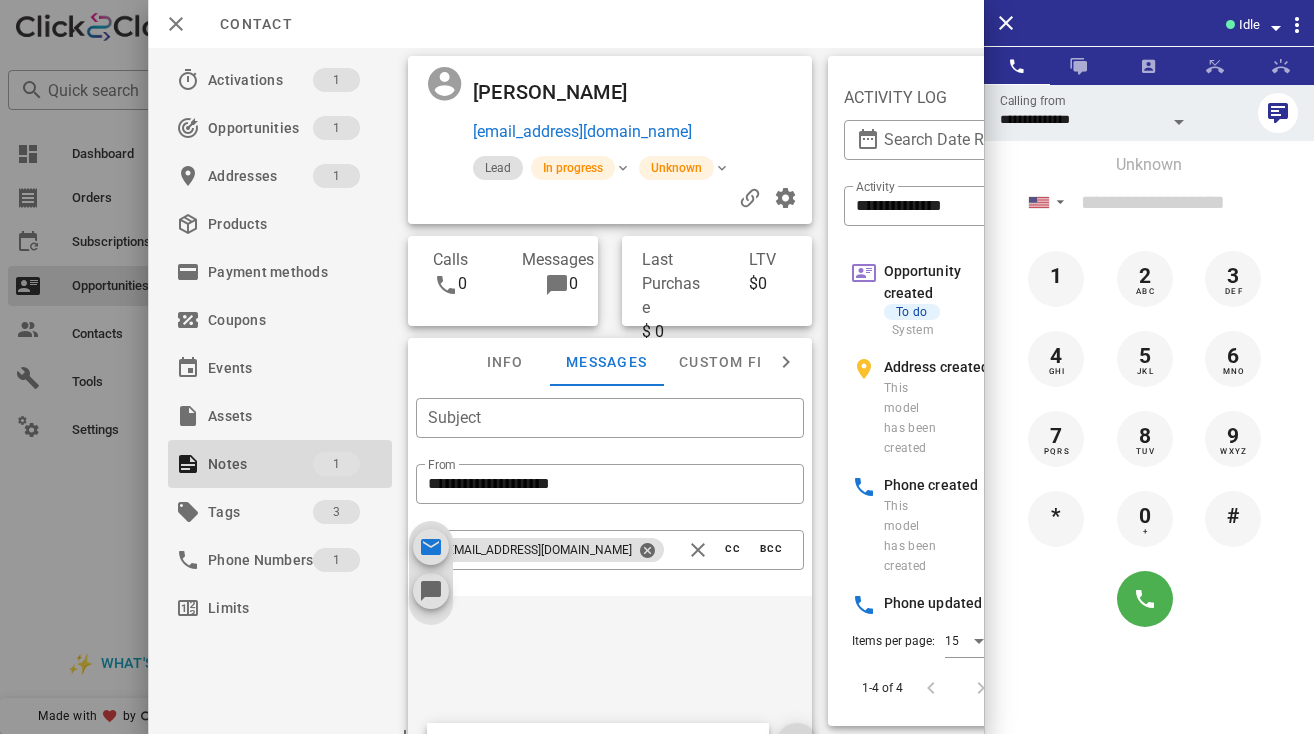 scroll, scrollTop: 0, scrollLeft: 0, axis: both 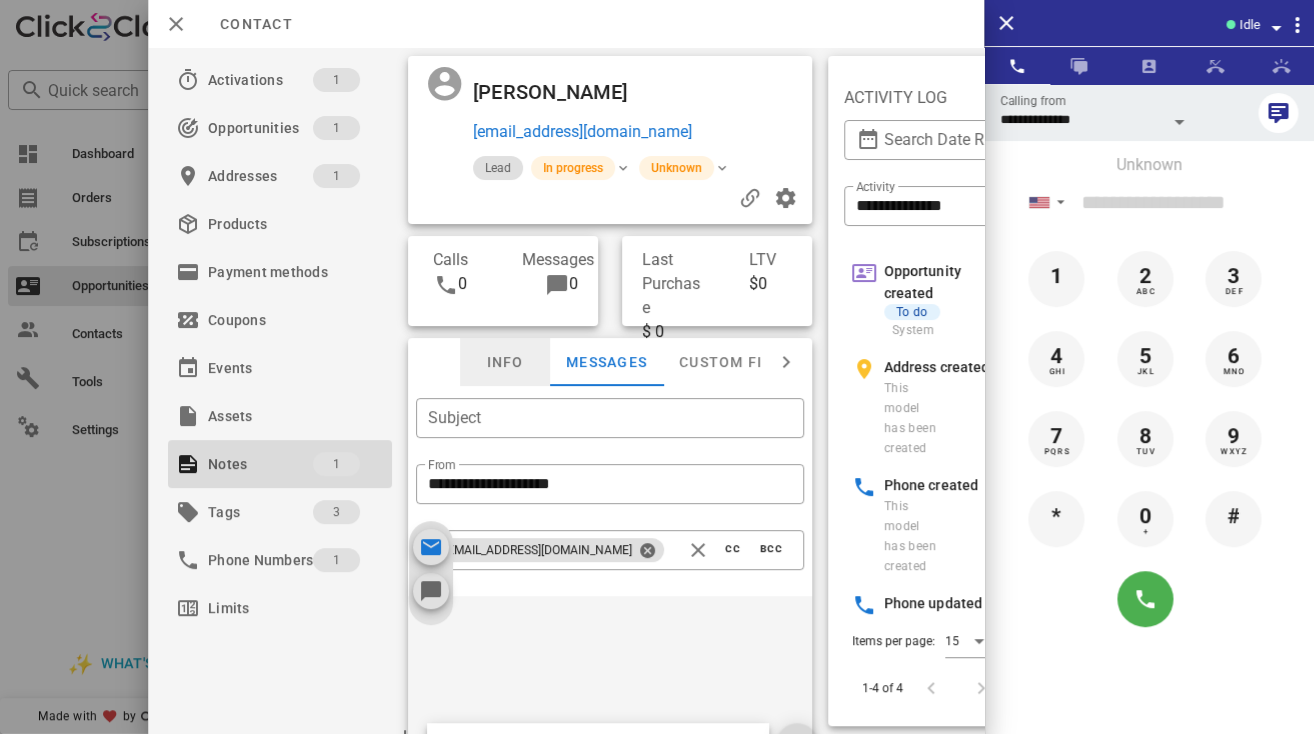 click on "Info" at bounding box center (505, 362) 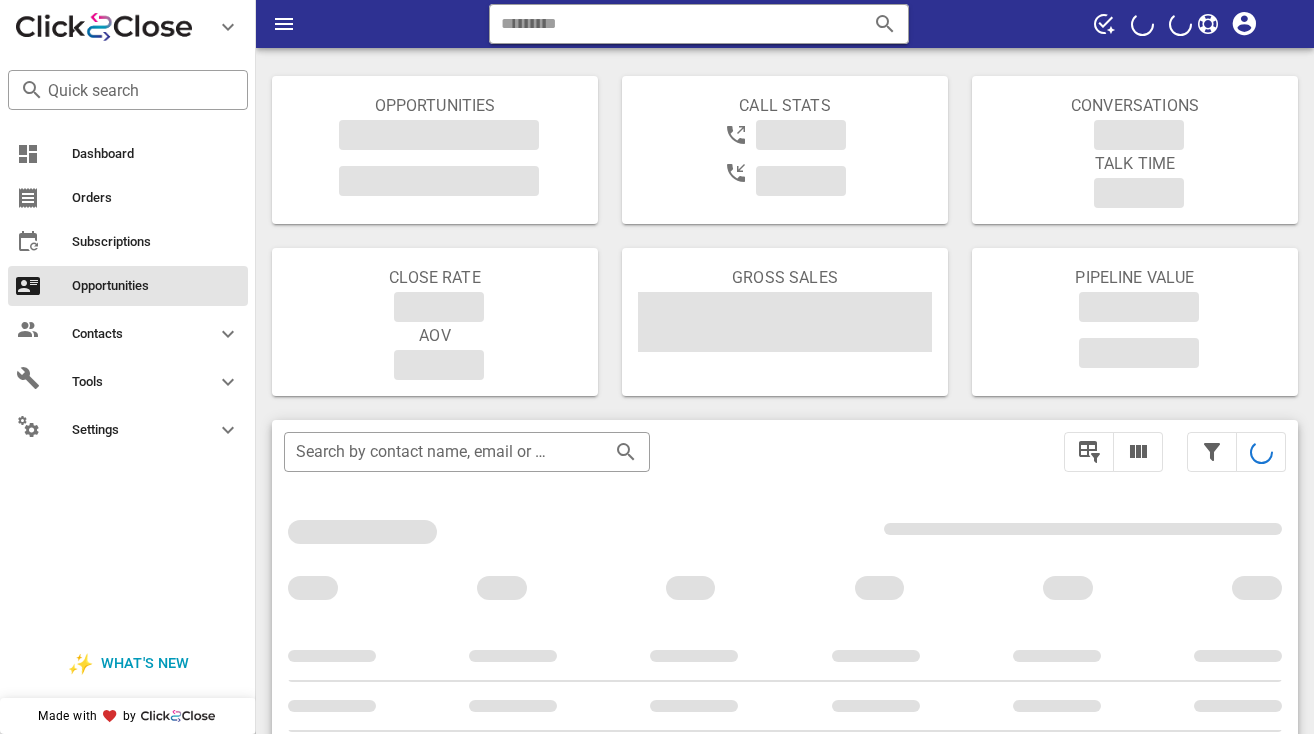 scroll, scrollTop: 0, scrollLeft: 0, axis: both 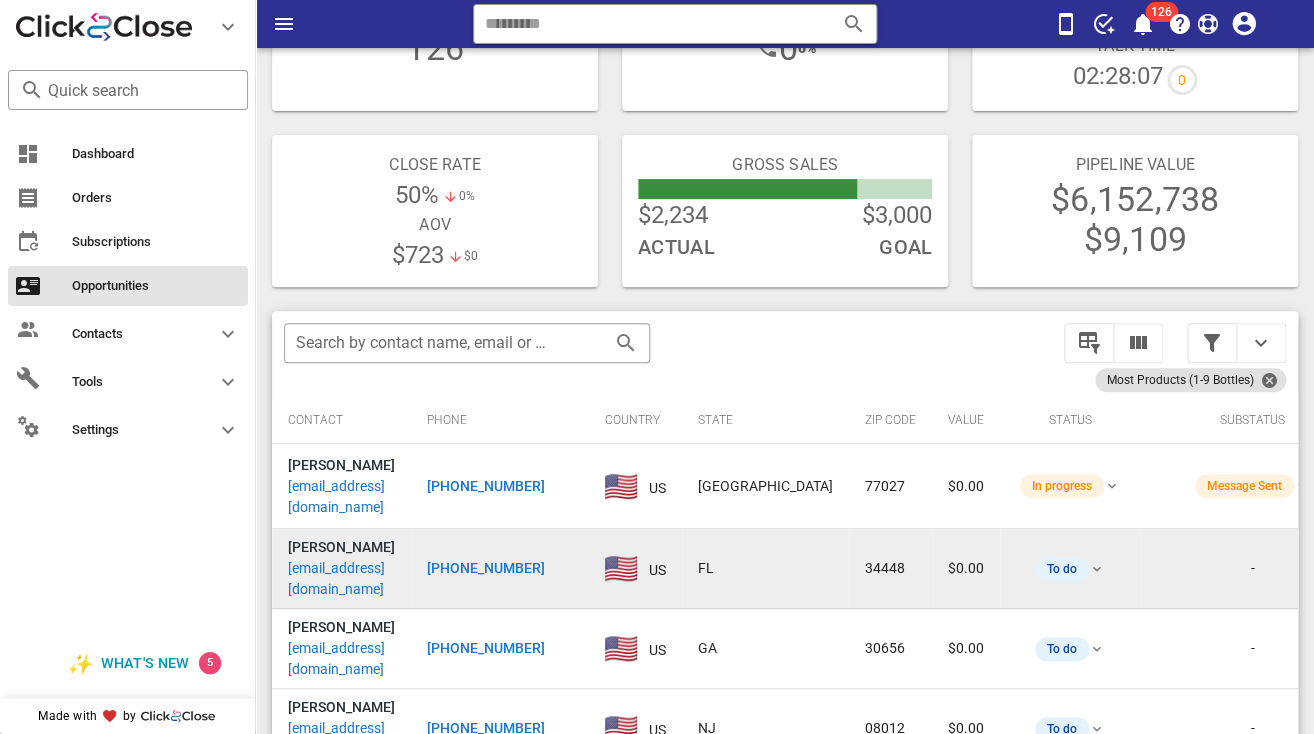 click on "[EMAIL_ADDRESS][DOMAIN_NAME]" at bounding box center [341, 579] 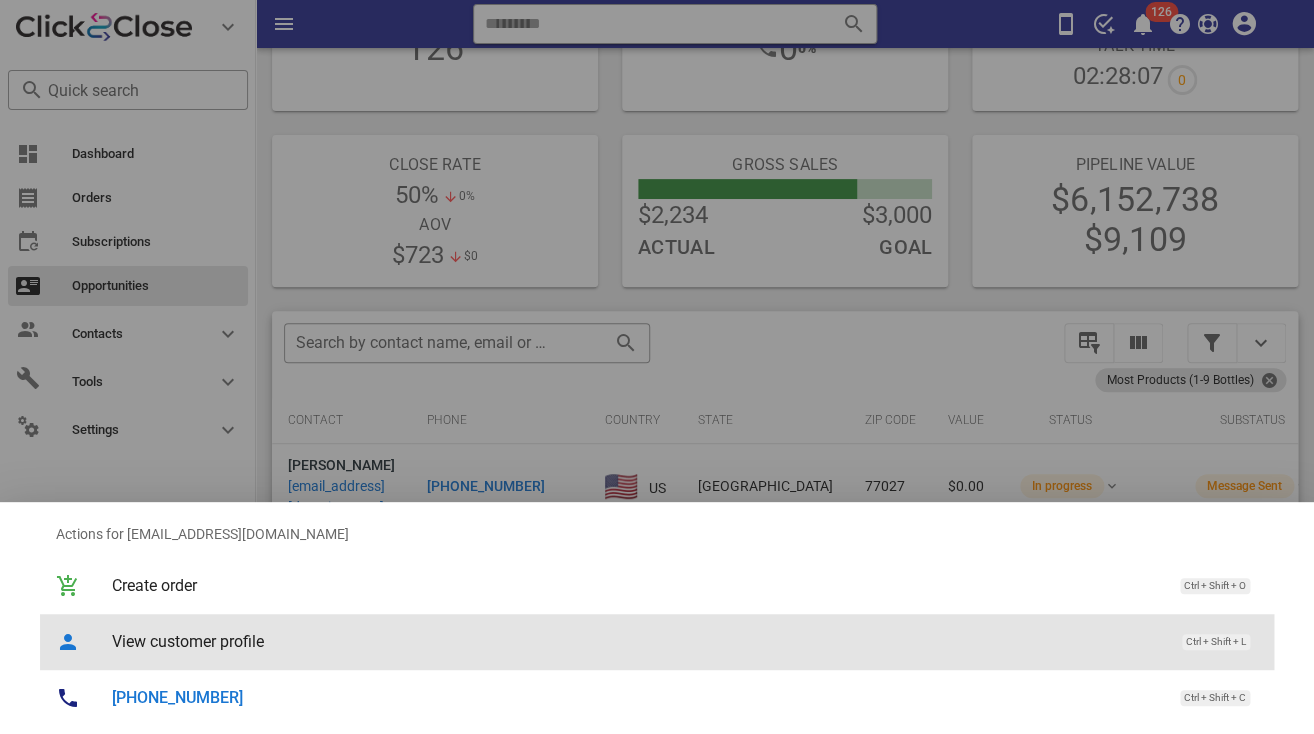 click on "View customer profile" at bounding box center (637, 641) 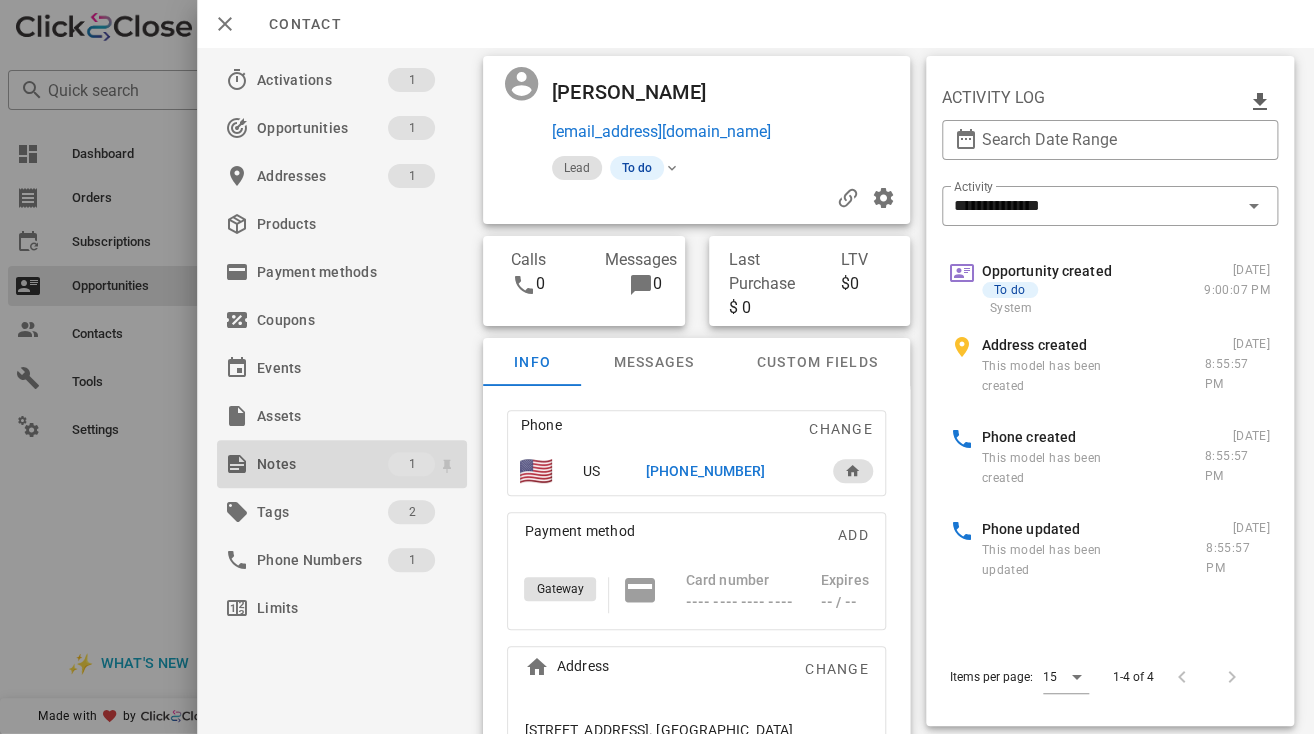click on "Notes" at bounding box center (322, 464) 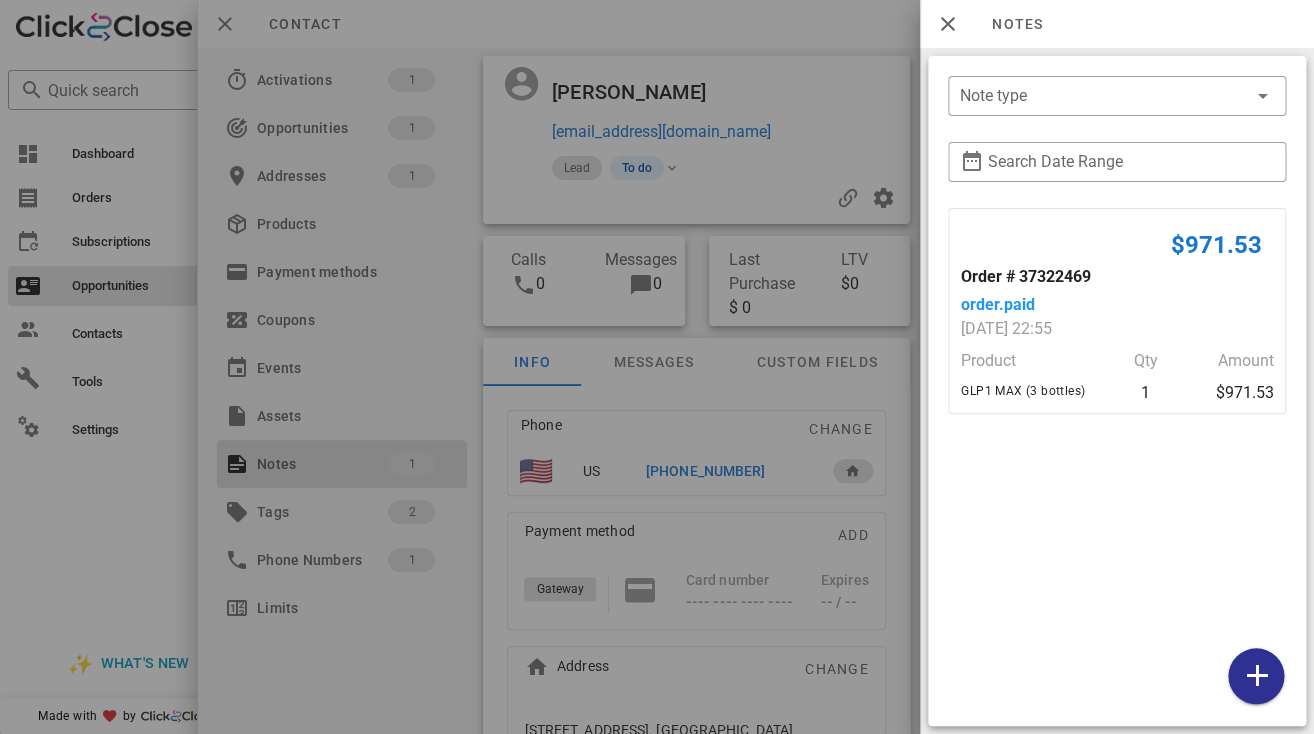 click at bounding box center [657, 367] 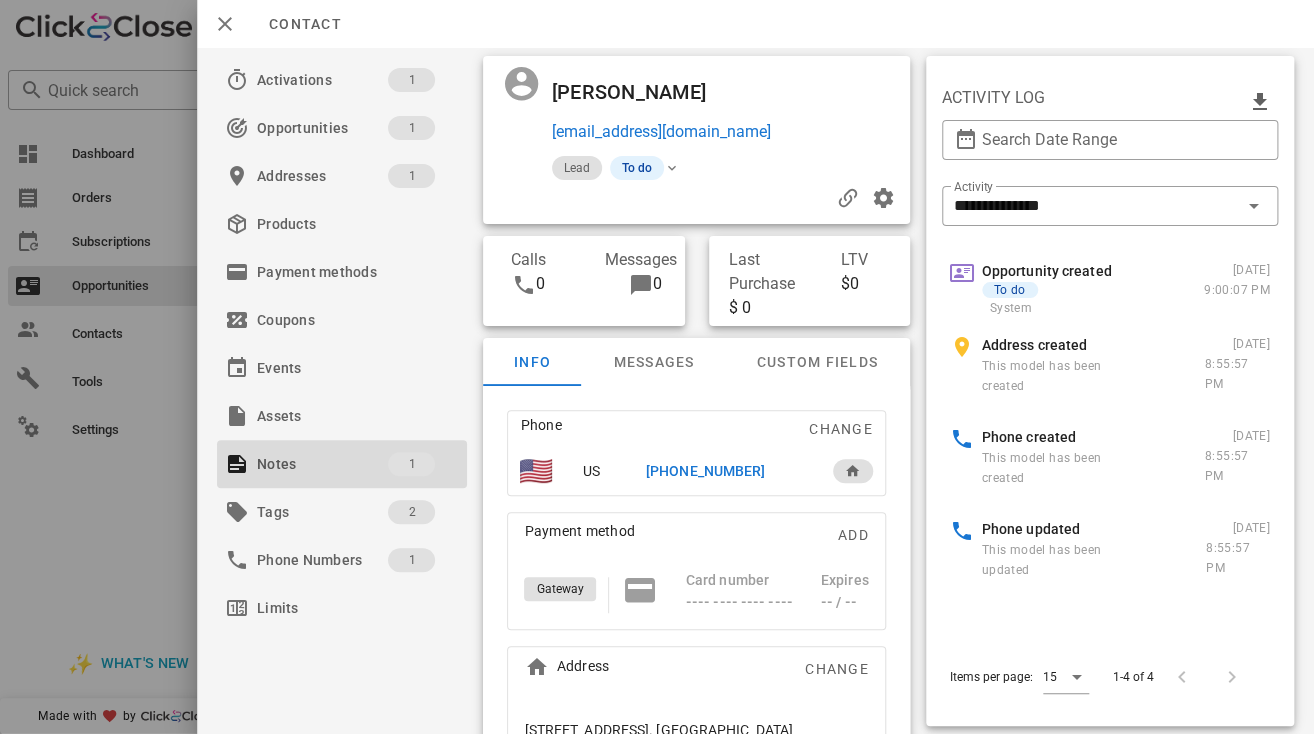 click at bounding box center (657, 367) 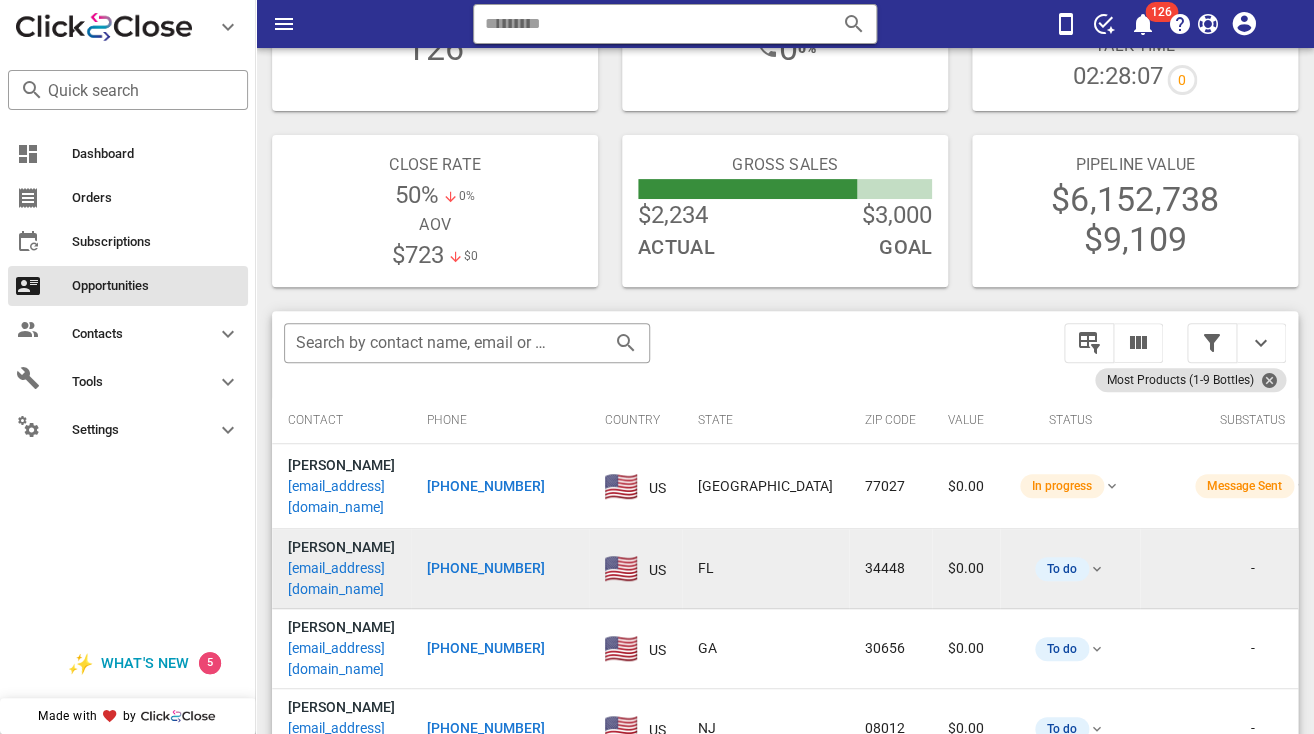 click on "[EMAIL_ADDRESS][DOMAIN_NAME]" at bounding box center [341, 579] 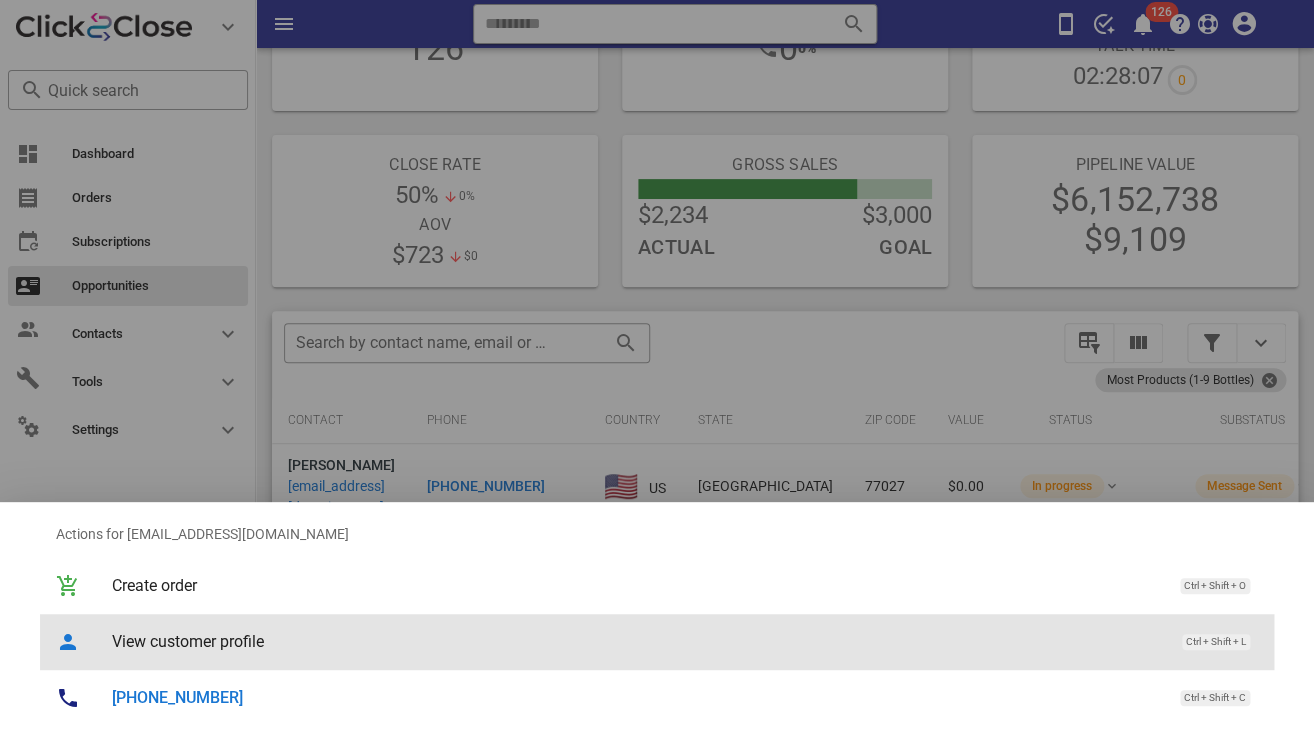 click on "View customer profile Ctrl + Shift + L" at bounding box center [685, 641] 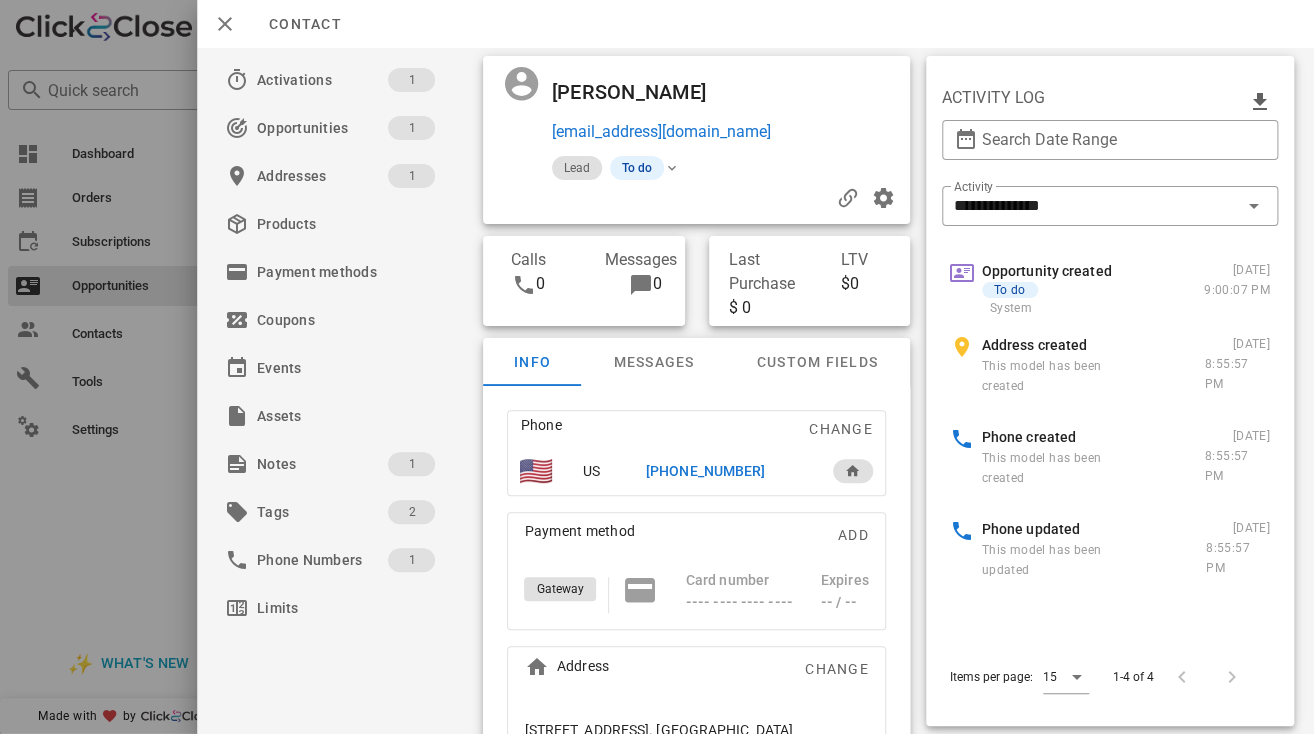 click on "[PERSON_NAME]" at bounding box center (639, 92) 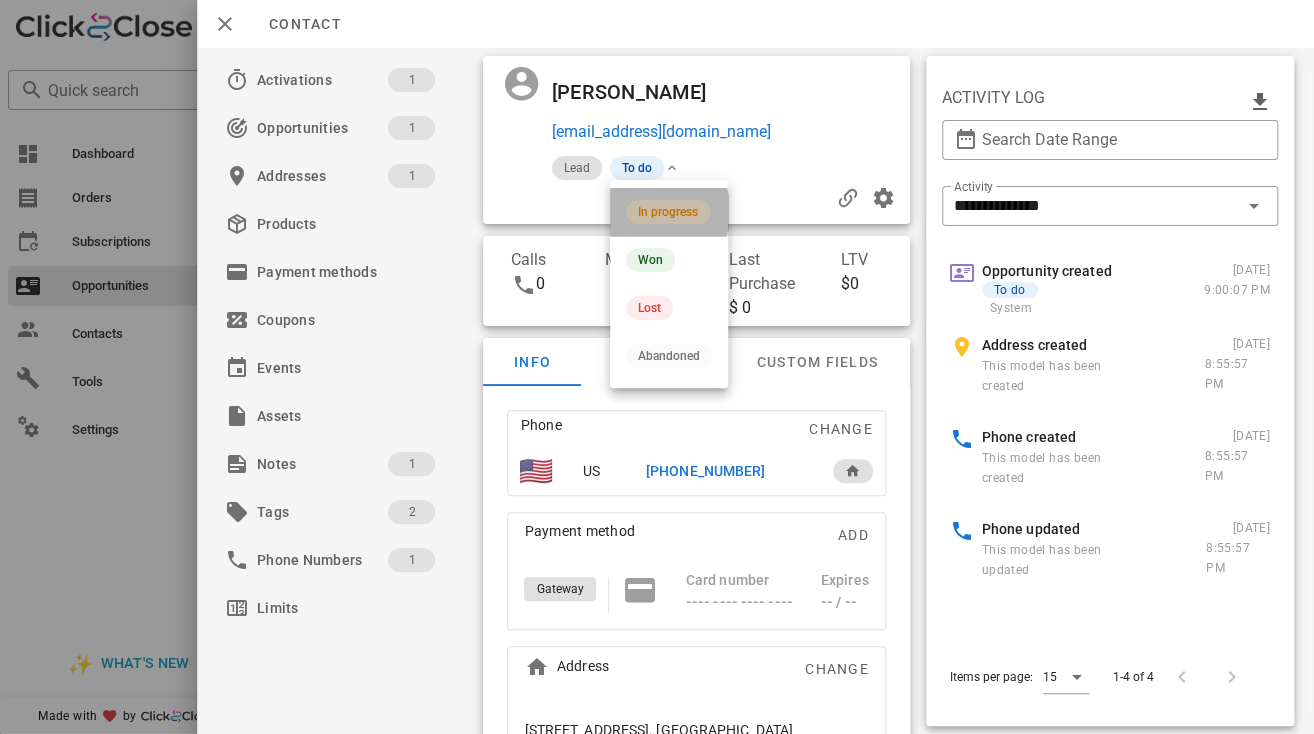 click on "In progress" at bounding box center [668, 212] 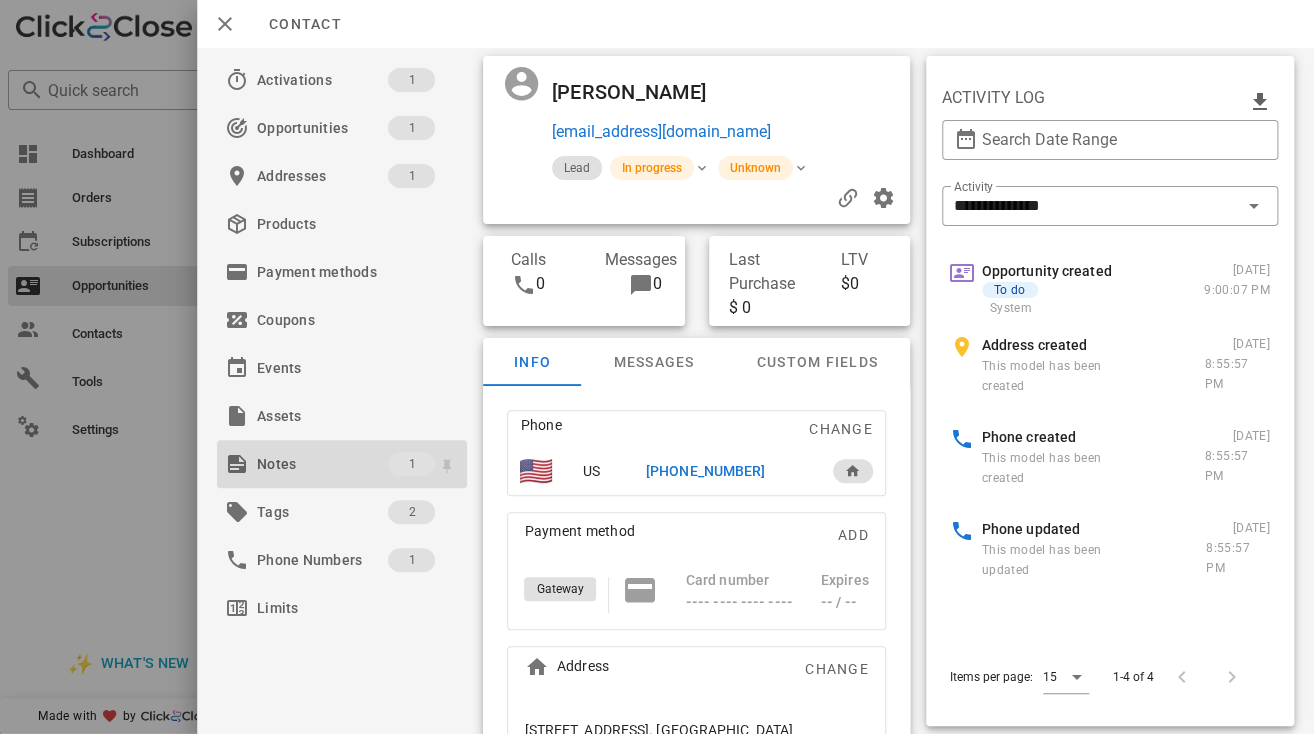 click on "Notes" at bounding box center [322, 464] 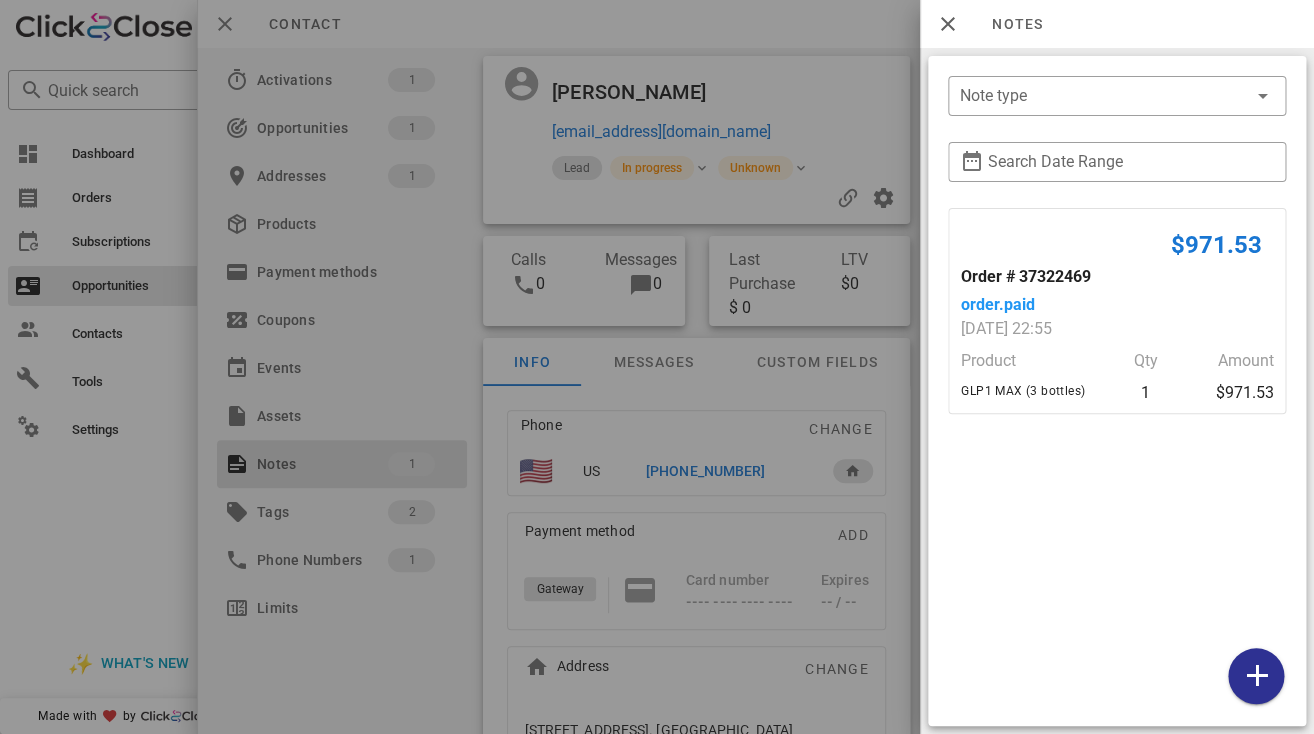 click at bounding box center (657, 367) 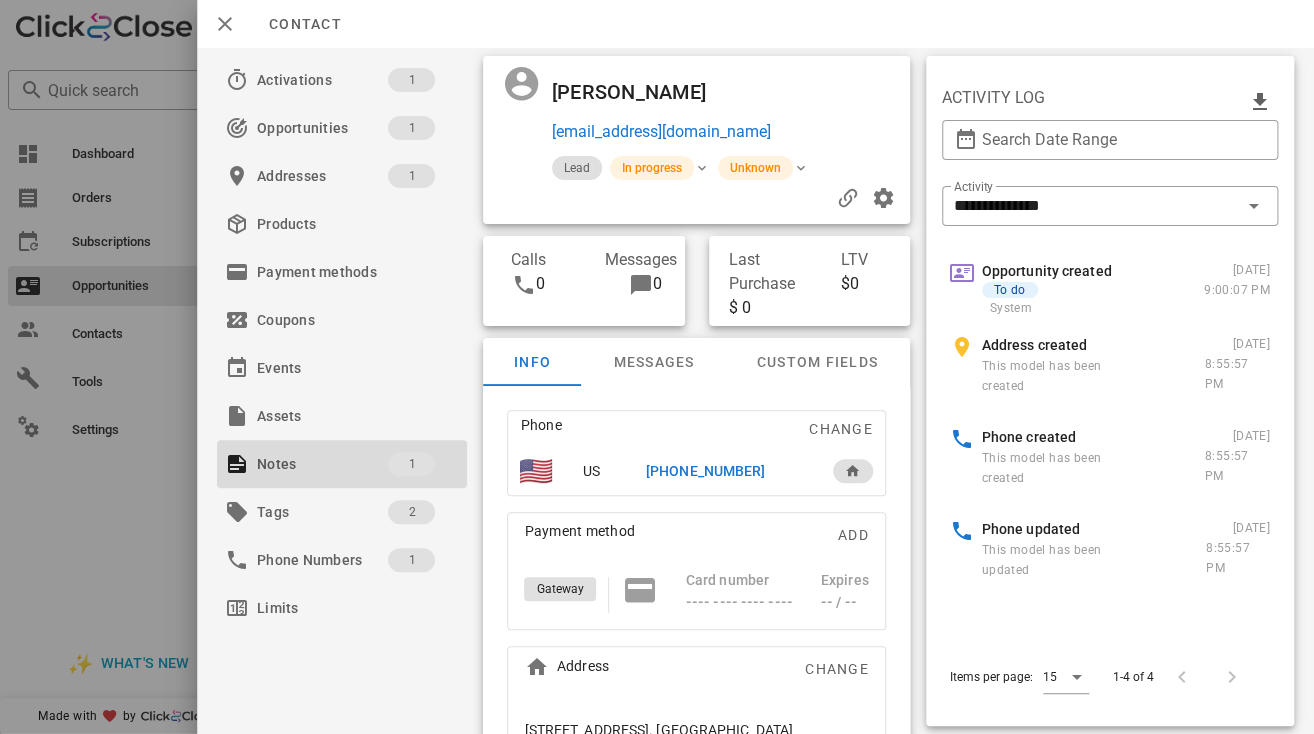 click on "[PHONE_NUMBER]" at bounding box center (705, 471) 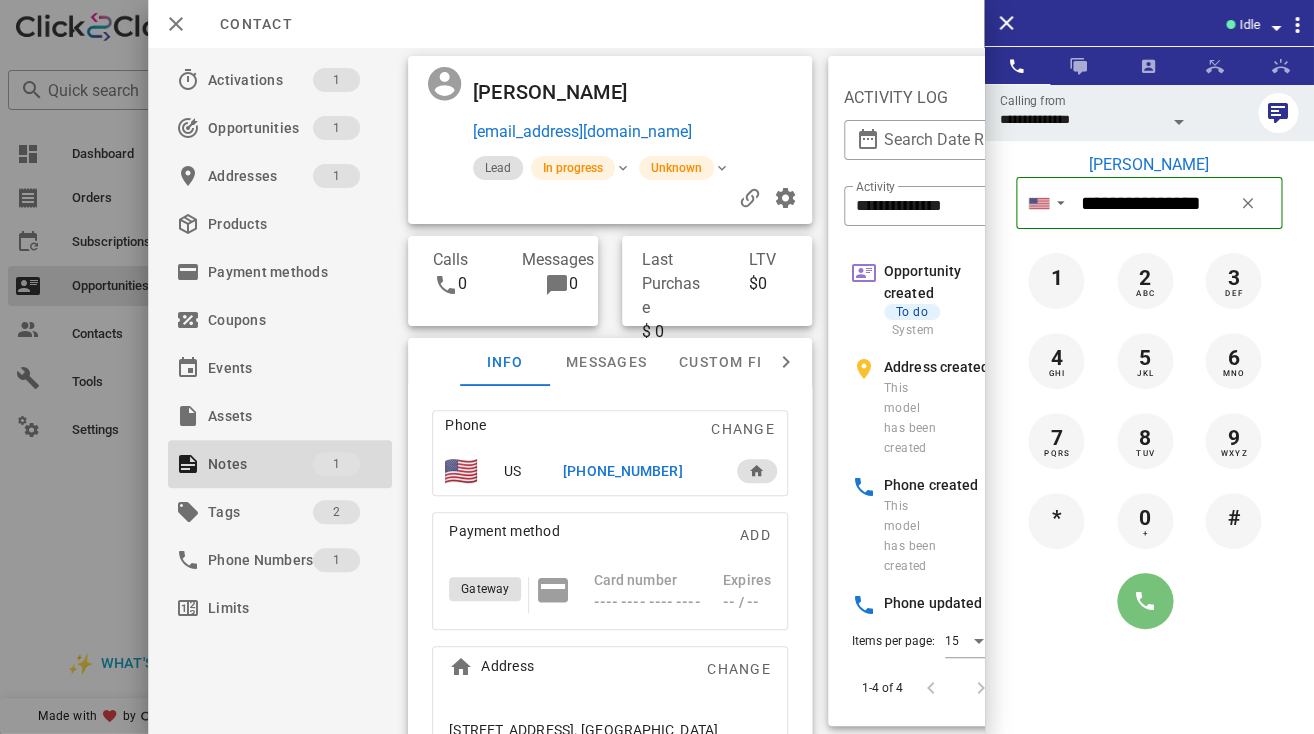 click at bounding box center (1145, 601) 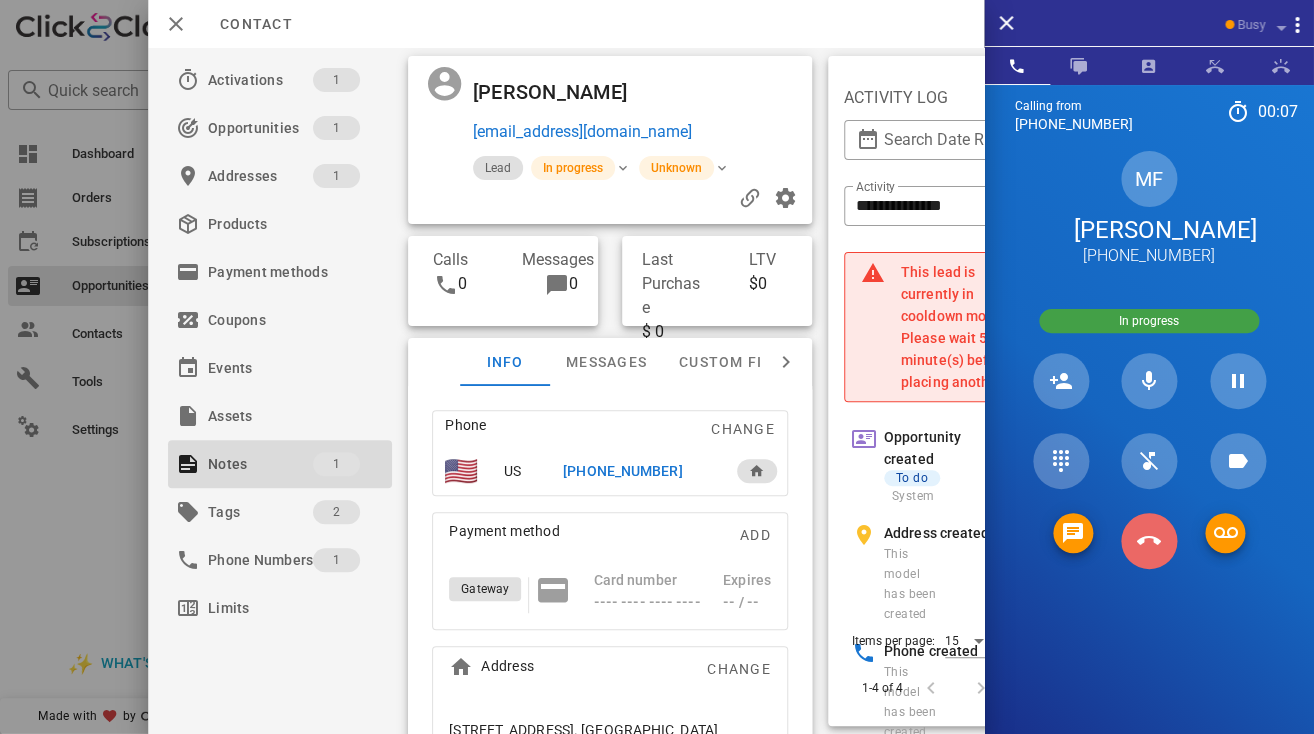 click at bounding box center (1149, 541) 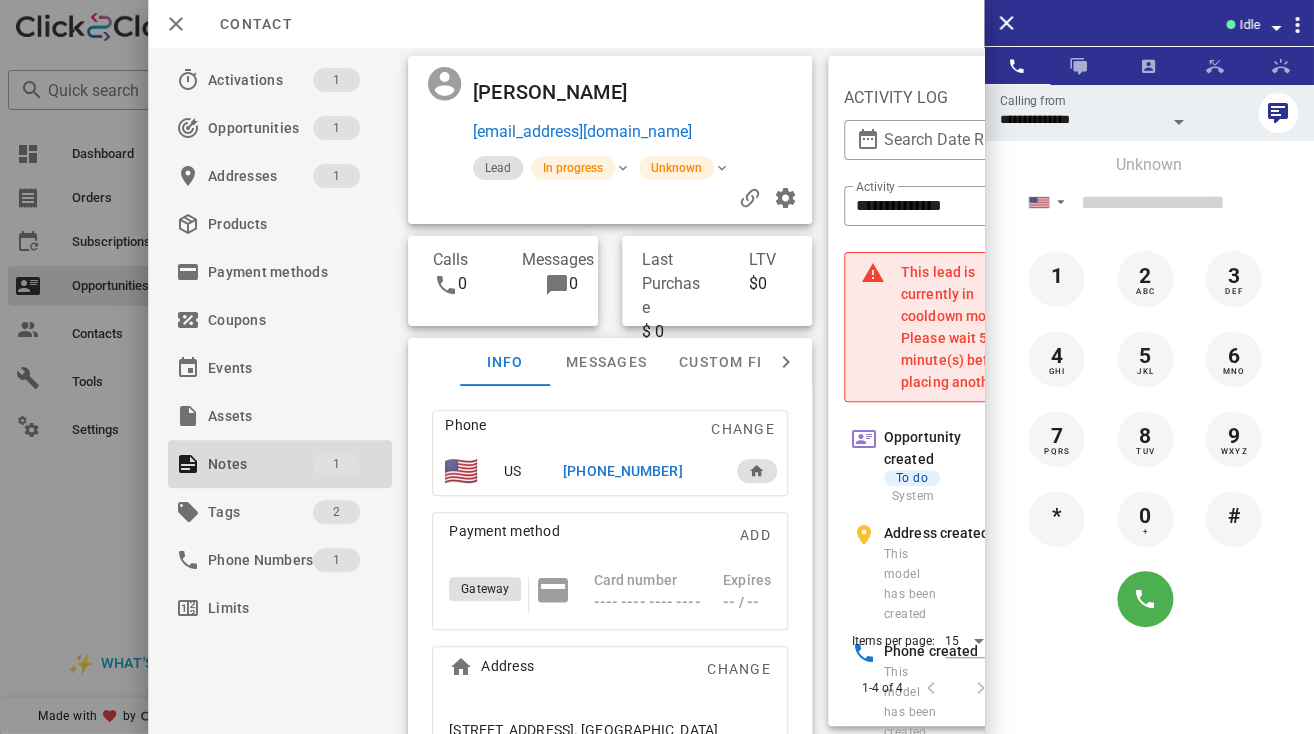 click on "[PHONE_NUMBER]" at bounding box center [622, 471] 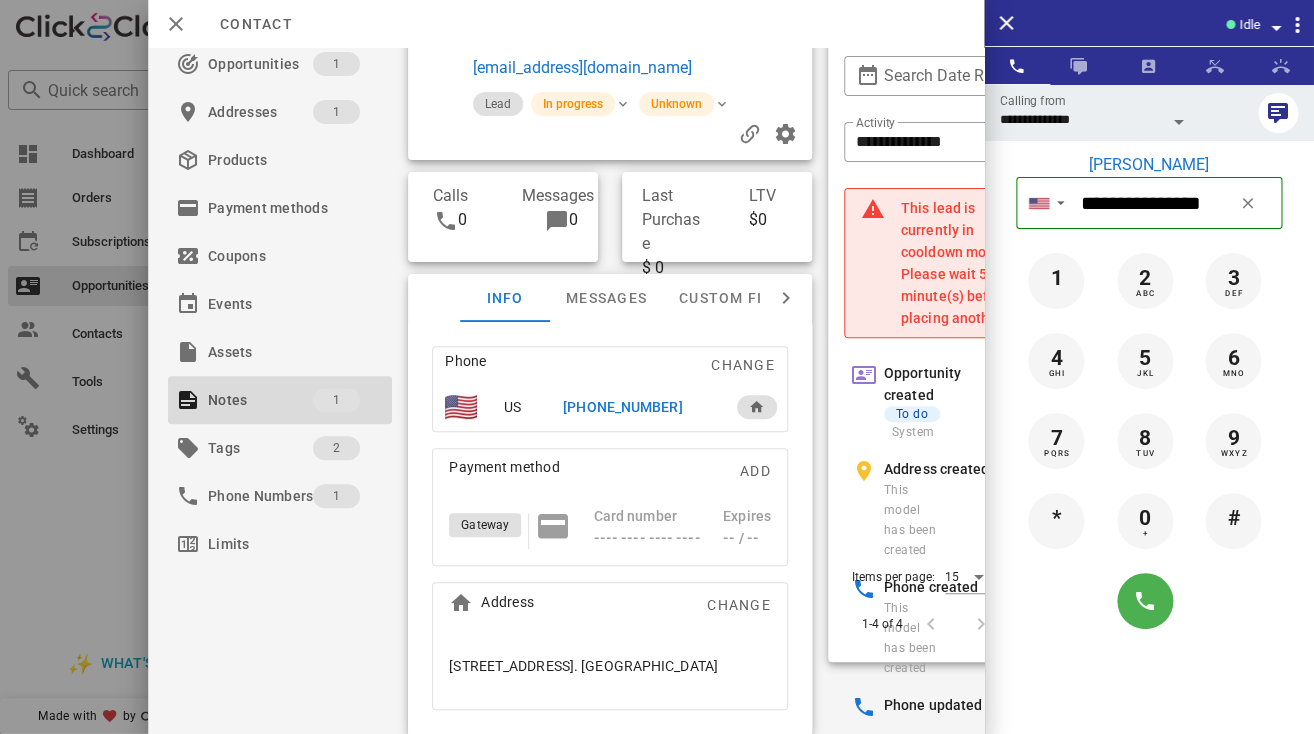 scroll, scrollTop: 0, scrollLeft: 0, axis: both 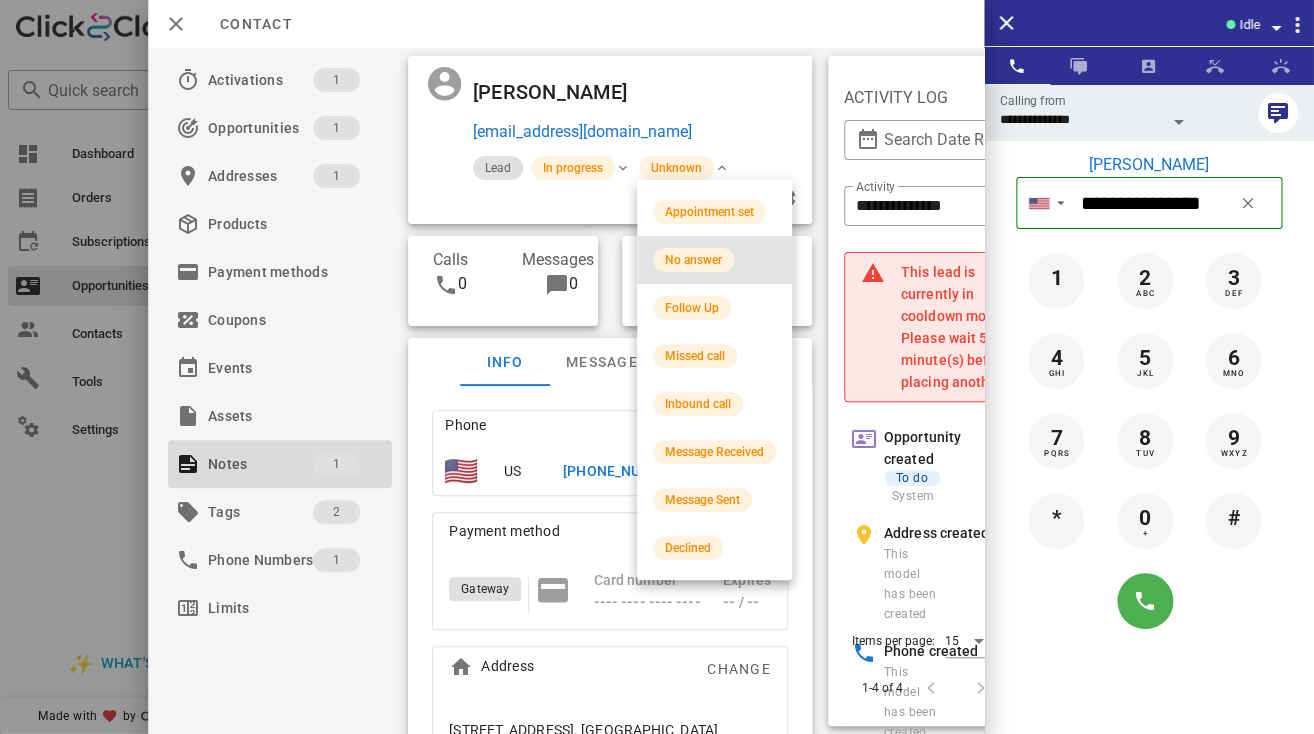 click on "No answer" at bounding box center (714, 260) 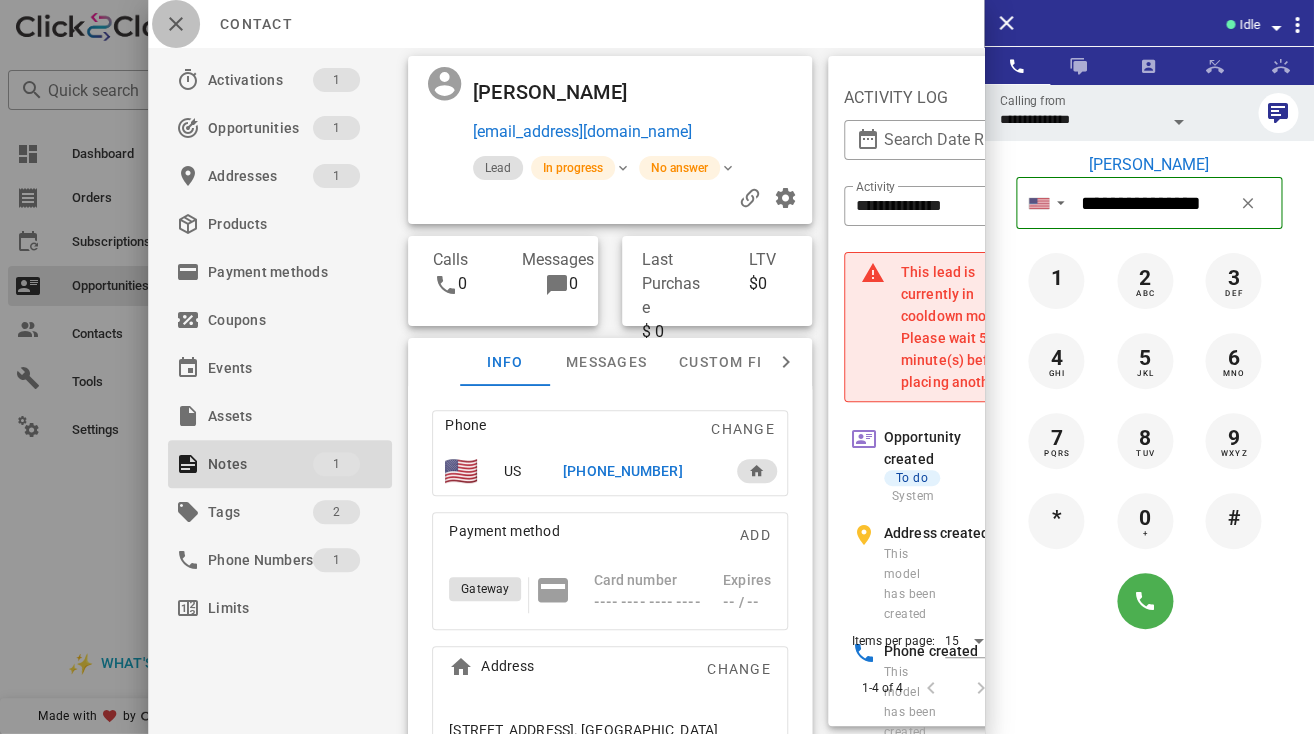 click at bounding box center (176, 24) 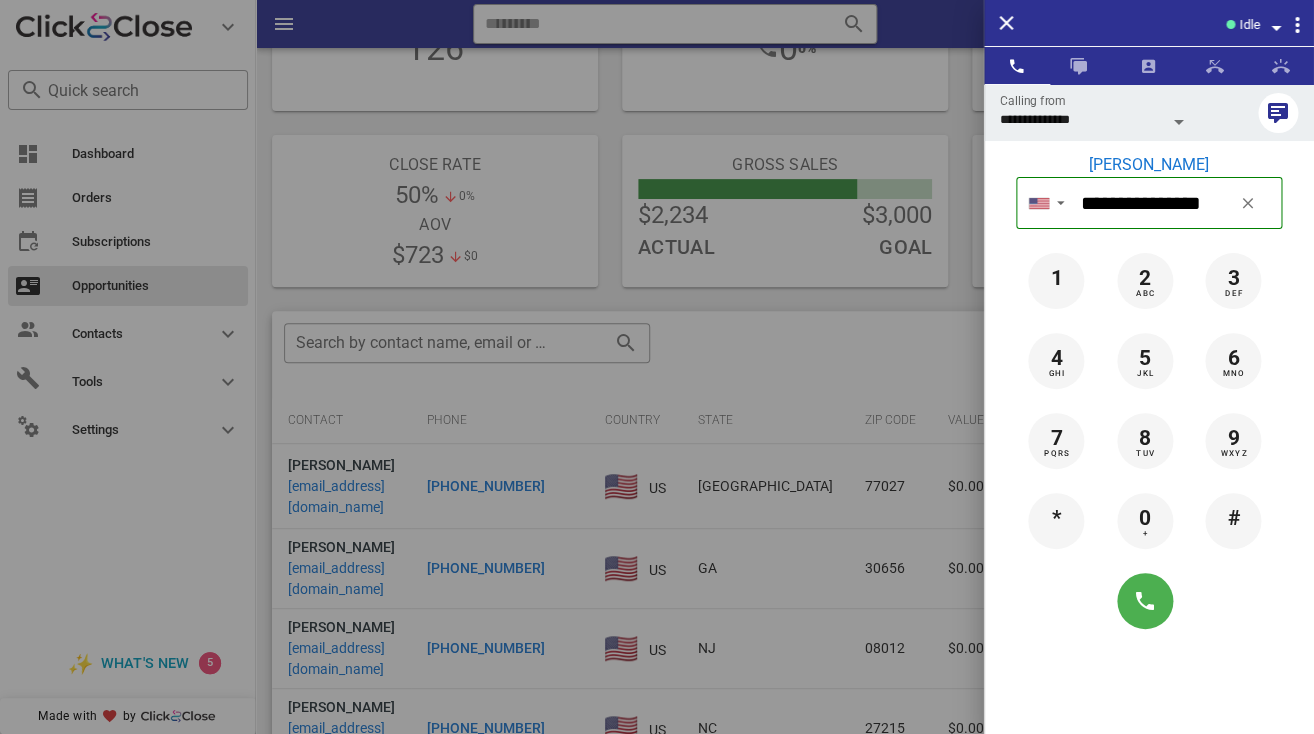 click at bounding box center [657, 367] 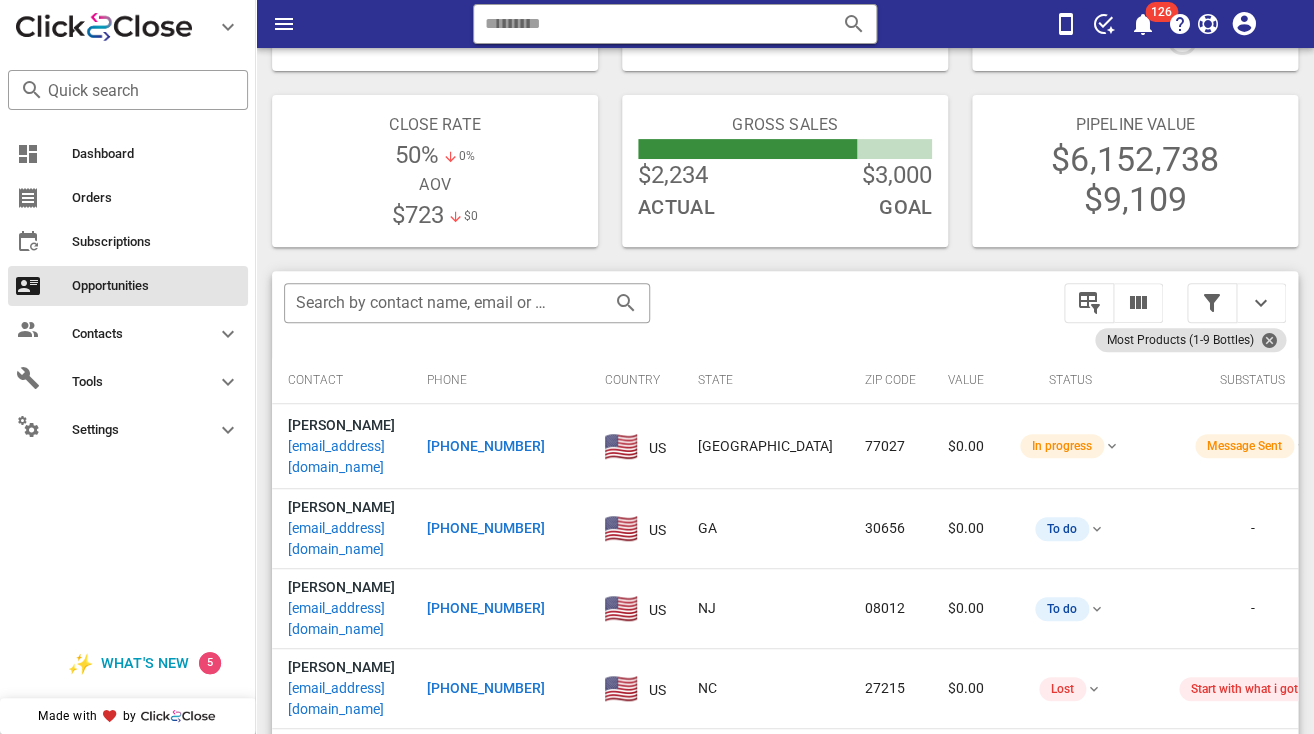 scroll, scrollTop: 253, scrollLeft: 0, axis: vertical 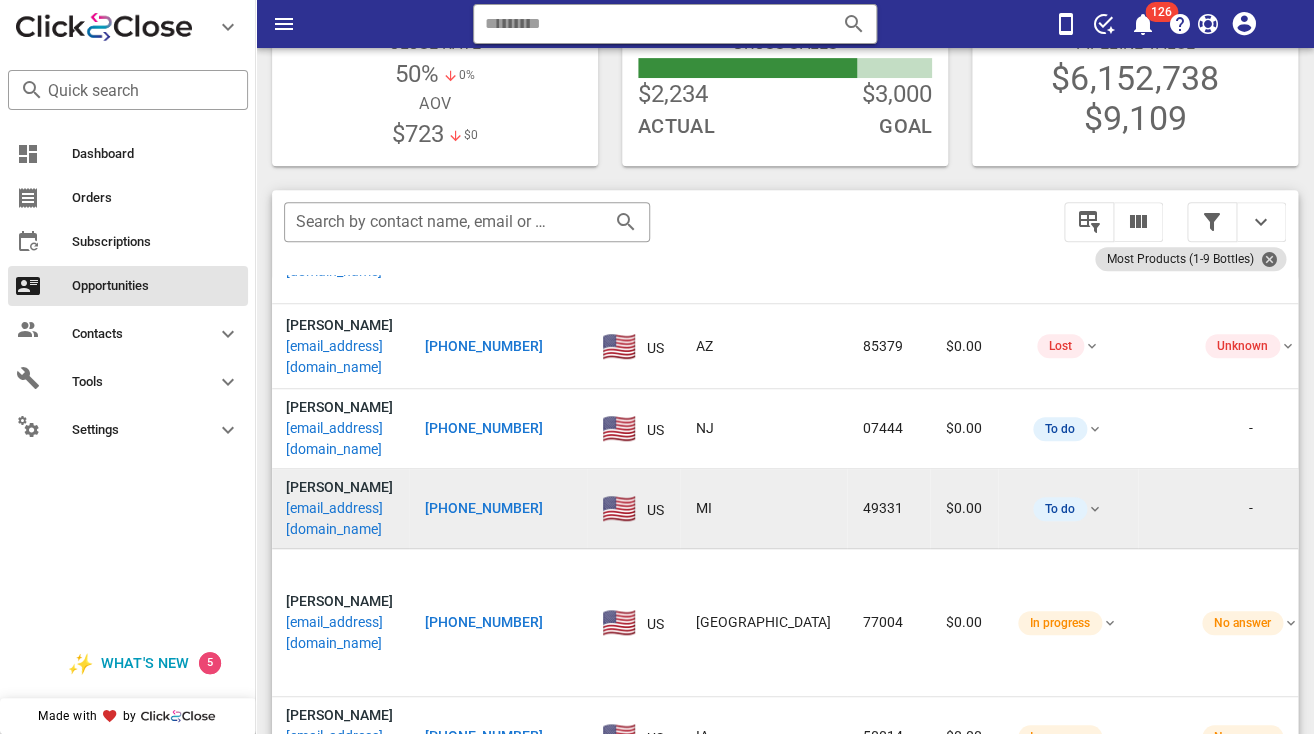 click on "[EMAIL_ADDRESS][DOMAIN_NAME]" at bounding box center (339, 519) 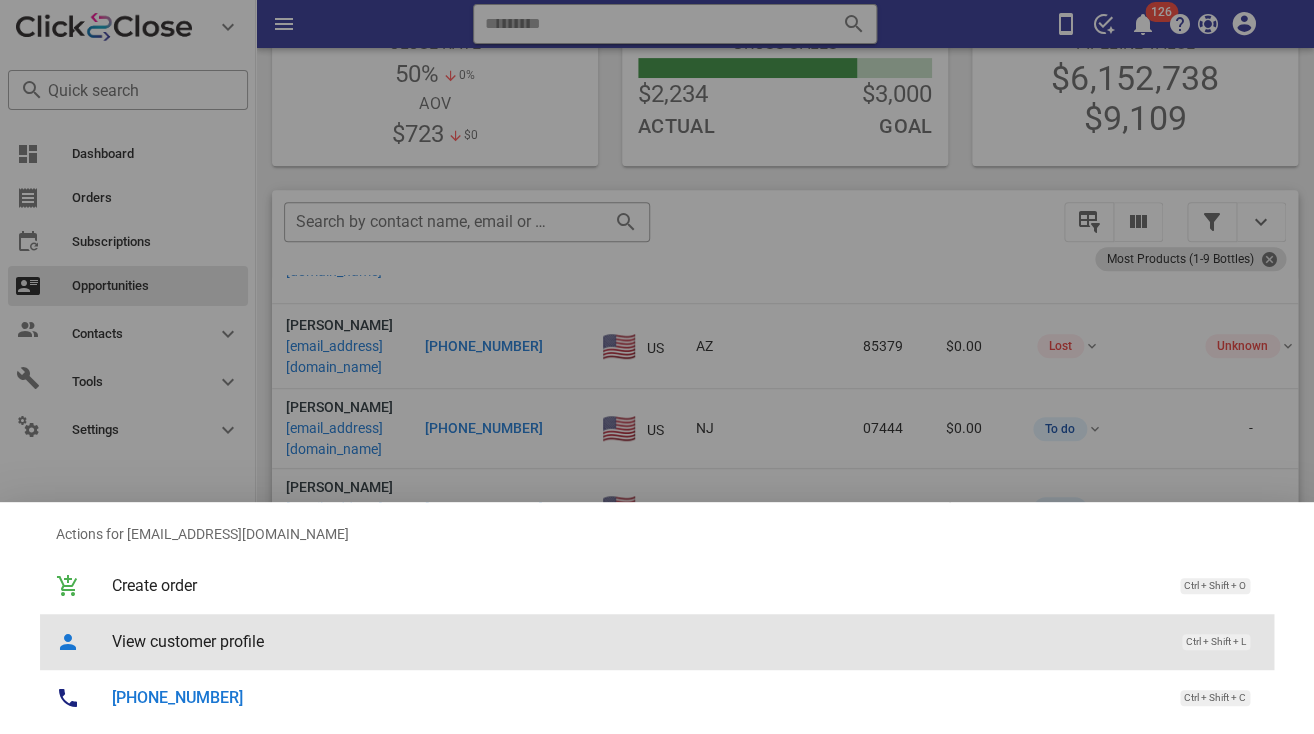 click on "View customer profile" at bounding box center (637, 641) 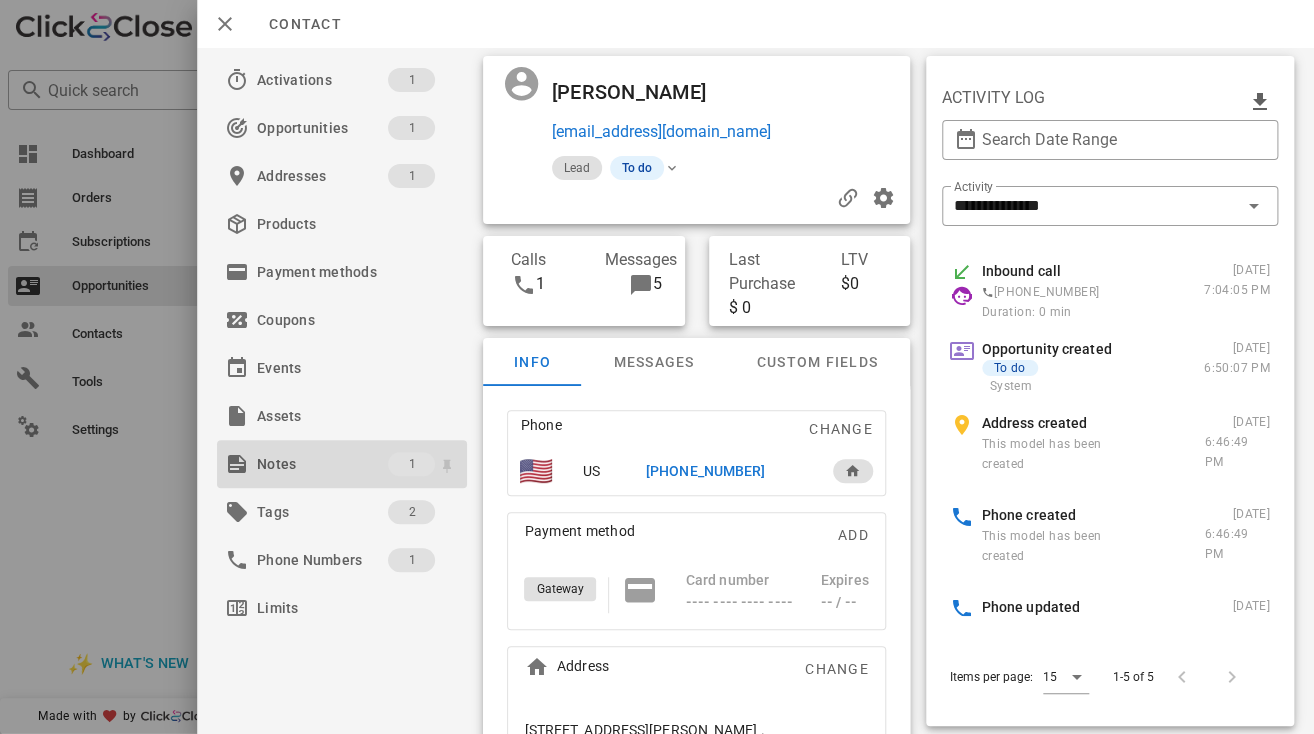 click on "Notes" at bounding box center [322, 464] 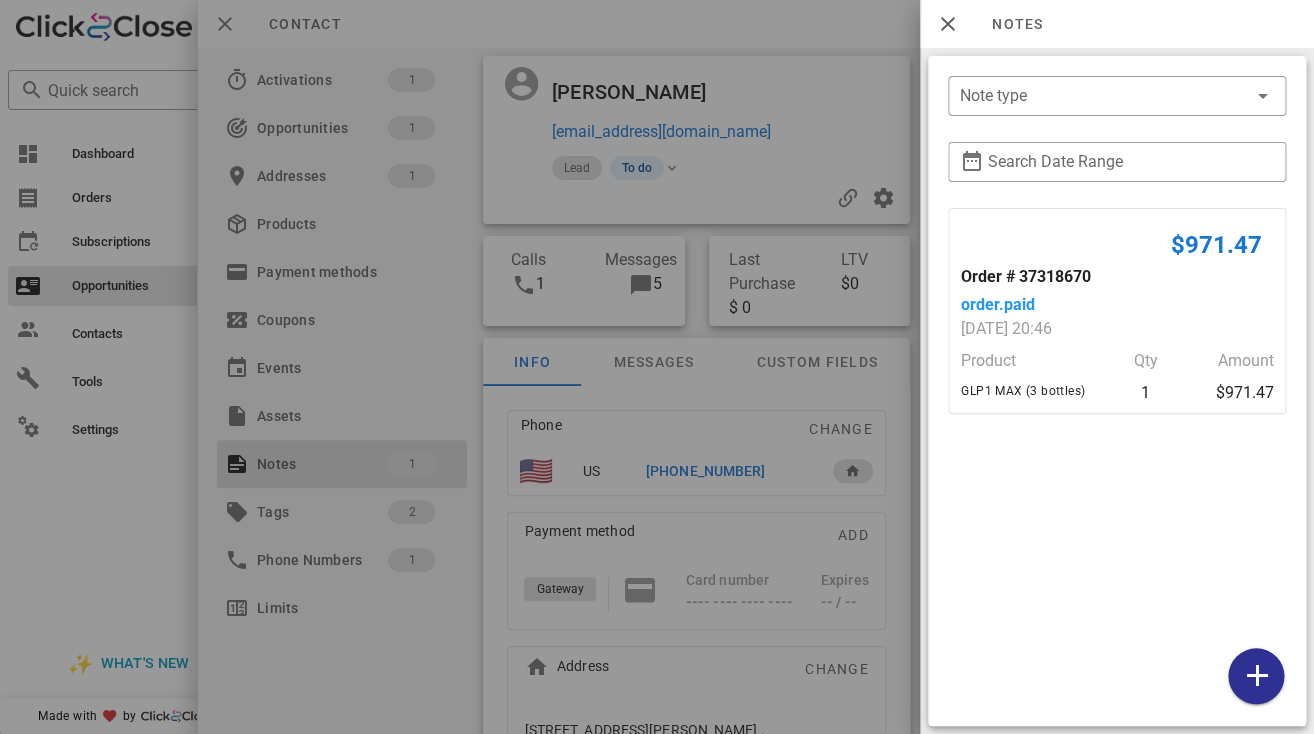 click at bounding box center [657, 367] 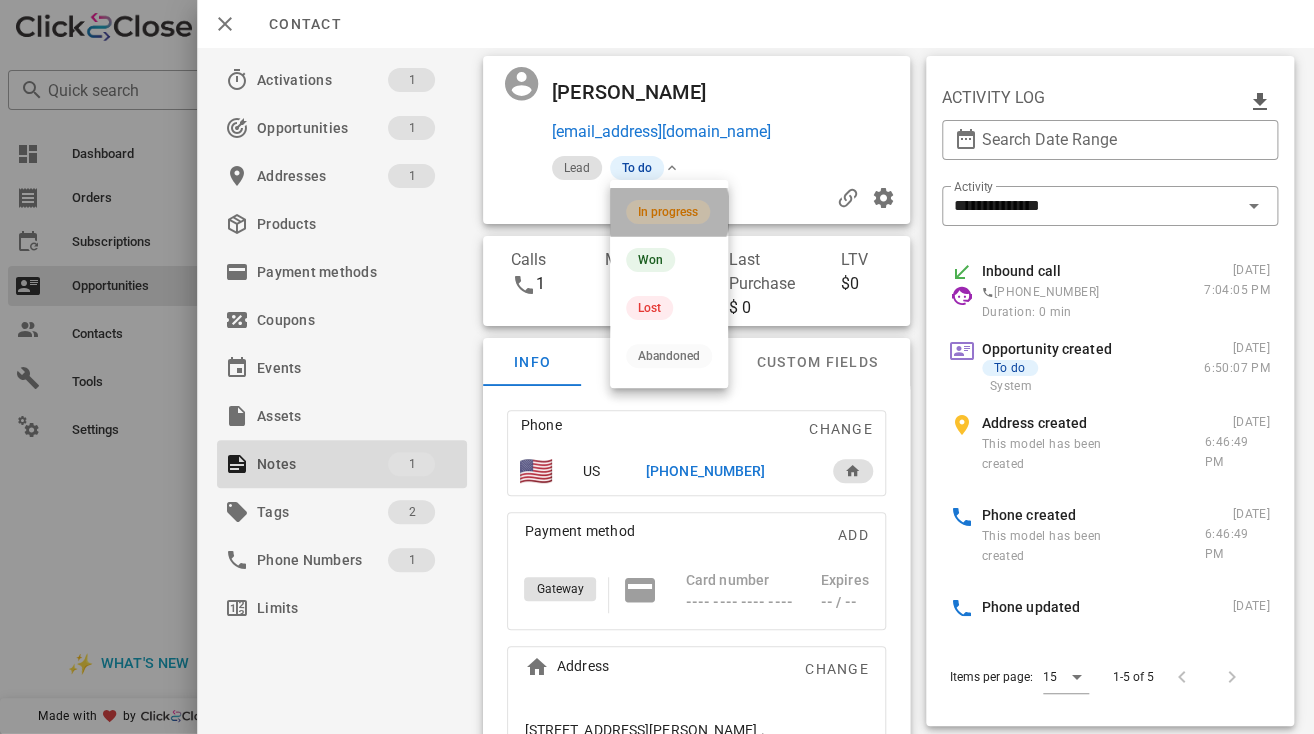 click on "In progress" at bounding box center (668, 212) 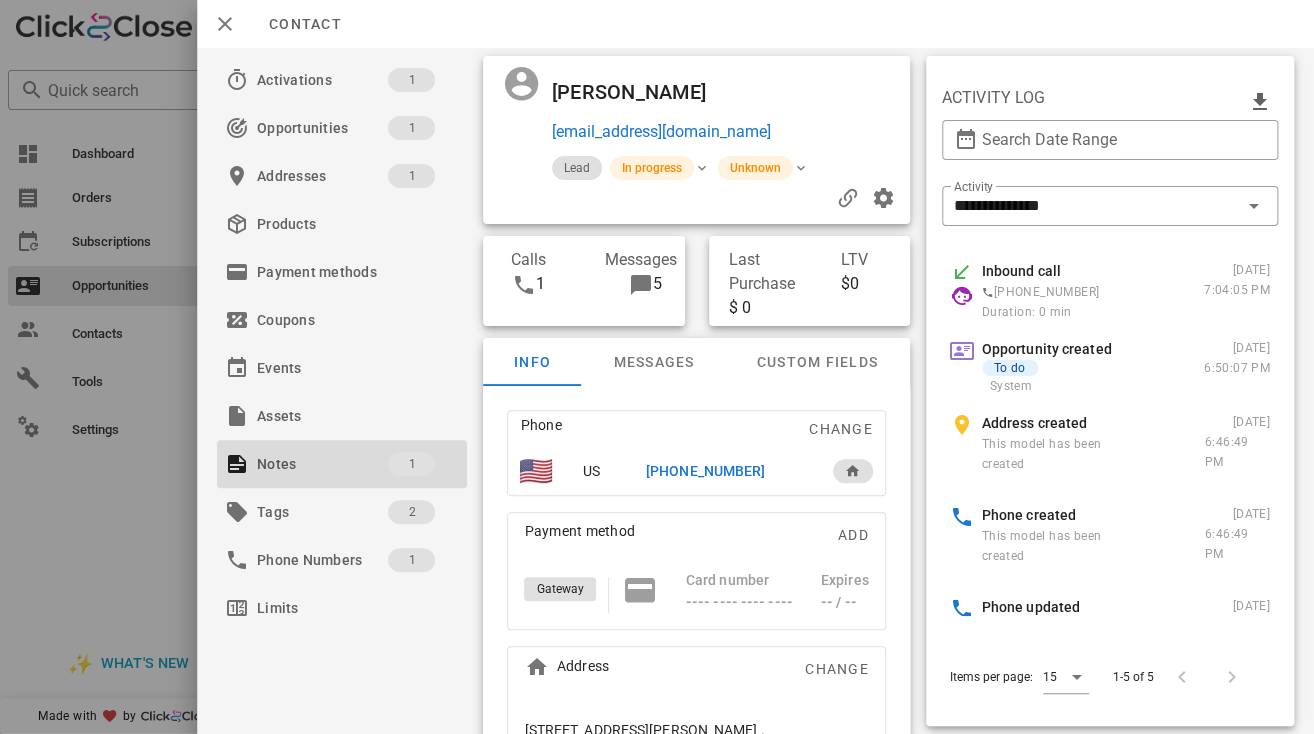click on "[PERSON_NAME]" at bounding box center [639, 92] 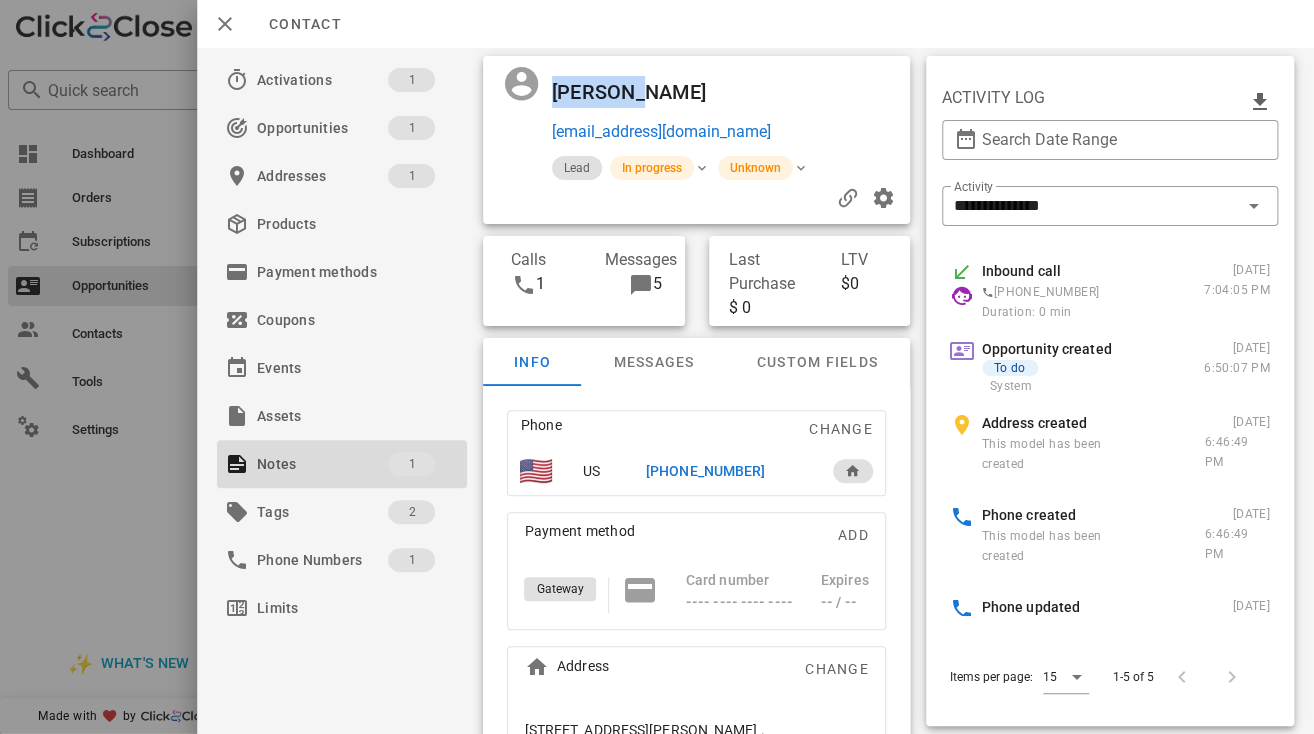 click on "[PERSON_NAME]" at bounding box center [639, 92] 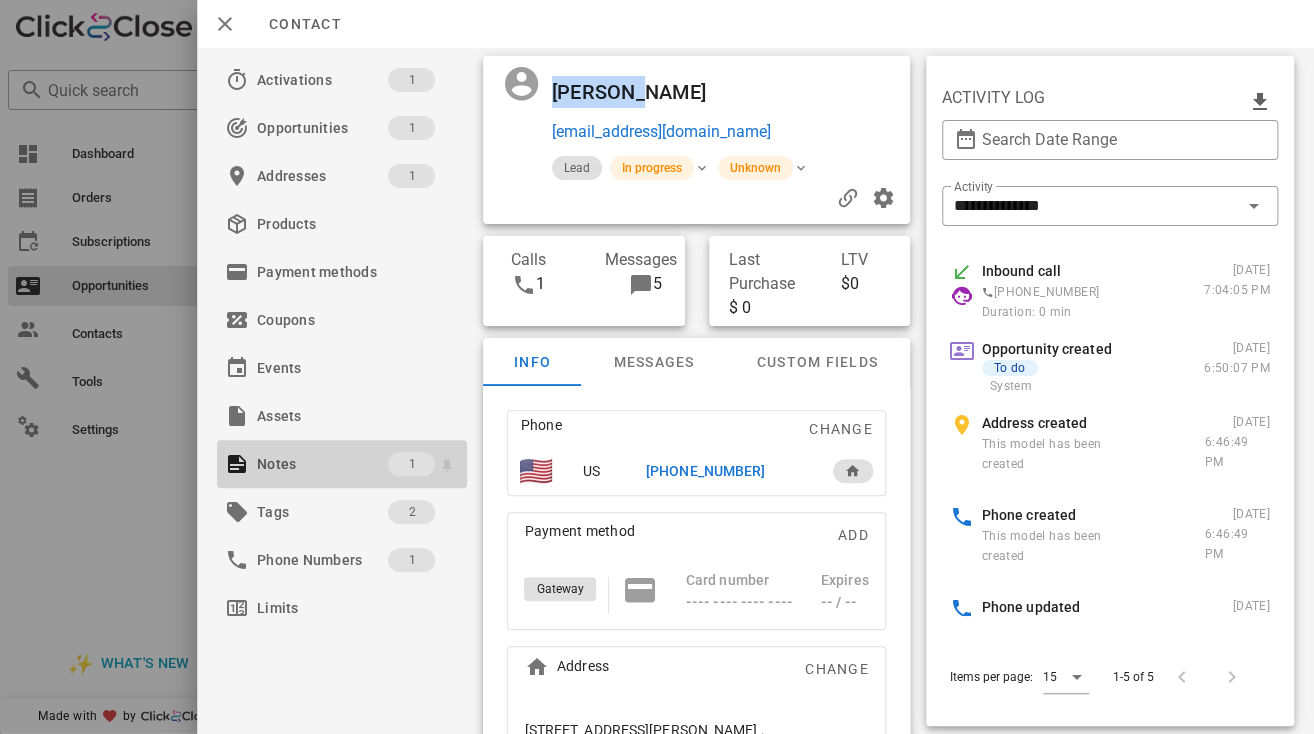click on "Notes" at bounding box center [322, 464] 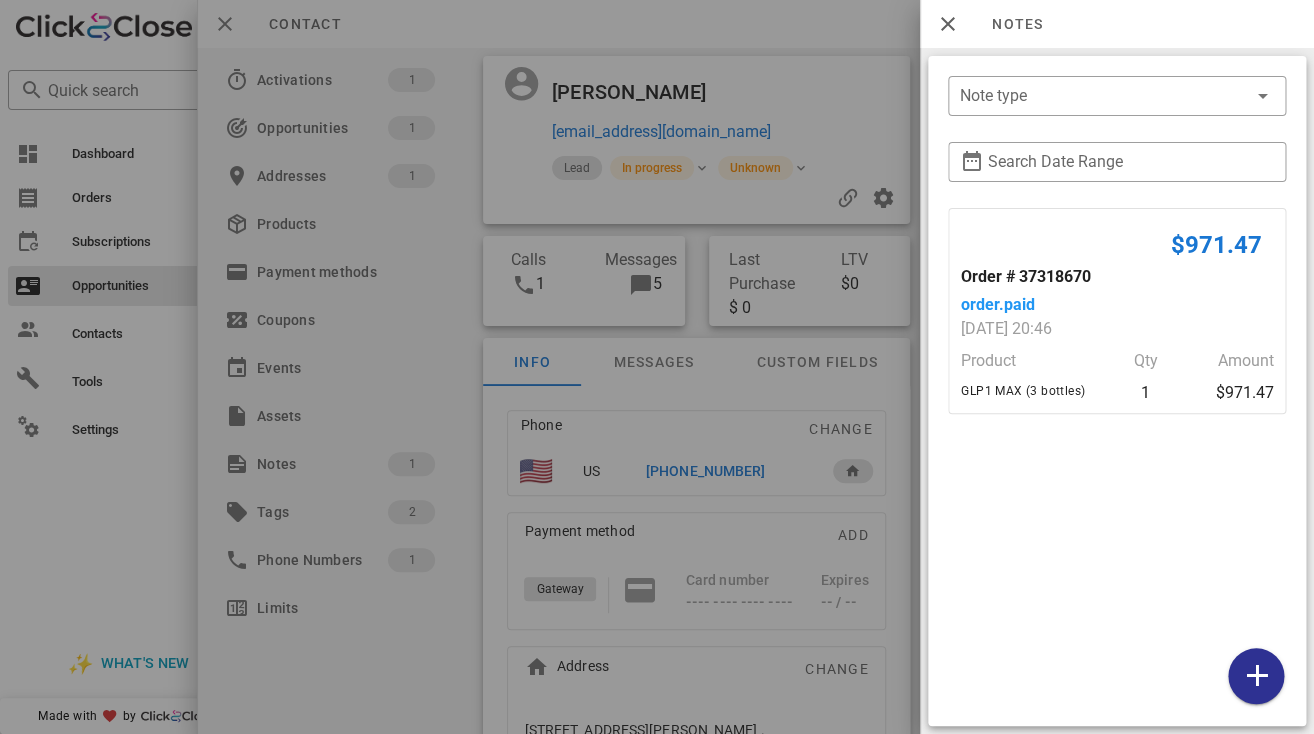 click at bounding box center (657, 367) 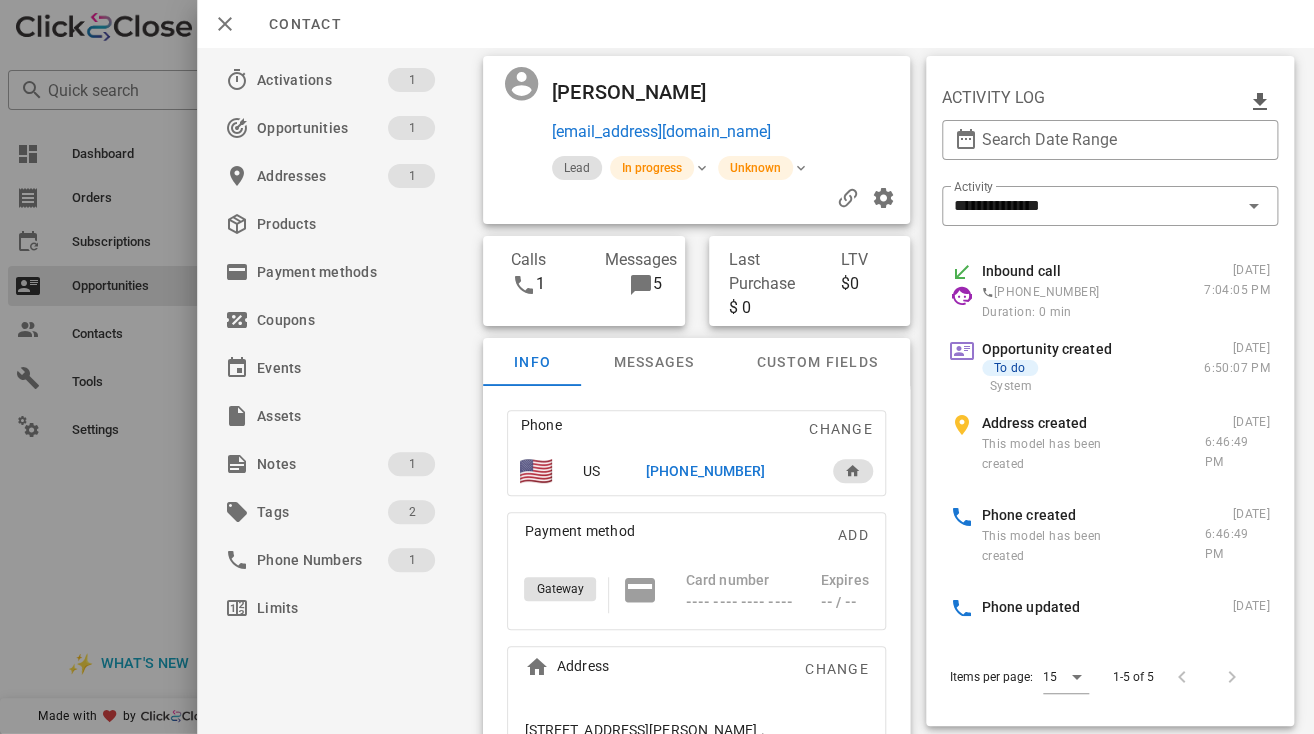 click on "[PHONE_NUMBER]" at bounding box center [705, 471] 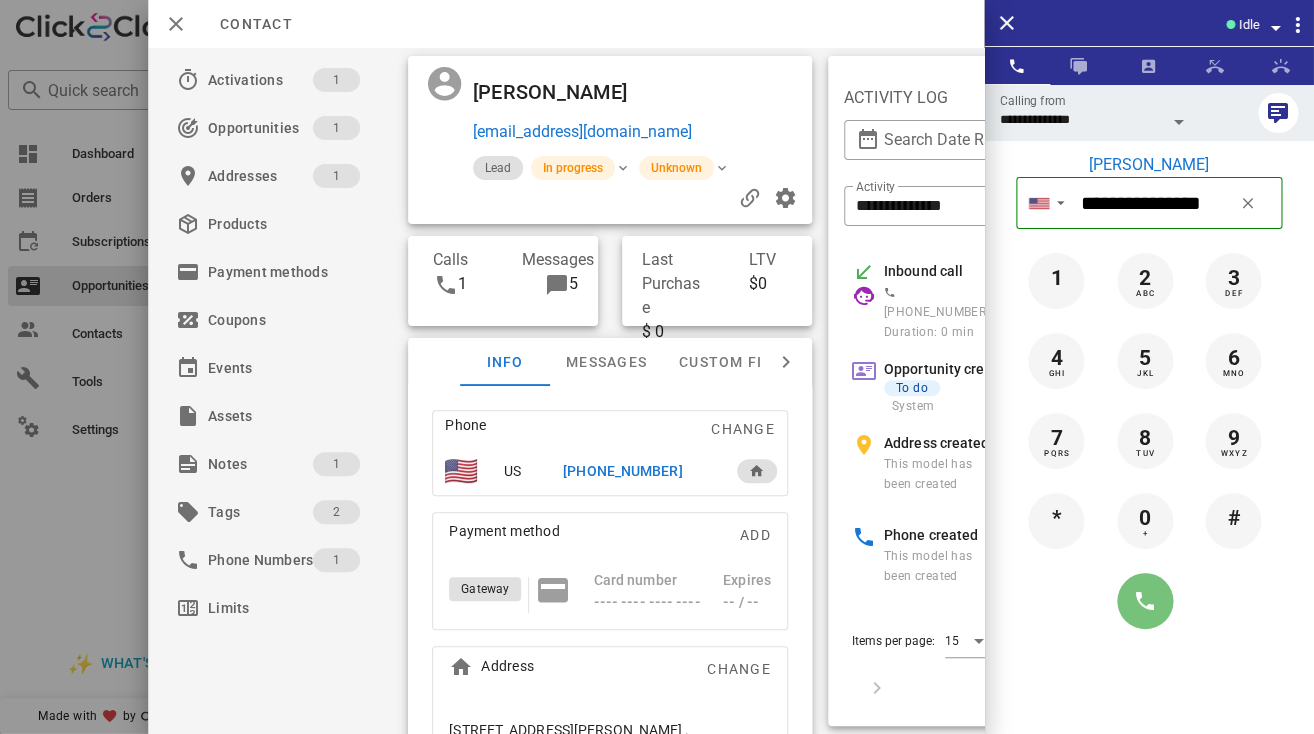 click at bounding box center (1145, 601) 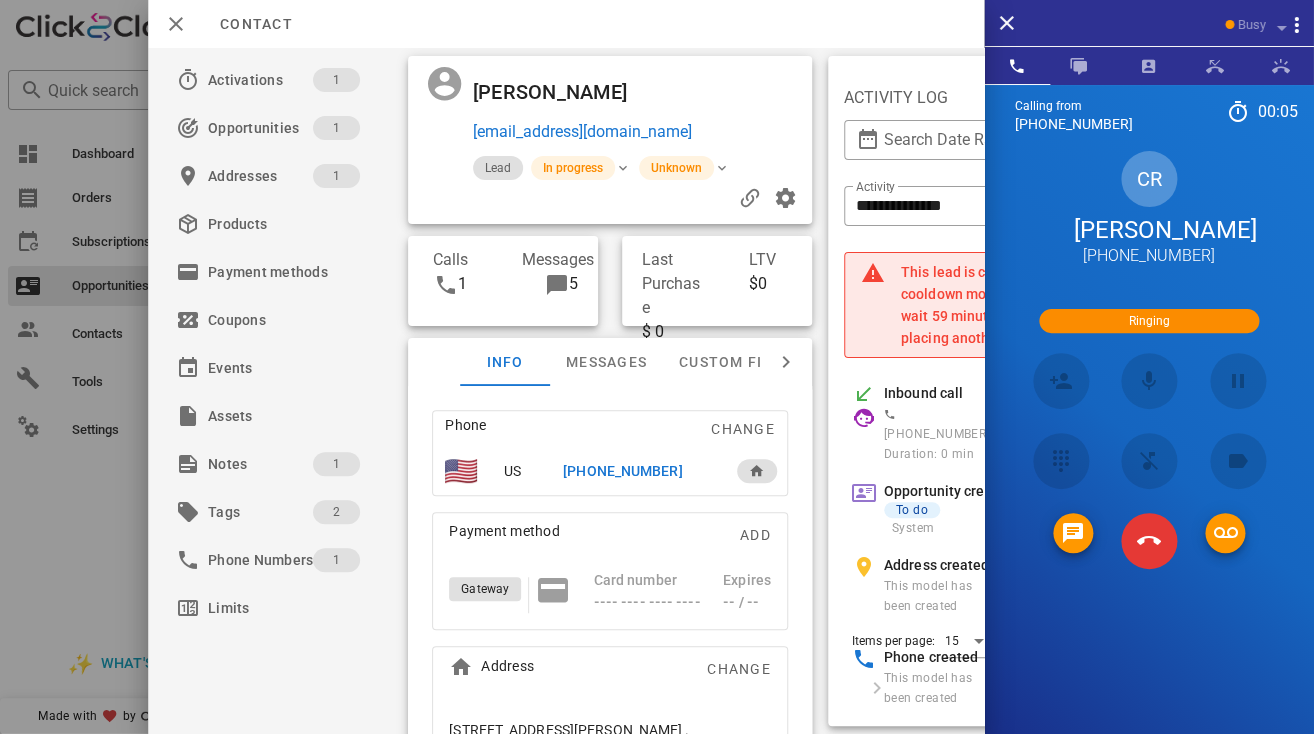 scroll, scrollTop: 123, scrollLeft: 0, axis: vertical 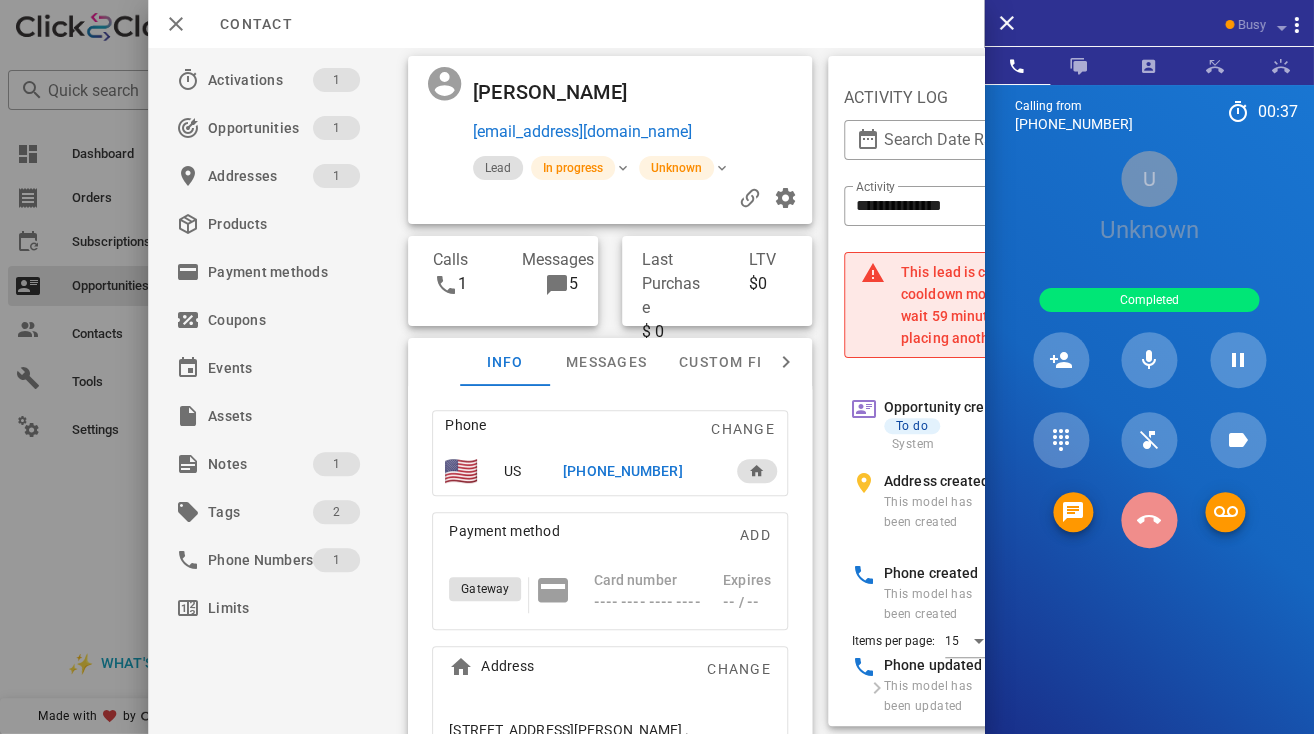 click at bounding box center [1148, 520] 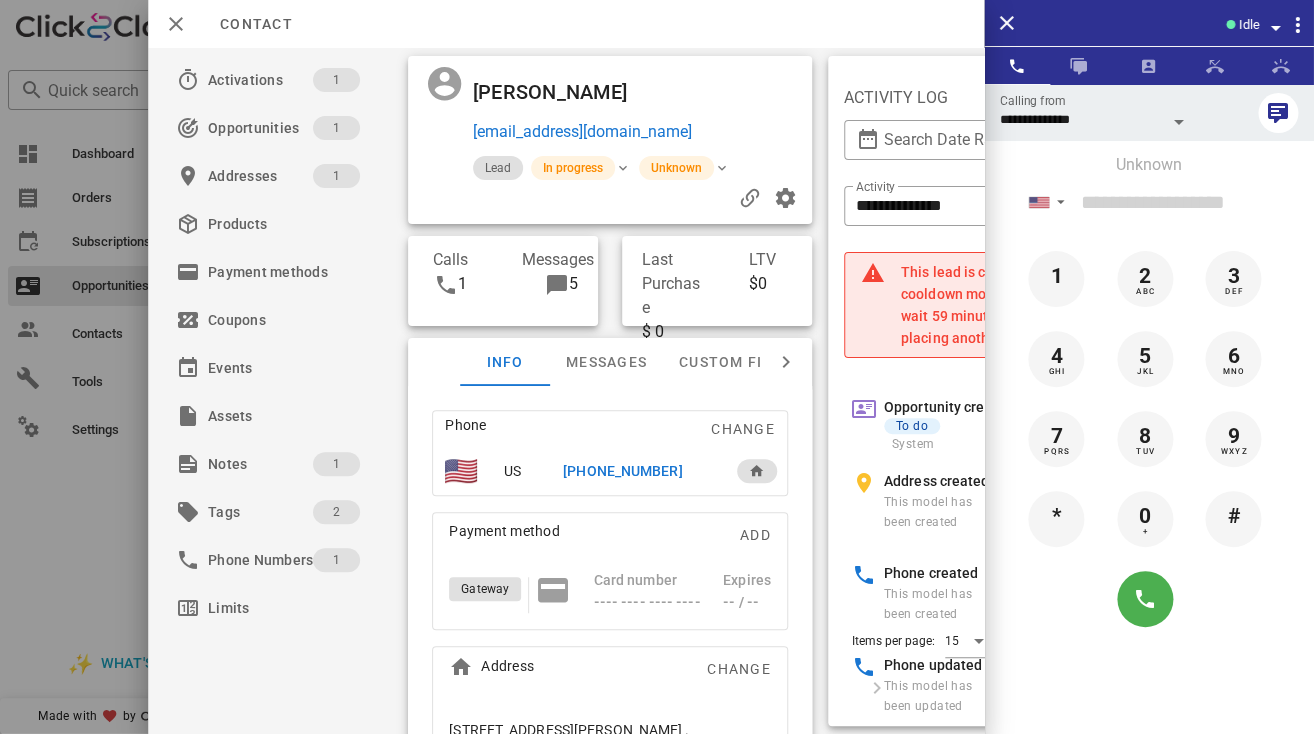 click on "[PHONE_NUMBER]" at bounding box center [622, 471] 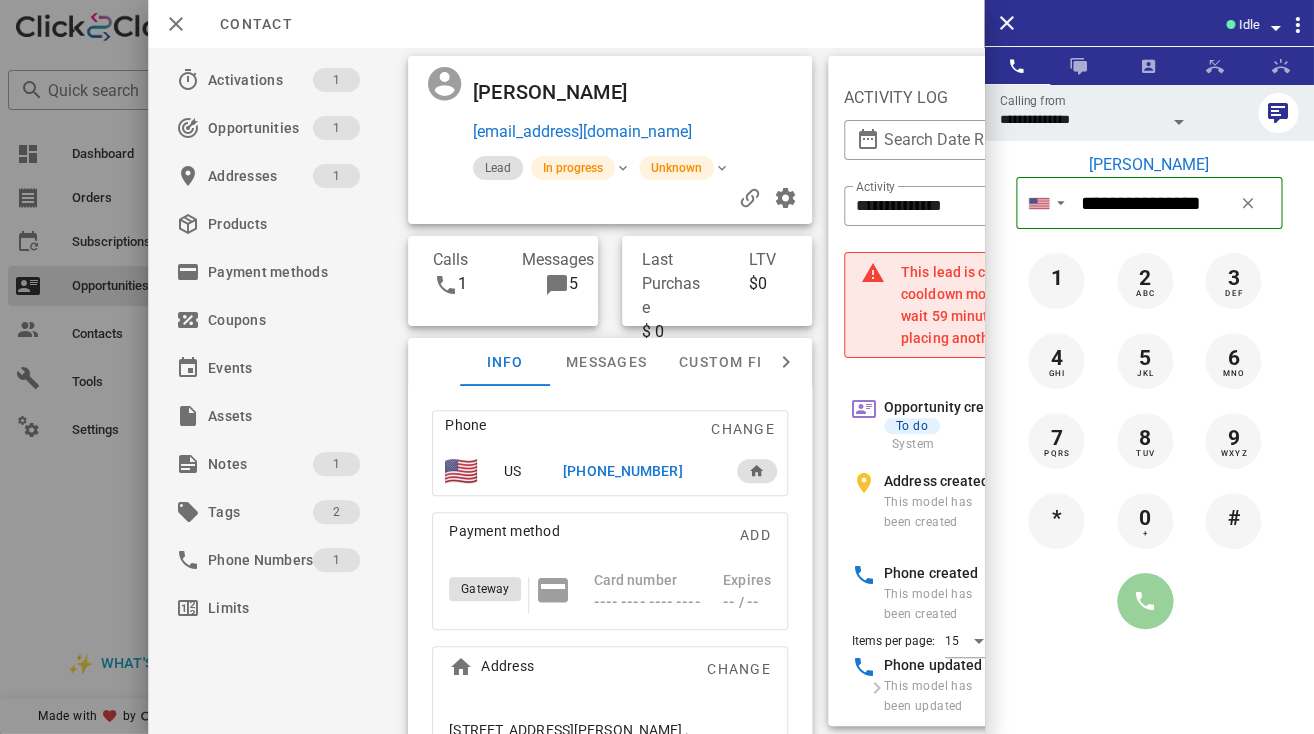 click at bounding box center [1145, 601] 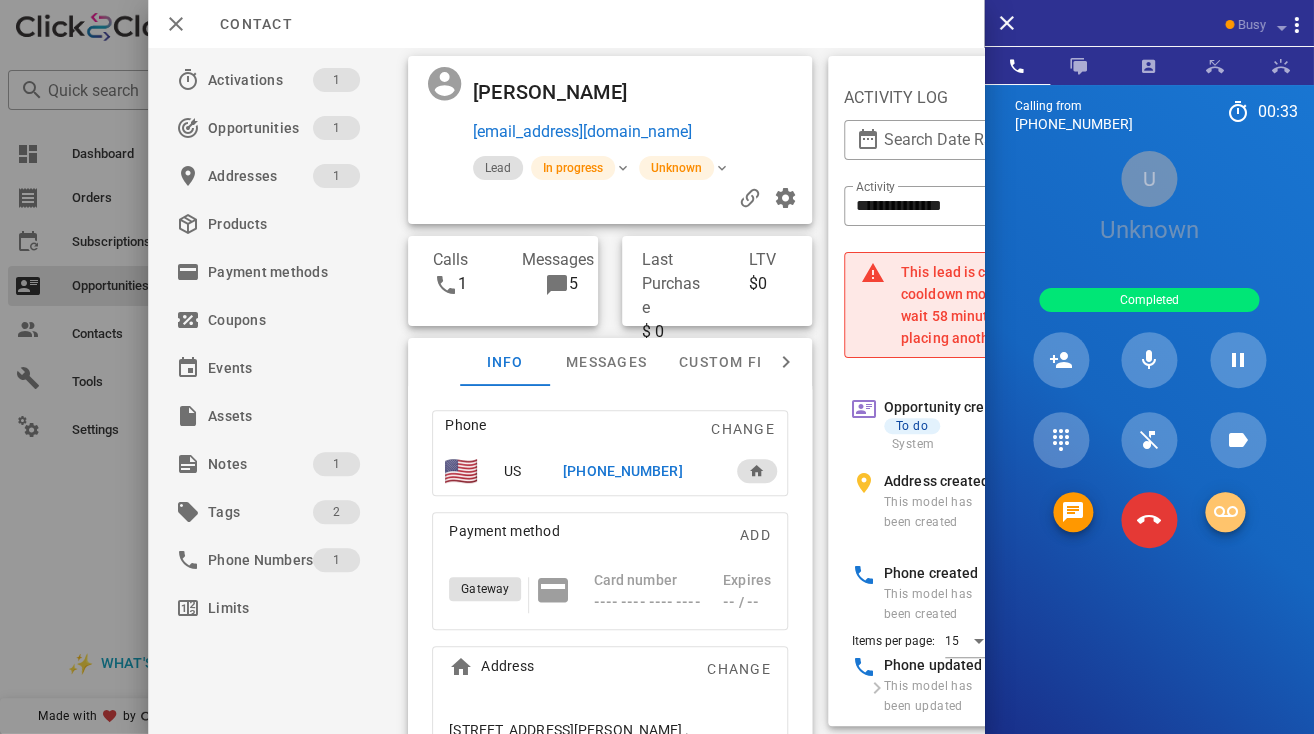 click at bounding box center [1225, 512] 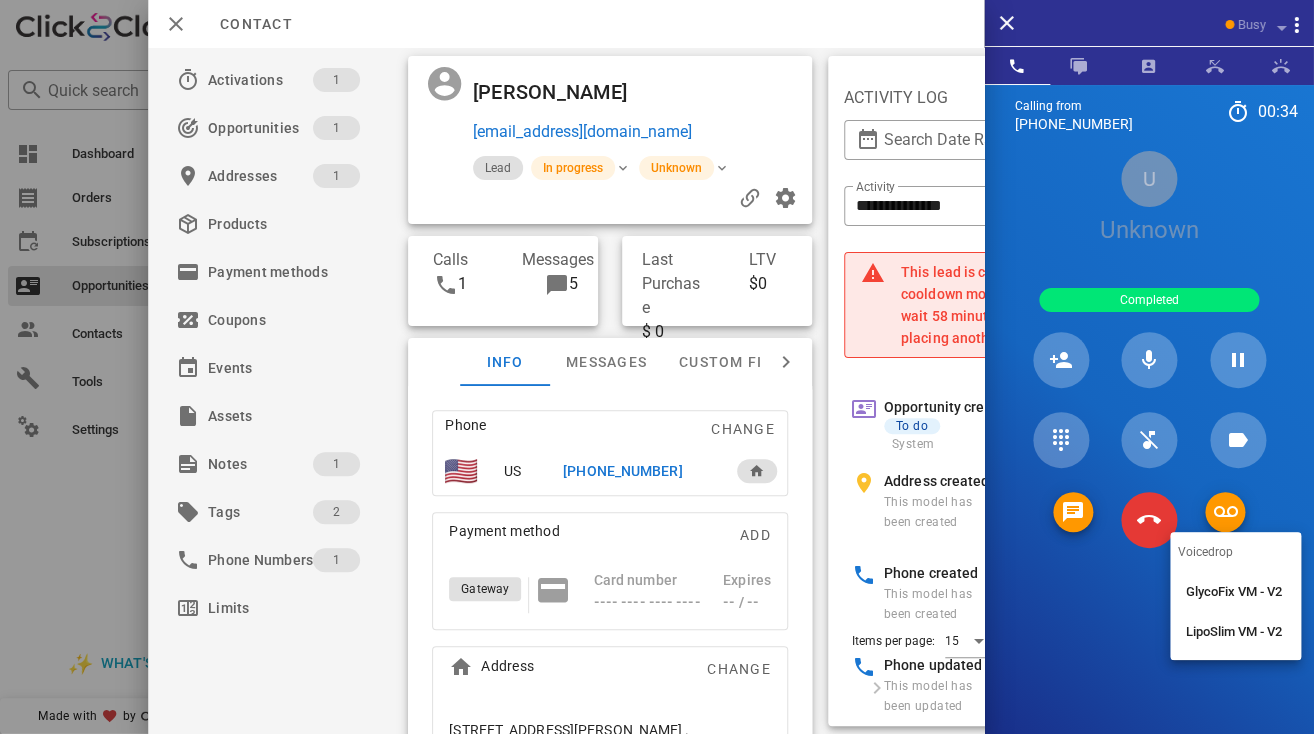 click on "GlycoFix VM - V2" at bounding box center [1235, 592] 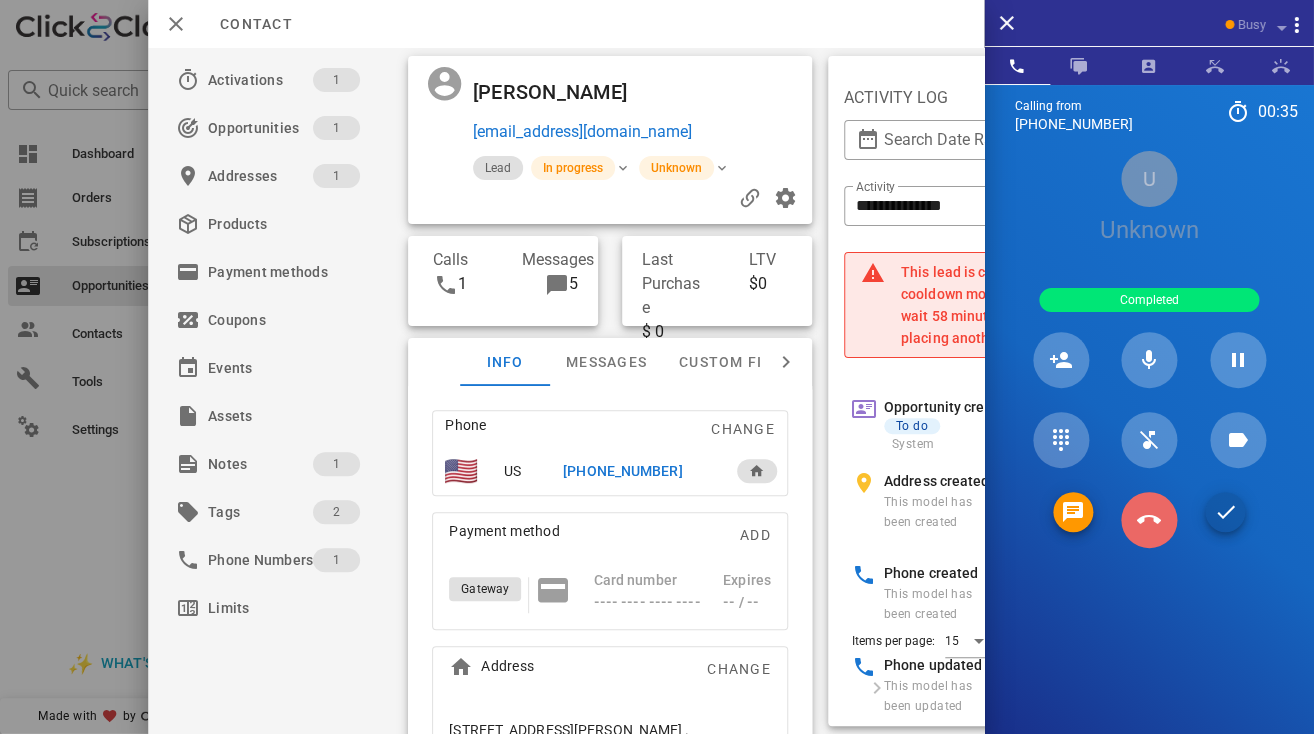 click at bounding box center (1149, 520) 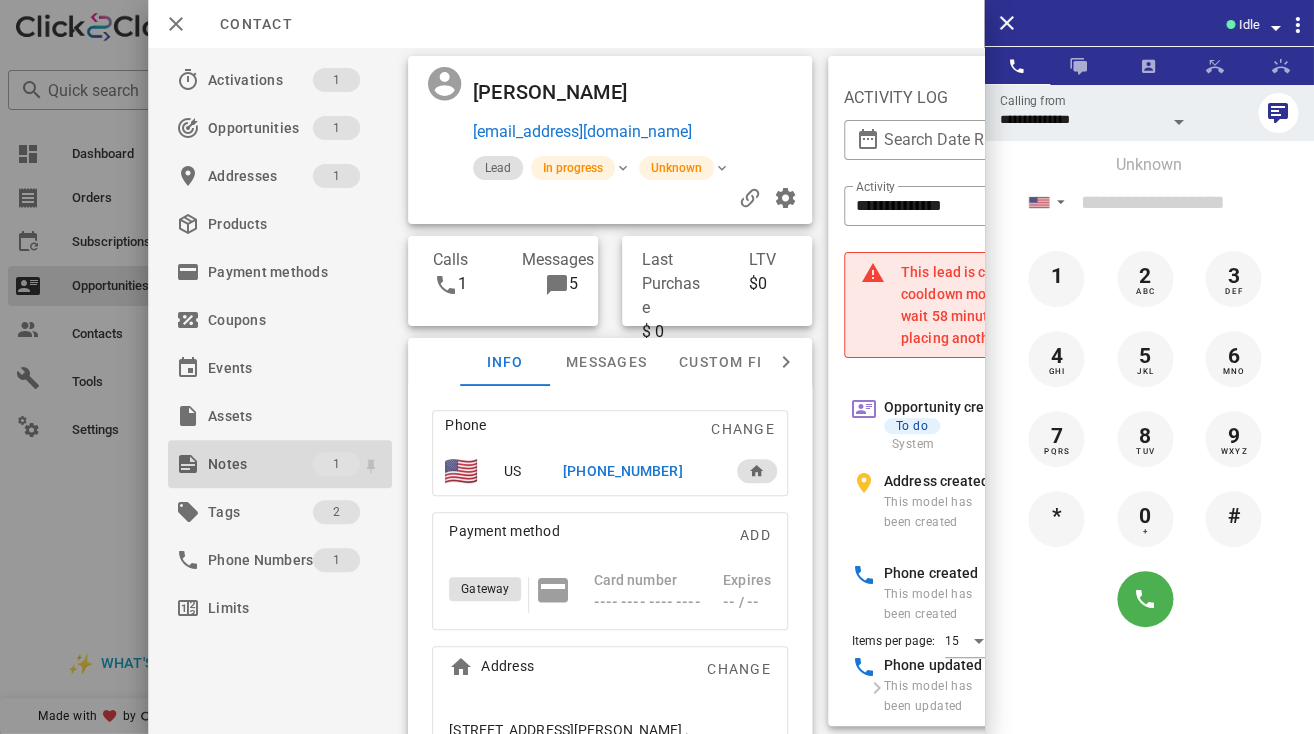 click on "Notes" at bounding box center (260, 464) 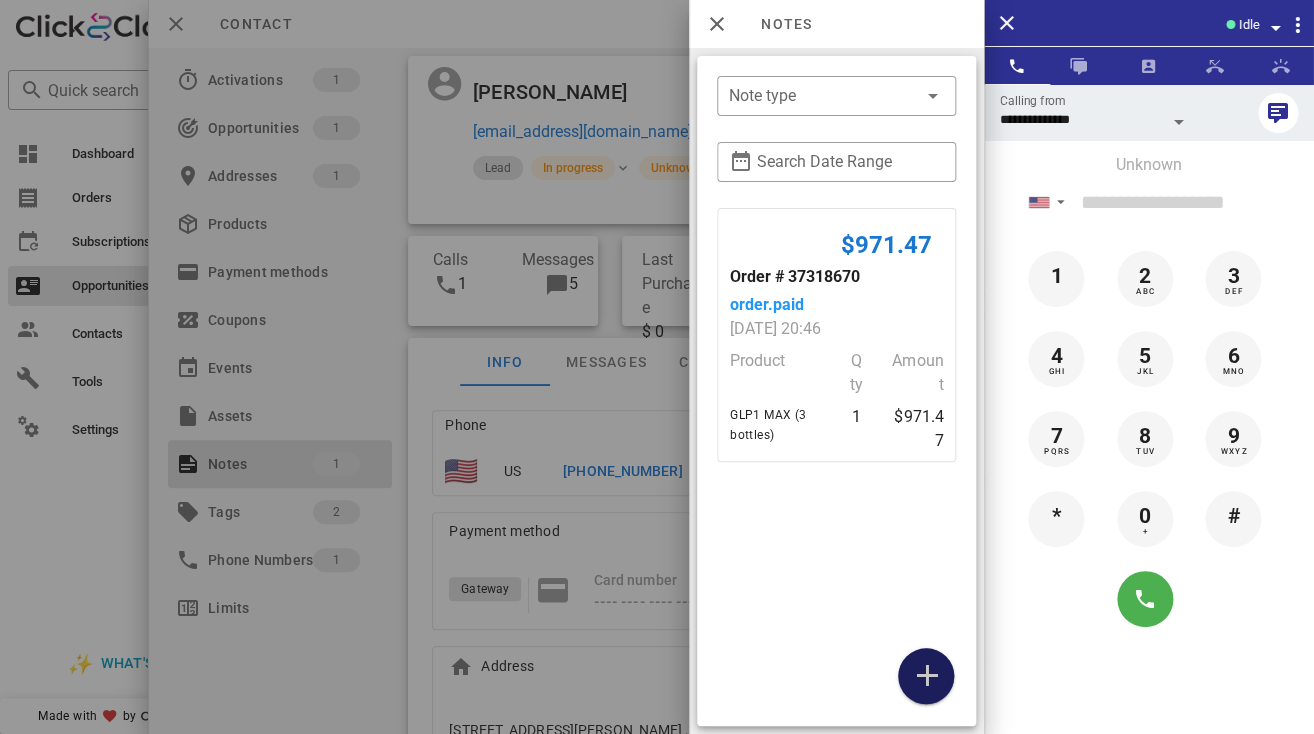 click at bounding box center [926, 676] 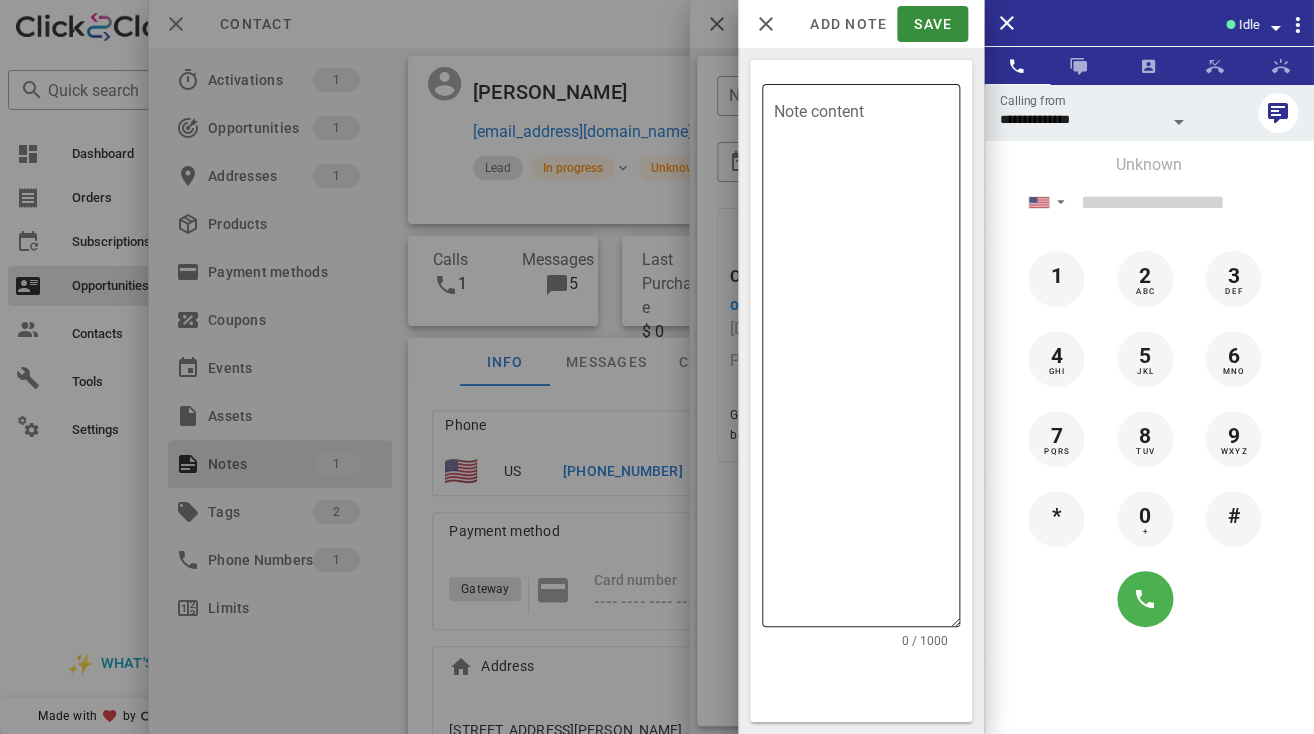 click on "Note content" at bounding box center (867, 360) 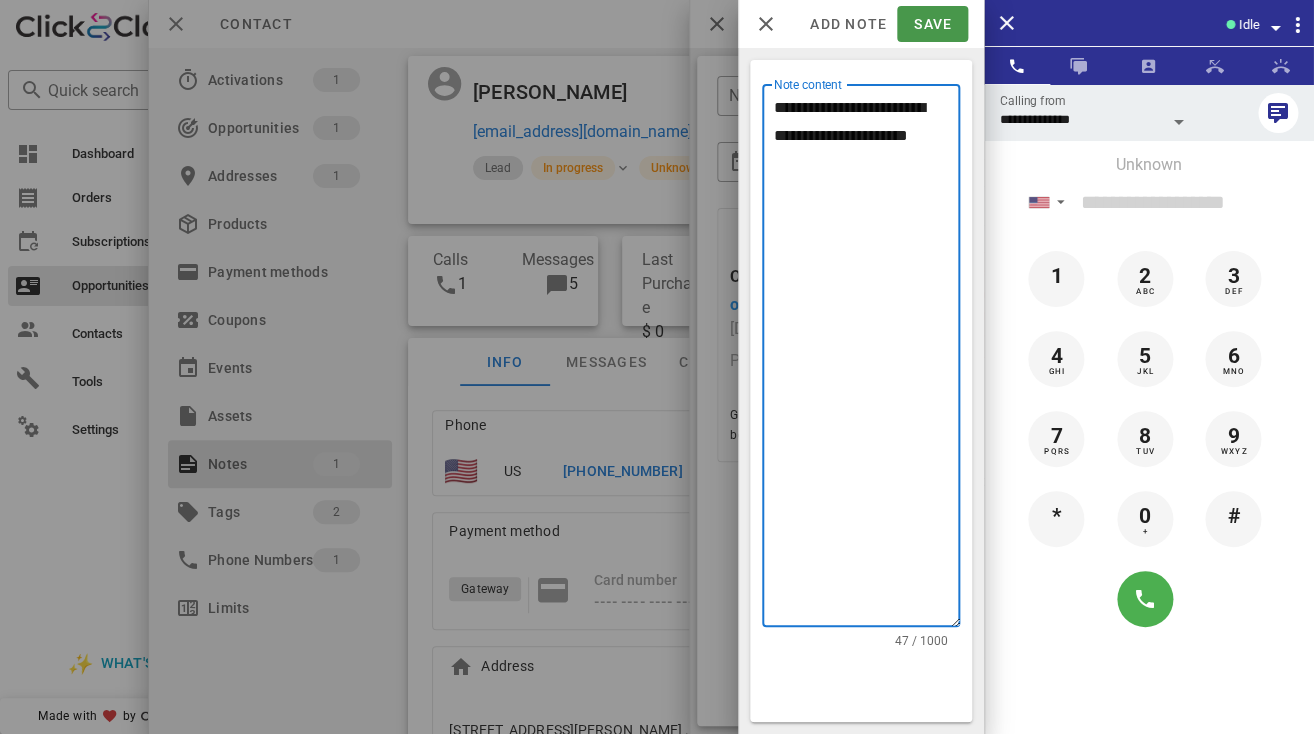 type on "**********" 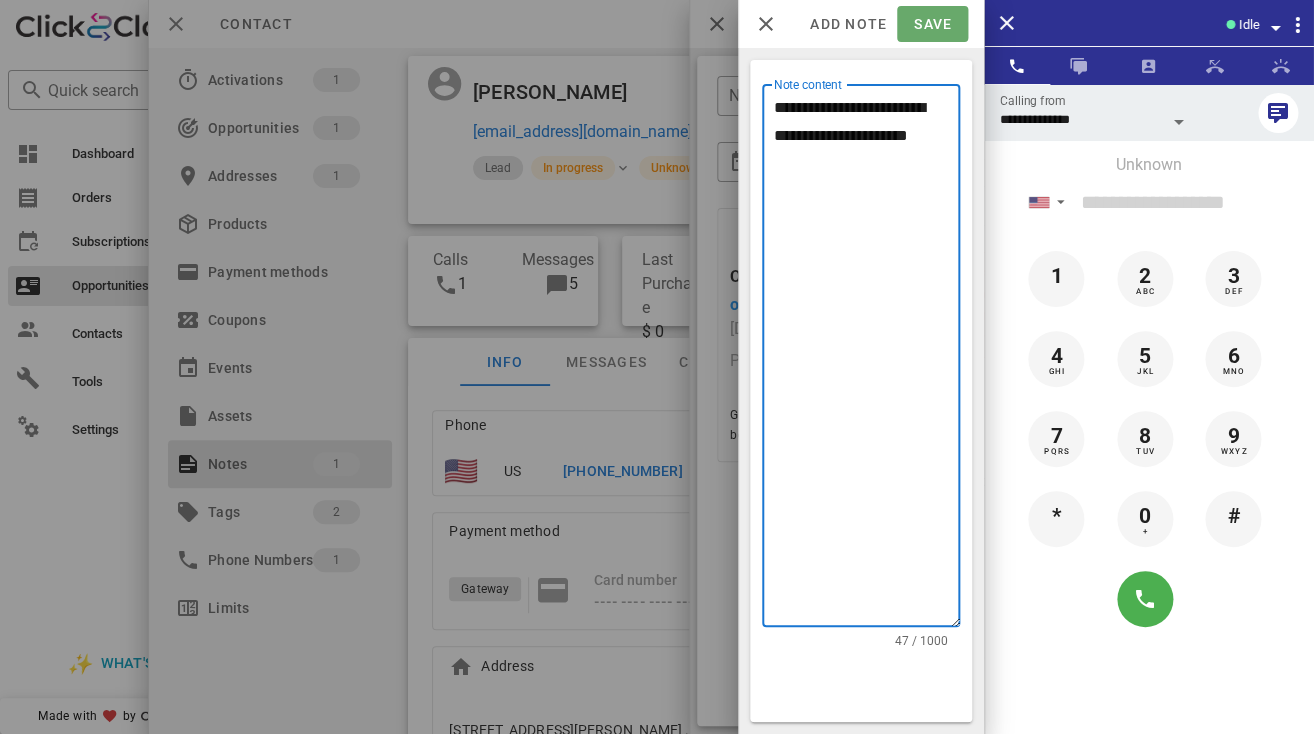 click on "Save" at bounding box center [932, 24] 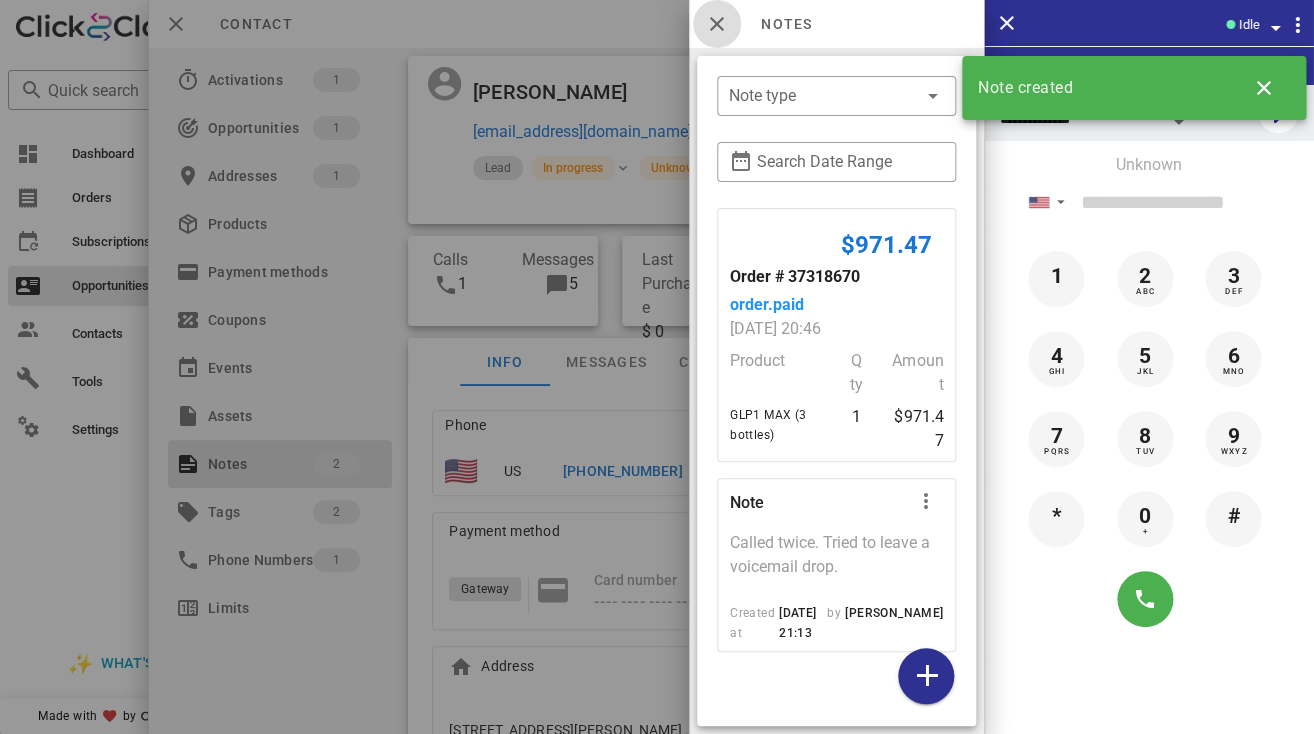 click at bounding box center [717, 24] 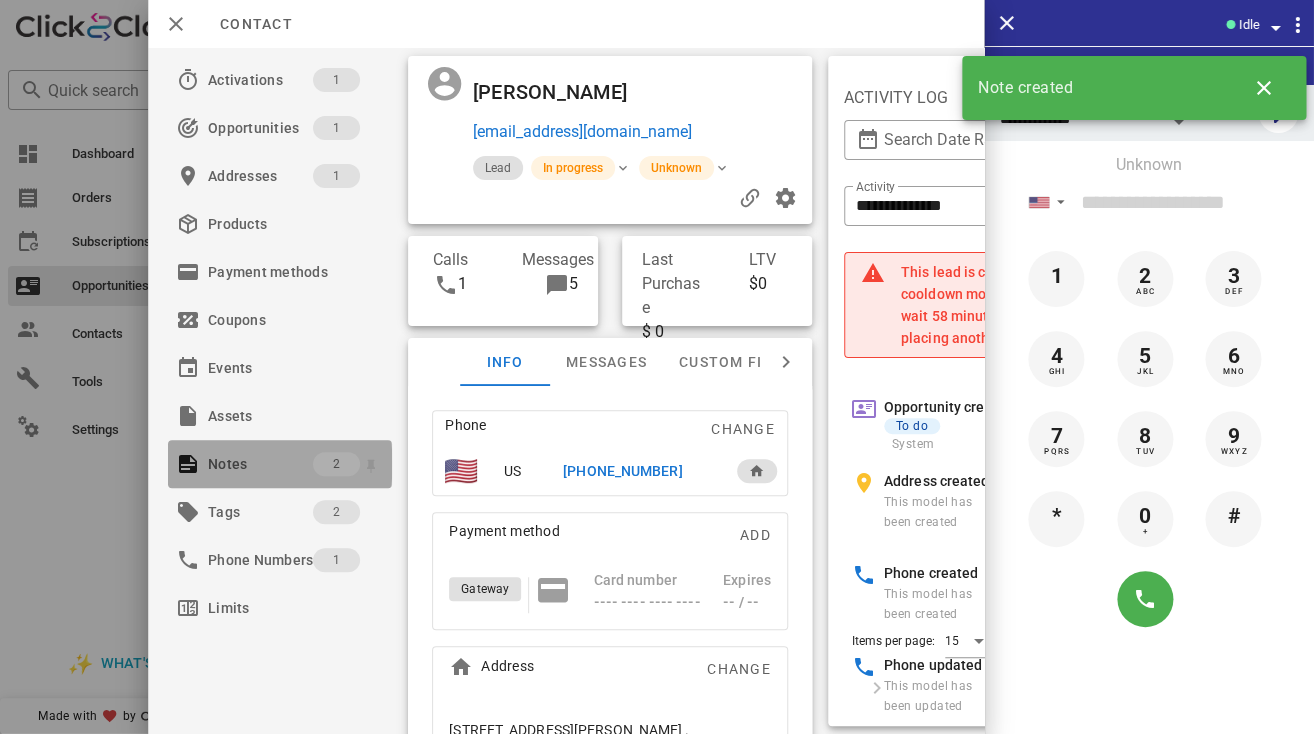 click on "Notes" at bounding box center [260, 464] 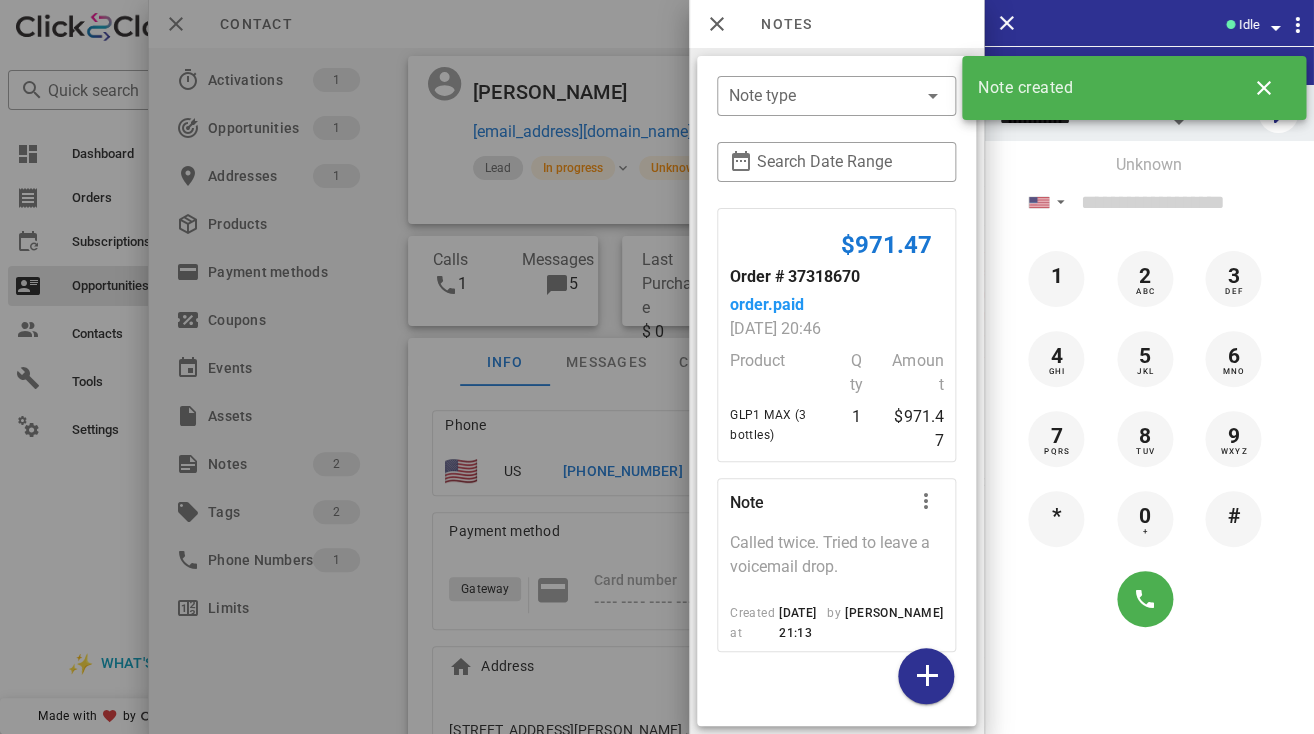 click at bounding box center (657, 367) 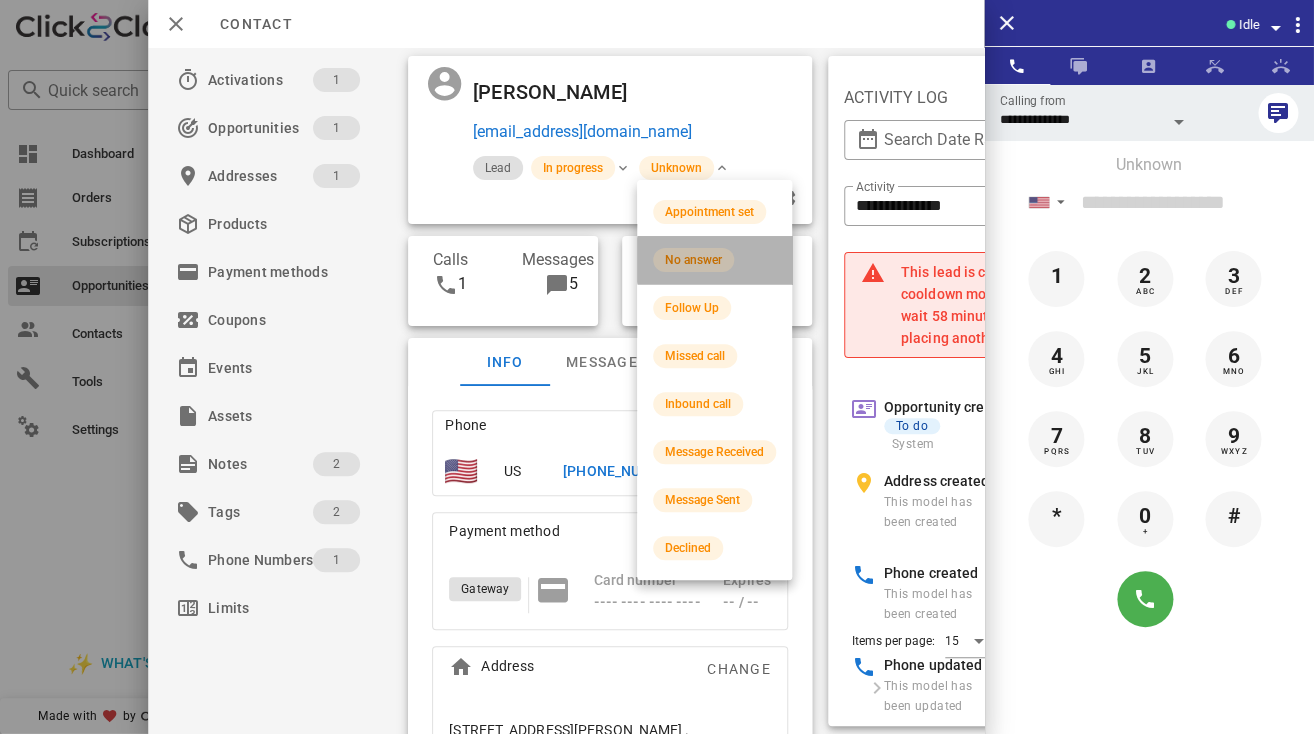 click on "No answer" at bounding box center [714, 260] 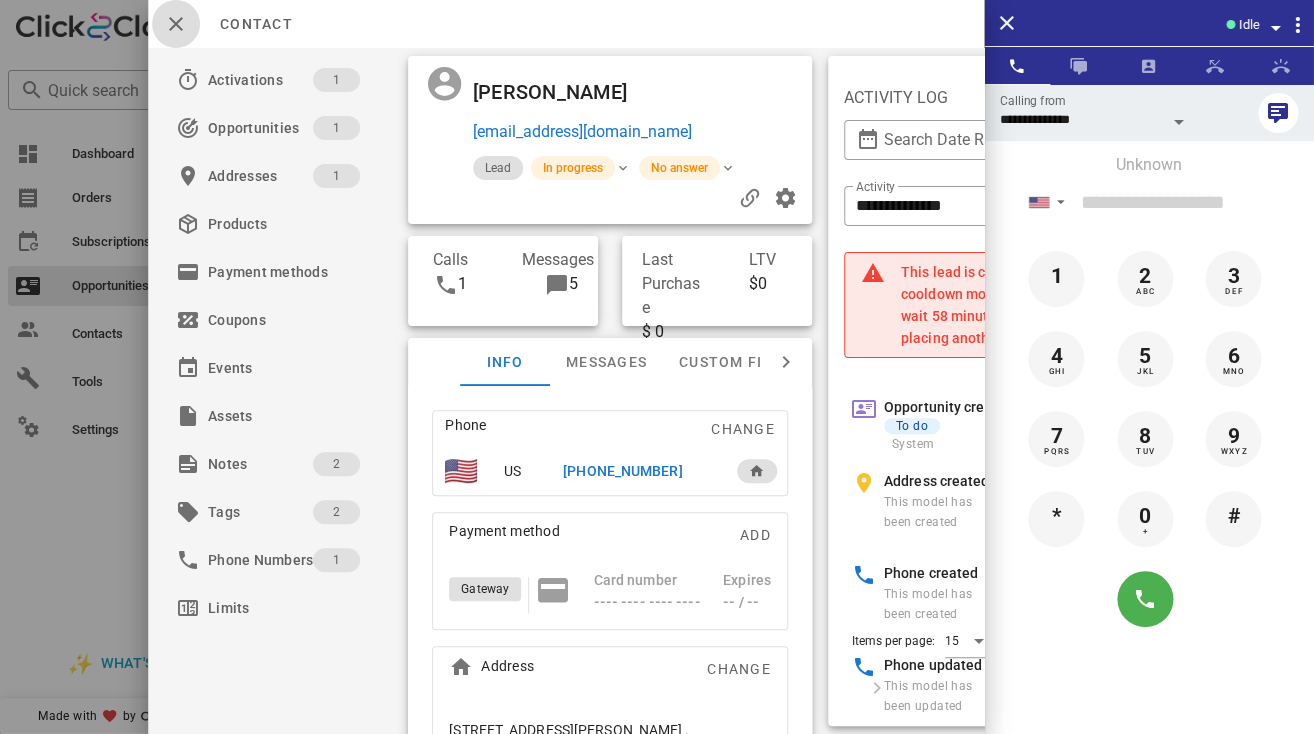 click at bounding box center [176, 24] 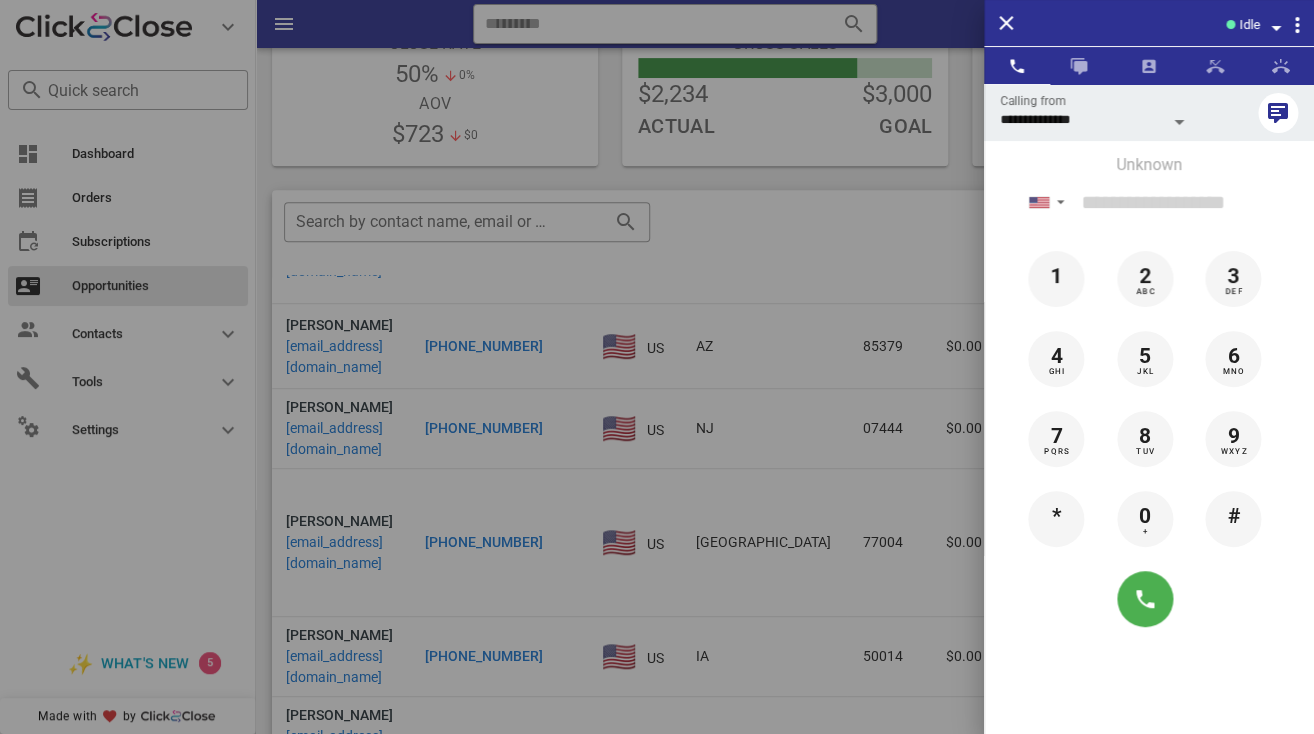 click at bounding box center (657, 367) 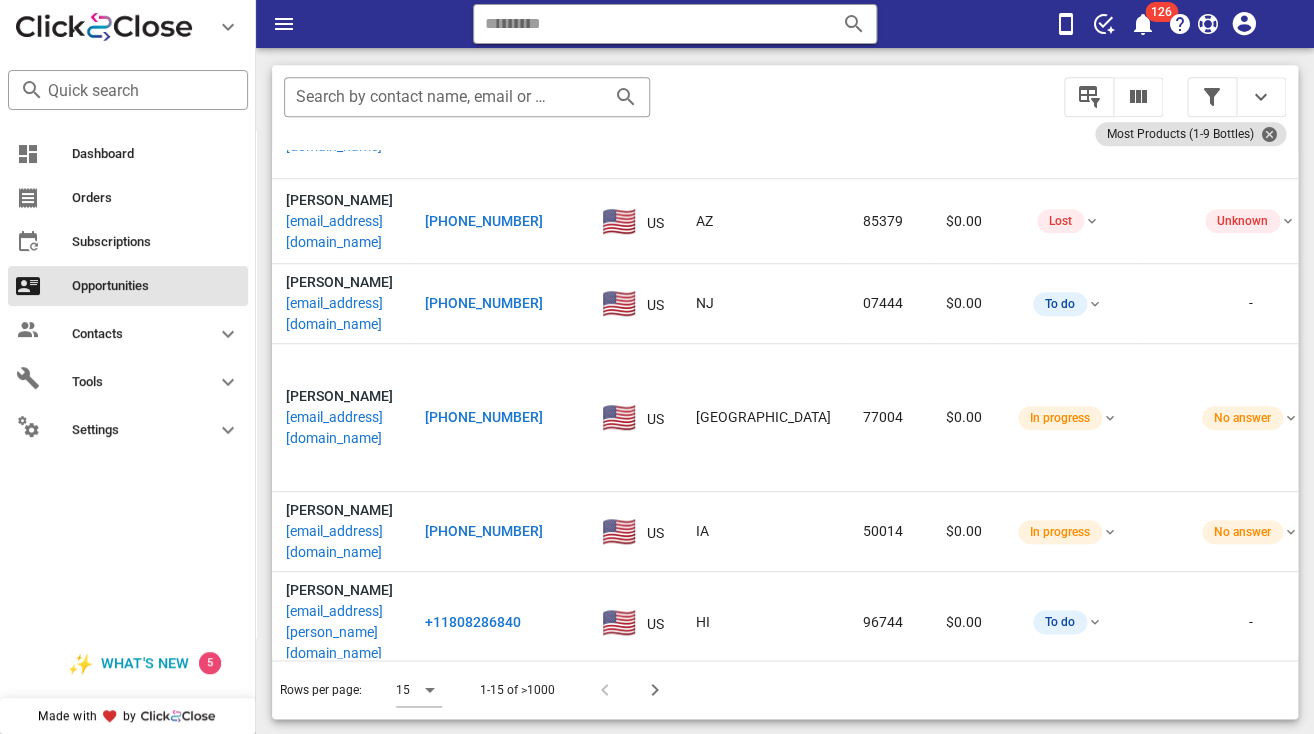 scroll, scrollTop: 379, scrollLeft: 0, axis: vertical 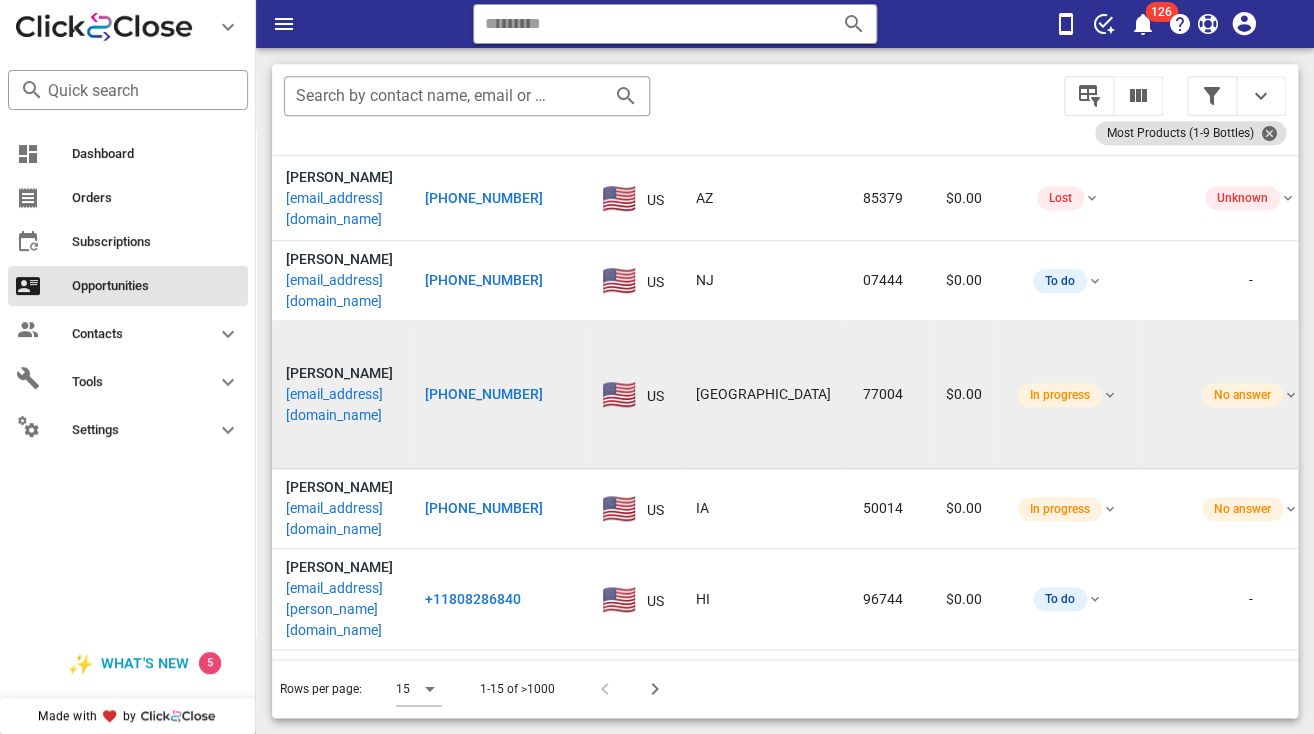 click on "[EMAIL_ADDRESS][DOMAIN_NAME]" at bounding box center (339, 405) 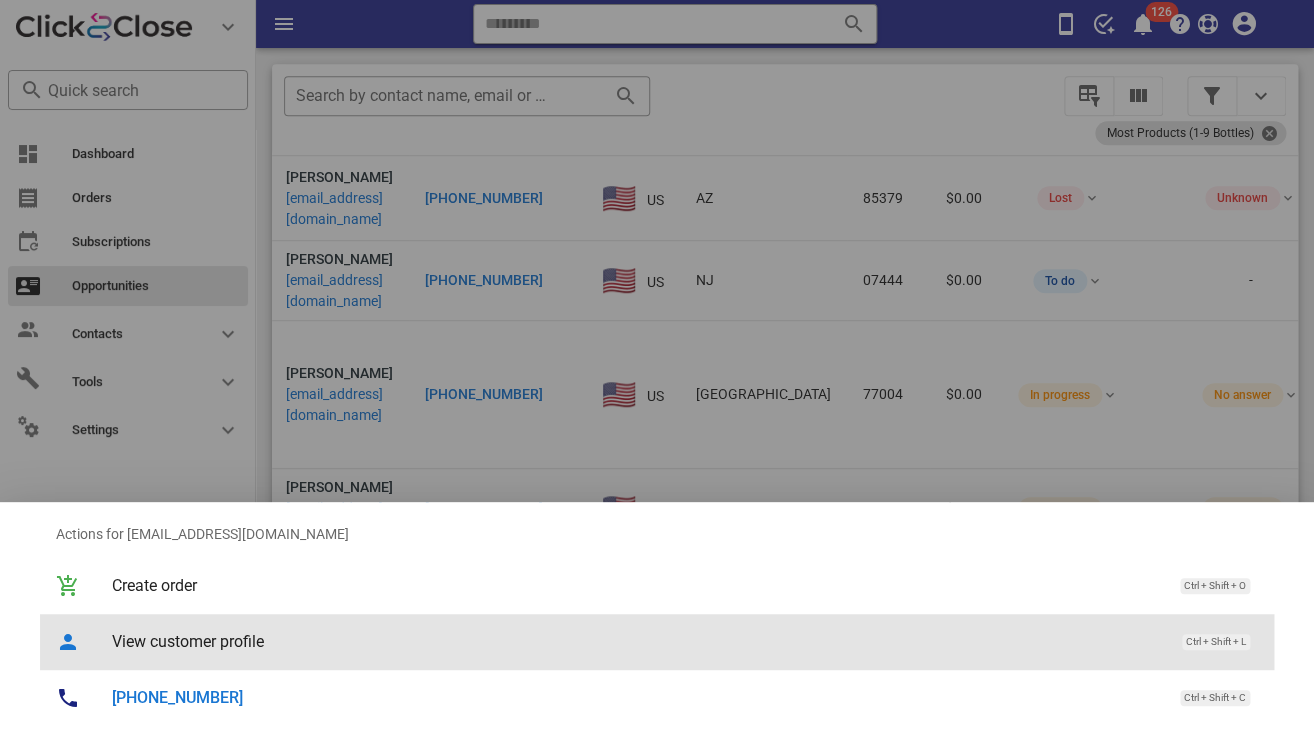 click on "View customer profile" at bounding box center [637, 641] 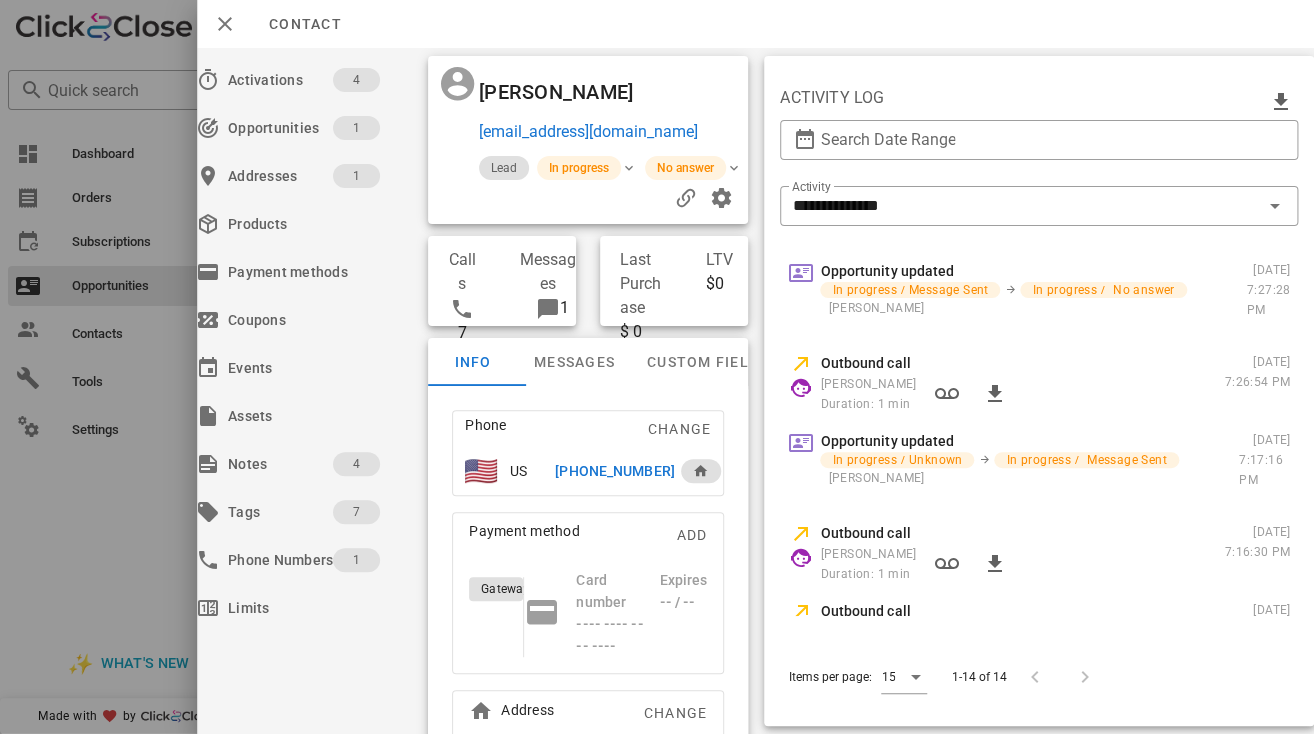 scroll, scrollTop: 0, scrollLeft: 0, axis: both 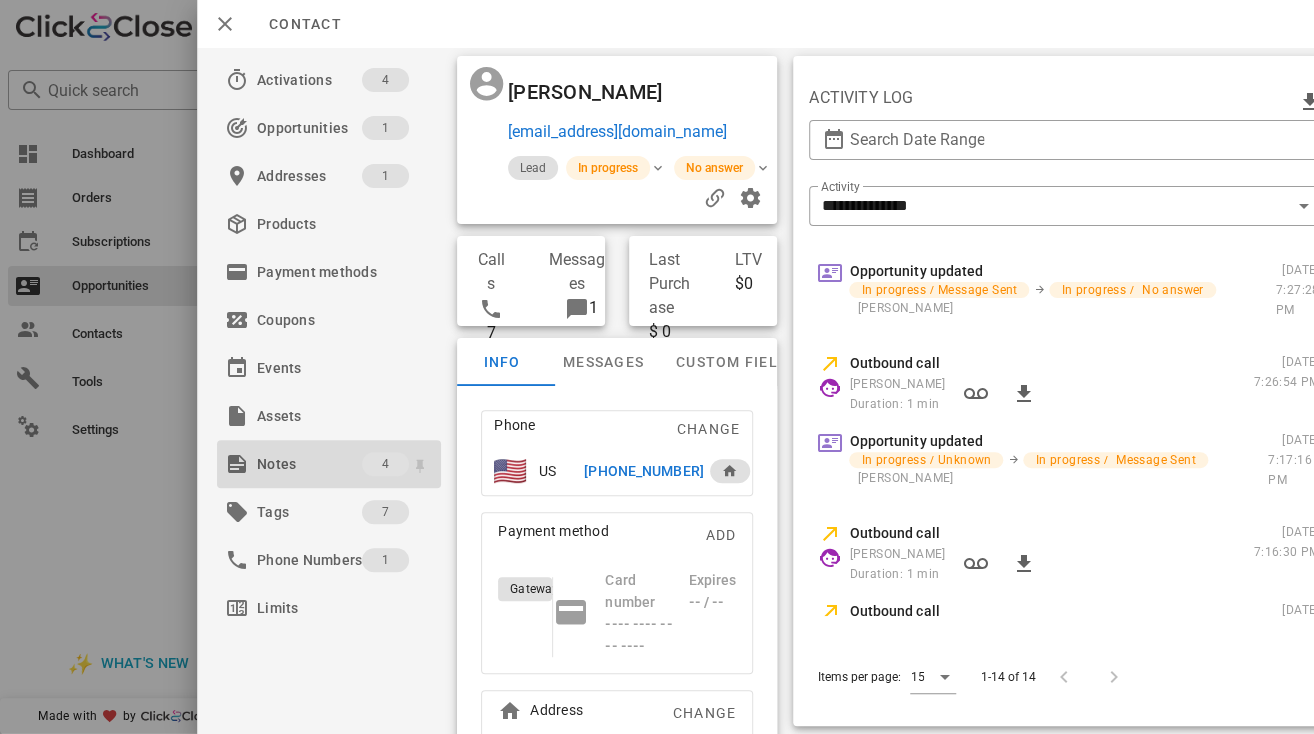 click on "Notes" at bounding box center (309, 464) 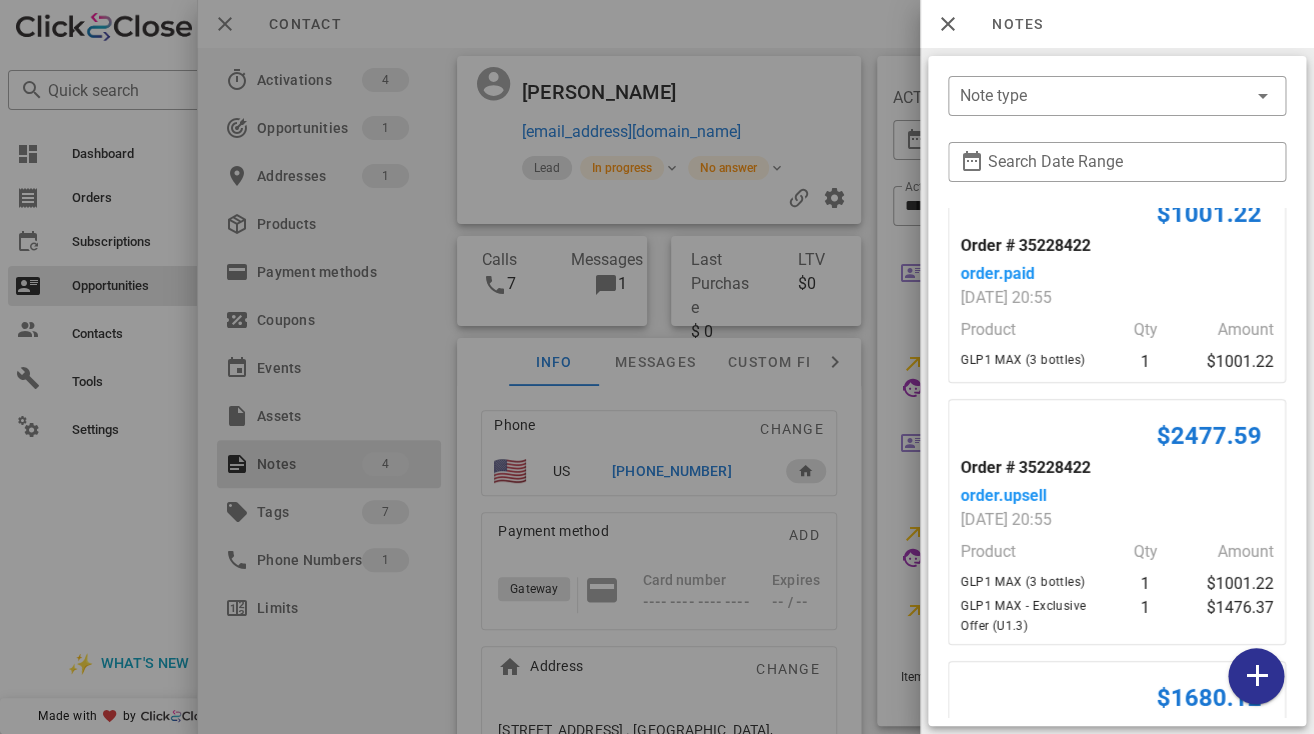 scroll, scrollTop: 0, scrollLeft: 0, axis: both 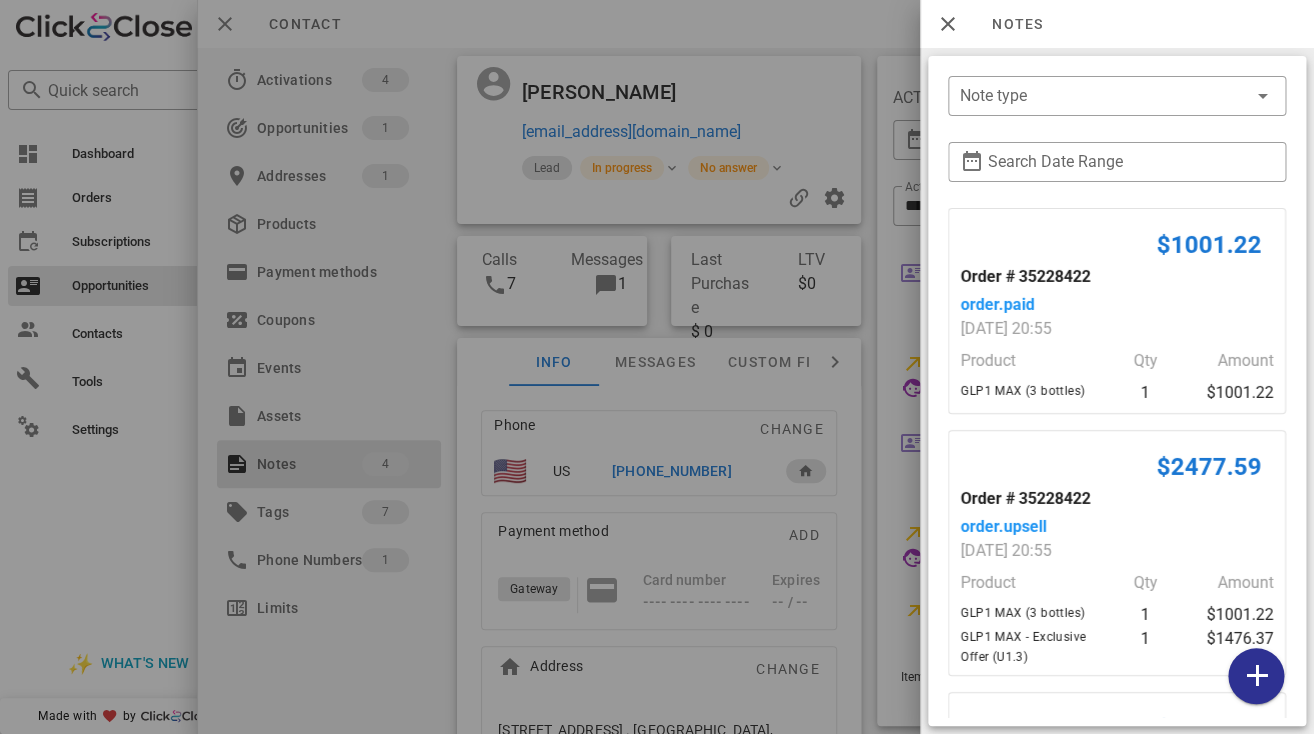 click at bounding box center [657, 367] 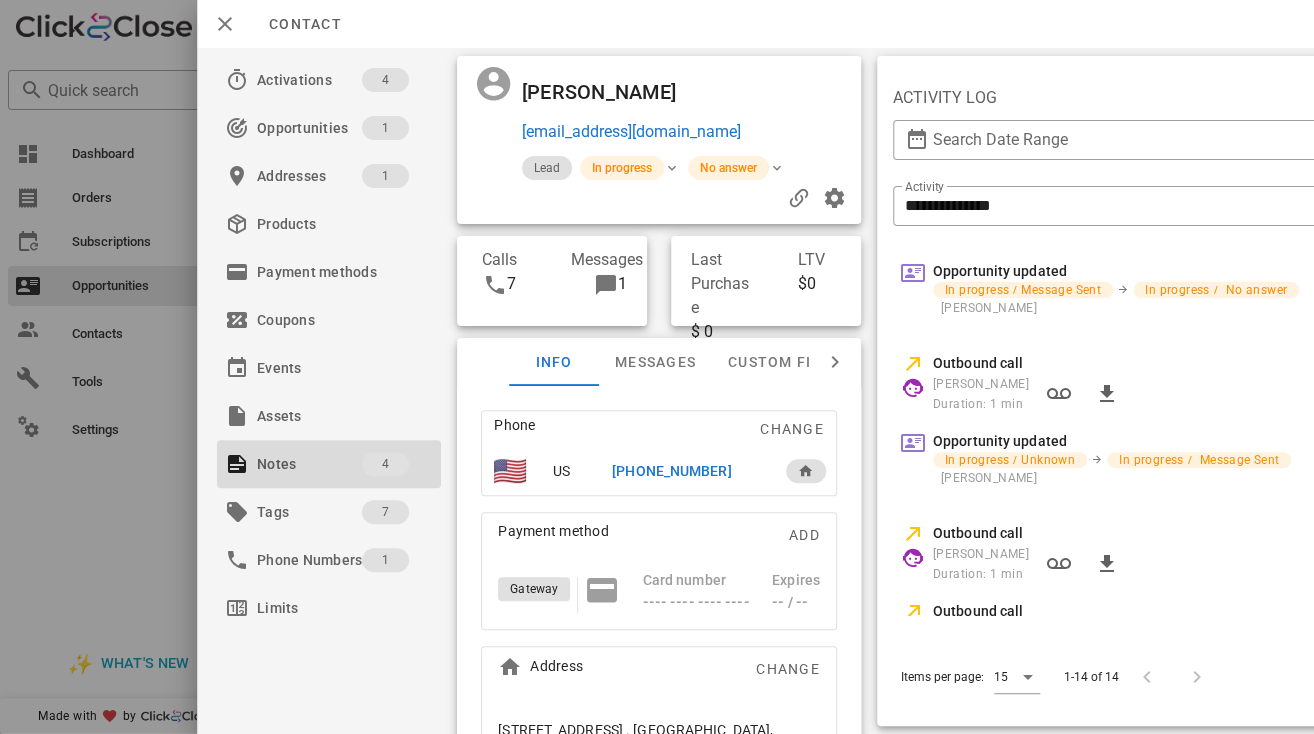 scroll, scrollTop: 87, scrollLeft: 0, axis: vertical 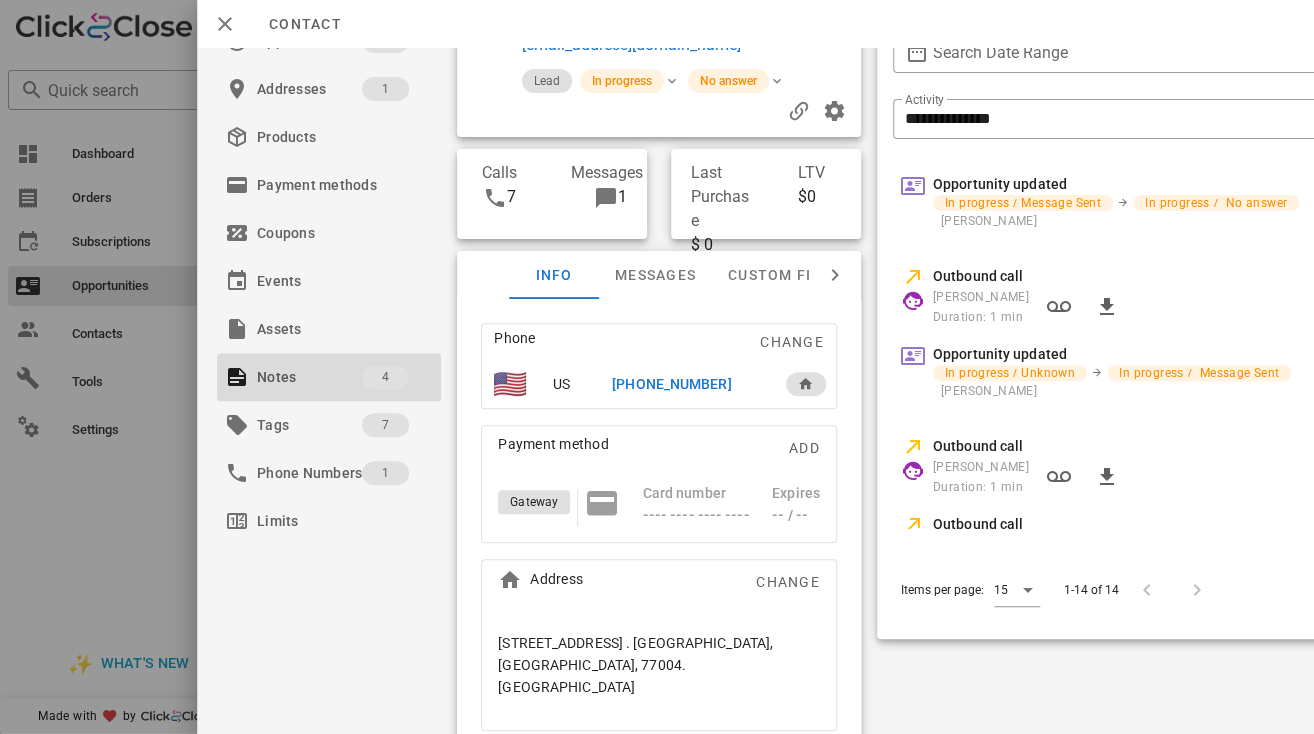 click on "[STREET_ADDRESS] .
[GEOGRAPHIC_DATA], [GEOGRAPHIC_DATA], 77004.
[GEOGRAPHIC_DATA]" at bounding box center (659, 665) 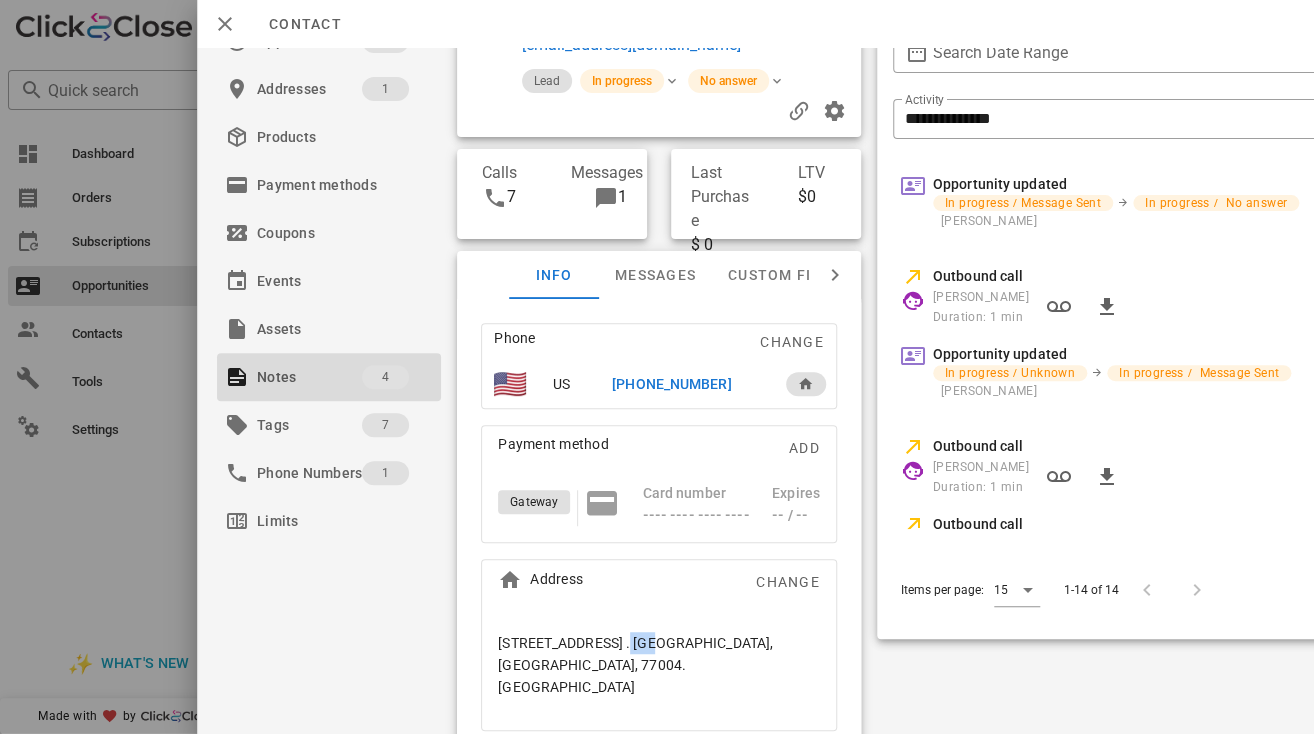 click on "[STREET_ADDRESS] .
[GEOGRAPHIC_DATA], [GEOGRAPHIC_DATA], 77004.
[GEOGRAPHIC_DATA]" at bounding box center [659, 665] 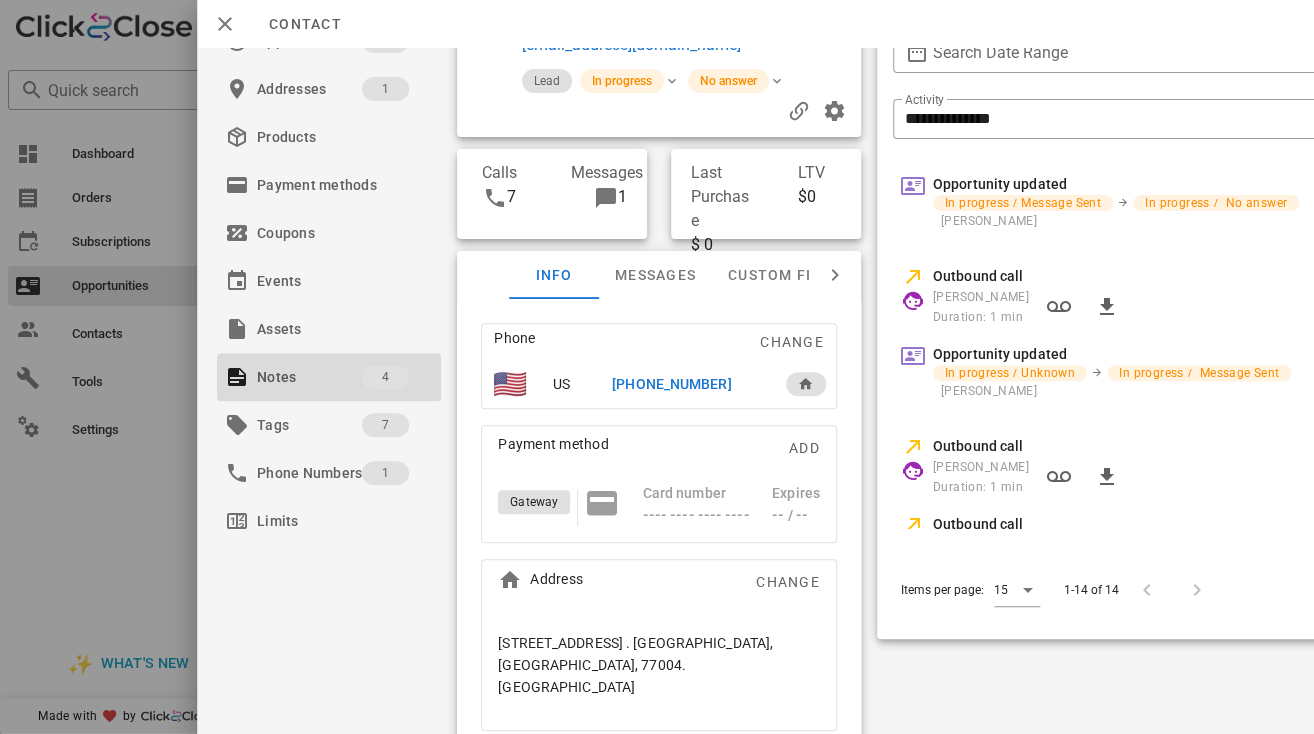 click on "[STREET_ADDRESS] .
[GEOGRAPHIC_DATA], [GEOGRAPHIC_DATA], 77004.
[GEOGRAPHIC_DATA]" at bounding box center (659, 665) 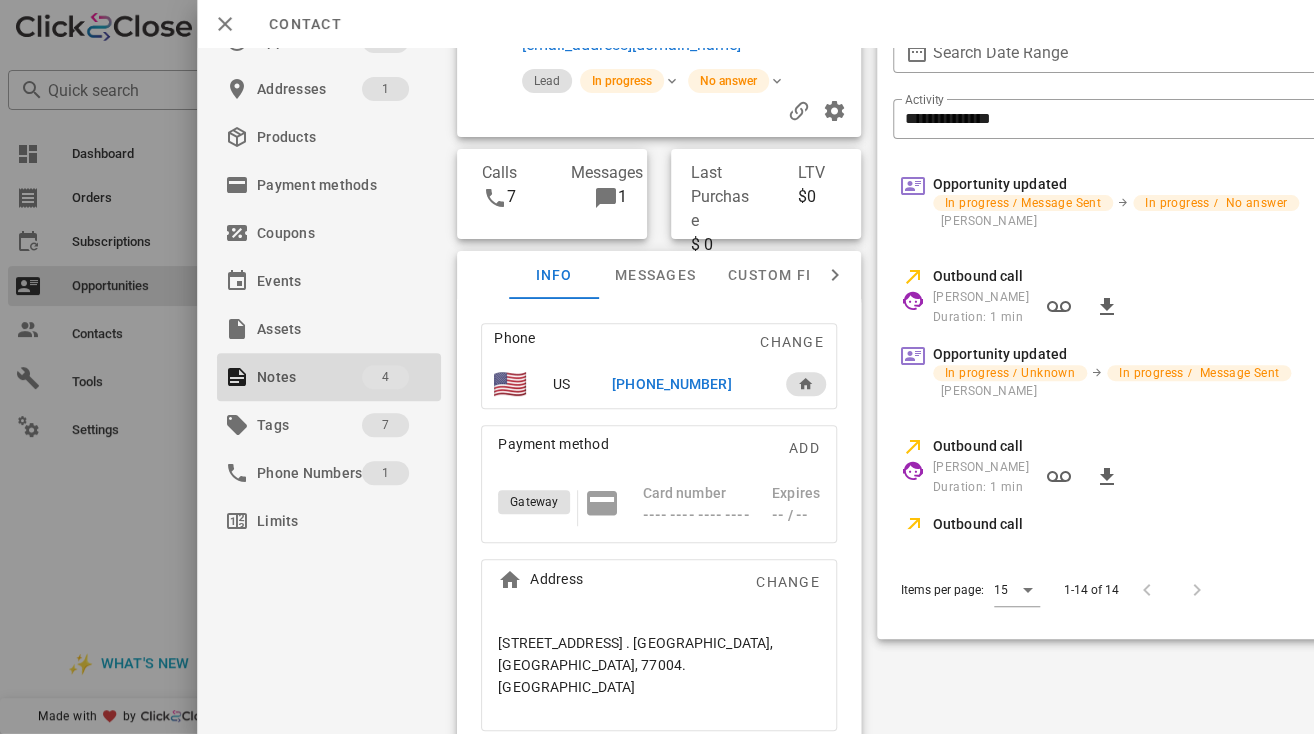 scroll, scrollTop: 0, scrollLeft: 0, axis: both 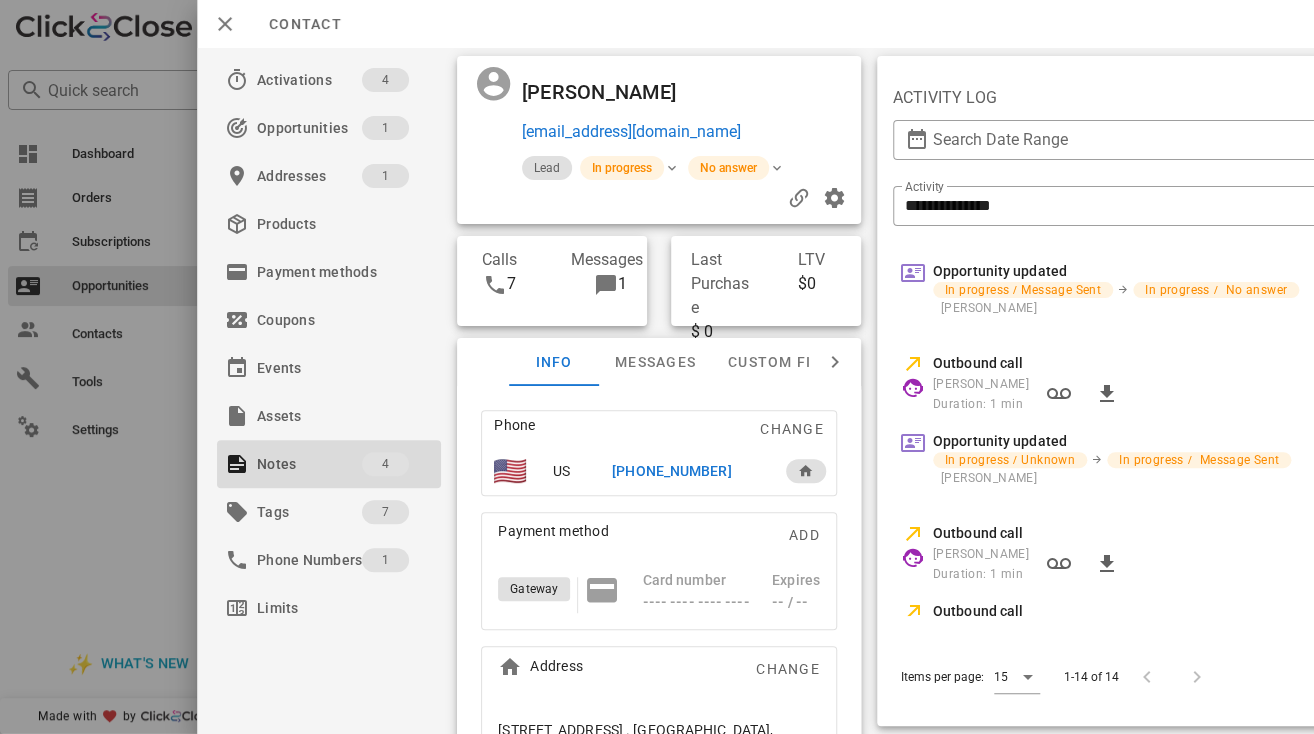 click on "[PHONE_NUMBER]" at bounding box center (671, 471) 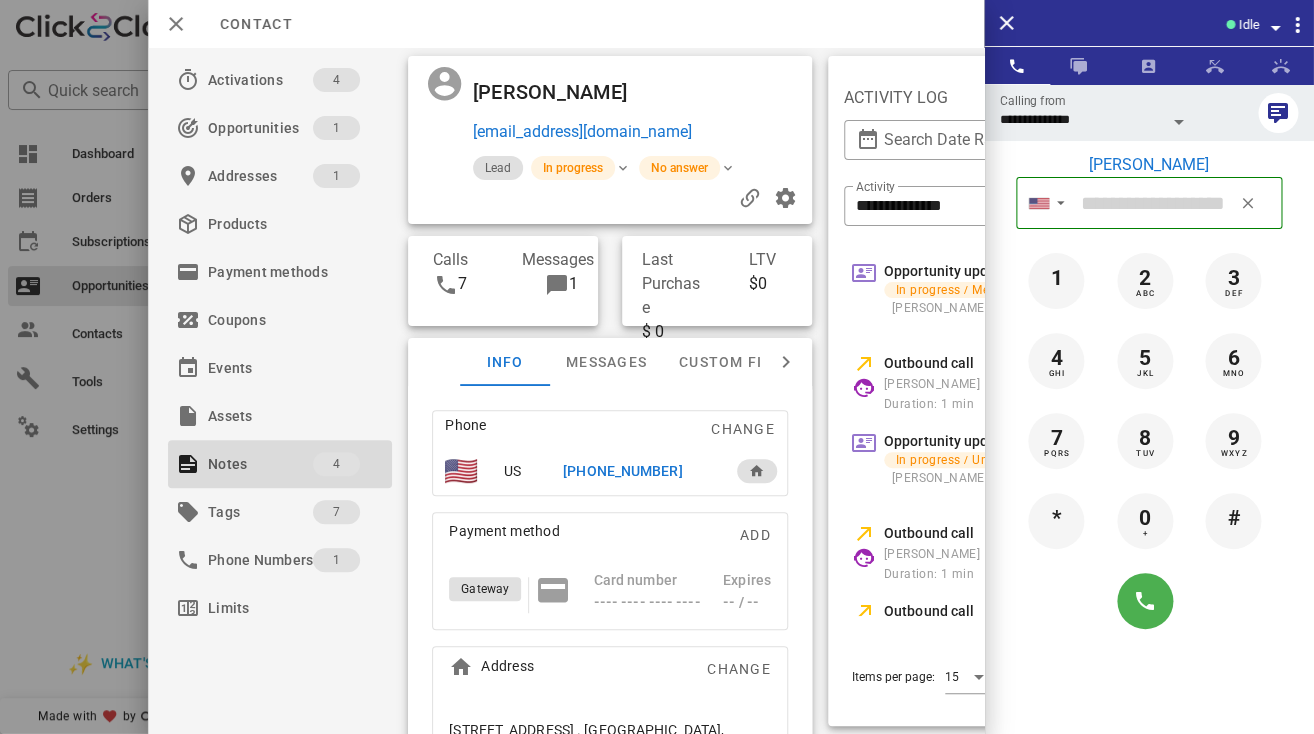 type on "**********" 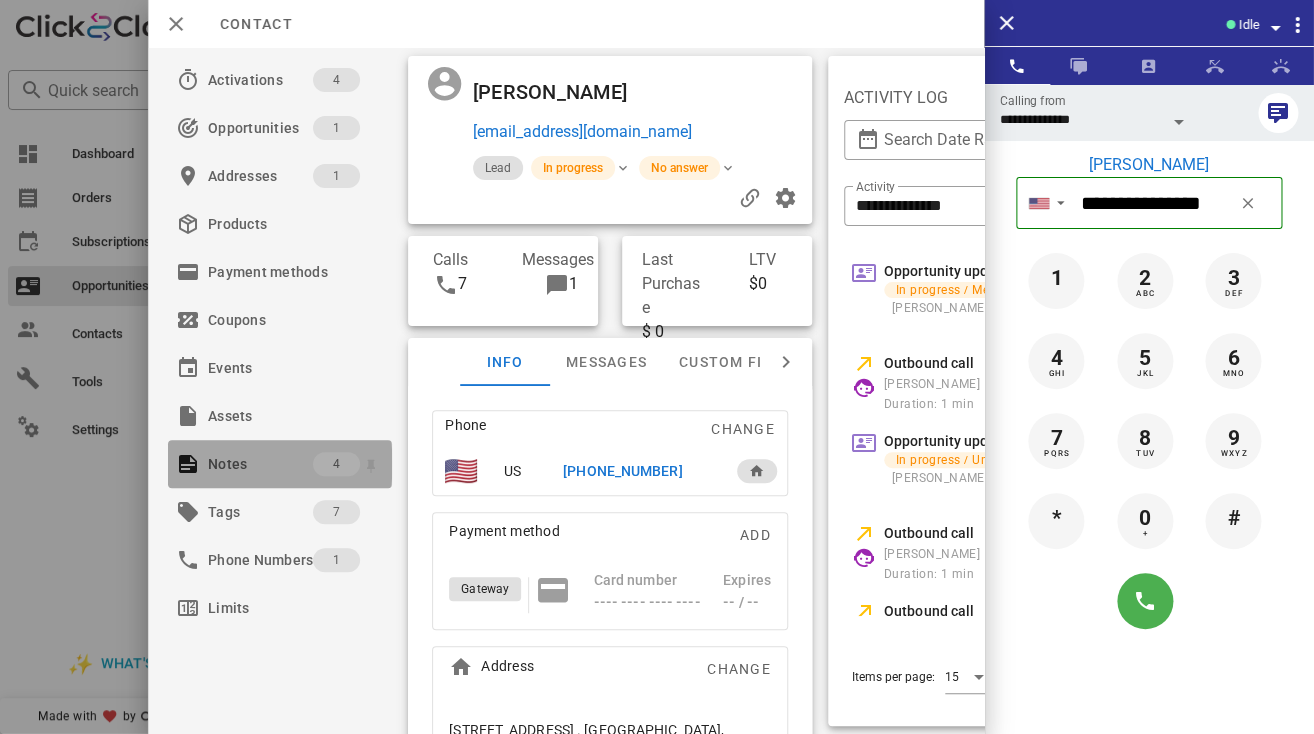 drag, startPoint x: 285, startPoint y: 462, endPoint x: 284, endPoint y: 452, distance: 10.049875 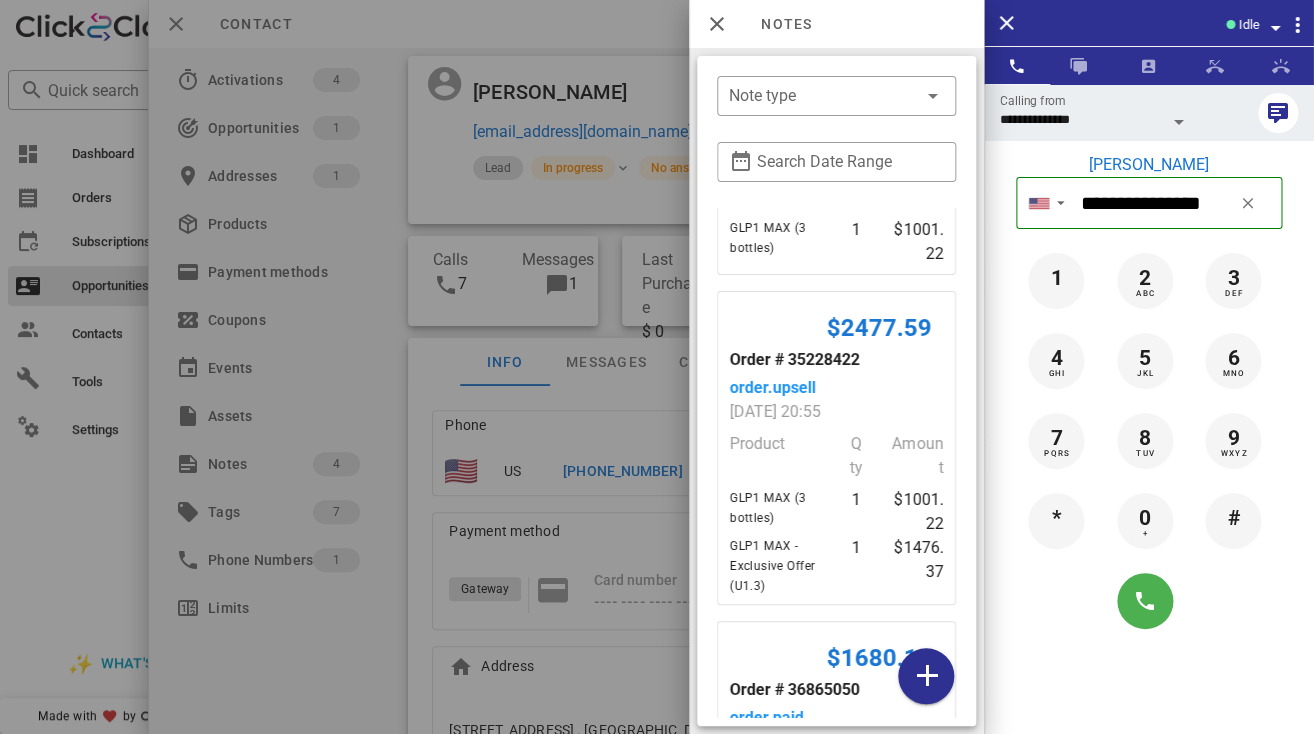 scroll, scrollTop: 724, scrollLeft: 0, axis: vertical 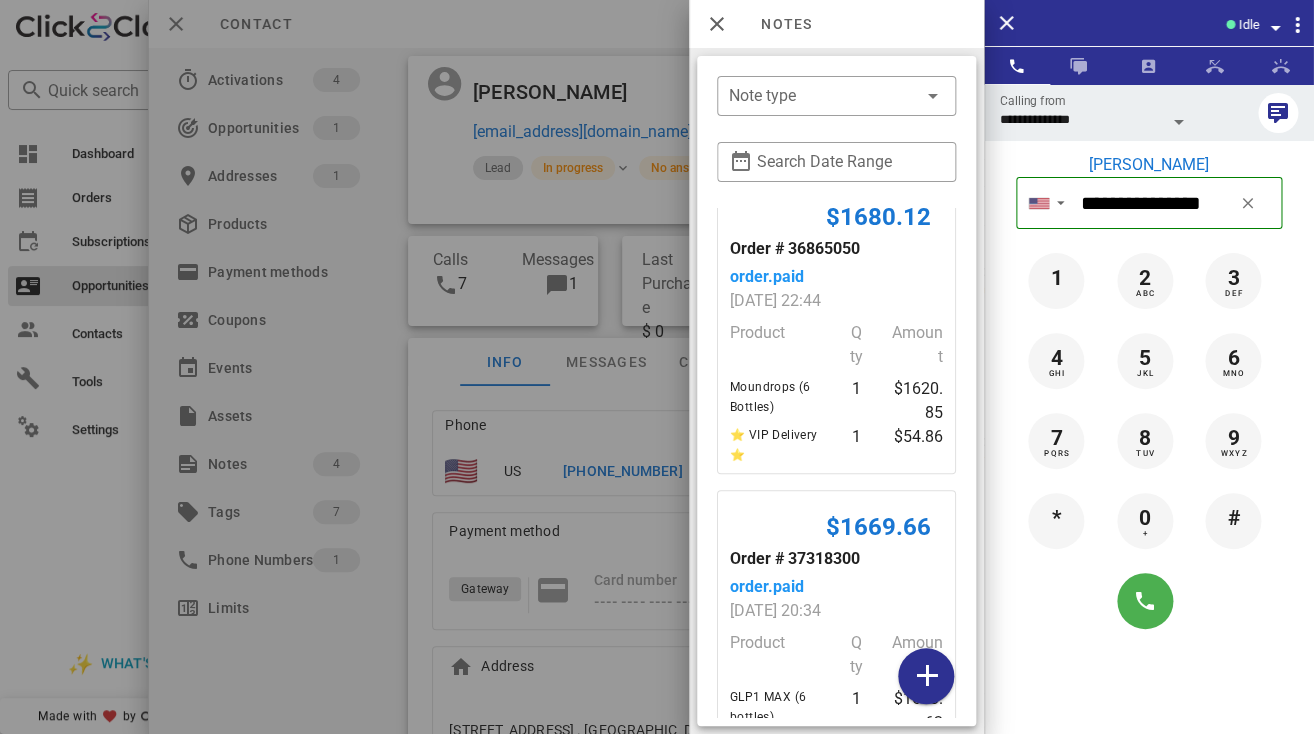 click at bounding box center [657, 367] 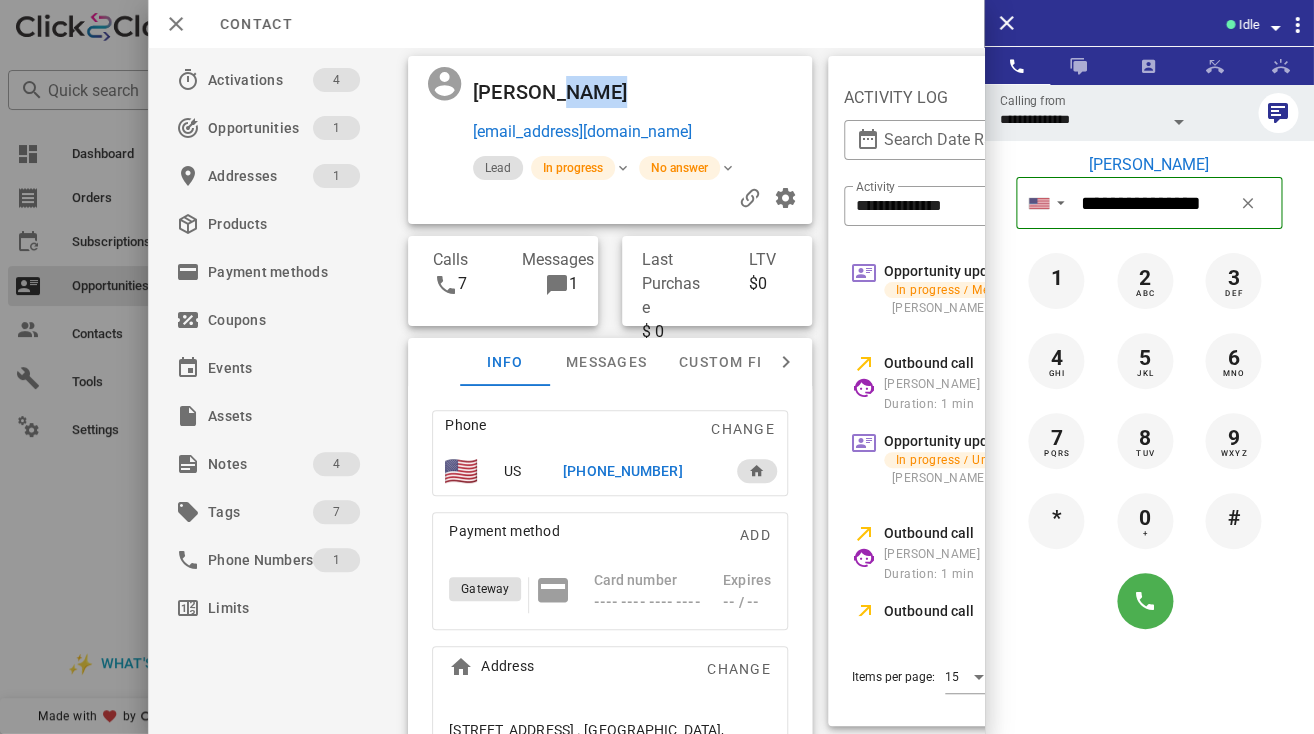 click on "[PERSON_NAME]" at bounding box center [554, 92] 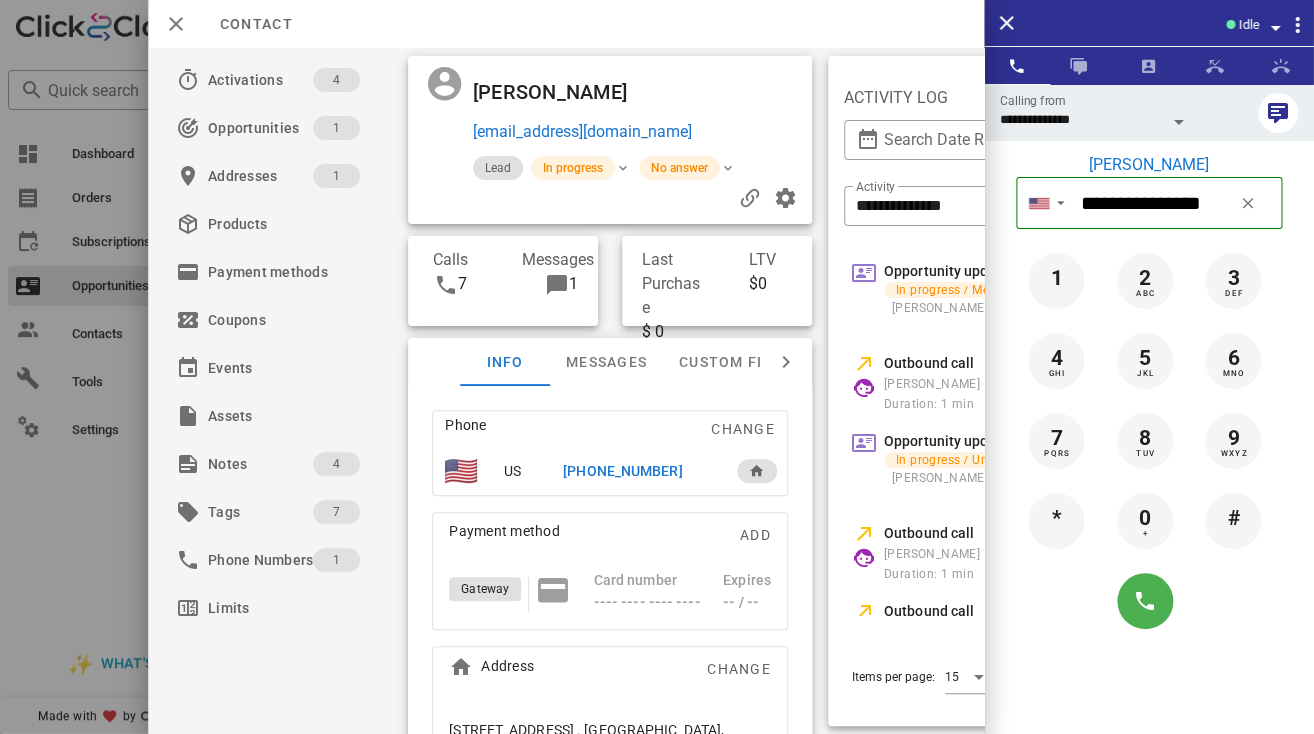 click on "[PERSON_NAME]" at bounding box center [554, 92] 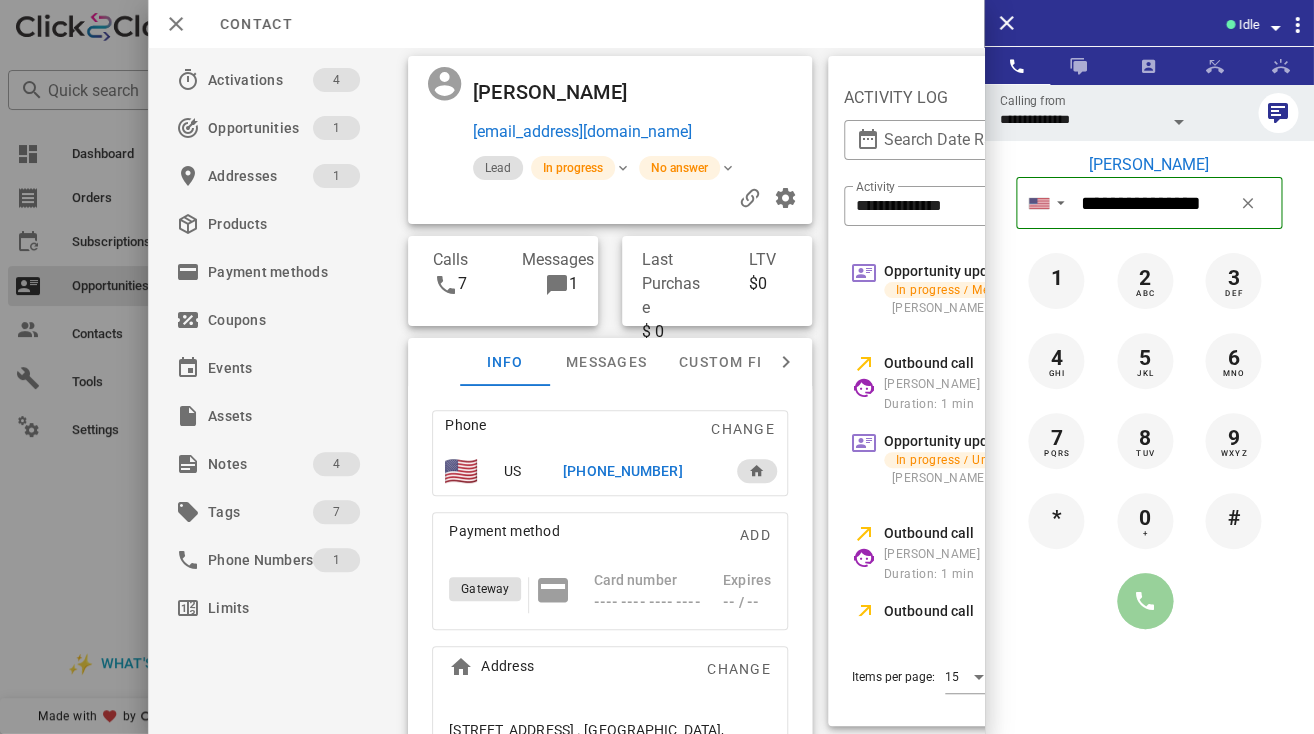 click at bounding box center [1145, 601] 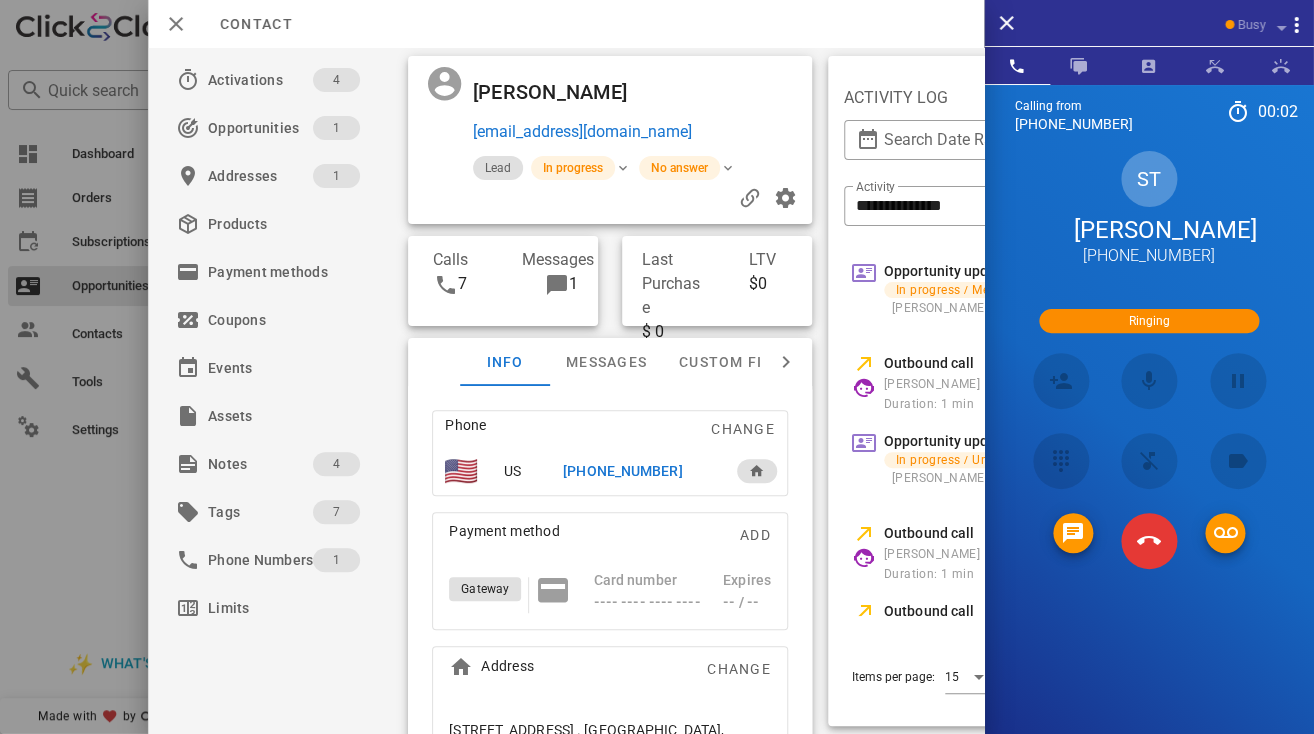 scroll, scrollTop: 470, scrollLeft: 2, axis: both 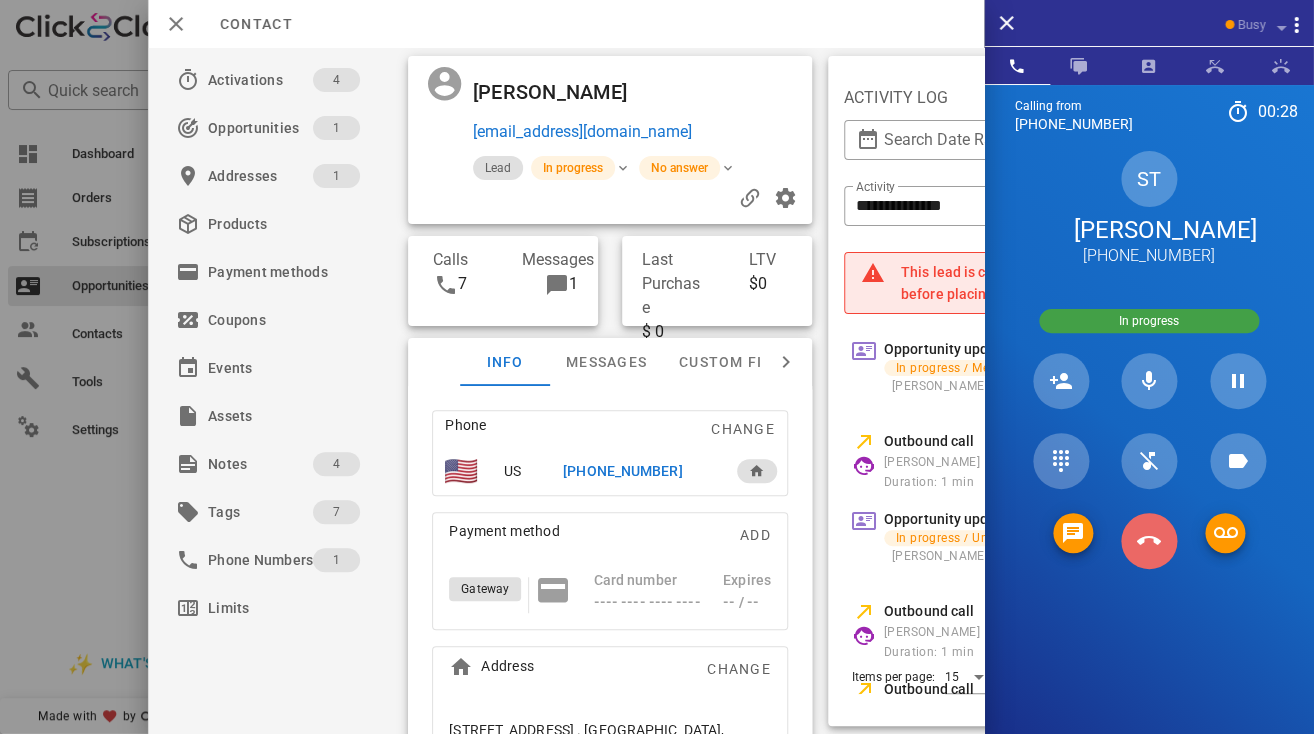 click at bounding box center [1149, 541] 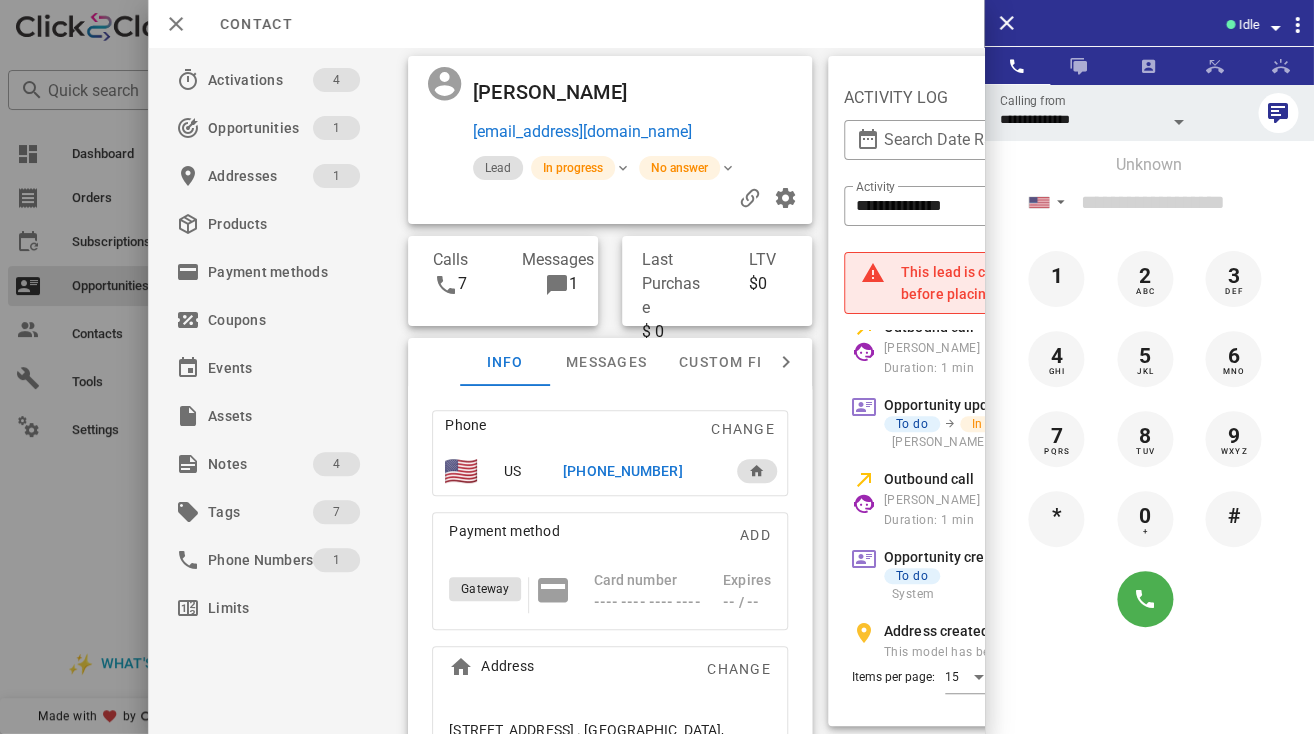 scroll, scrollTop: 606, scrollLeft: 0, axis: vertical 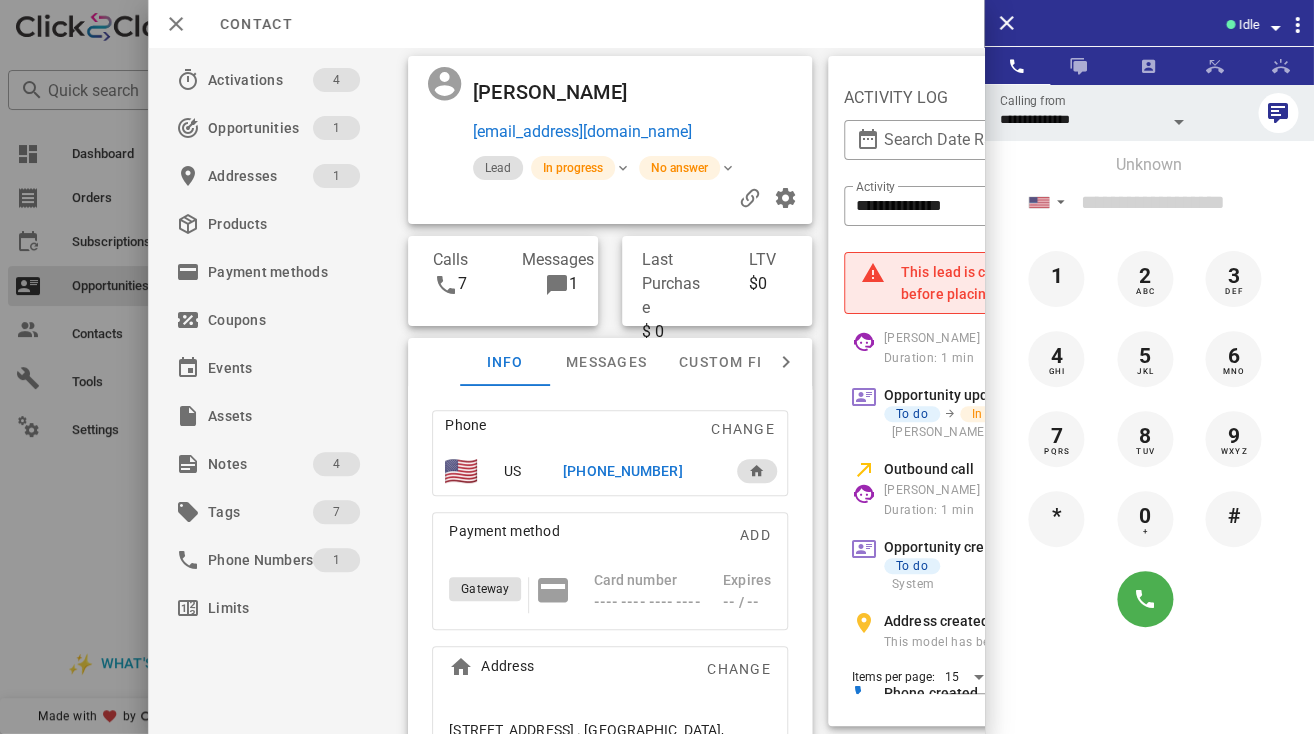 click on "[PHONE_NUMBER]" at bounding box center [622, 471] 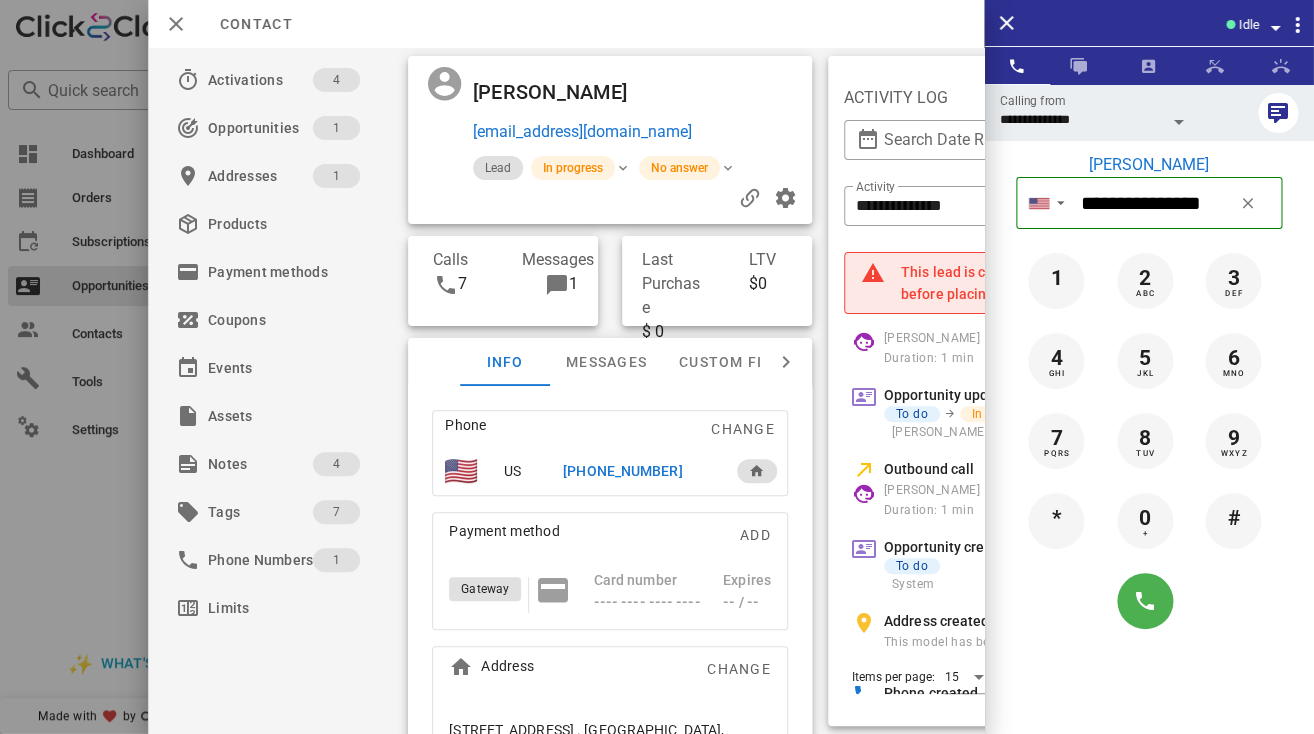 click at bounding box center [1179, 122] 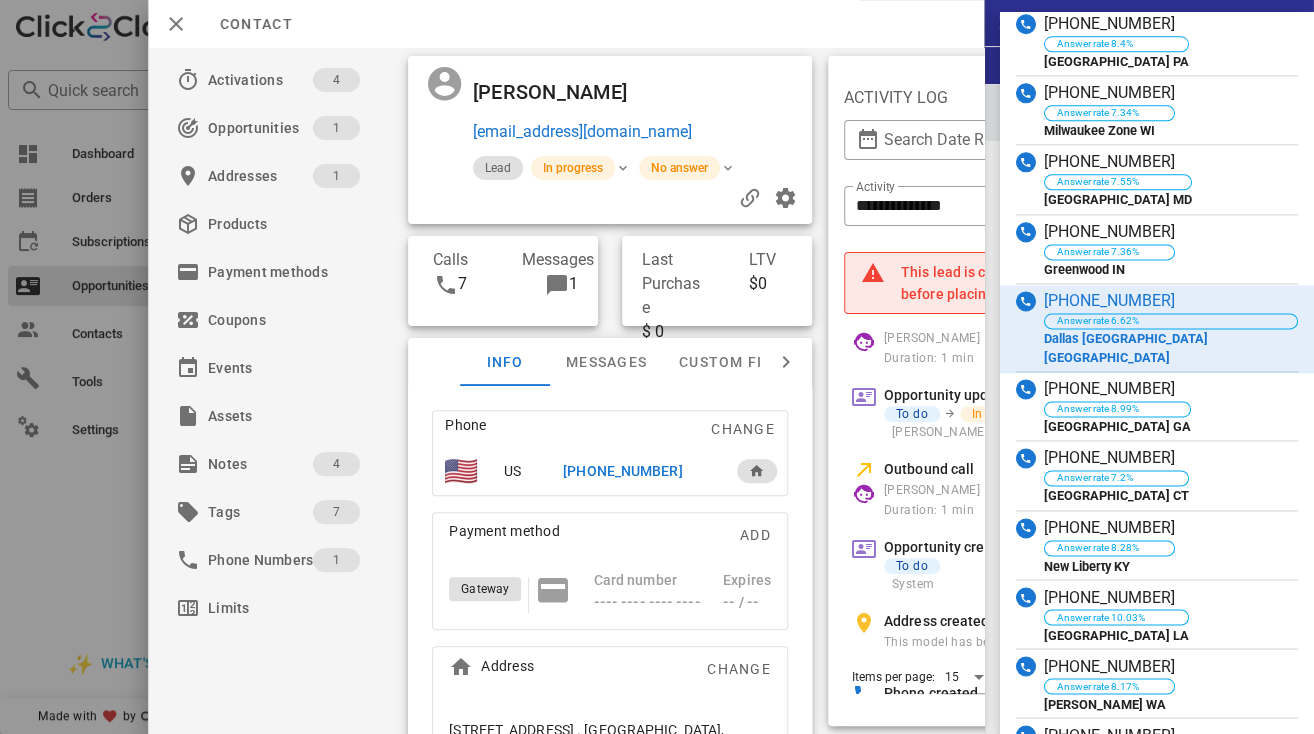scroll, scrollTop: 1540, scrollLeft: 0, axis: vertical 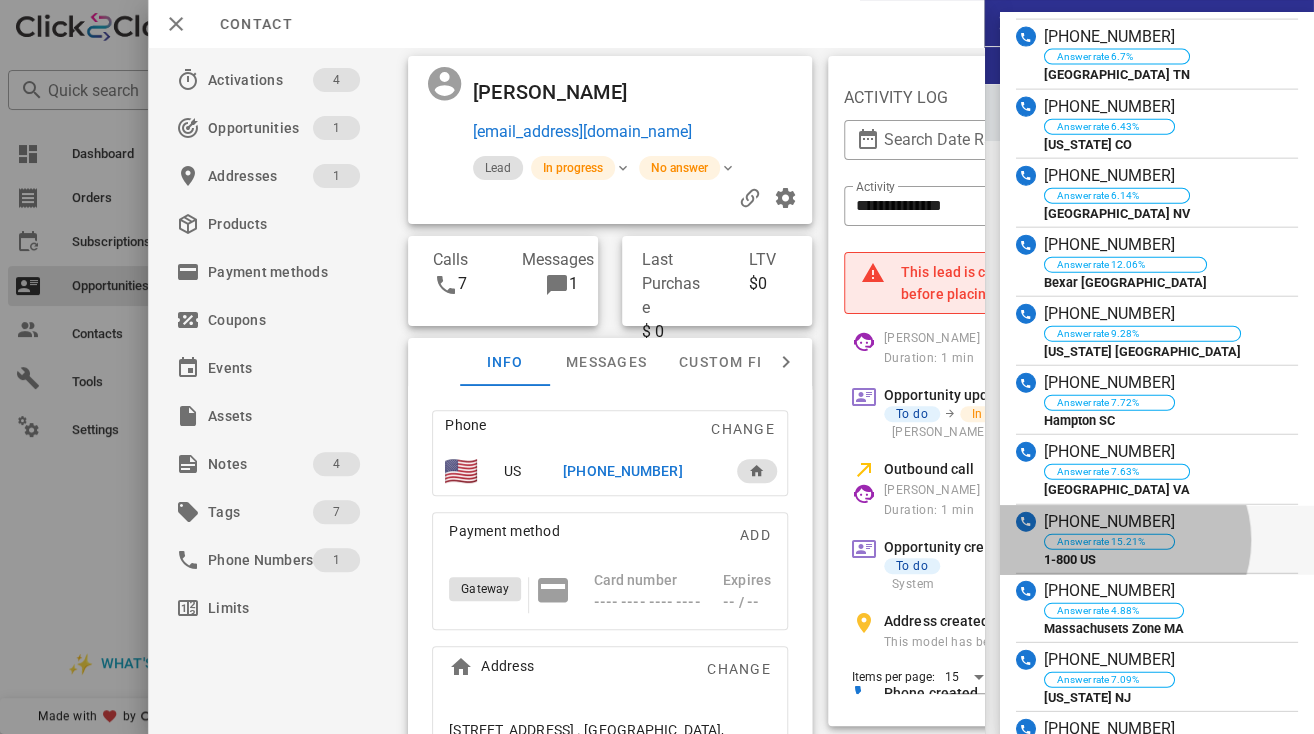 click on "[PHONE_NUMBER]" at bounding box center (1109, 522) 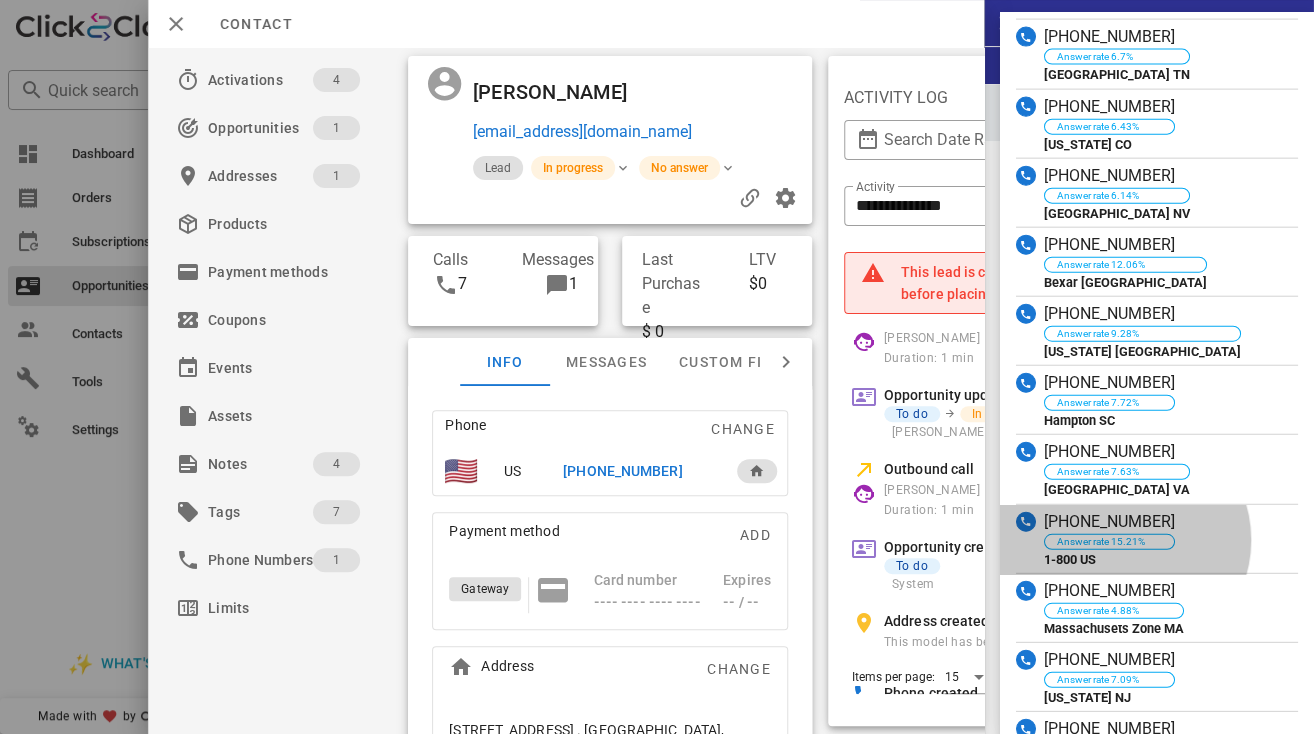 type on "**********" 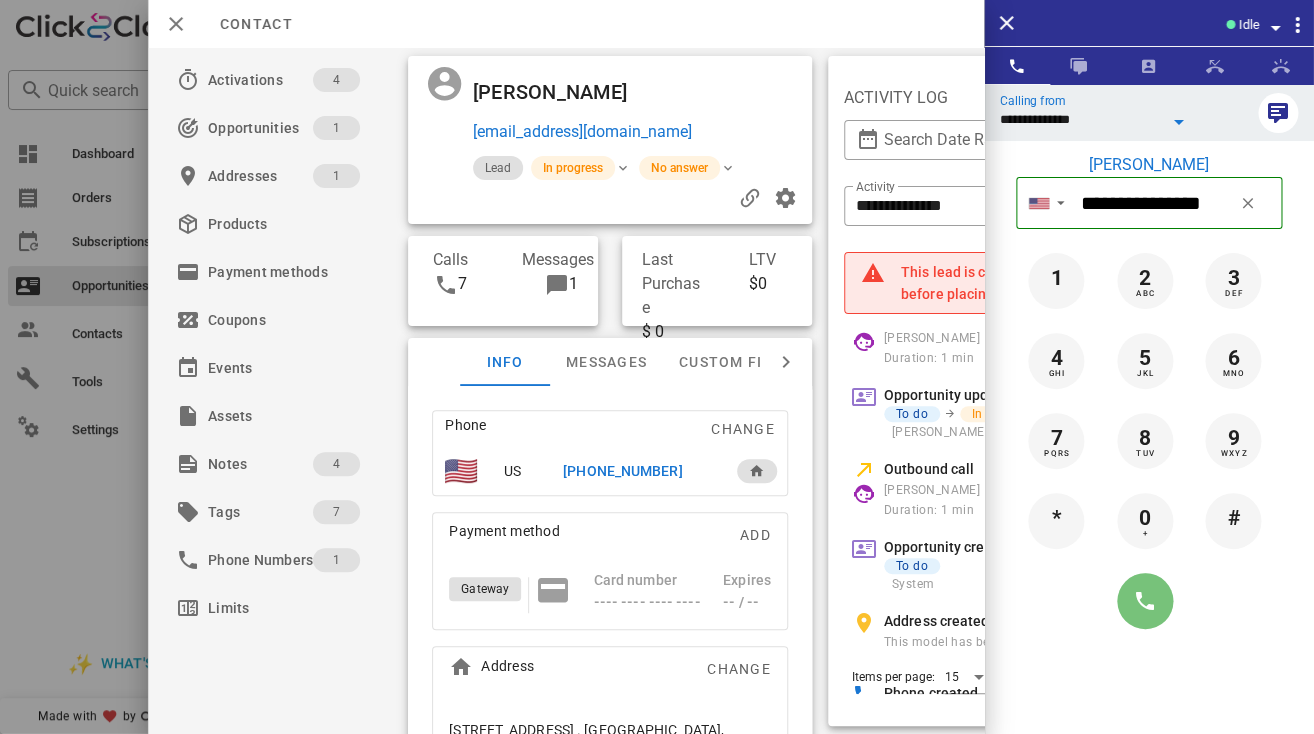 click at bounding box center (1145, 601) 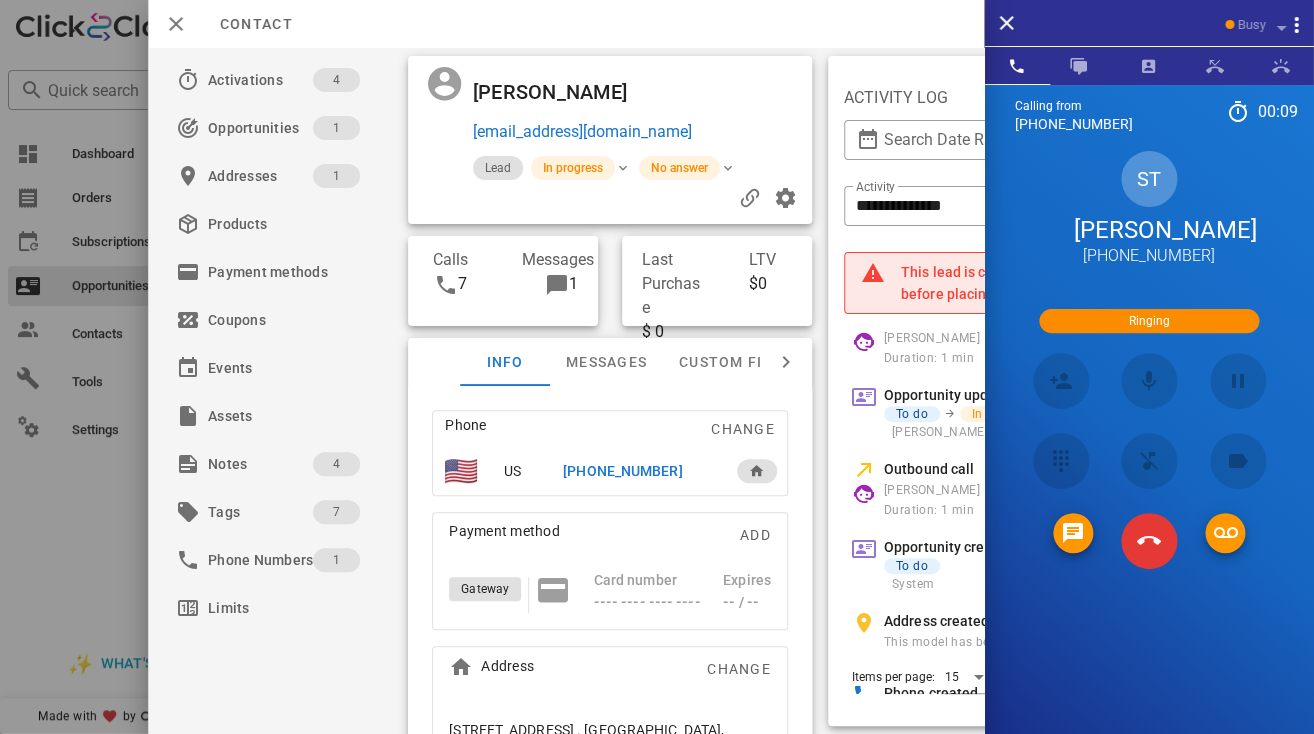 click at bounding box center [1060, 461] 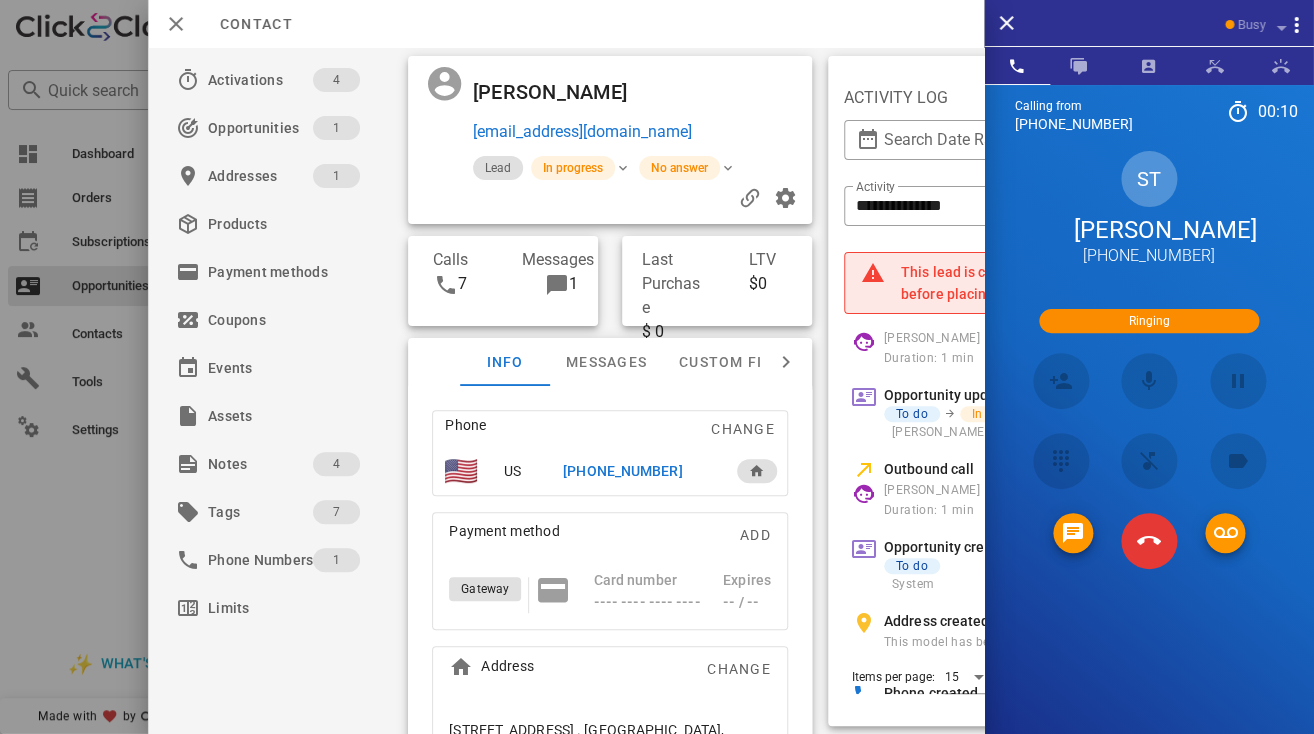 click at bounding box center [1060, 461] 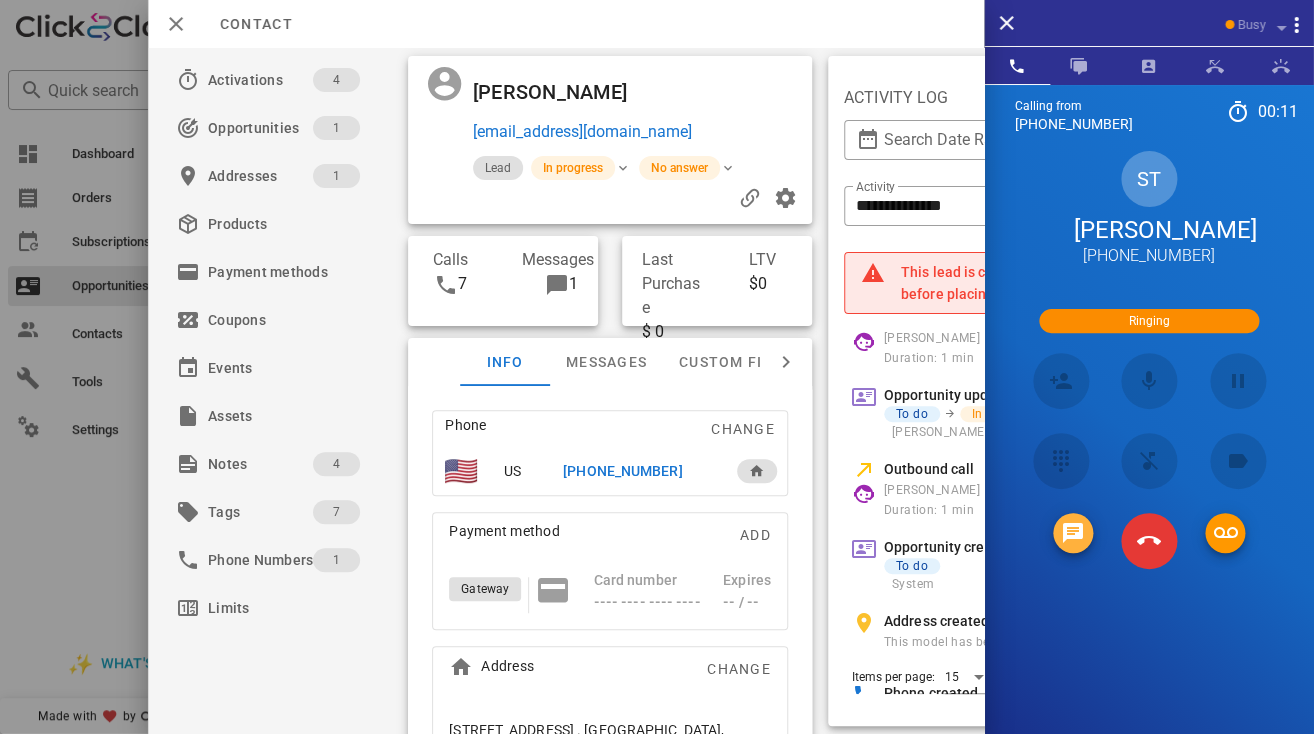 click at bounding box center [1073, 533] 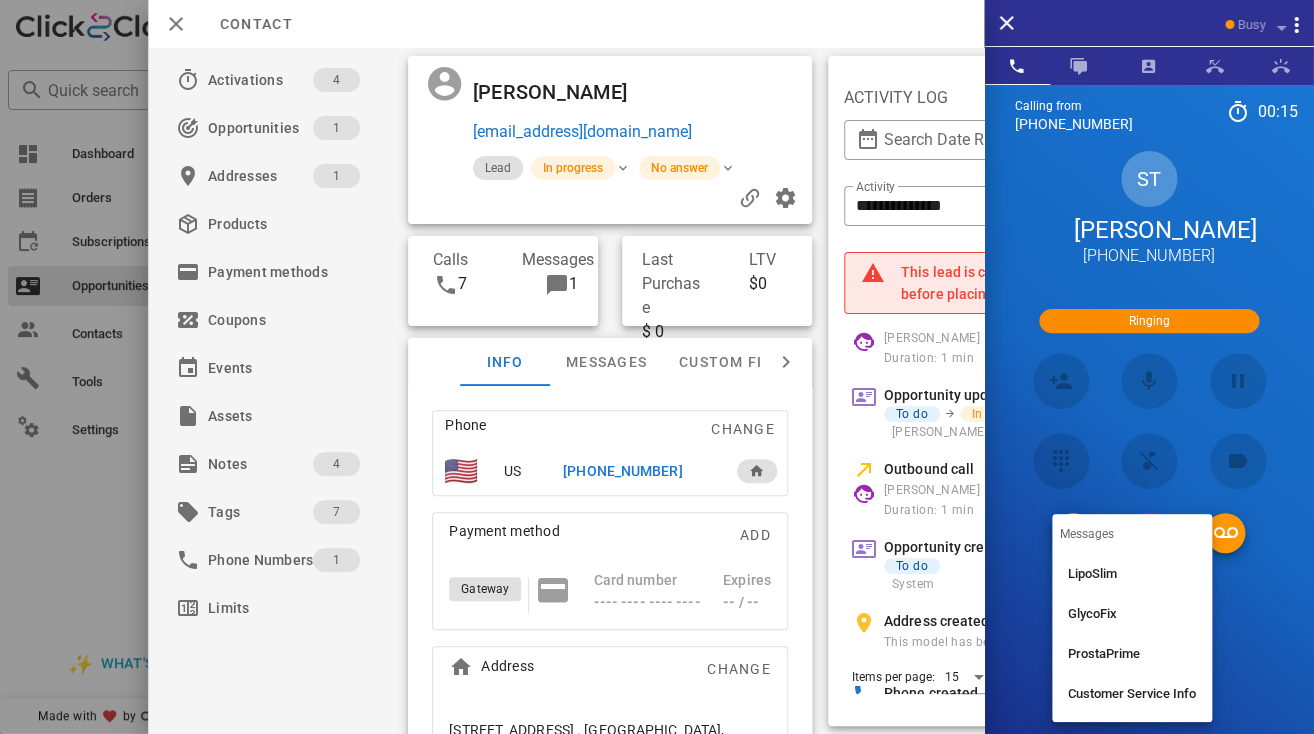 type 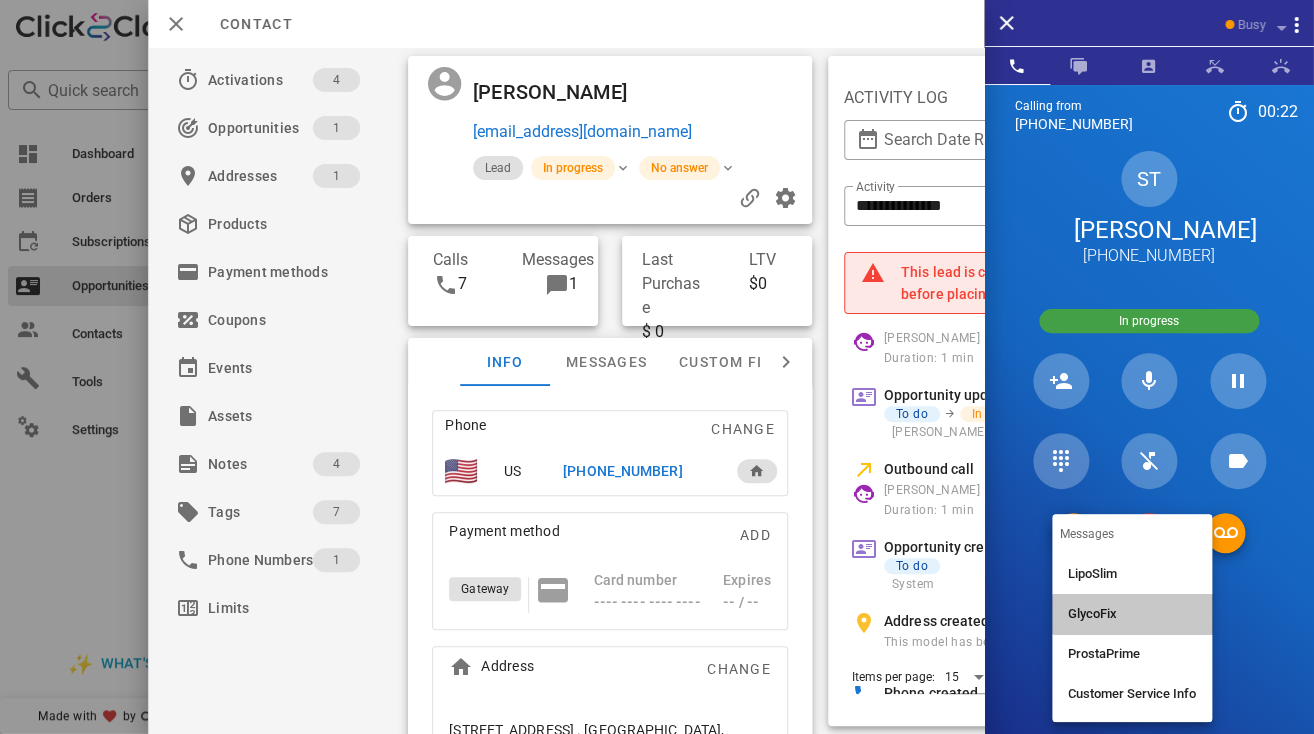 click on "GlycoFix" at bounding box center [1132, 614] 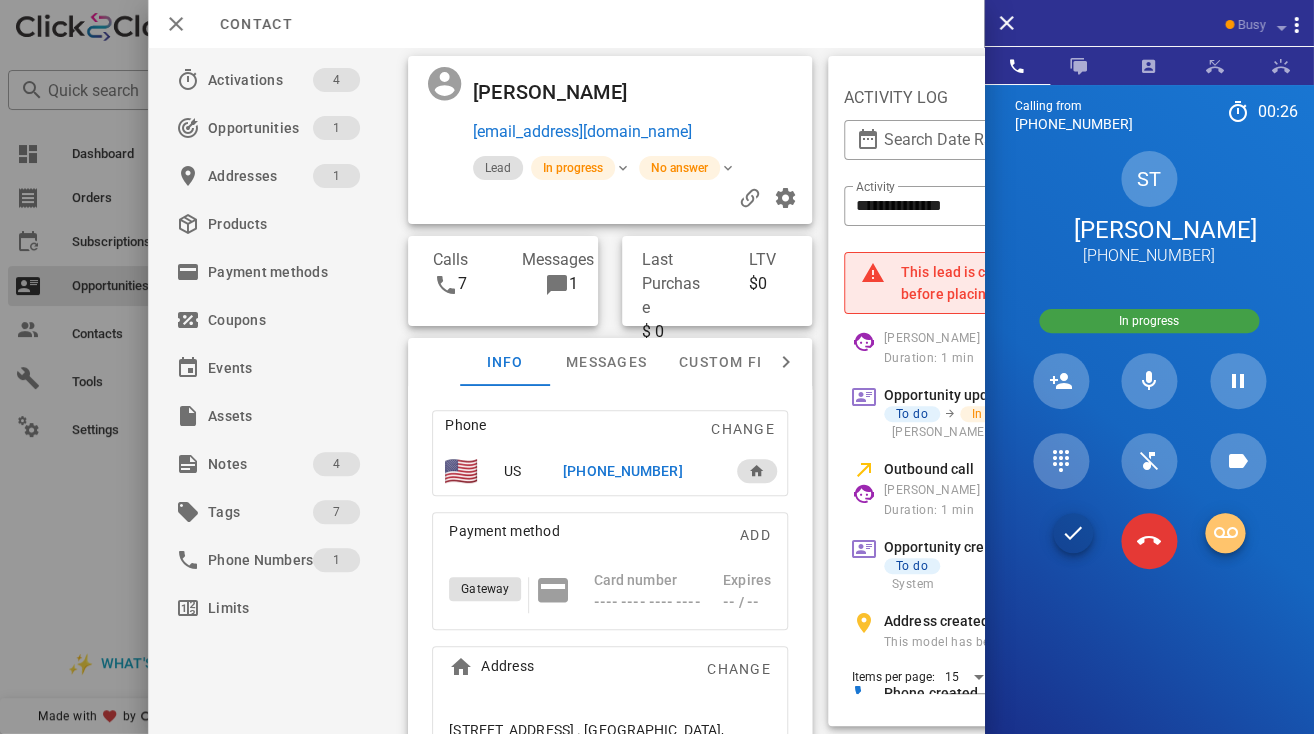 click at bounding box center (1225, 533) 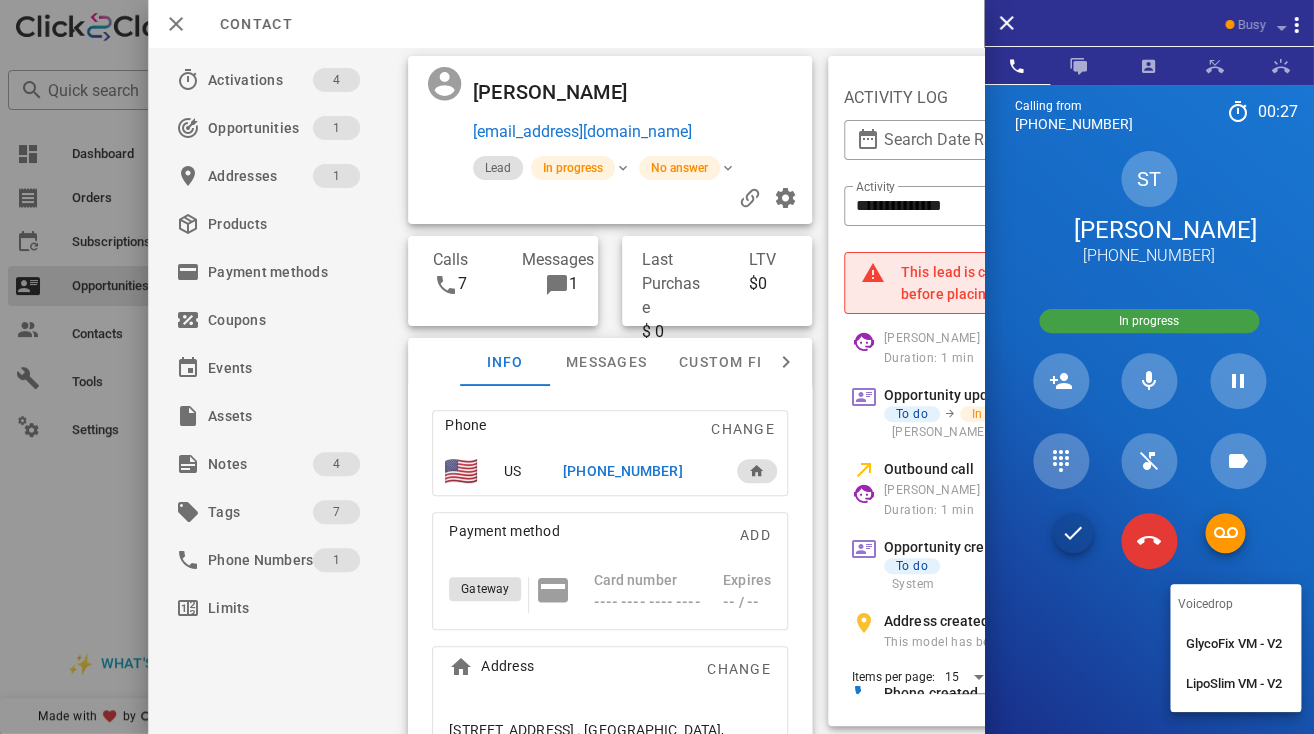 click on "GlycoFix VM - V2" at bounding box center [1235, 644] 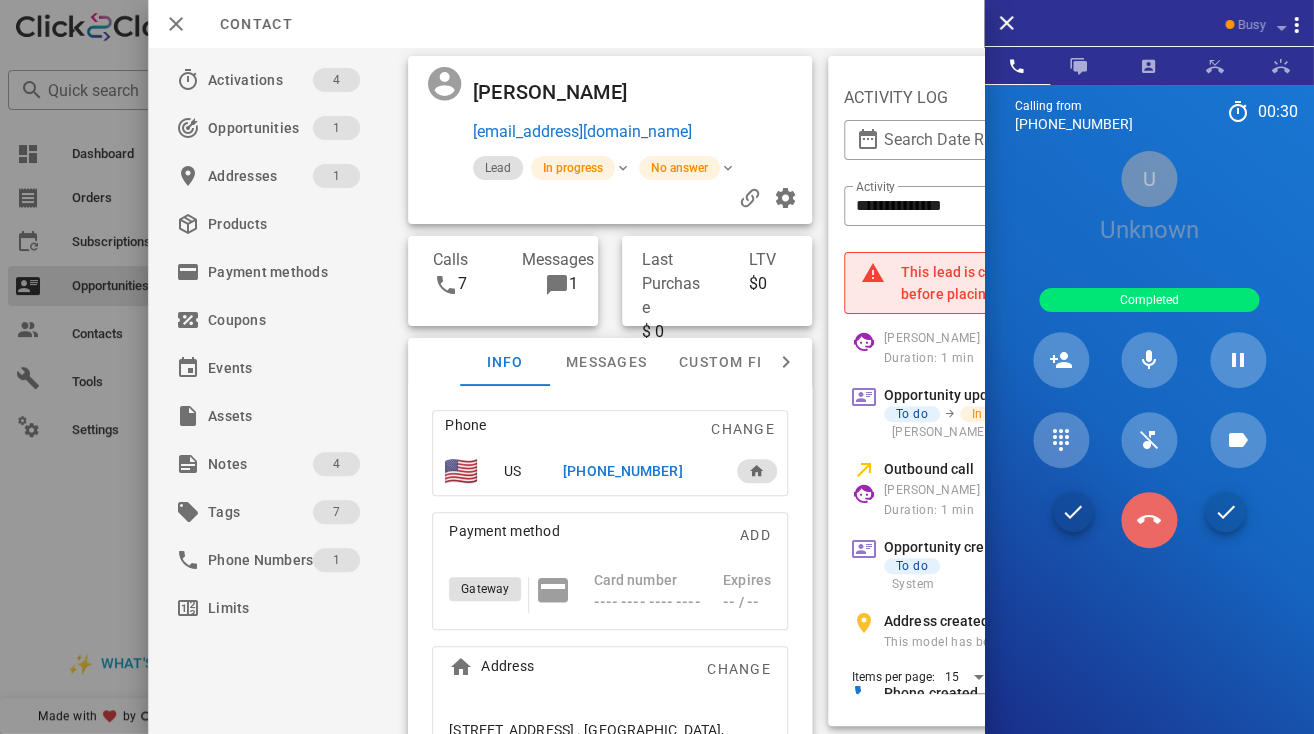 click at bounding box center [1149, 520] 